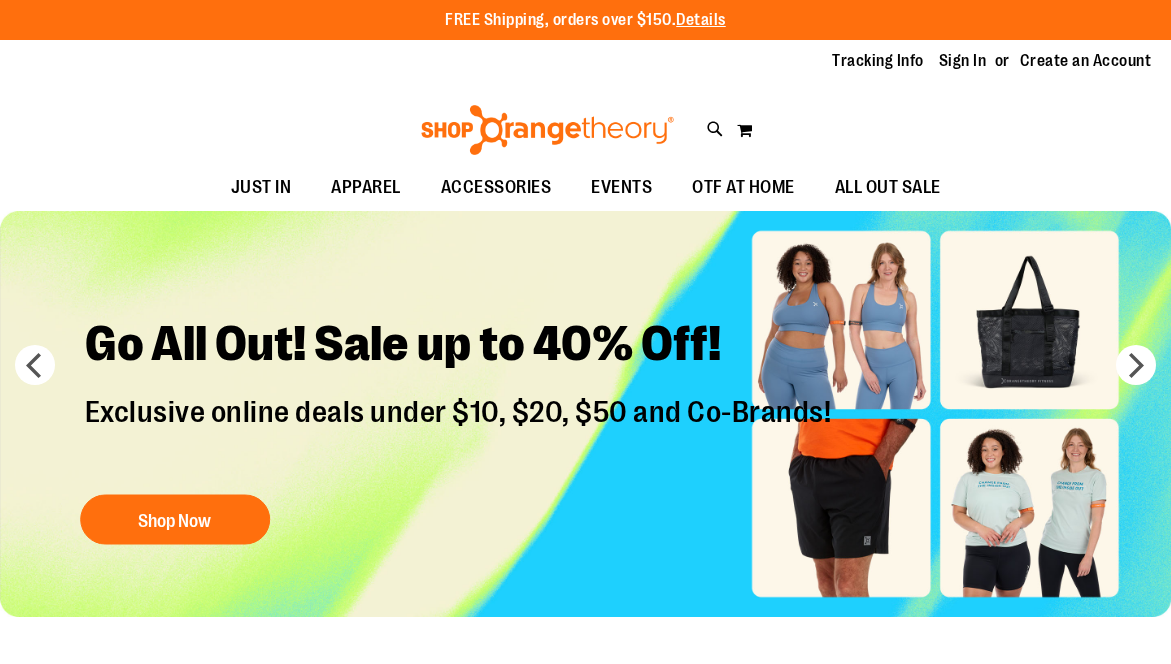 scroll, scrollTop: 0, scrollLeft: 0, axis: both 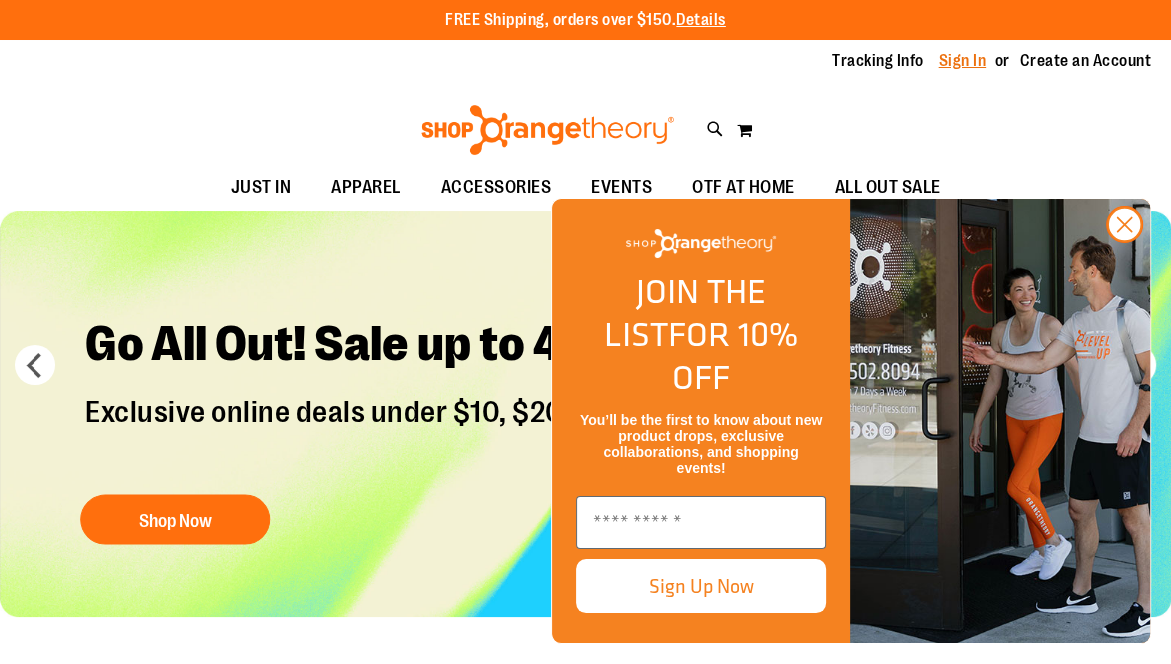 click on "Sign In" at bounding box center (963, 61) 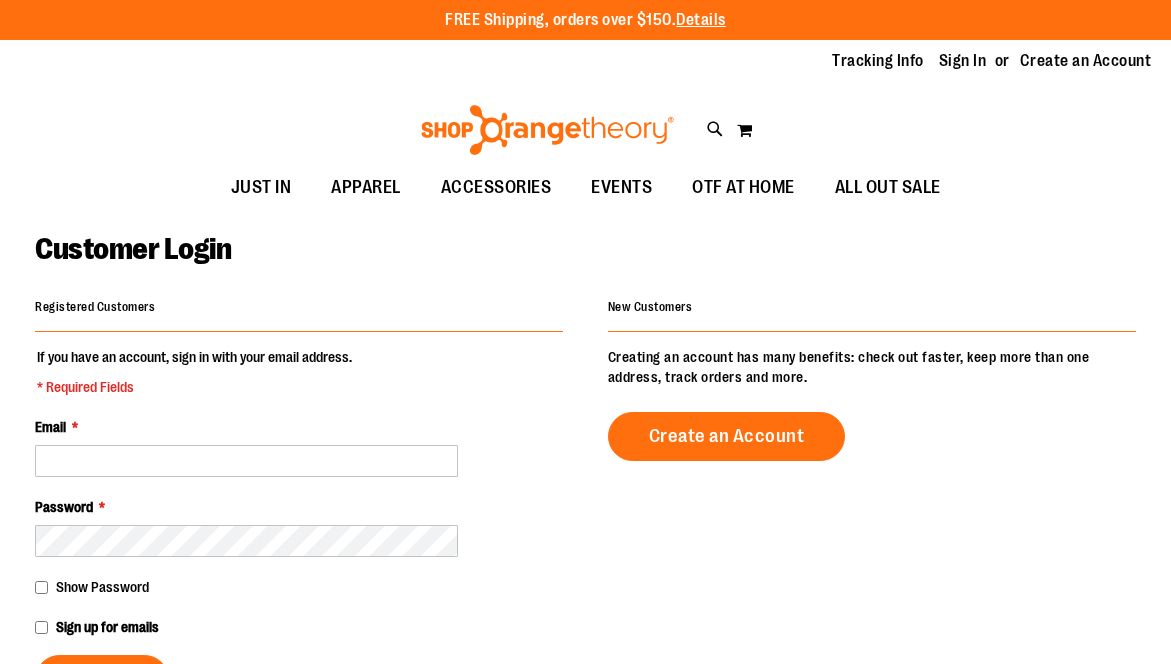 scroll, scrollTop: 0, scrollLeft: 0, axis: both 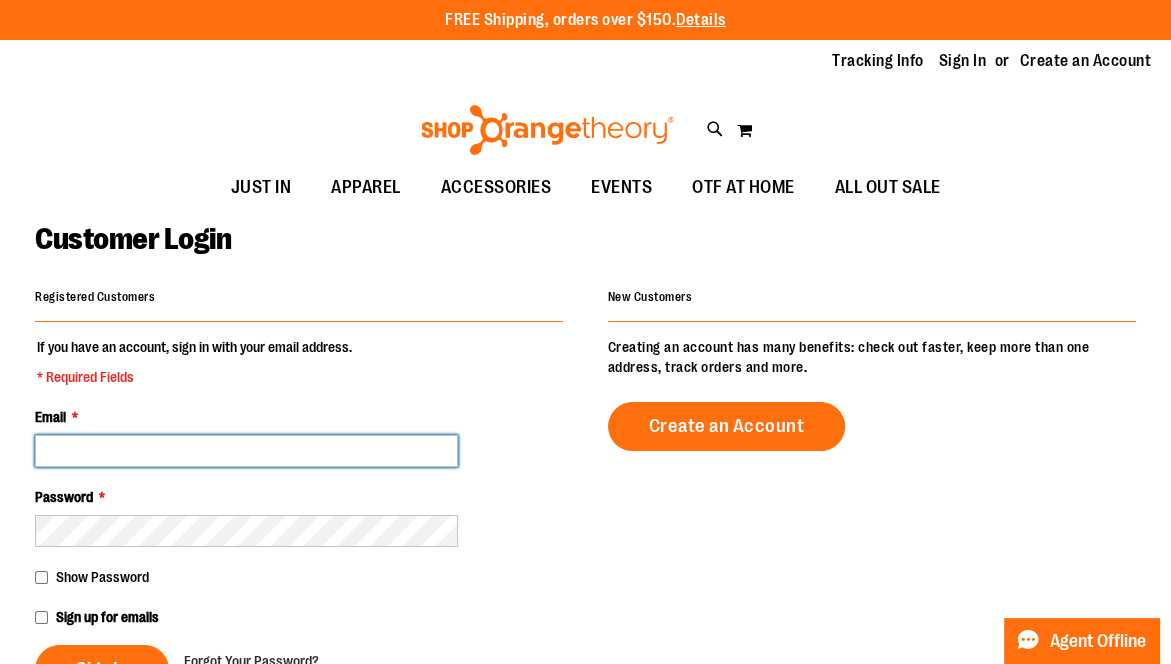 click on "Email *" at bounding box center (246, 451) 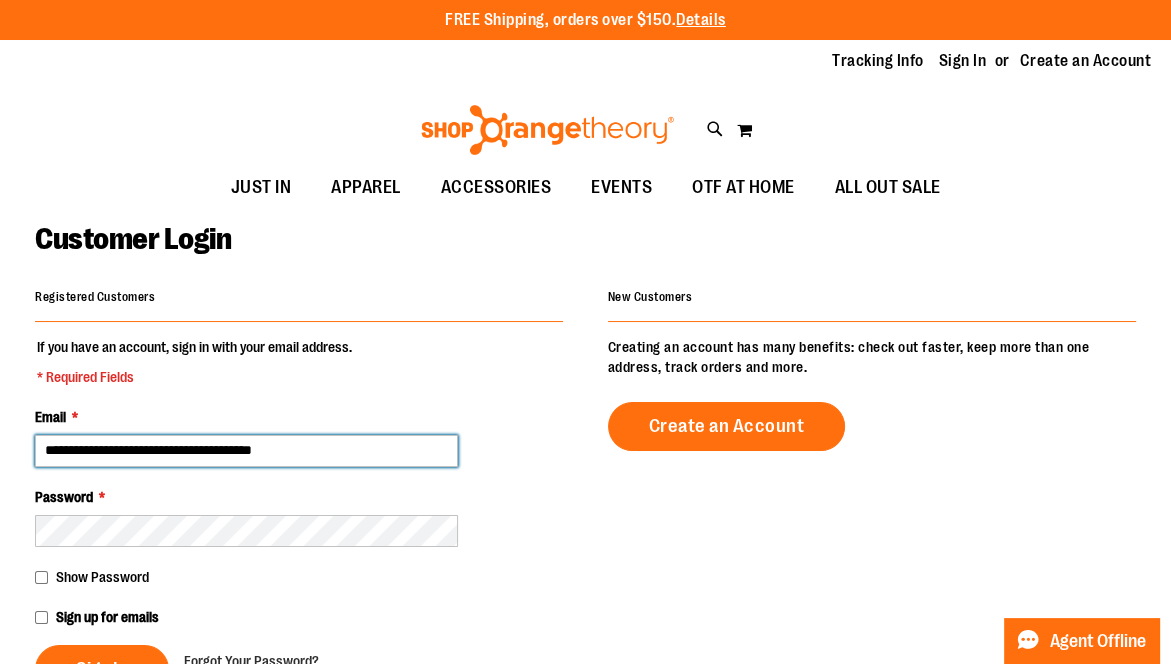 type on "**********" 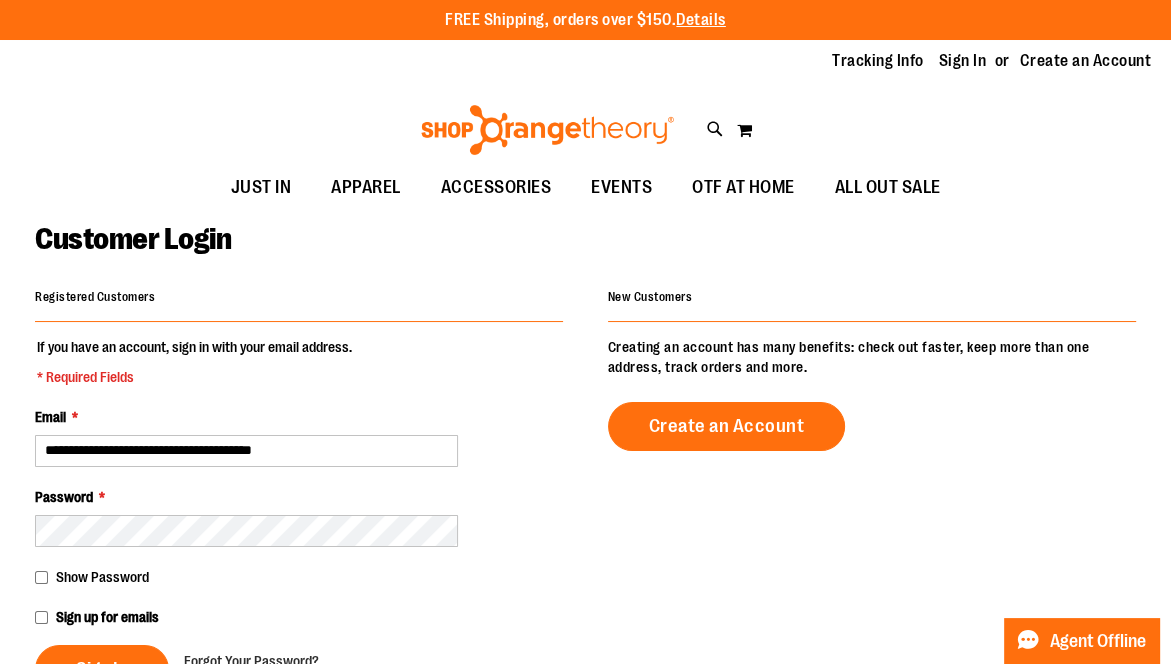 click on "**********" at bounding box center (585, 657) 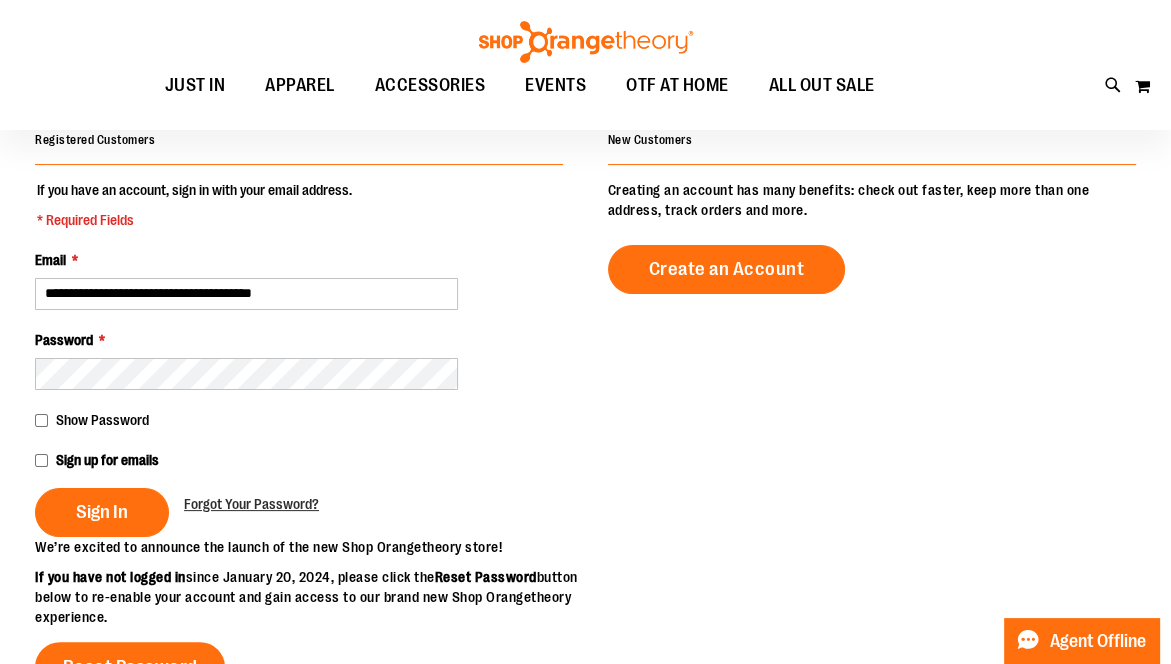 scroll, scrollTop: 179, scrollLeft: 0, axis: vertical 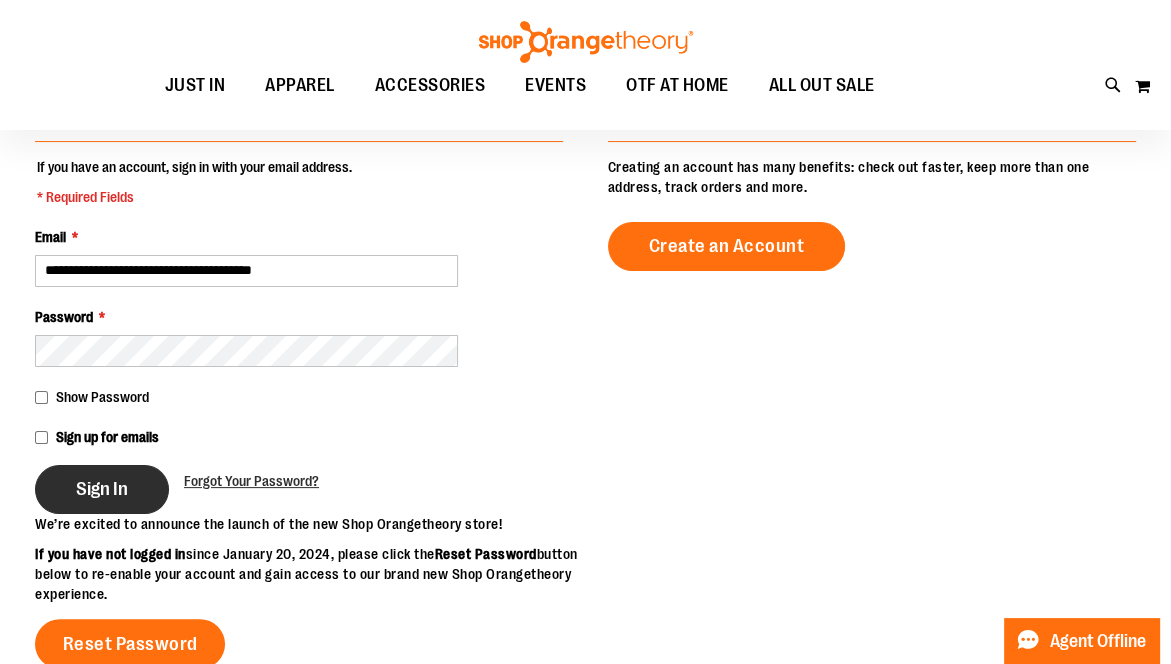 click on "Sign In" at bounding box center (102, 489) 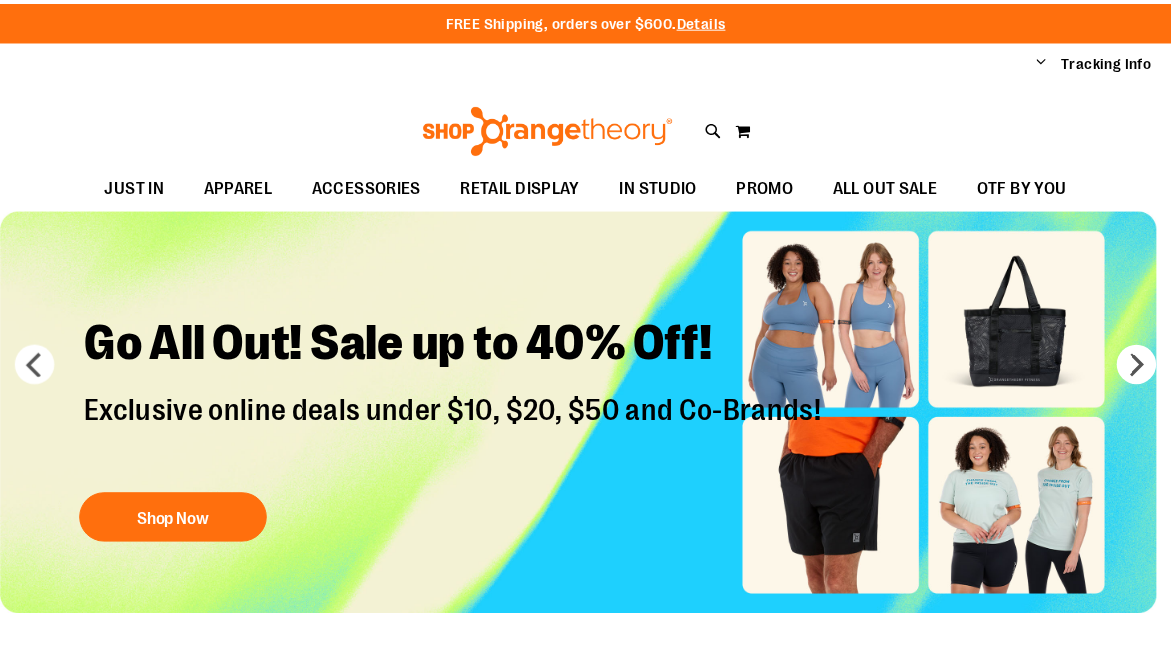 scroll, scrollTop: 0, scrollLeft: 0, axis: both 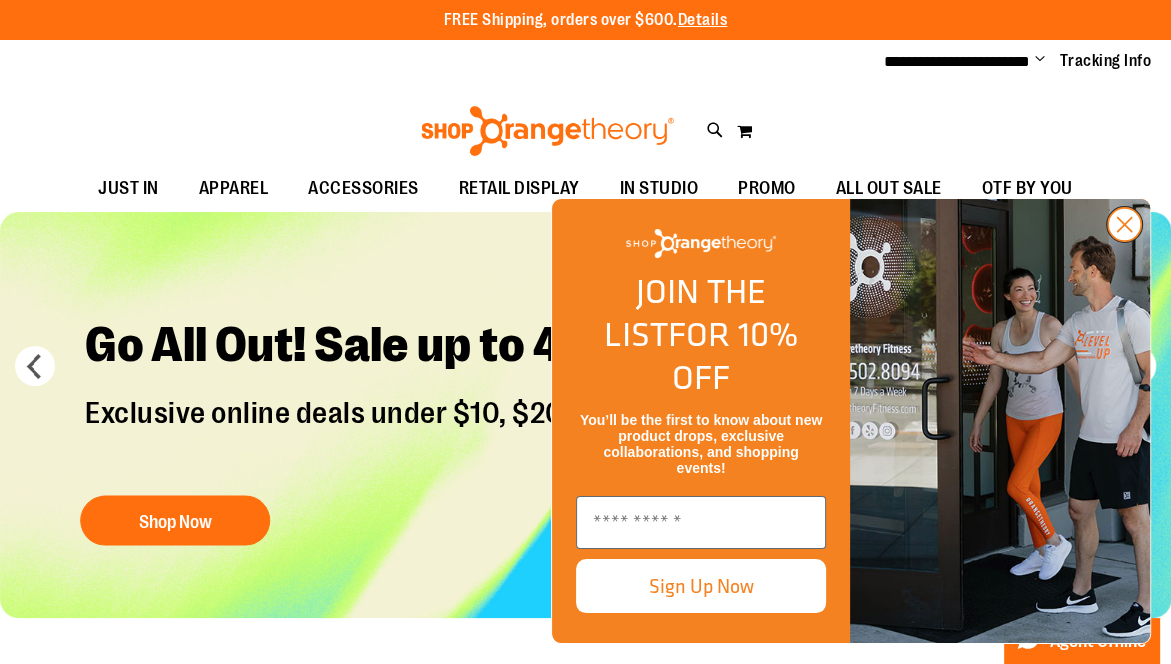 type on "**********" 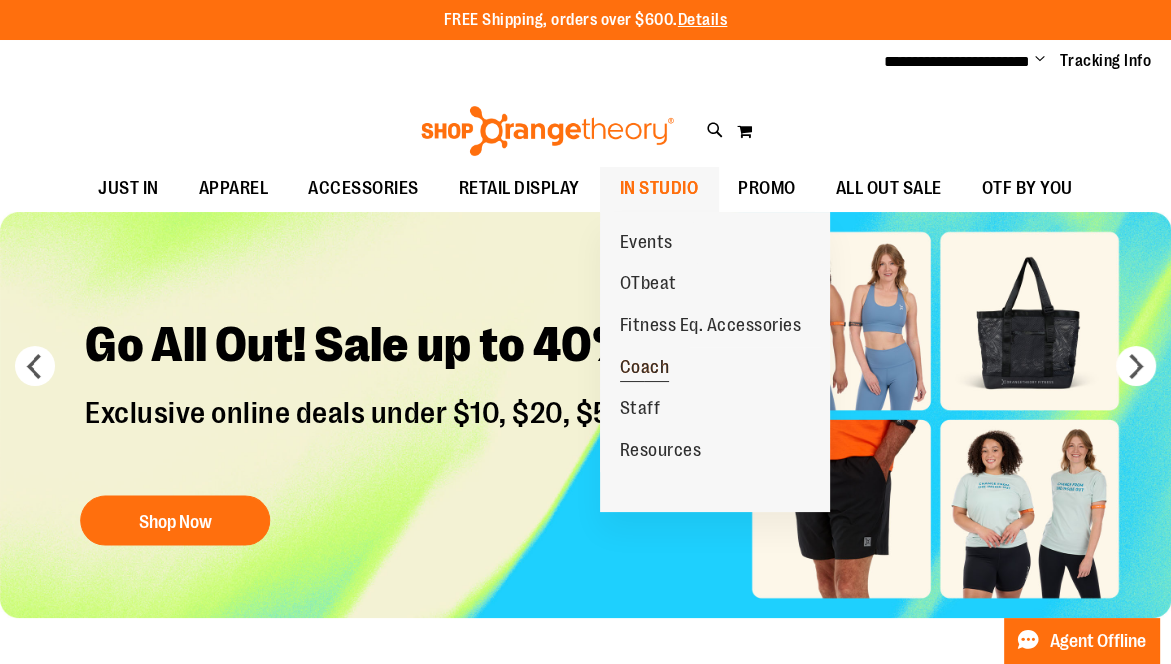 click on "Coach" at bounding box center (645, 369) 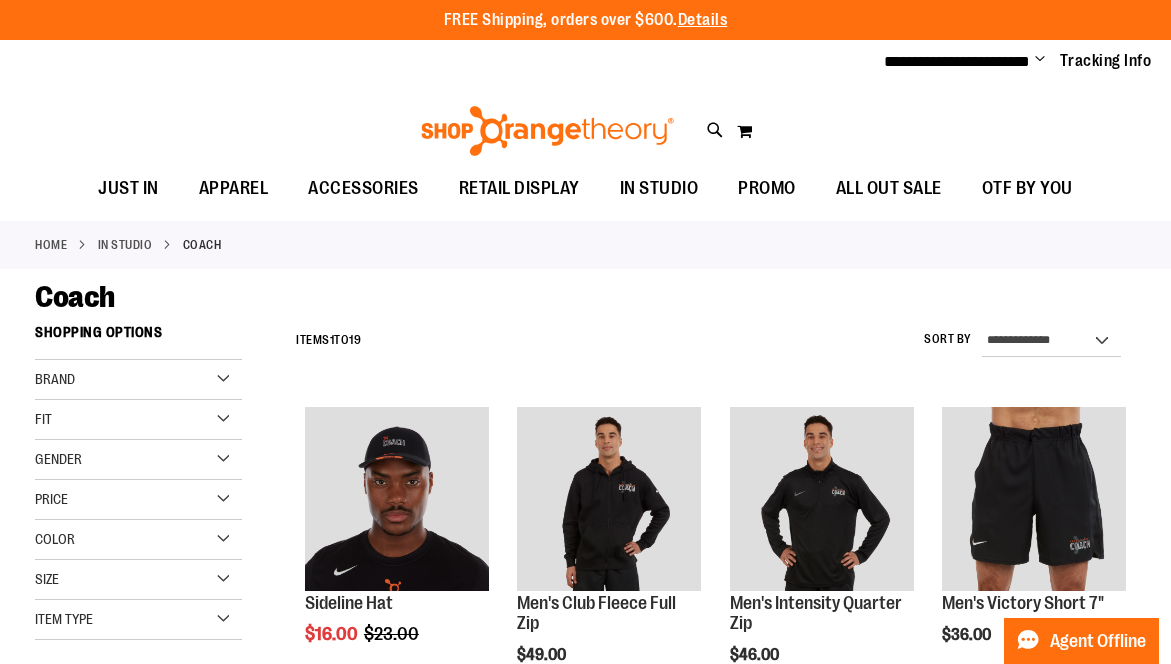 scroll, scrollTop: 0, scrollLeft: 0, axis: both 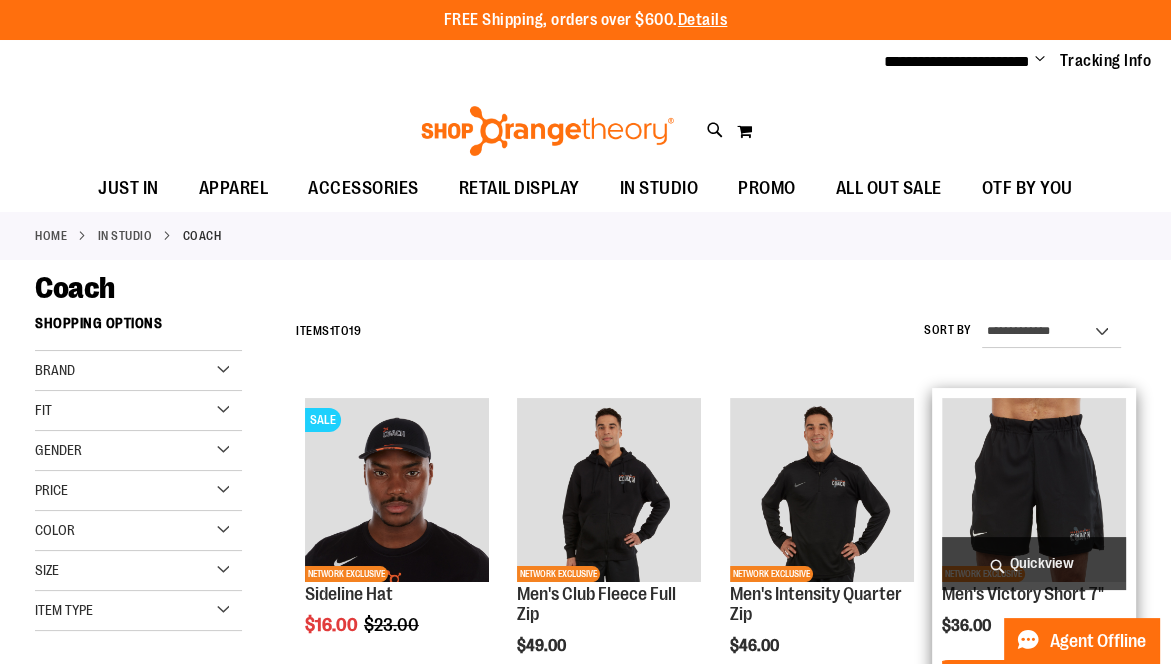 type on "**********" 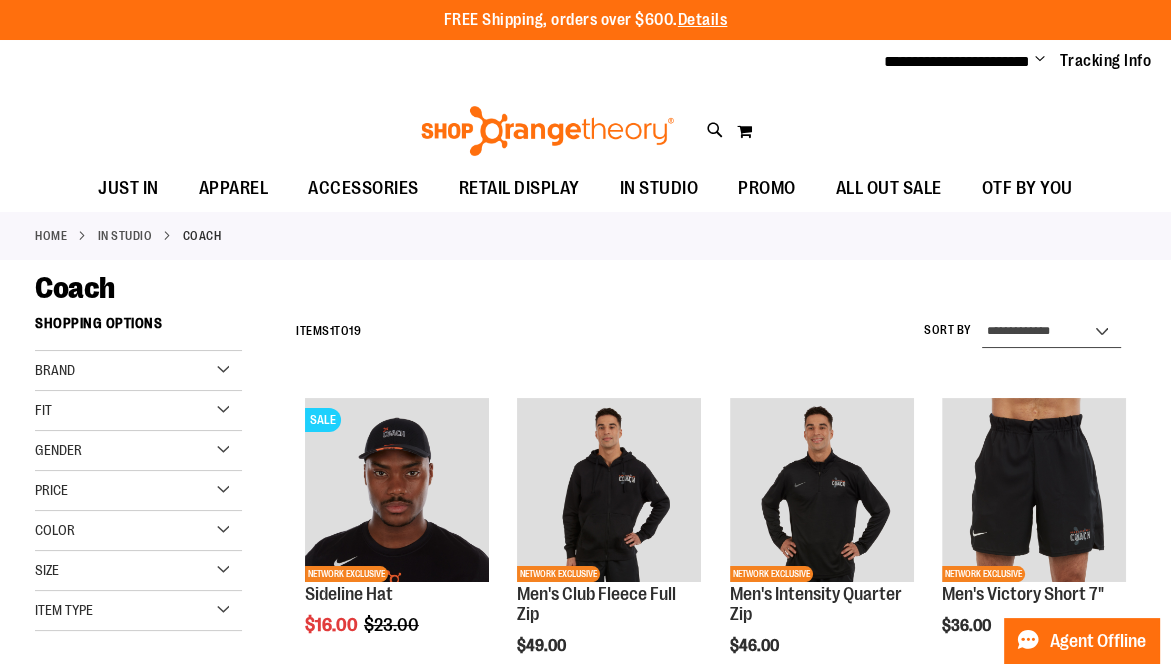 click on "**********" at bounding box center [1051, 332] 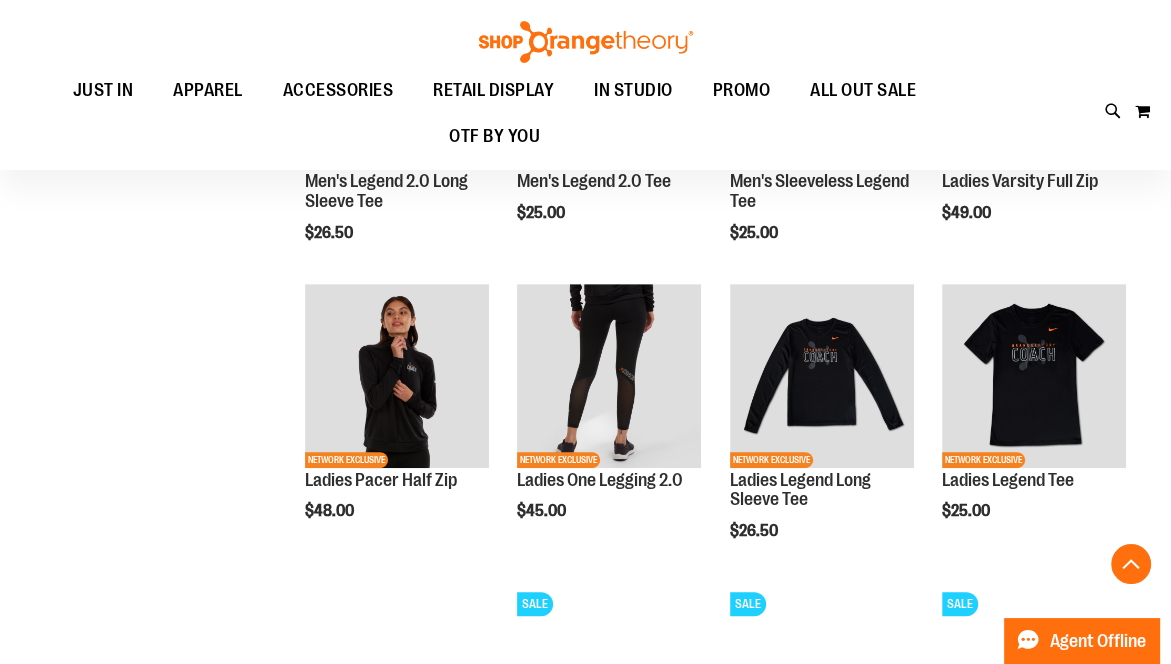 scroll, scrollTop: 711, scrollLeft: 0, axis: vertical 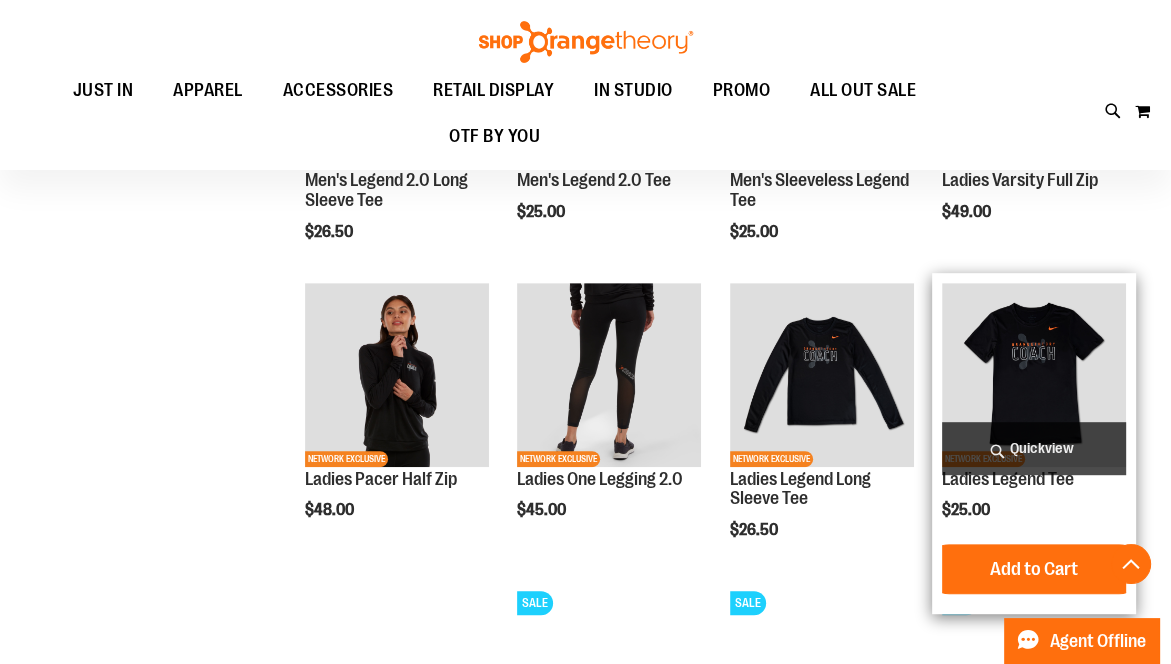 click at bounding box center [1034, 375] 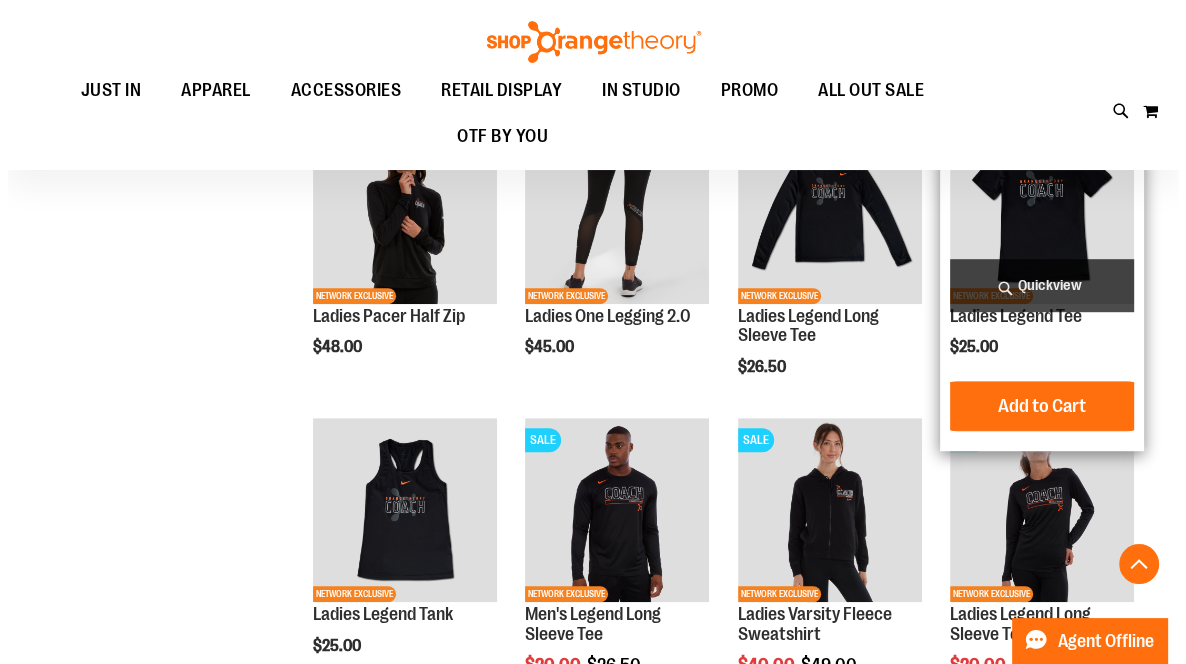 scroll, scrollTop: 883, scrollLeft: 0, axis: vertical 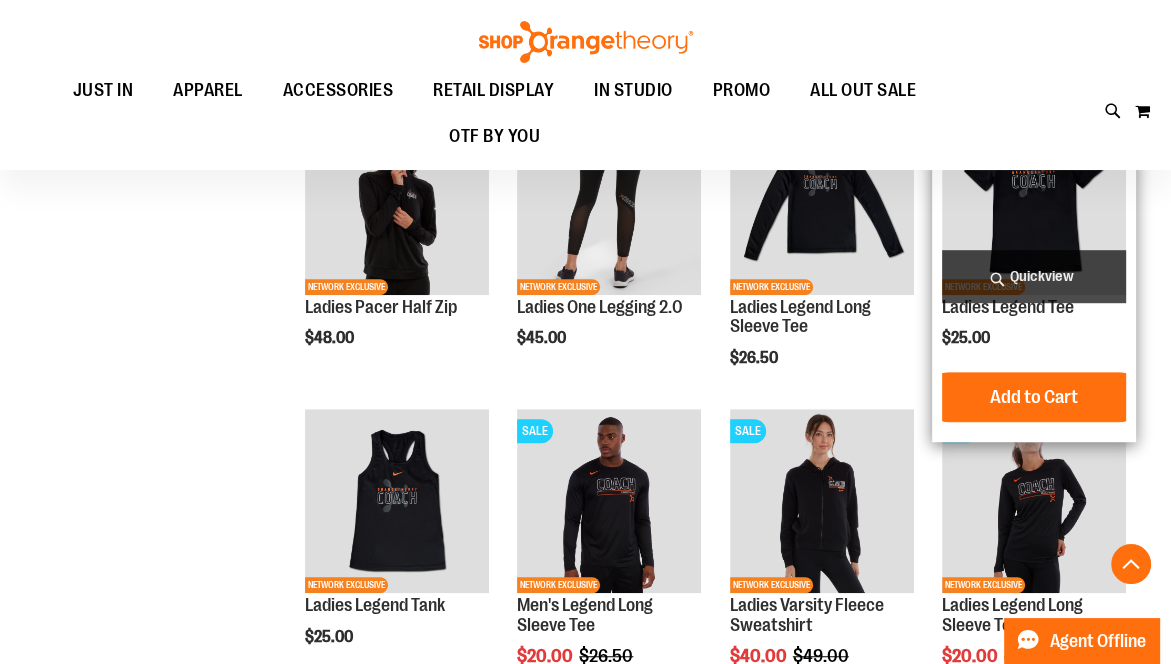 click on "Quickview" at bounding box center (1034, 276) 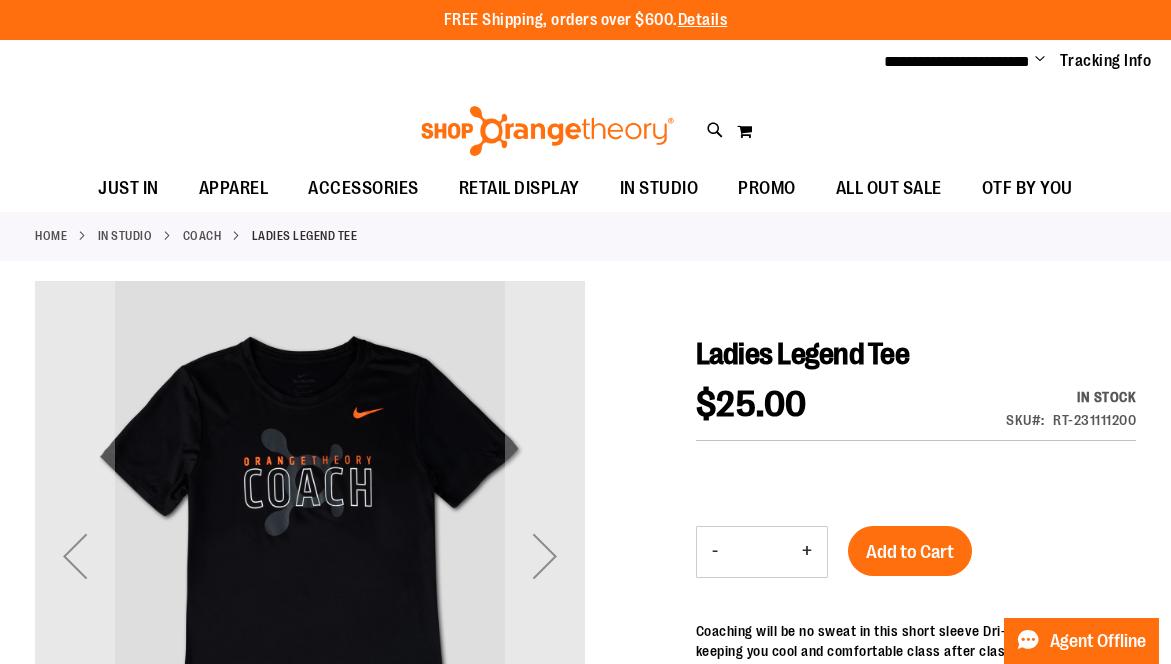 scroll, scrollTop: 0, scrollLeft: 0, axis: both 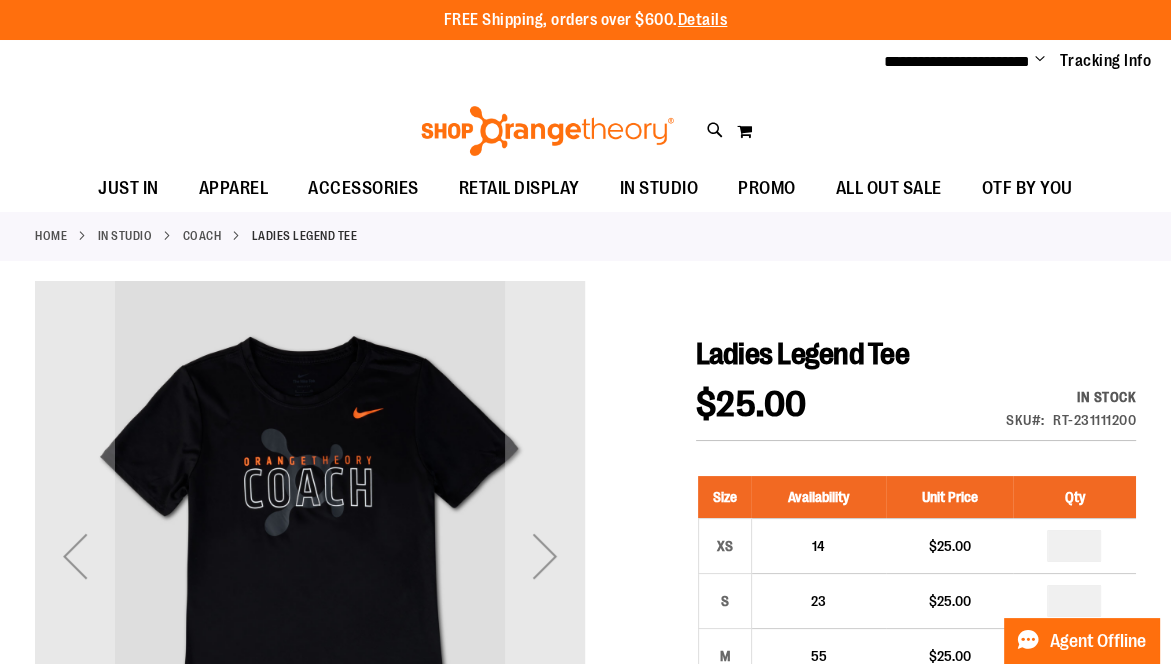 type on "**********" 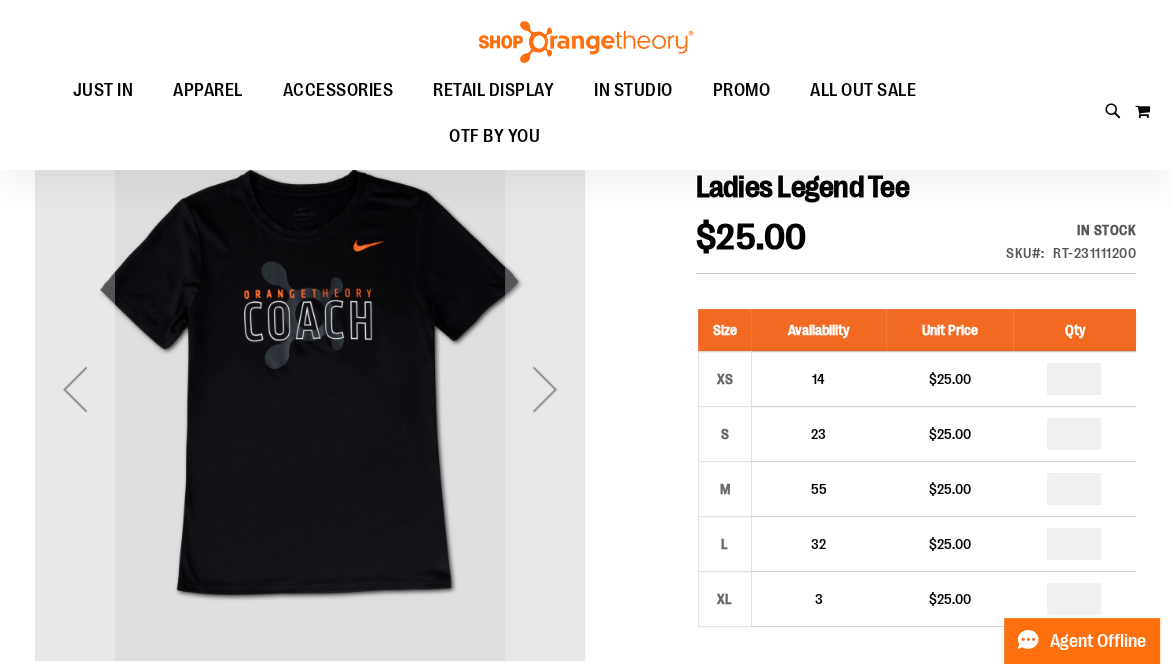 scroll, scrollTop: 180, scrollLeft: 0, axis: vertical 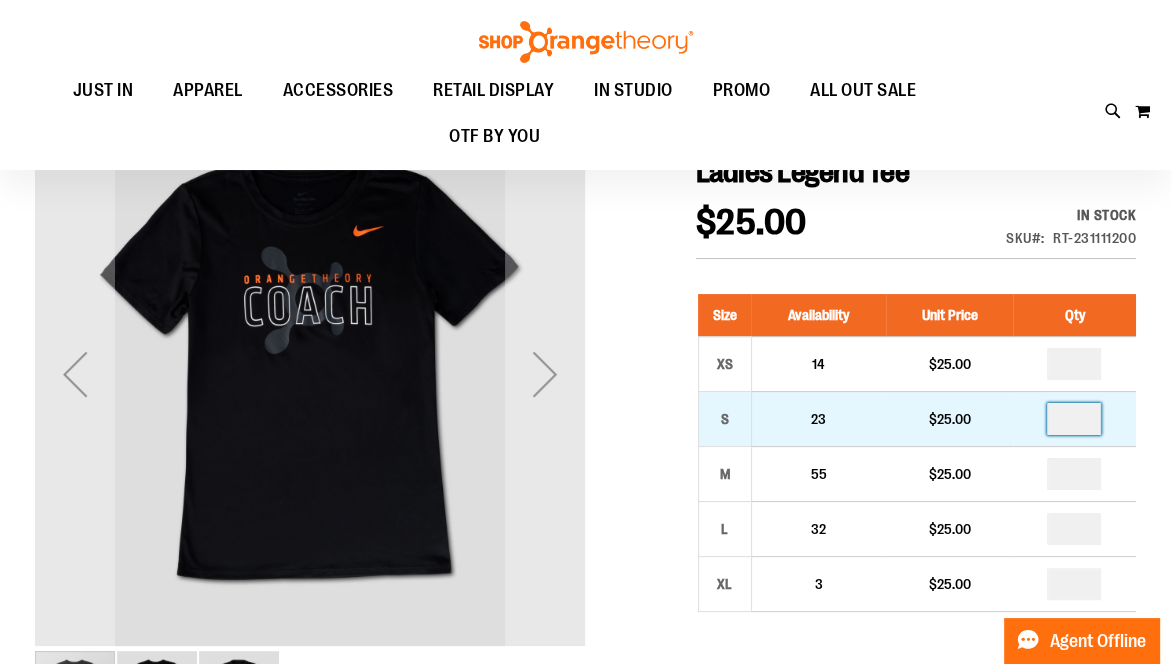 click at bounding box center (1074, 419) 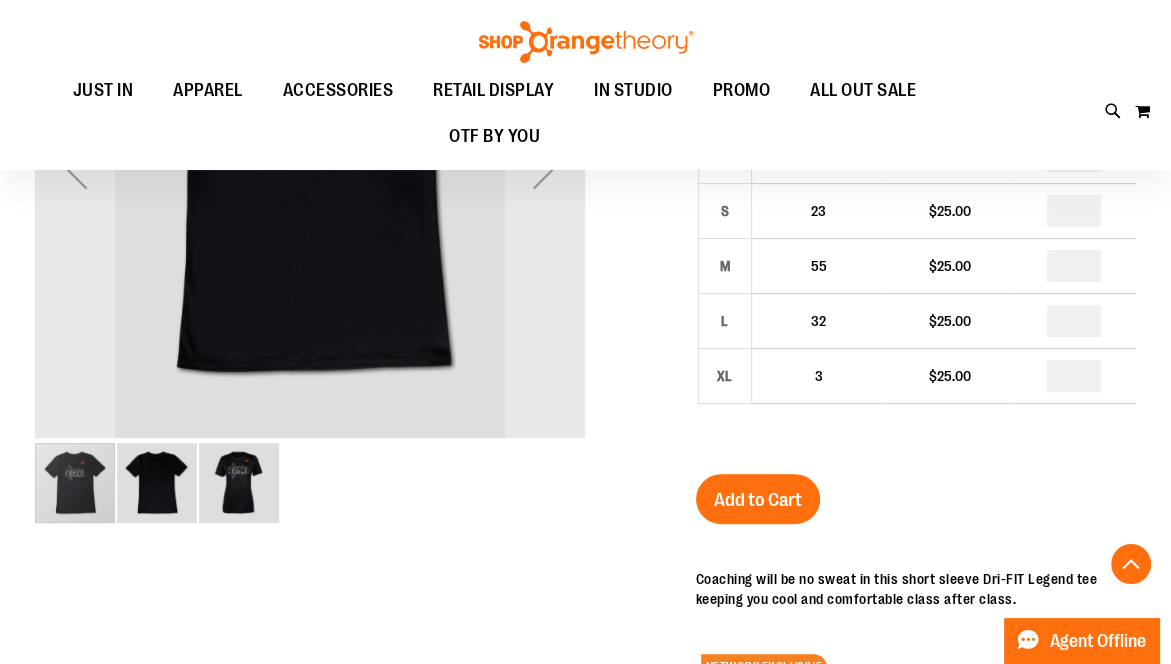 scroll, scrollTop: 388, scrollLeft: 0, axis: vertical 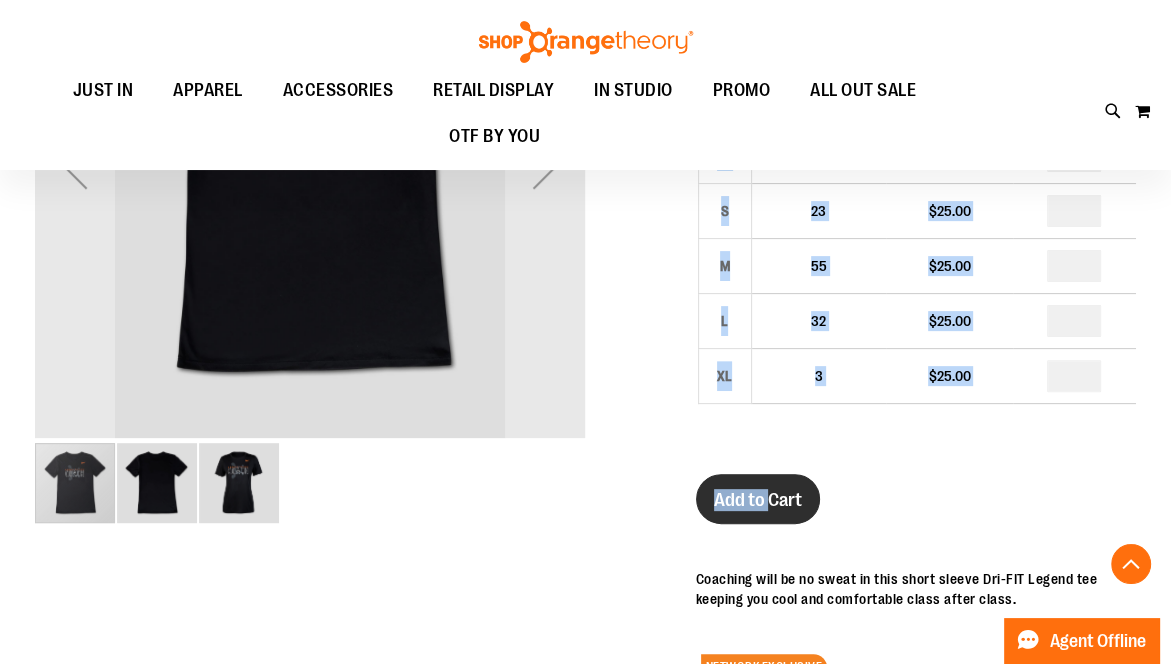 drag, startPoint x: 898, startPoint y: 504, endPoint x: 770, endPoint y: 494, distance: 128.39003 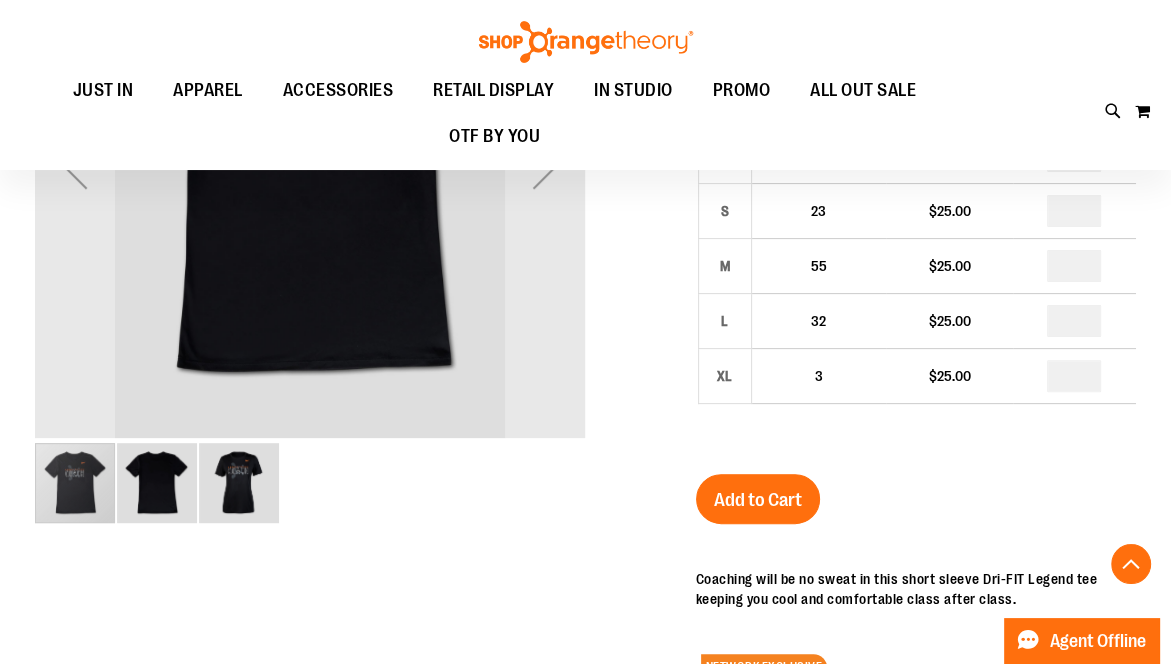 click on "Ladies Legend Tee
$25.00
In stock
Only  %1  left
SKU
RT-231111200
Size
Availability
Unit Price
Qty
XS
14
$25.00
* S" at bounding box center [916, 477] 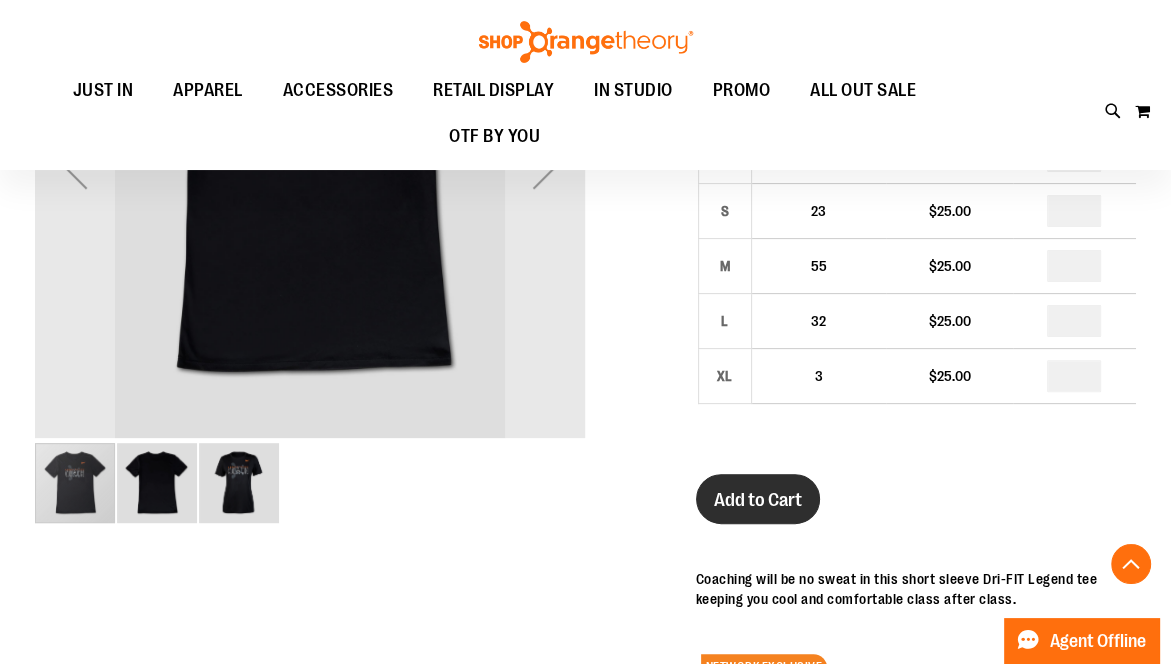 click on "Add to Cart" at bounding box center [758, 500] 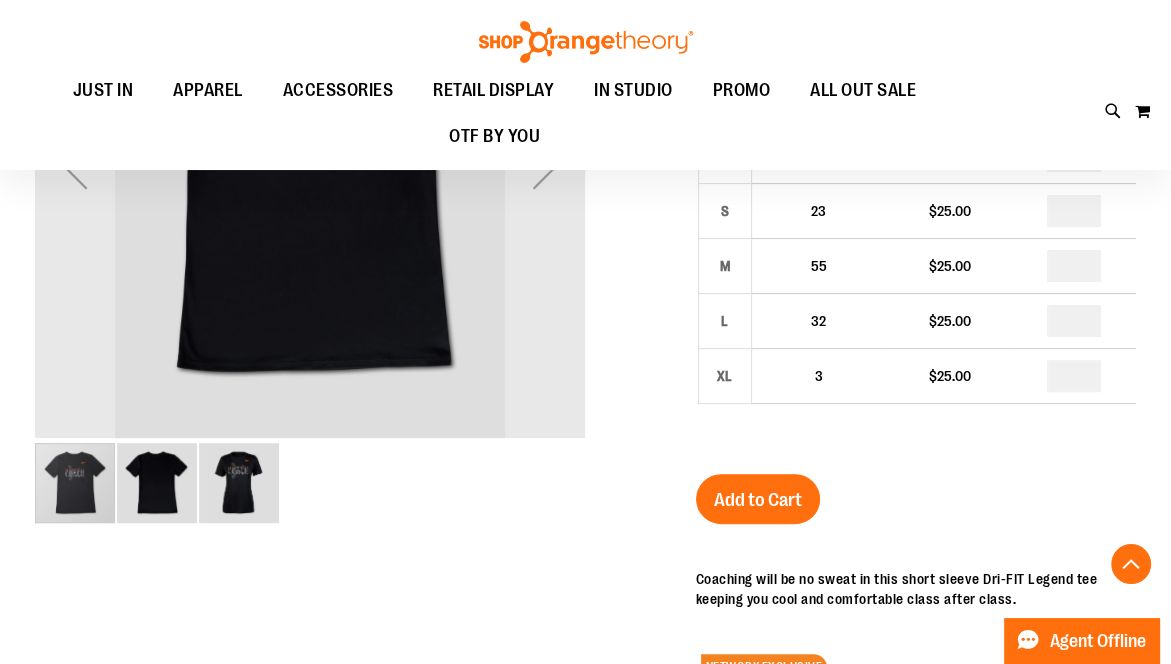click at bounding box center (585, 450) 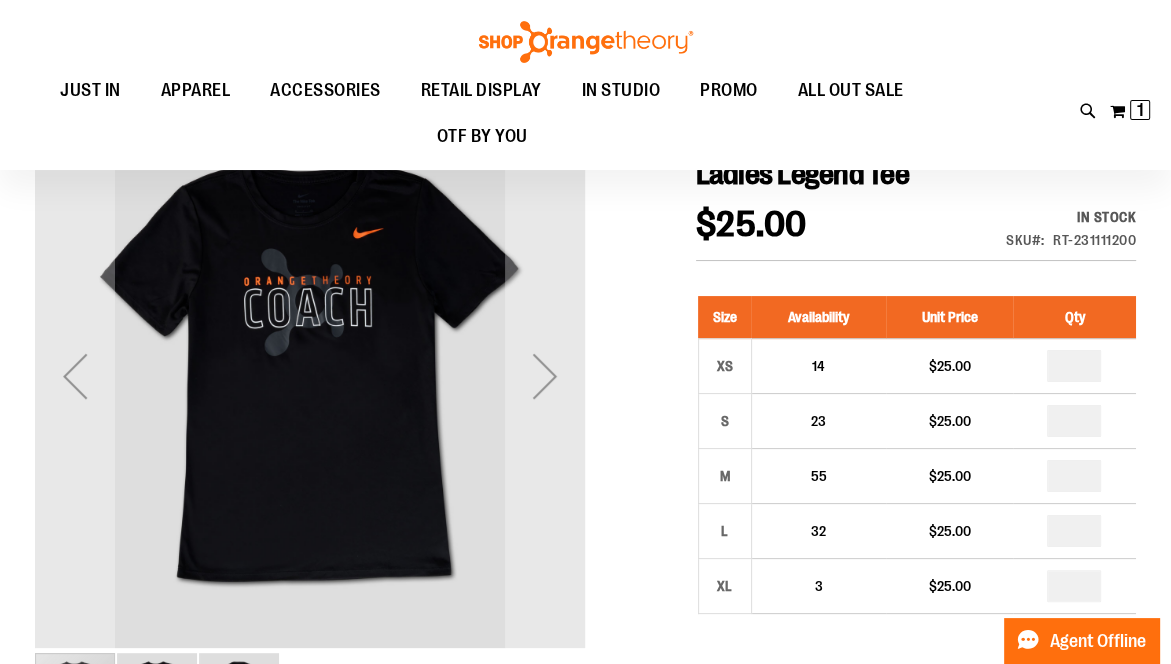 scroll, scrollTop: 178, scrollLeft: 0, axis: vertical 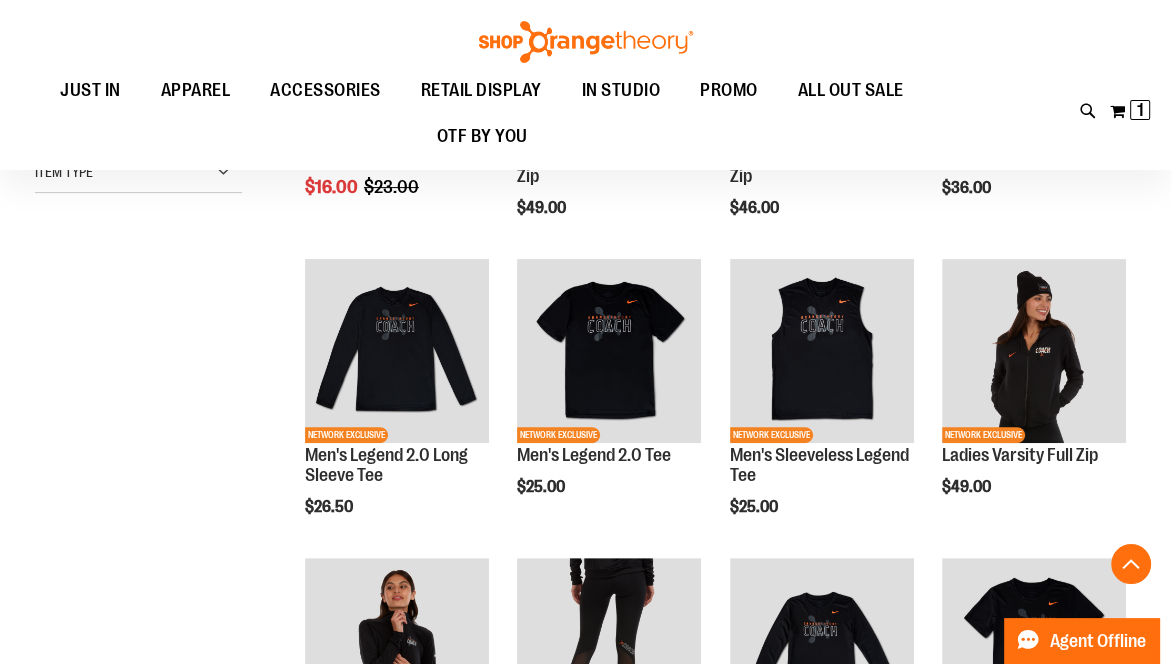 type on "**********" 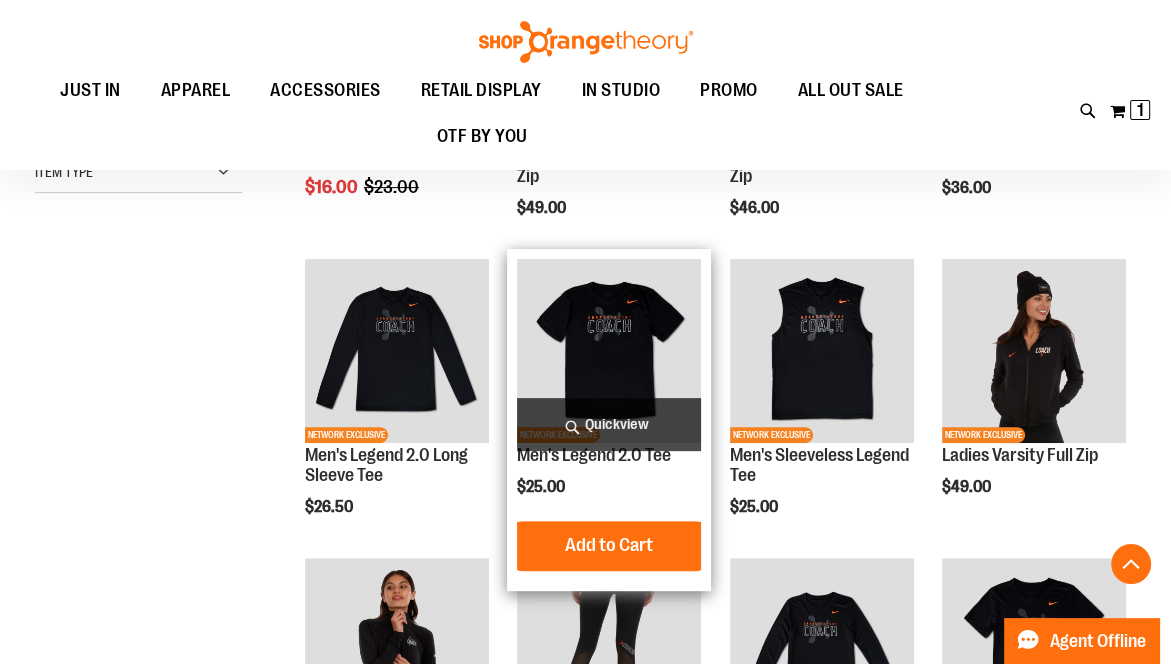 click at bounding box center (609, 351) 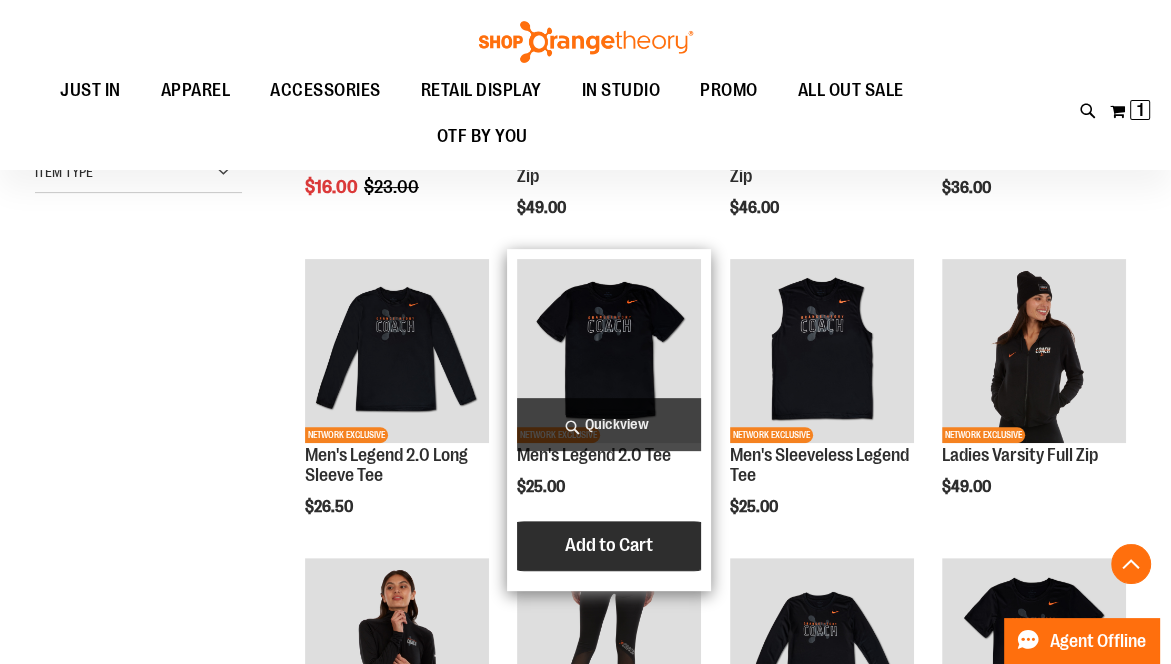click on "Add to Cart" at bounding box center (609, 545) 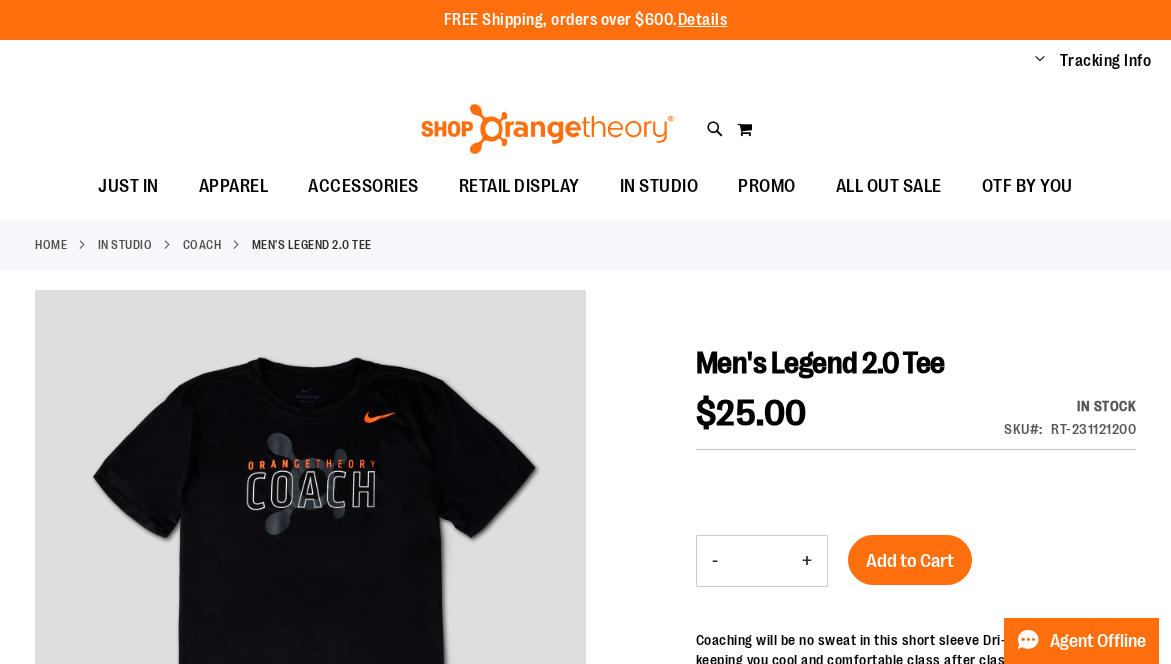 scroll, scrollTop: 0, scrollLeft: 0, axis: both 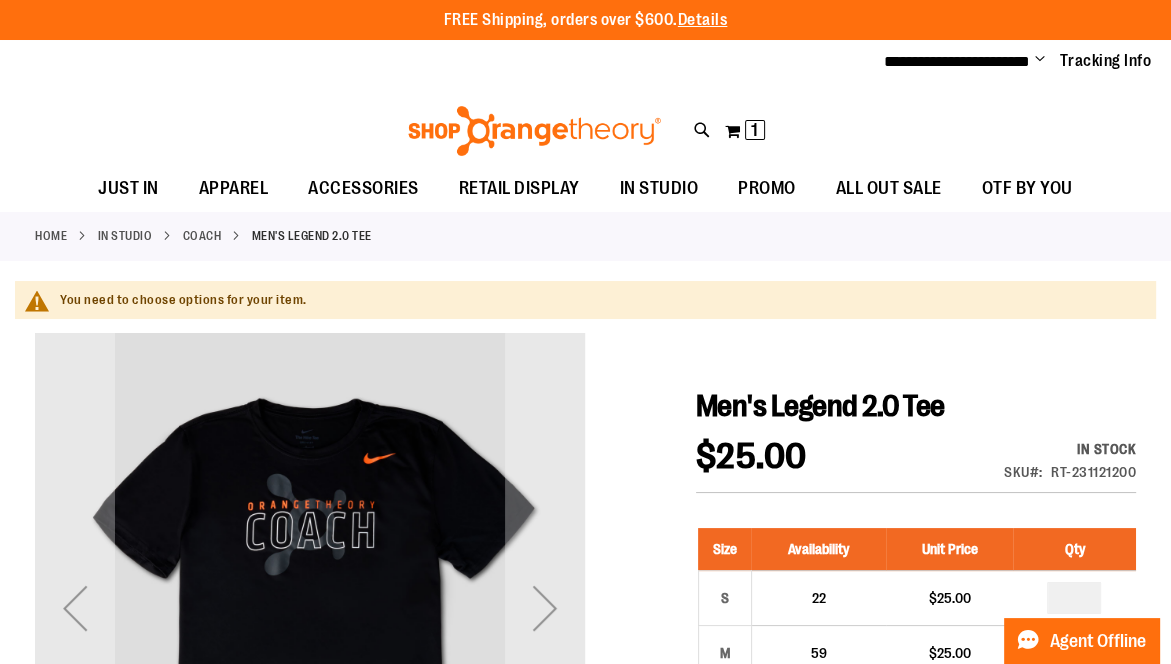 type on "**********" 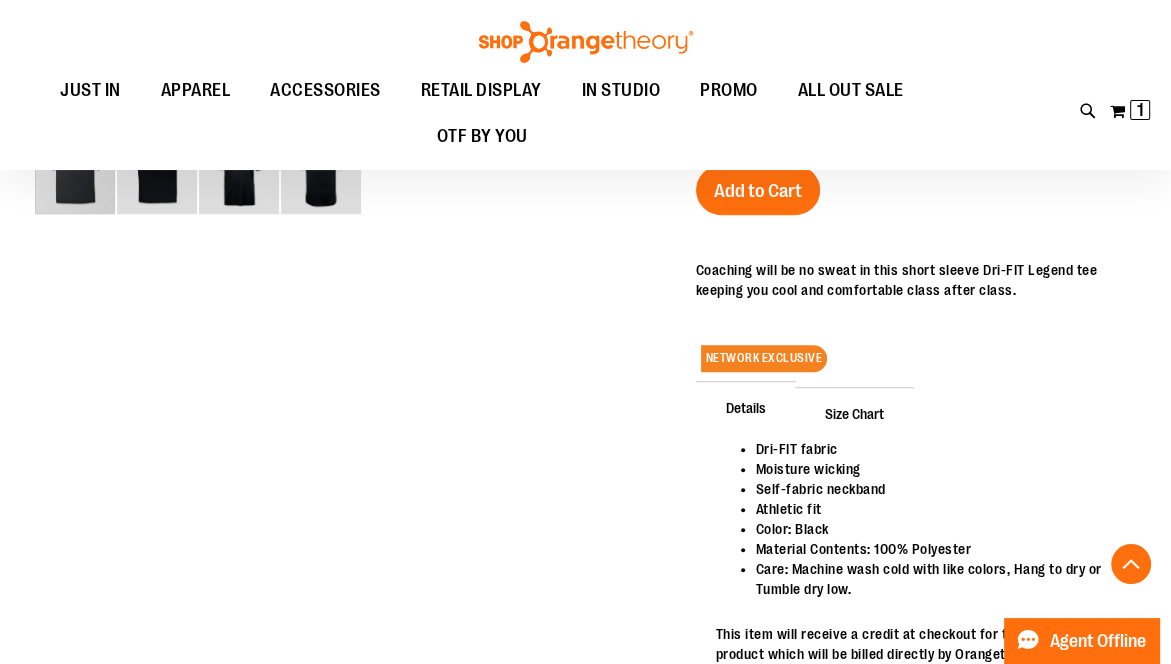 scroll, scrollTop: 752, scrollLeft: 0, axis: vertical 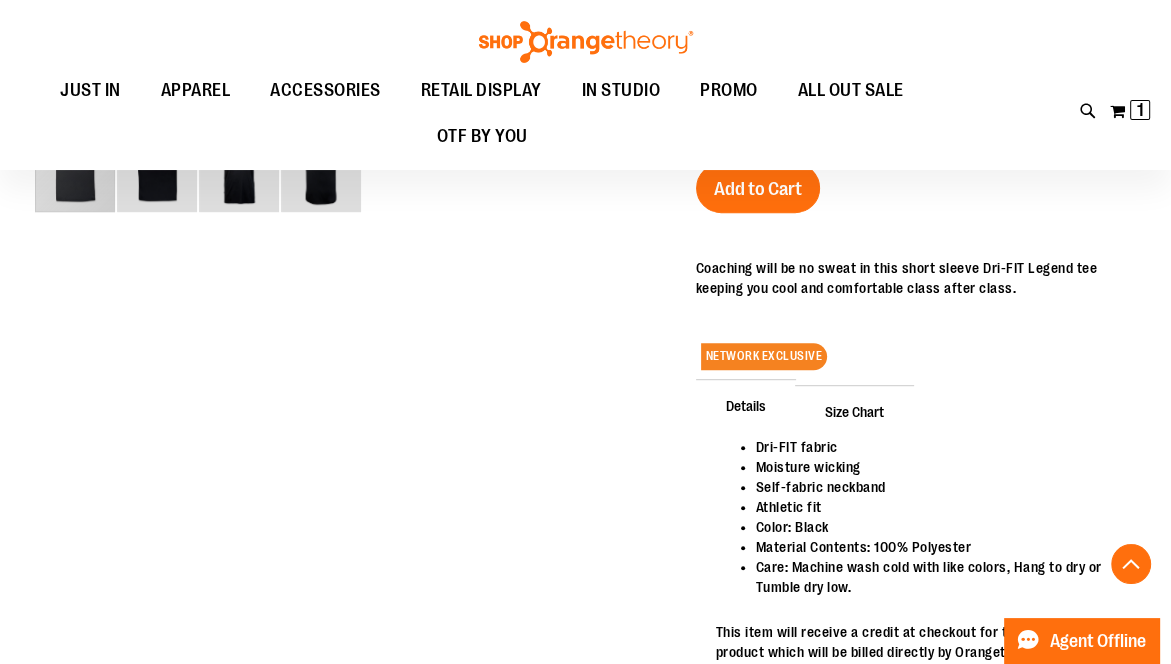 click on "Size Chart" at bounding box center (854, 411) 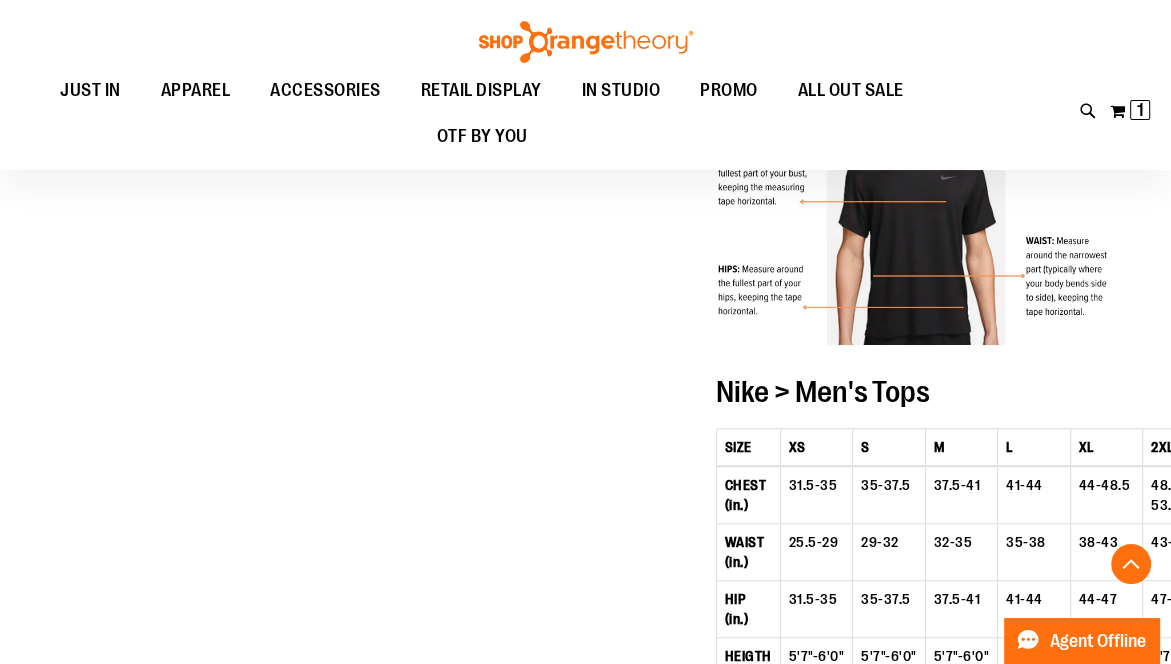 scroll, scrollTop: 1086, scrollLeft: 0, axis: vertical 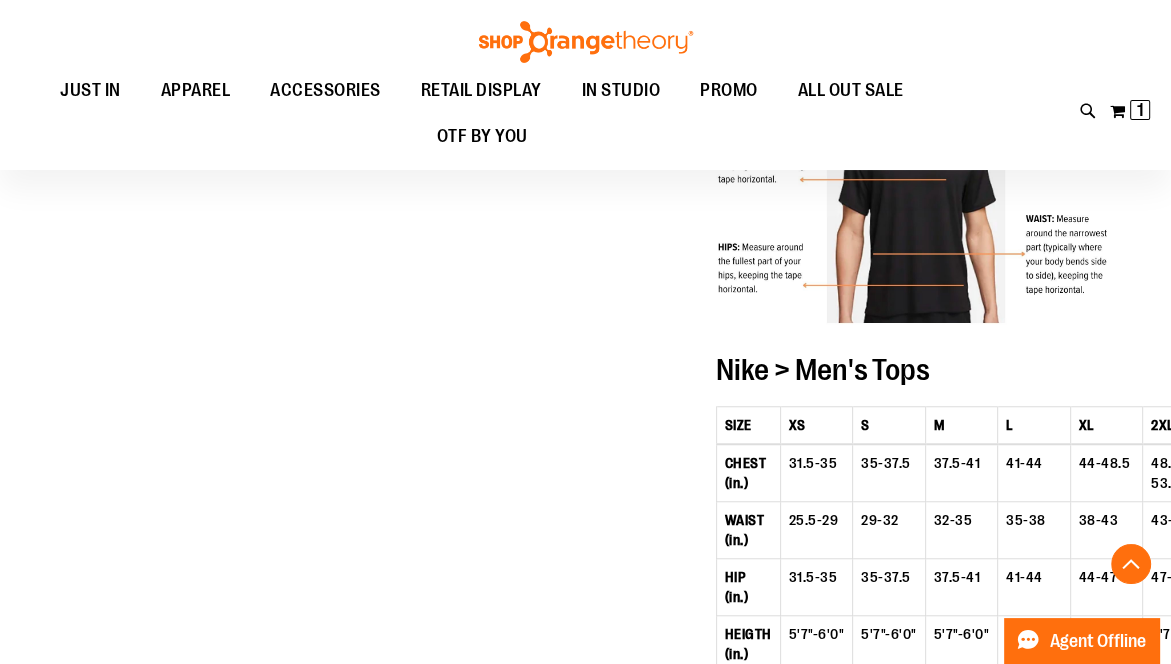 click on "XL" at bounding box center [1106, 426] 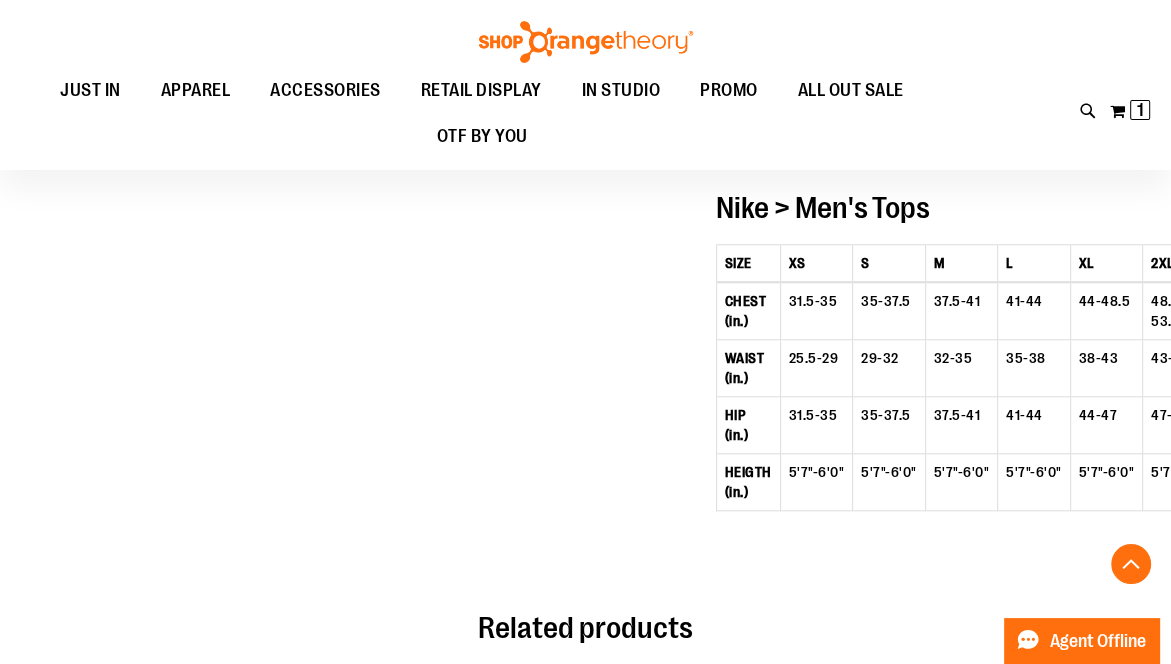 scroll, scrollTop: 1248, scrollLeft: 0, axis: vertical 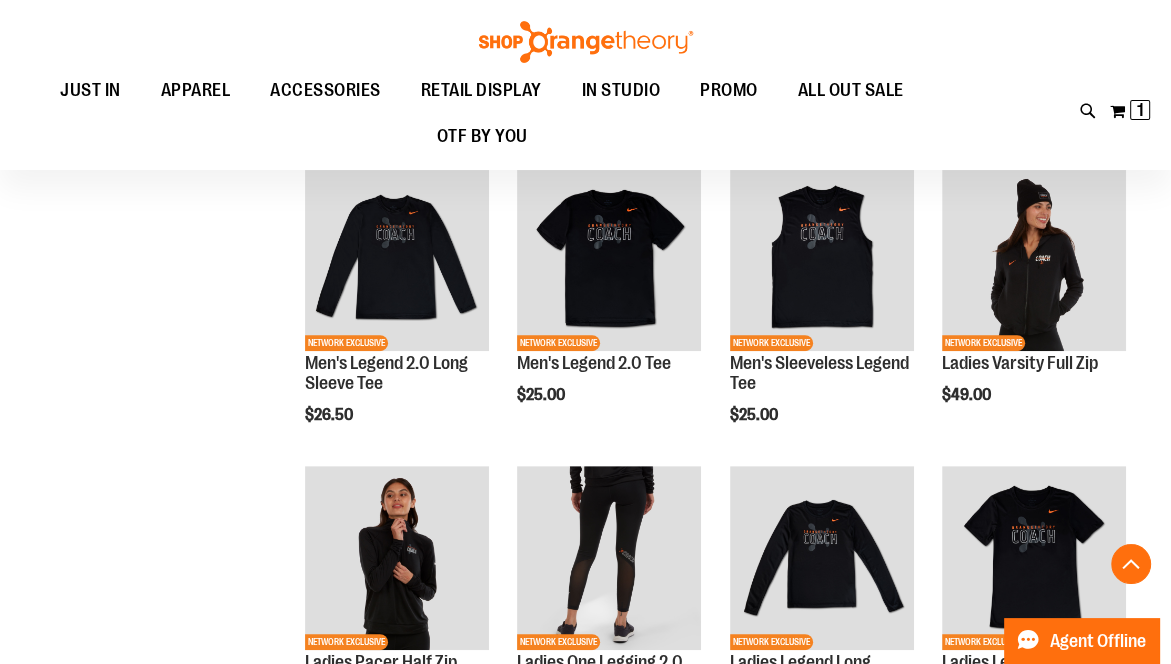 type on "**********" 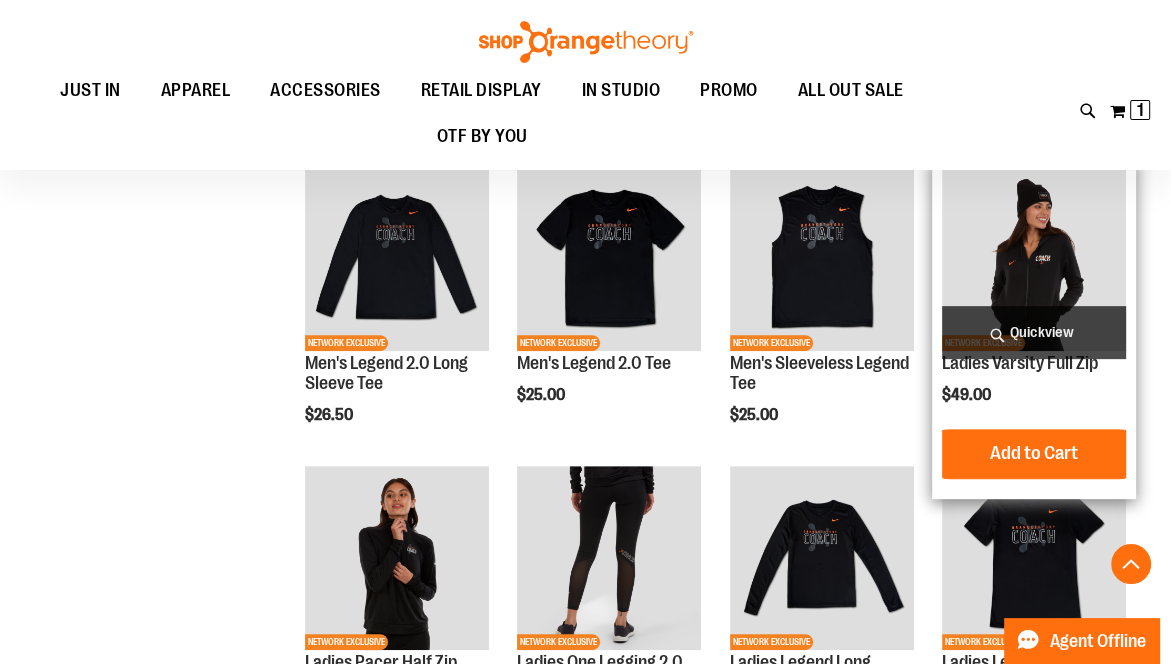 click on "NETWORK EXCLUSIVE
Ladies Varsity Full Zip
$49.00
Quickview" at bounding box center [1034, 328] 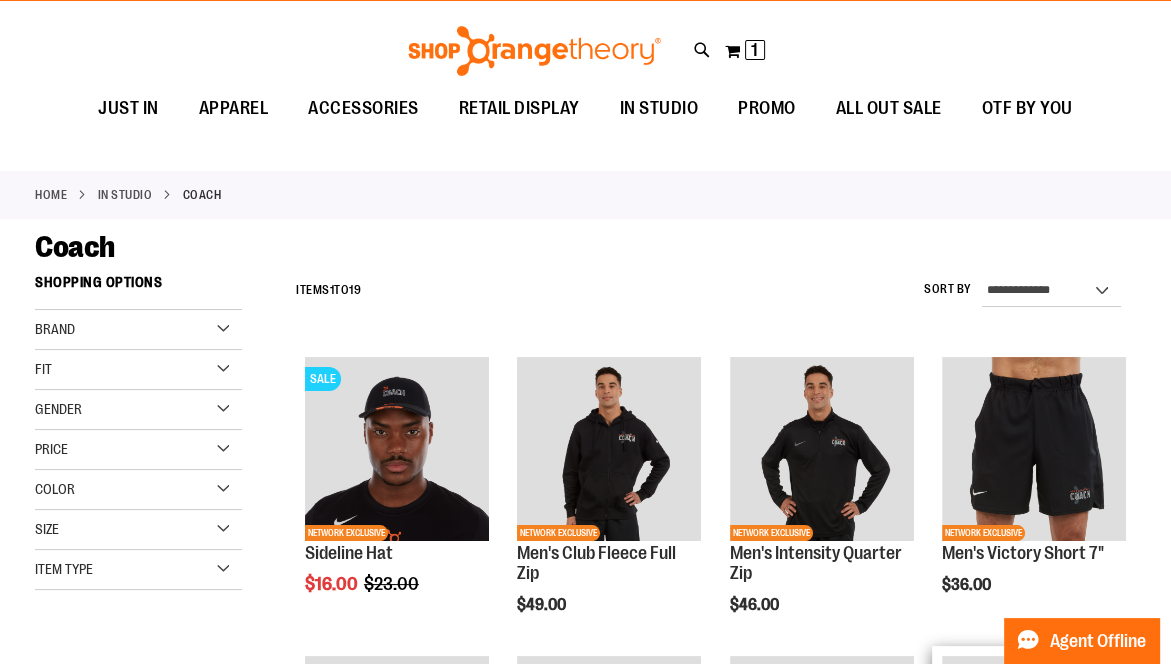 scroll, scrollTop: 0, scrollLeft: 0, axis: both 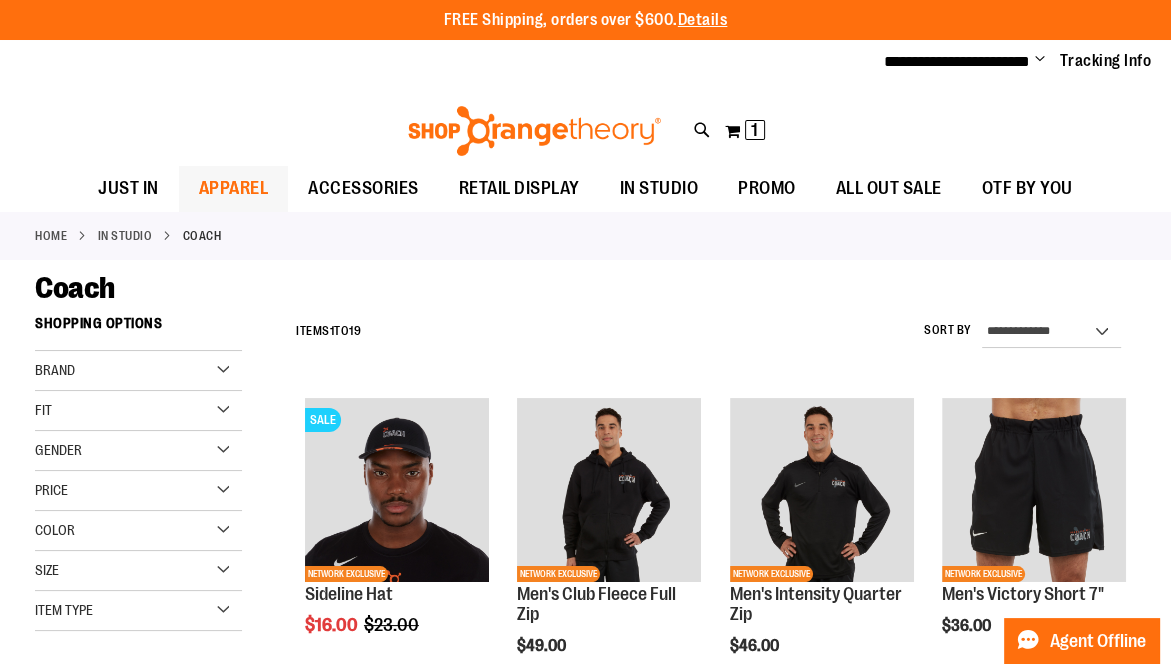 click on "APPAREL" at bounding box center [234, 188] 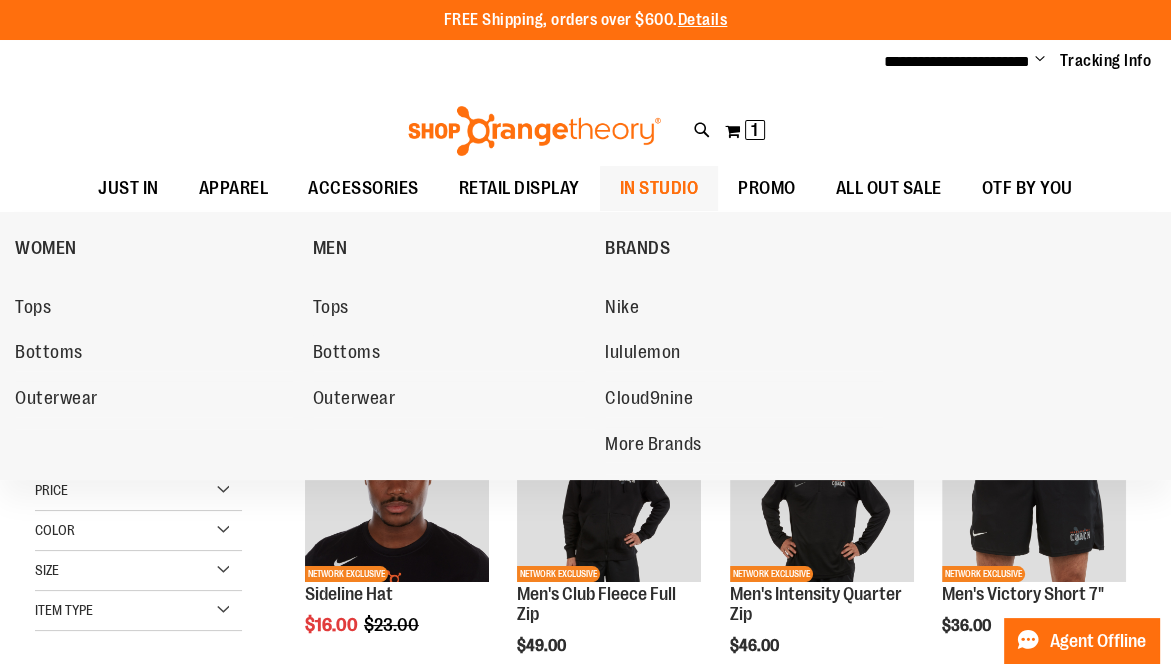 click on "IN STUDIO" at bounding box center [659, 188] 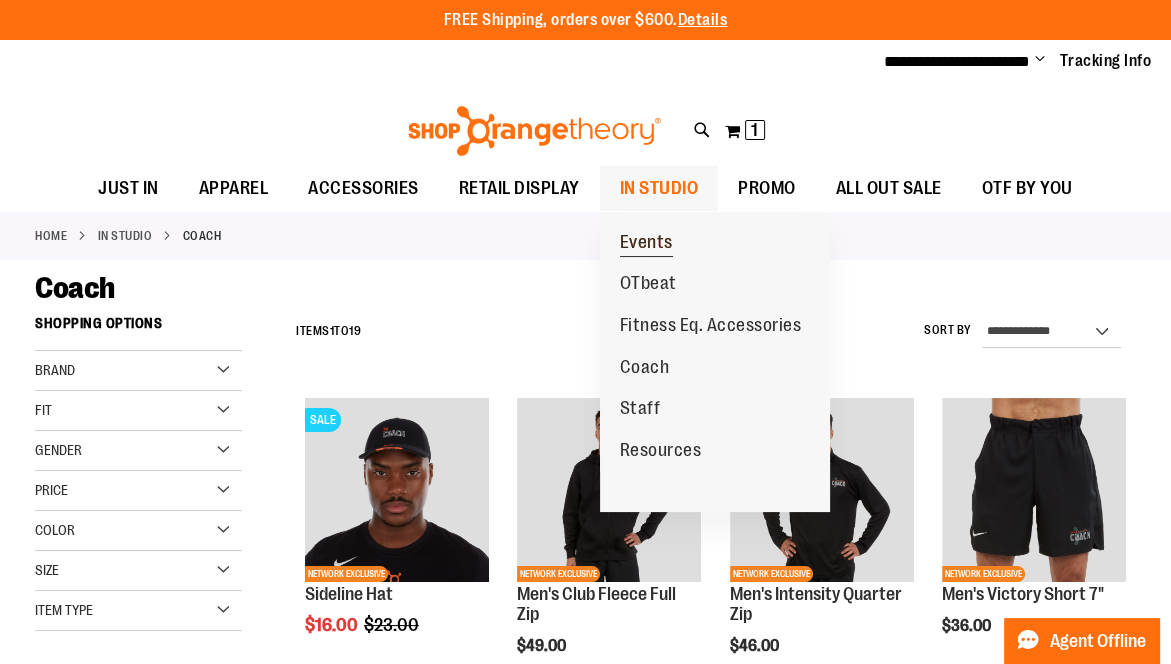click on "Events" at bounding box center (646, 243) 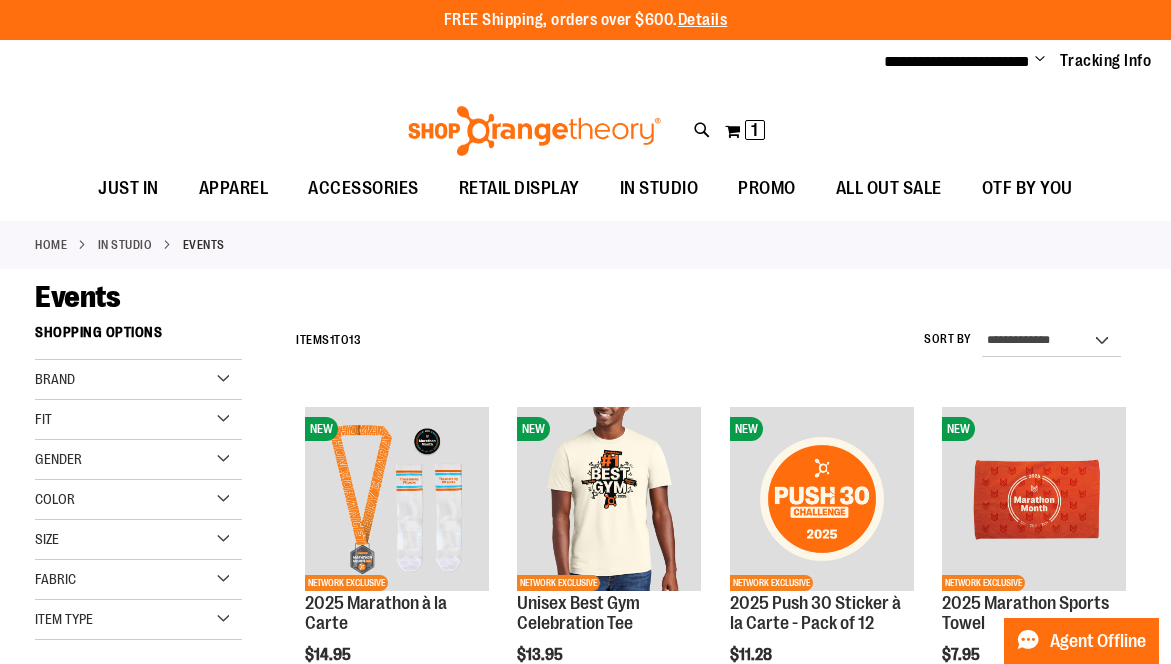 scroll, scrollTop: 0, scrollLeft: 0, axis: both 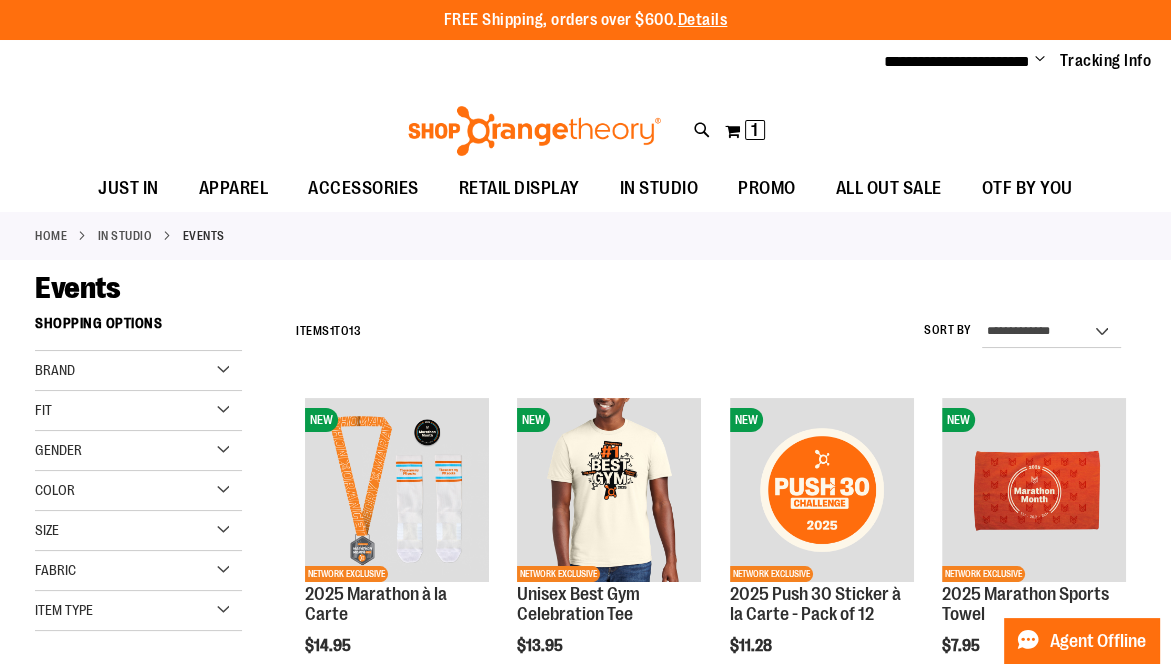 type on "**********" 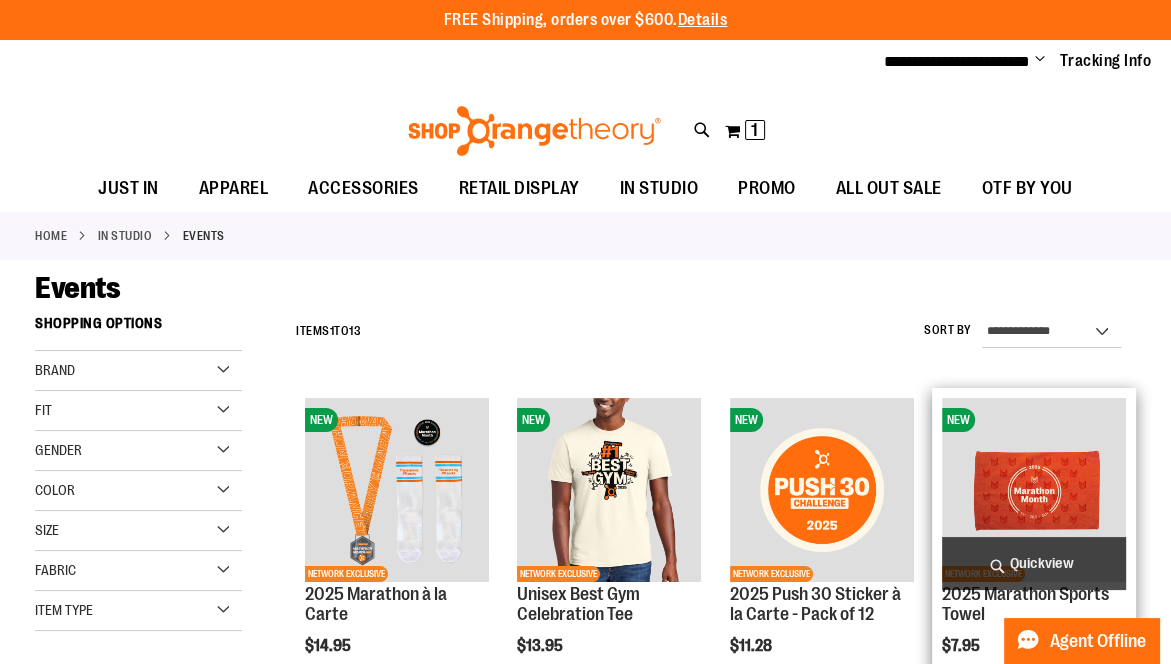 click on "NEW NETWORK EXCLUSIVE
2025 Marathon Sports Towel
$7.95
Quickview" at bounding box center (1034, 569) 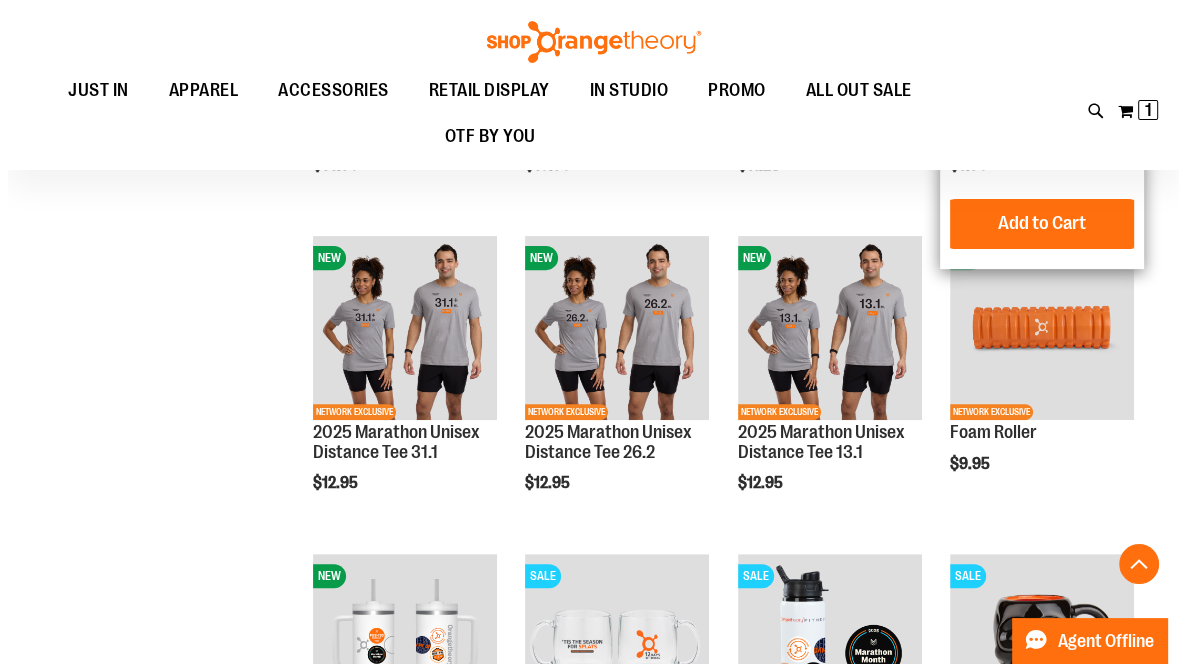 scroll, scrollTop: 481, scrollLeft: 0, axis: vertical 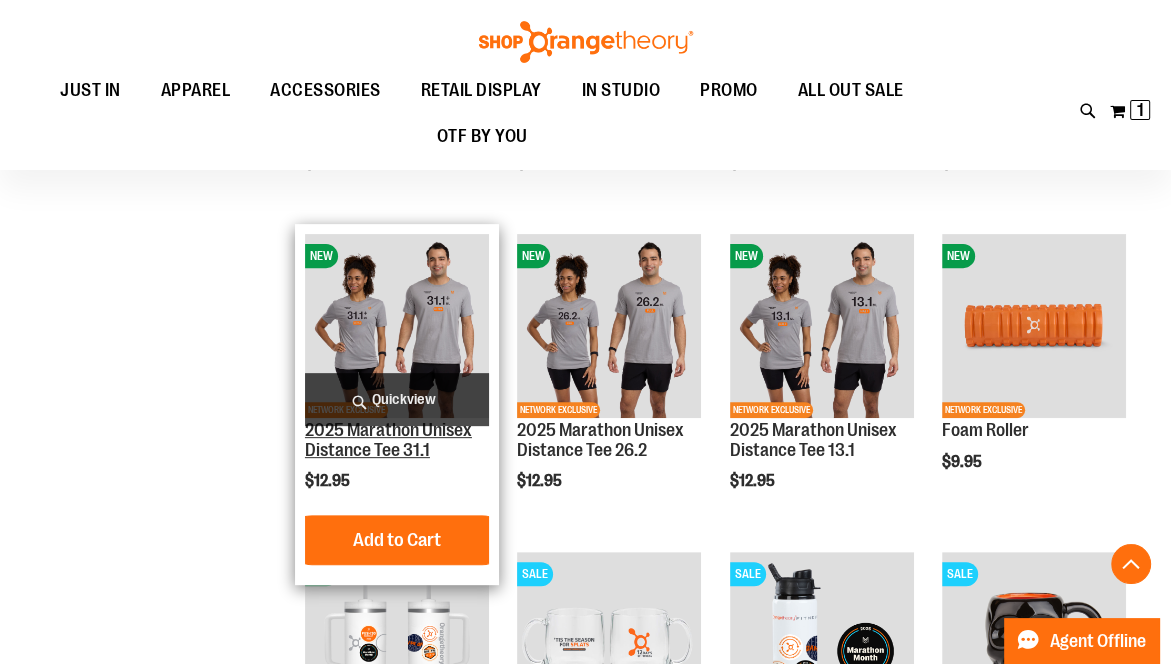click on "2025 Marathon Unisex Distance Tee 31.1" at bounding box center (388, 440) 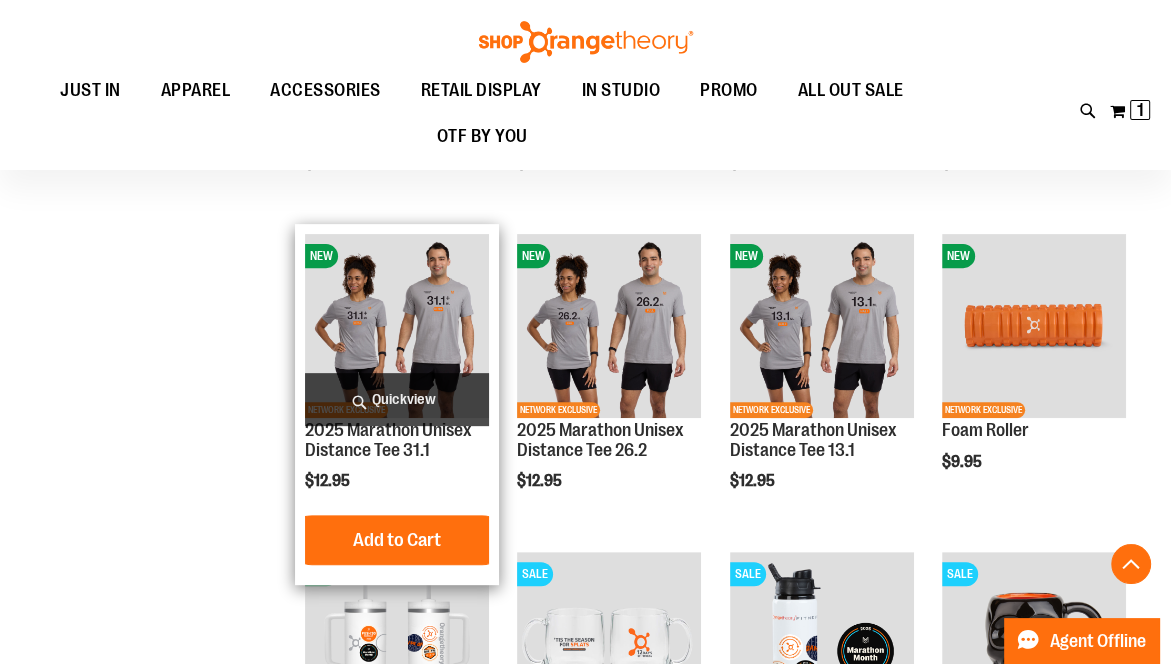 click on "Quickview" at bounding box center [397, 399] 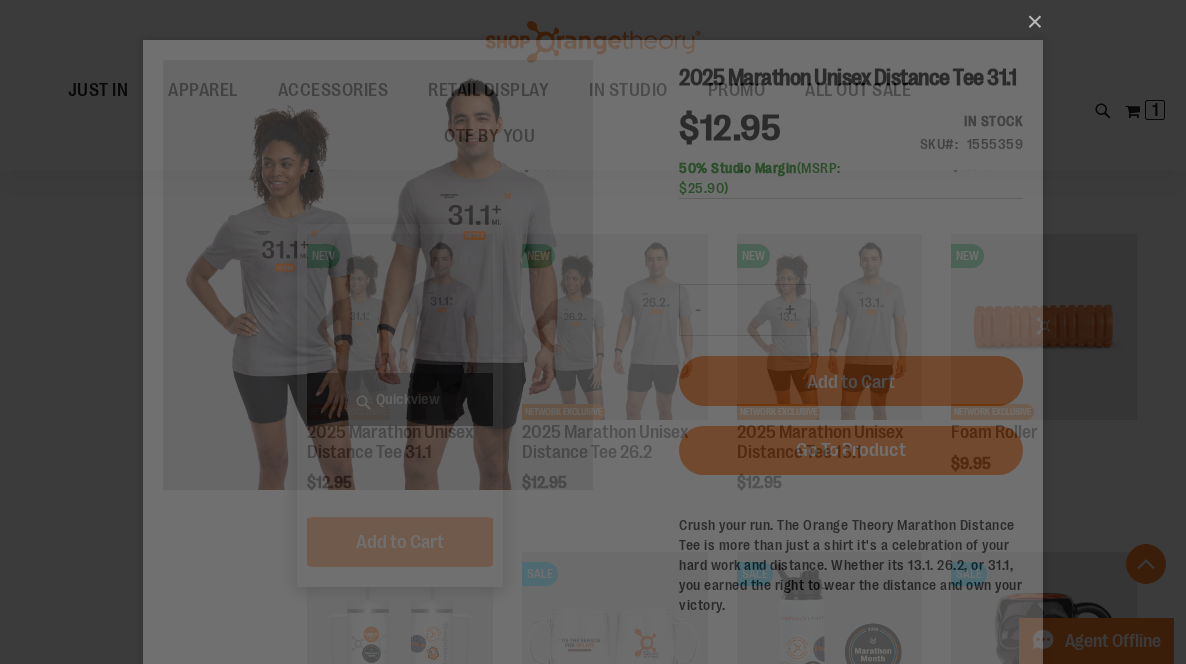 scroll, scrollTop: 0, scrollLeft: 0, axis: both 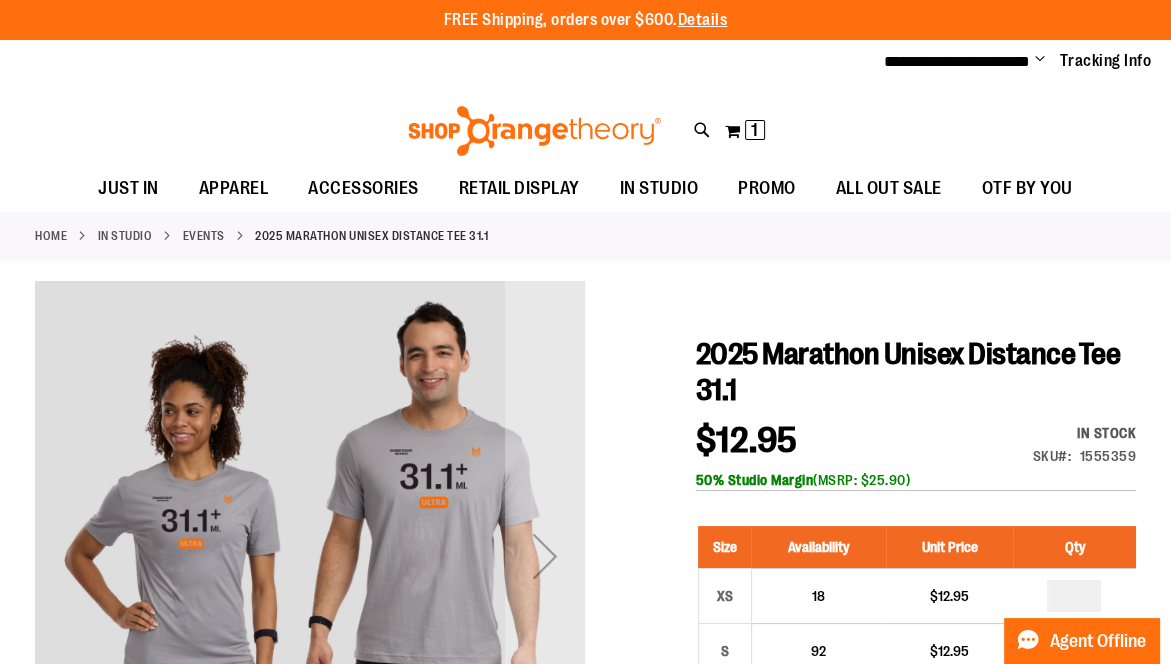 type on "**********" 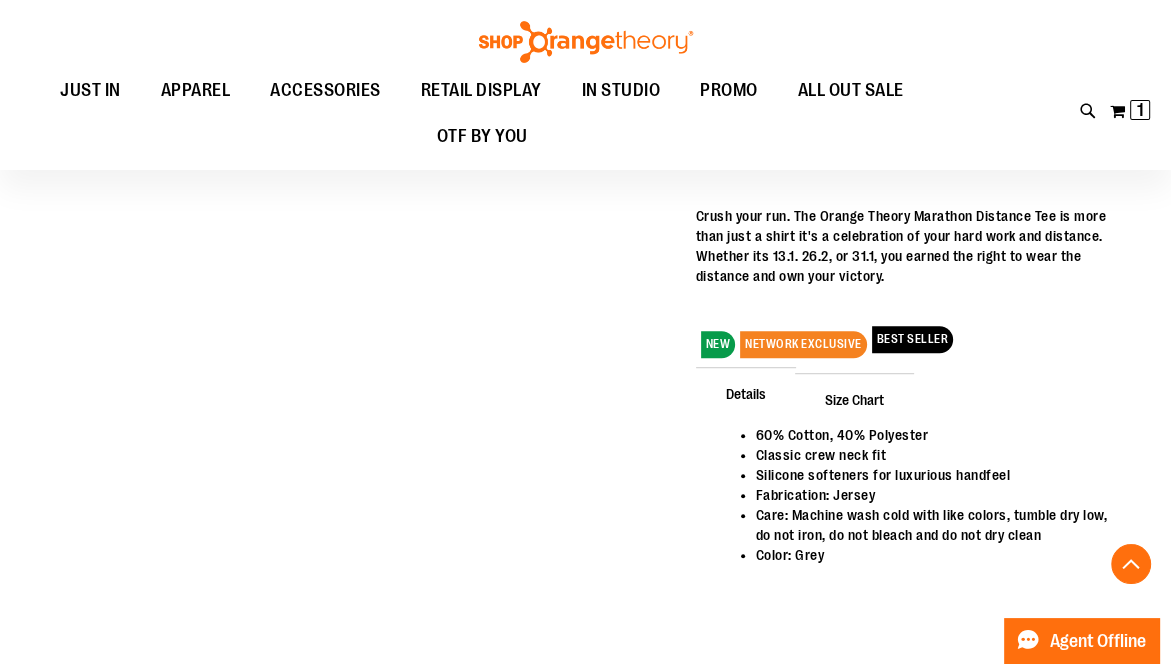 scroll, scrollTop: 857, scrollLeft: 0, axis: vertical 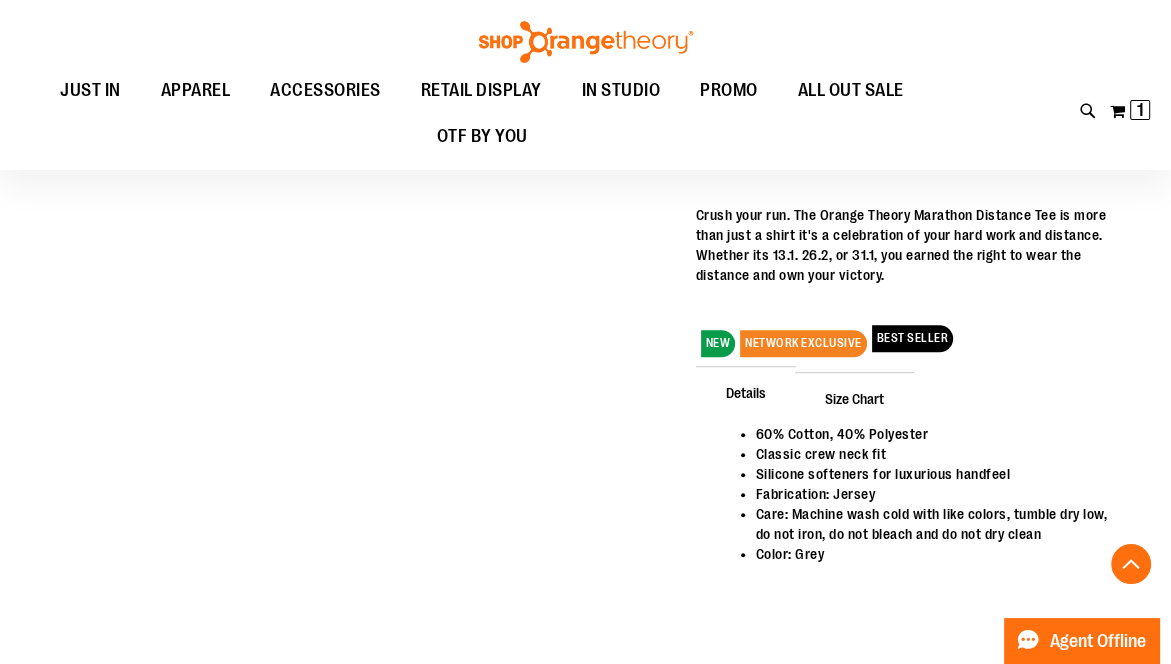 click on "Size Chart" at bounding box center (854, 398) 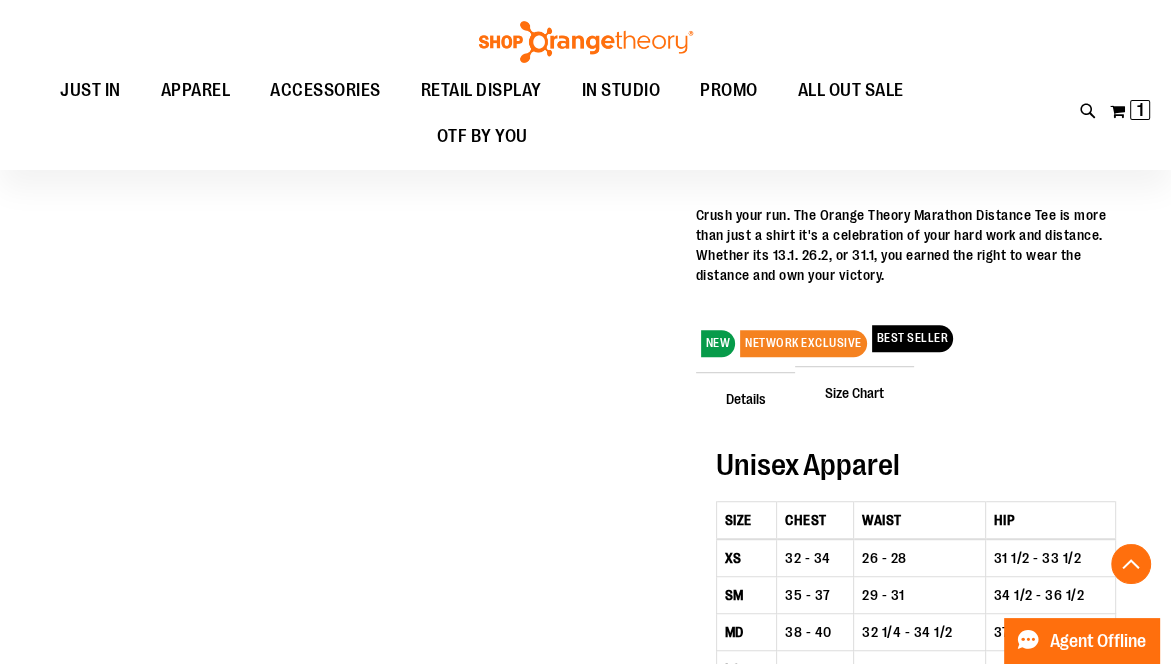 click on "NEW NETWORK EXCLUSIVE BEST SELLER
Details
60% Cotton, 40% Polyester
Classic crew neck fit
Silicone softeners for luxurious handfeel
Fabrication: Jersey
Care: Machine wash cold with like colors, tumble dry low, do not iron, do not bleach and do not dry clean
Color: Grey
Size Chart
Unisex Apparel" at bounding box center [916, 515] 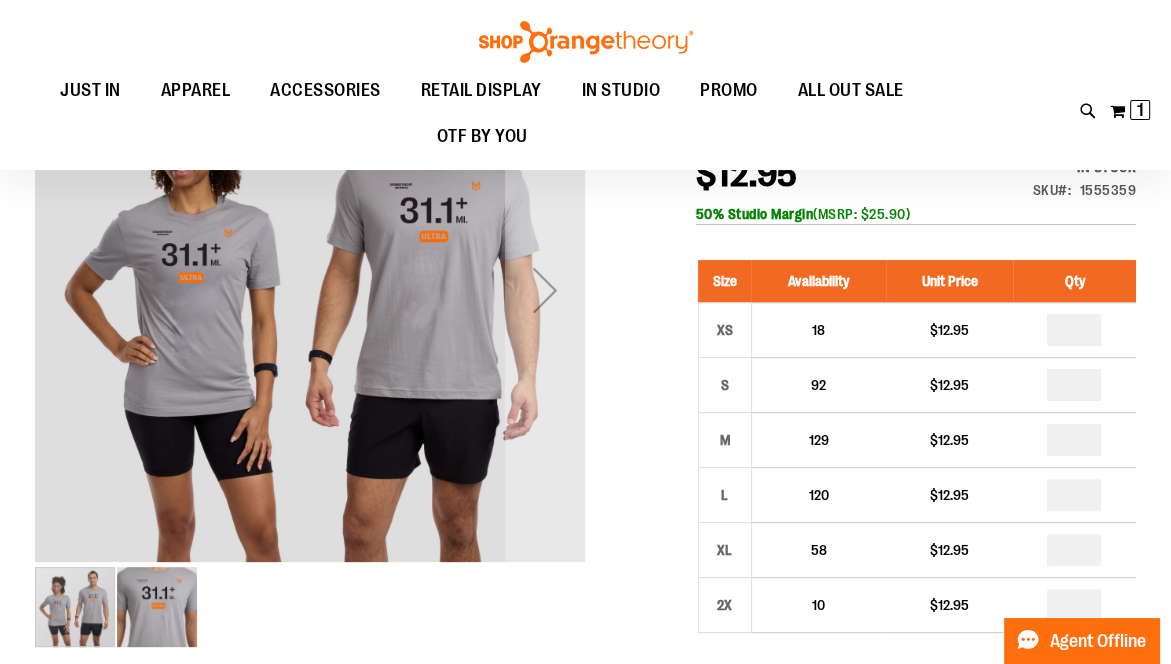 scroll, scrollTop: 251, scrollLeft: 0, axis: vertical 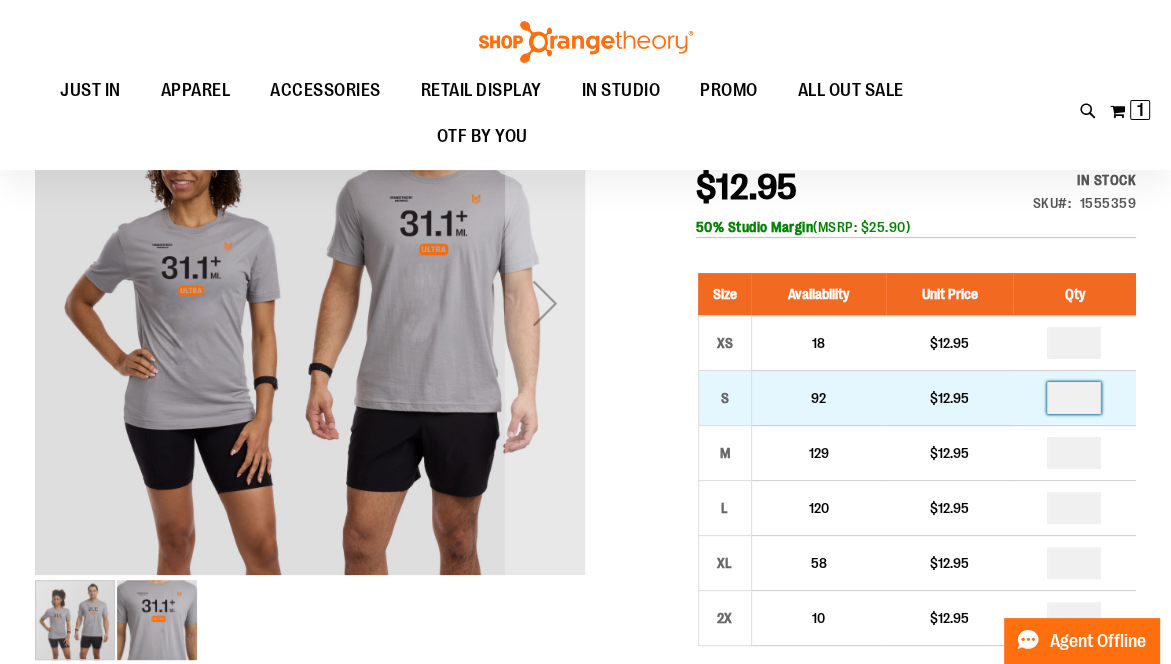click on "*" at bounding box center (1074, 398) 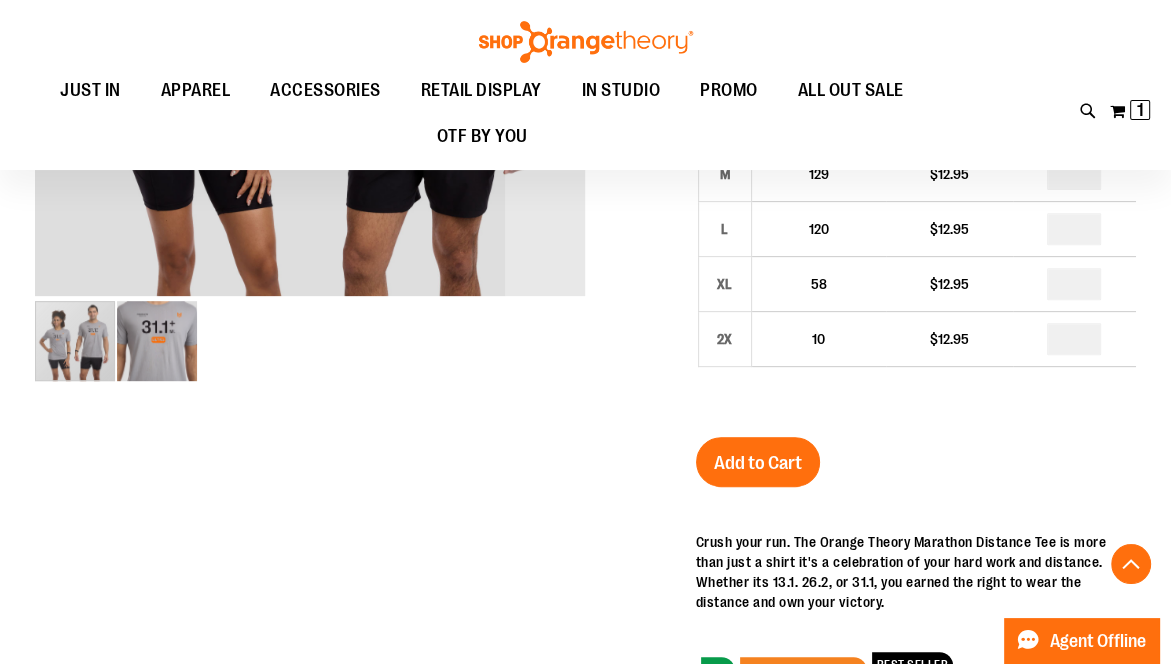 scroll, scrollTop: 547, scrollLeft: 0, axis: vertical 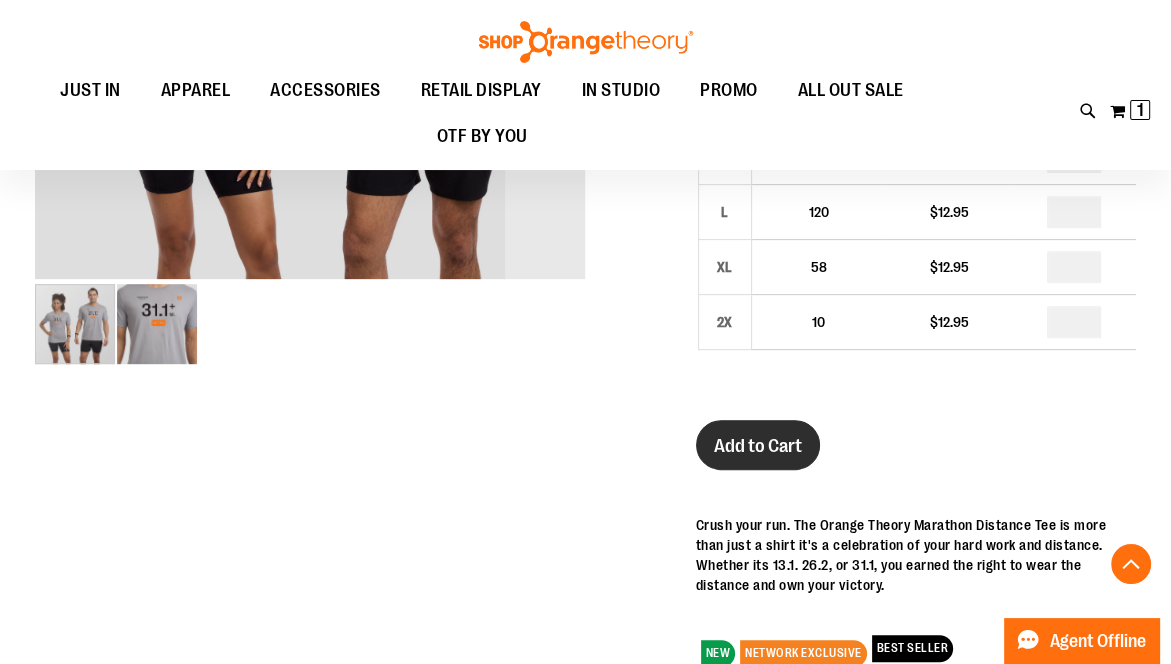 click on "Add to Cart" at bounding box center (758, 445) 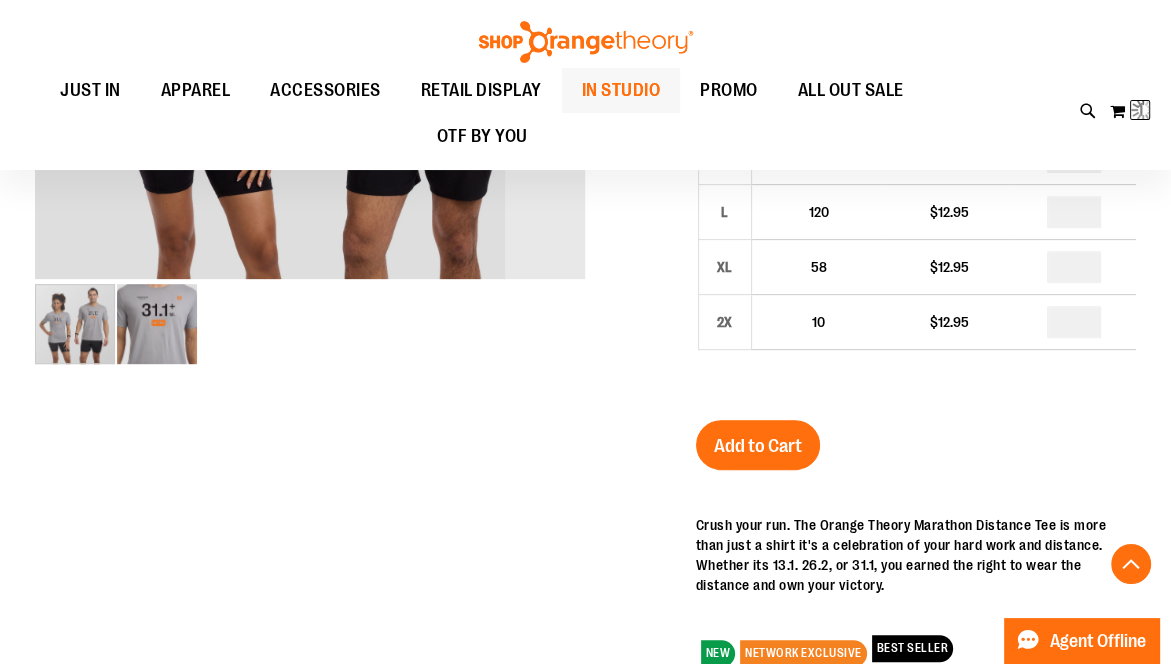 click on "IN STUDIO" at bounding box center (621, 90) 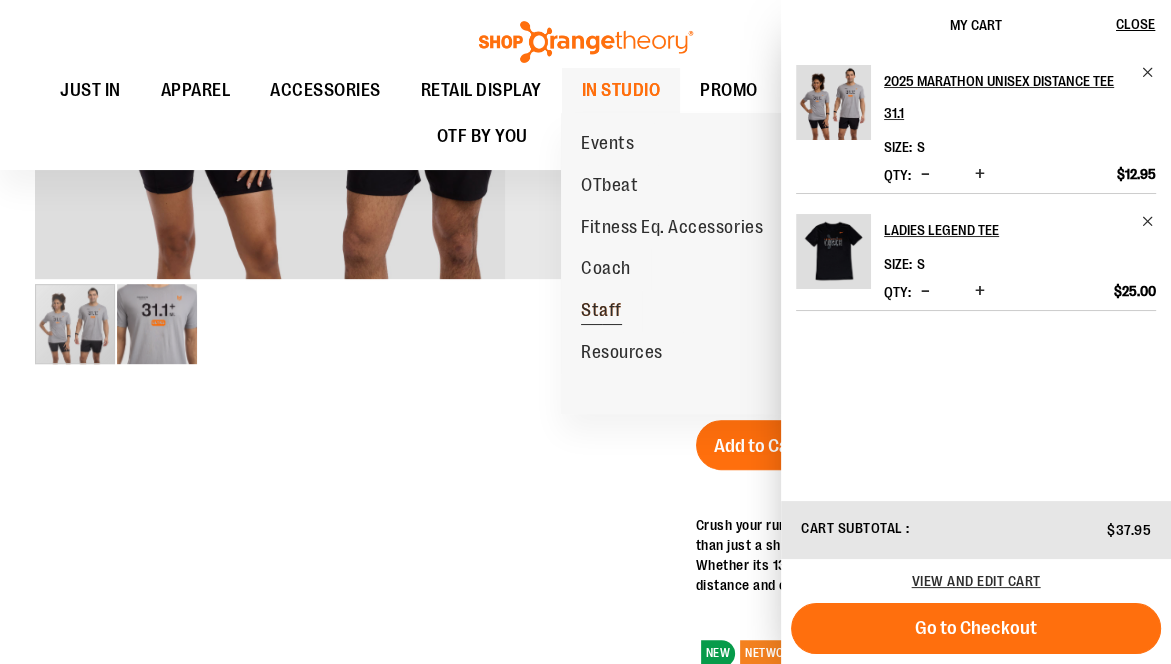 click on "Staff" at bounding box center (601, 312) 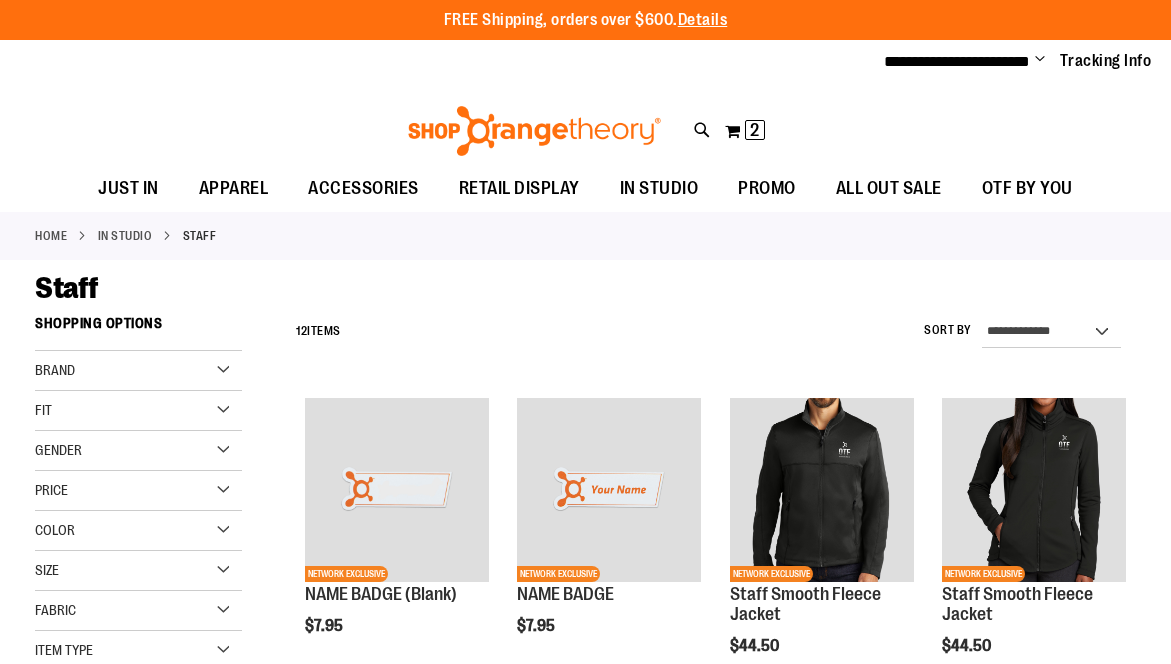 scroll, scrollTop: 0, scrollLeft: 0, axis: both 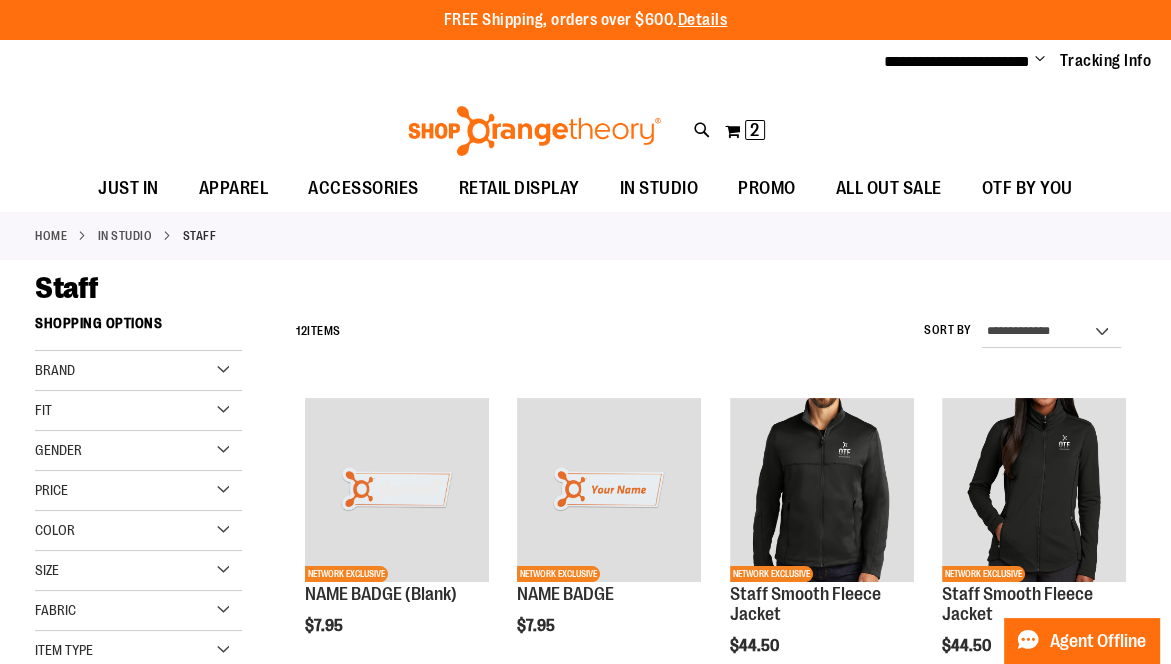 type on "**********" 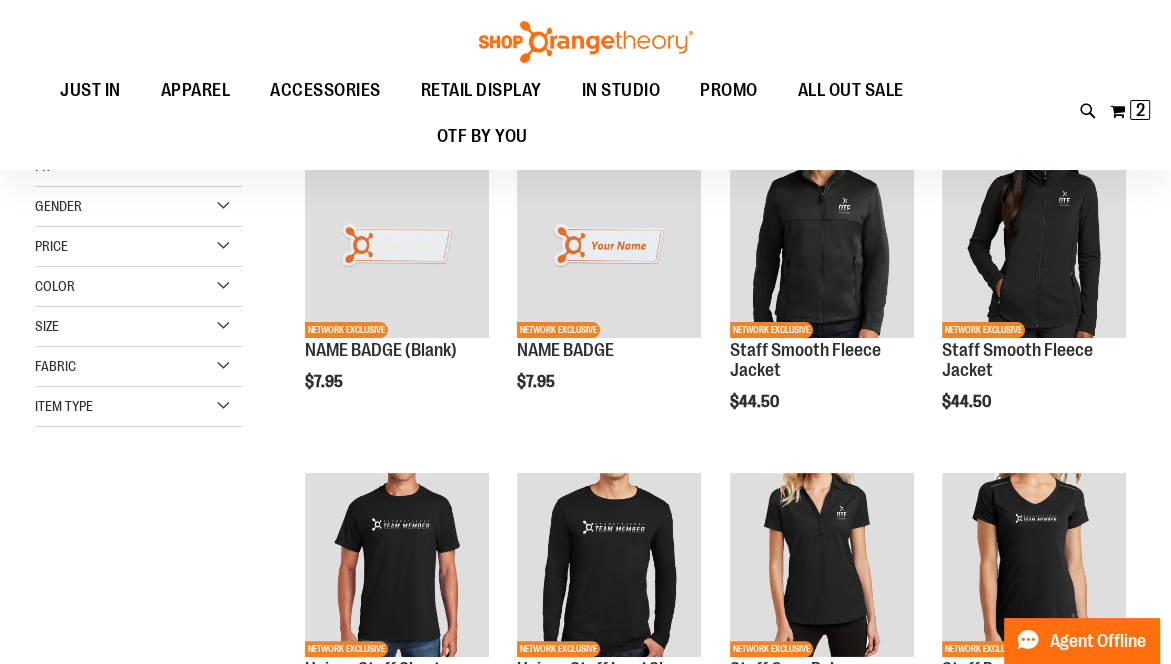 scroll, scrollTop: 242, scrollLeft: 0, axis: vertical 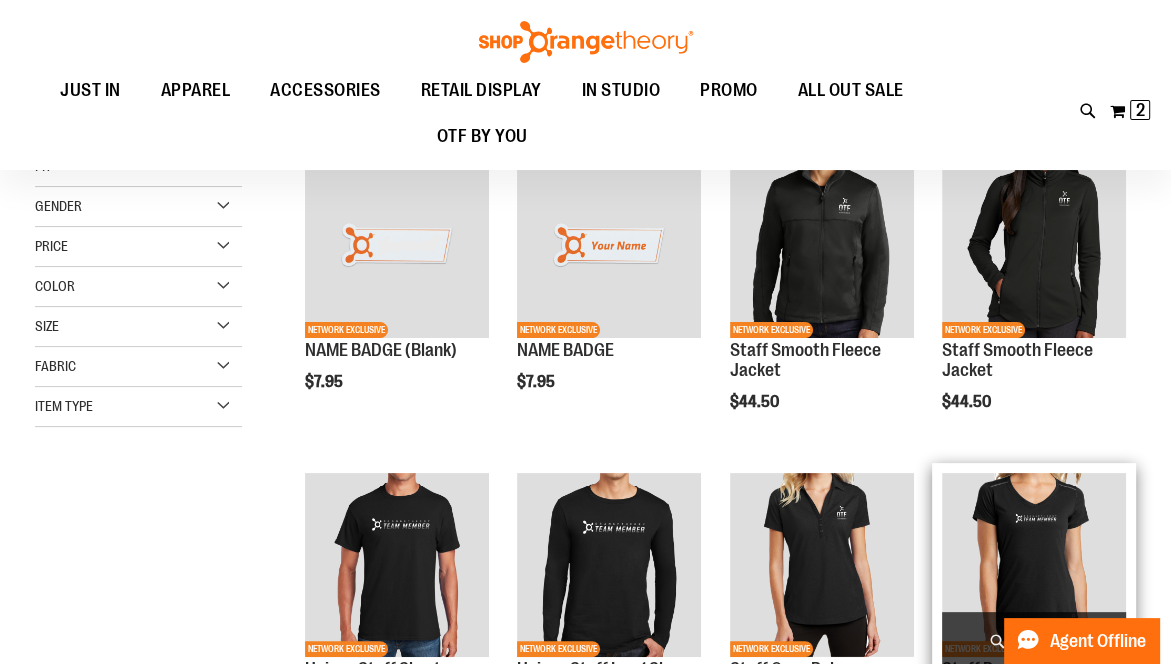 click at bounding box center (1034, 565) 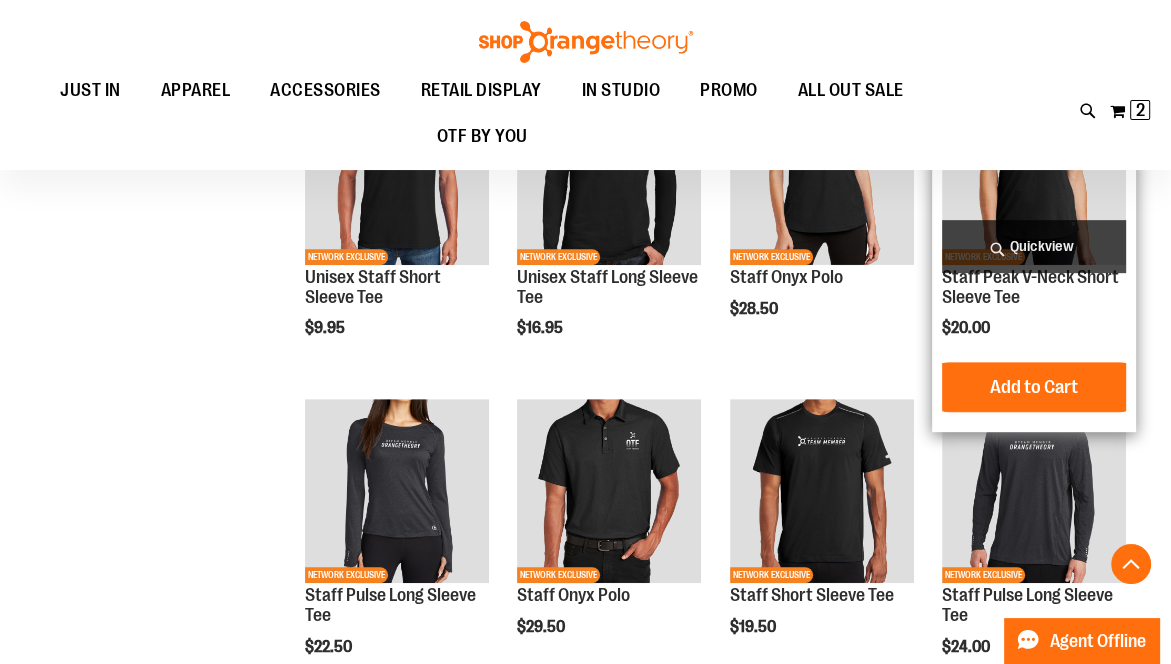 scroll, scrollTop: 634, scrollLeft: 0, axis: vertical 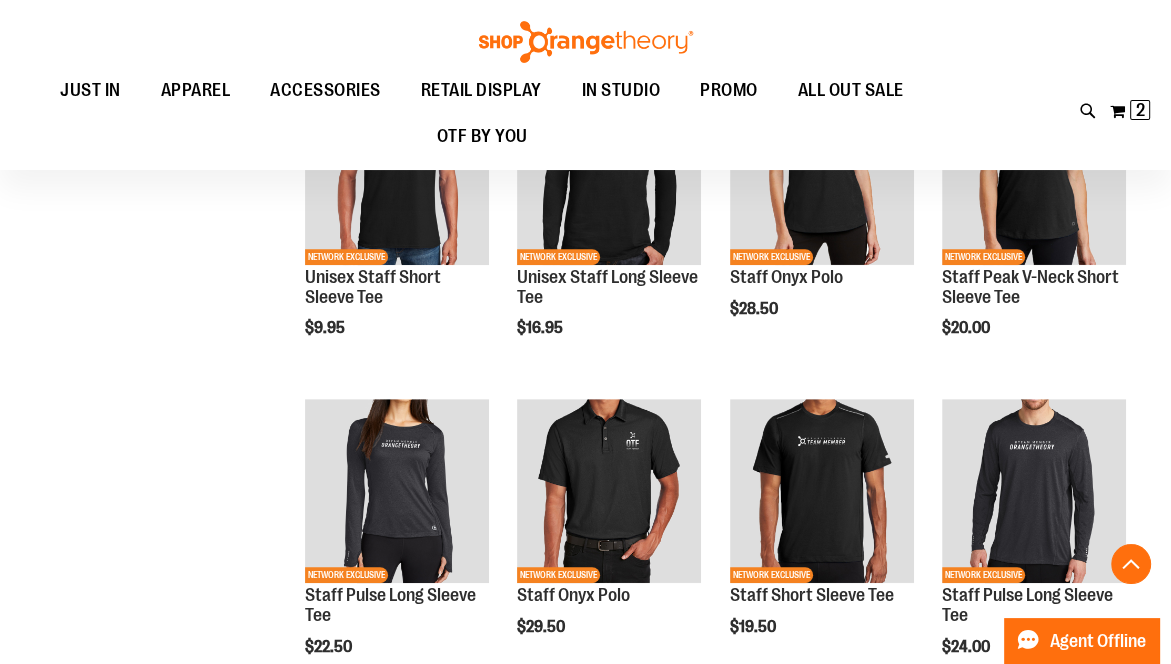 type on "**********" 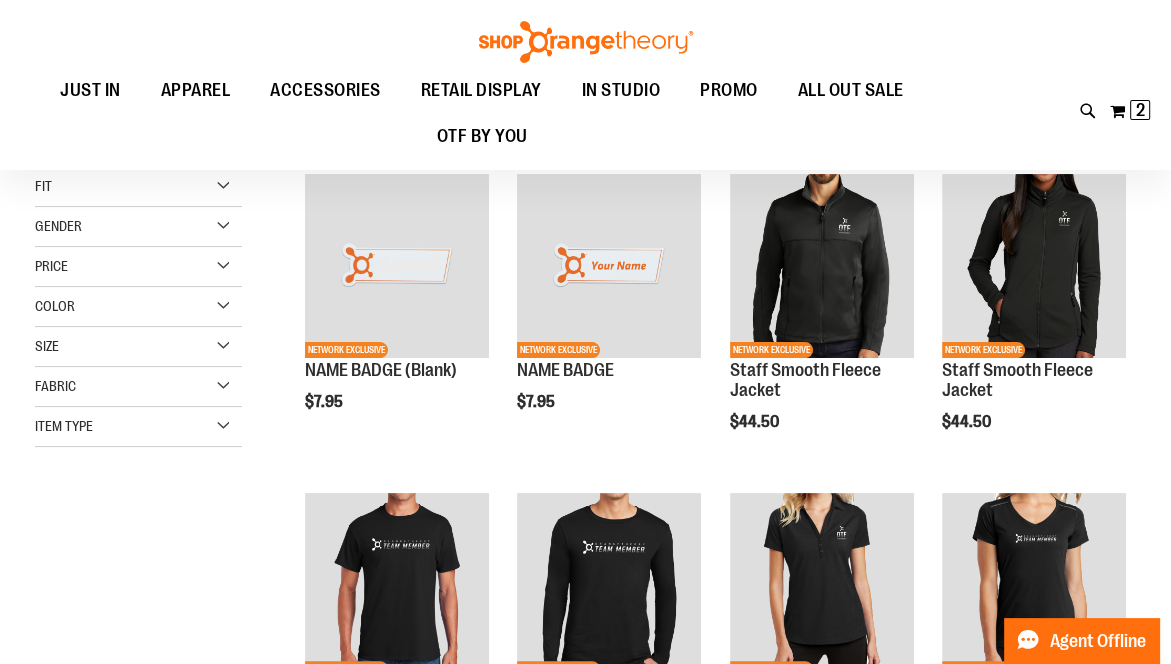 scroll, scrollTop: 221, scrollLeft: 0, axis: vertical 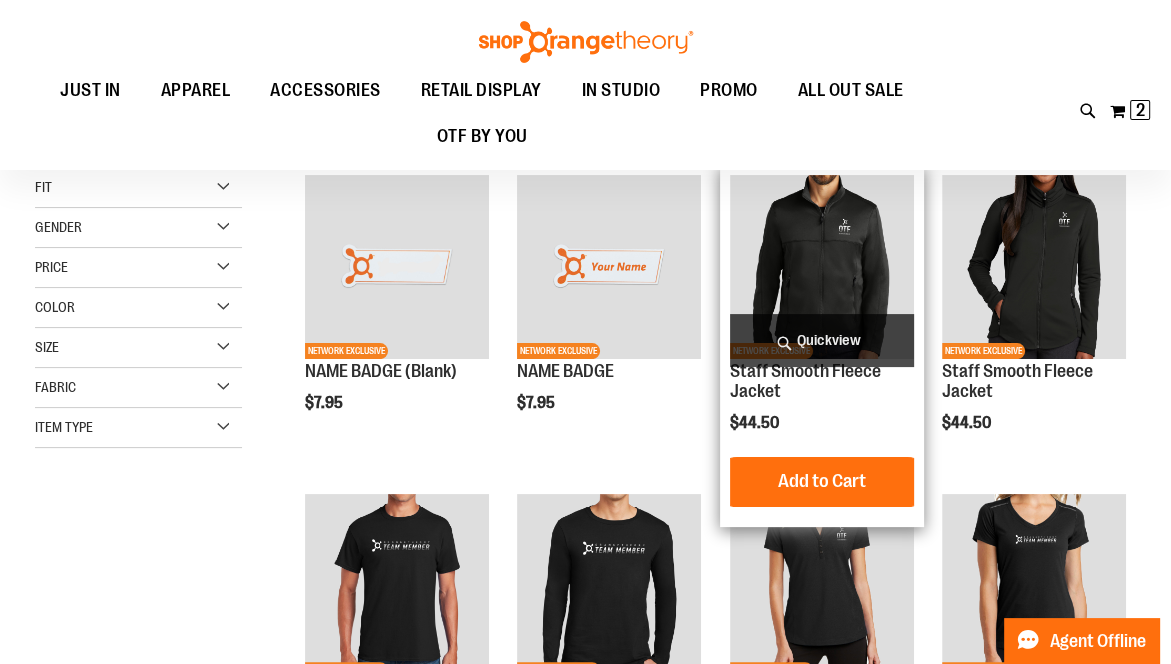 click at bounding box center (822, 267) 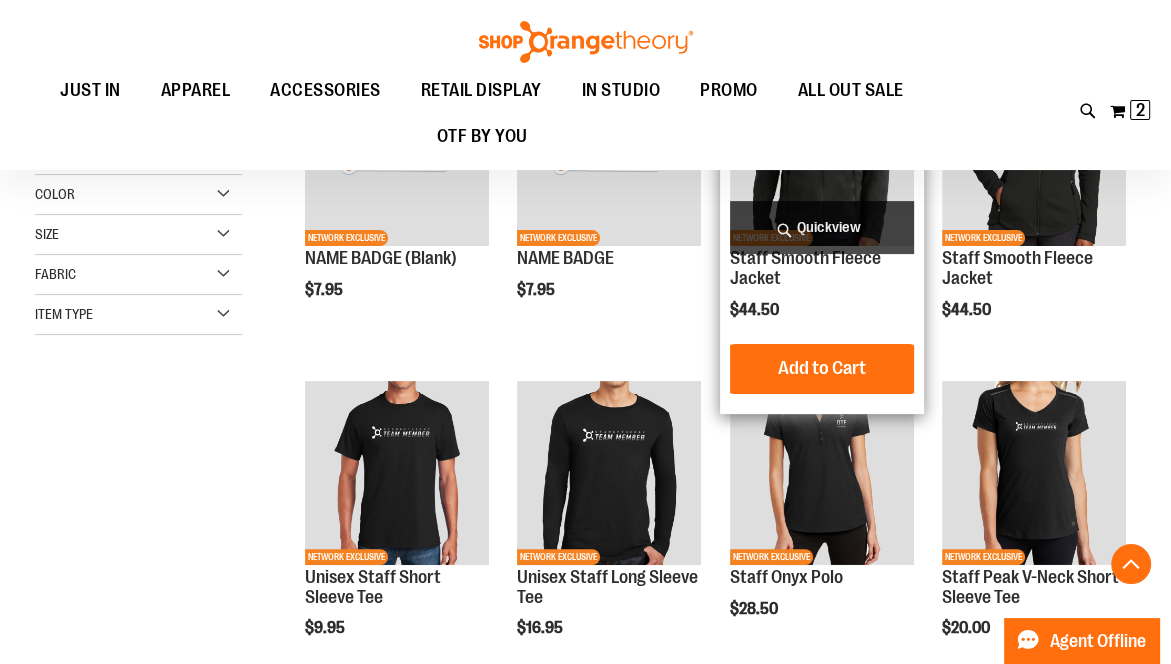 scroll, scrollTop: 338, scrollLeft: 0, axis: vertical 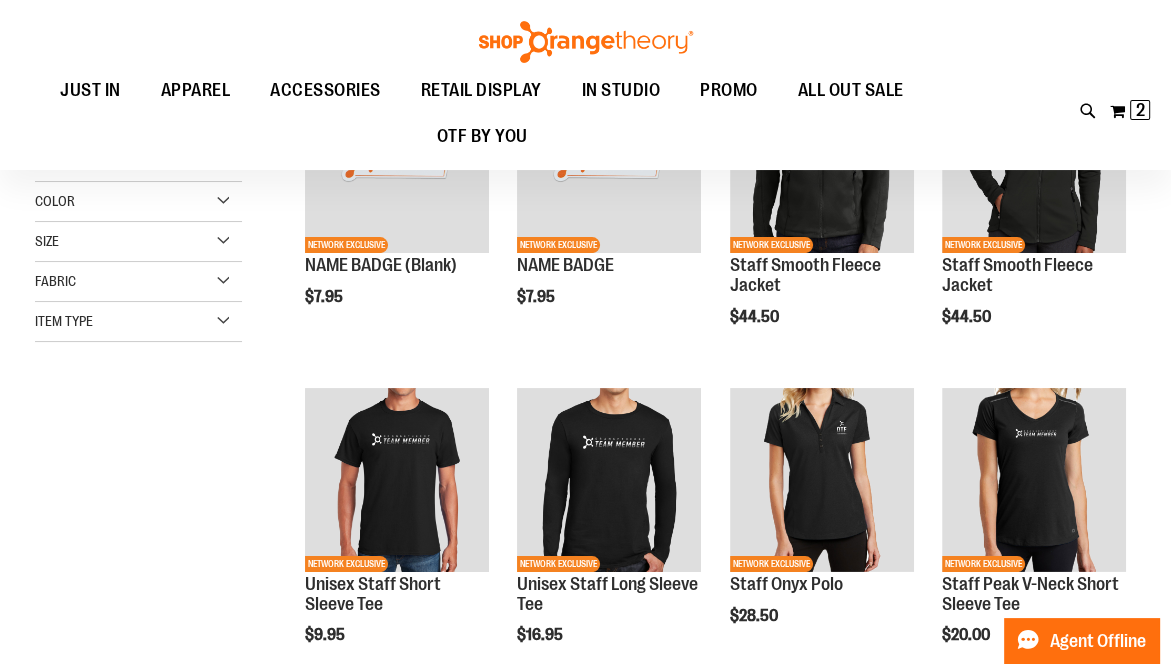 type on "**********" 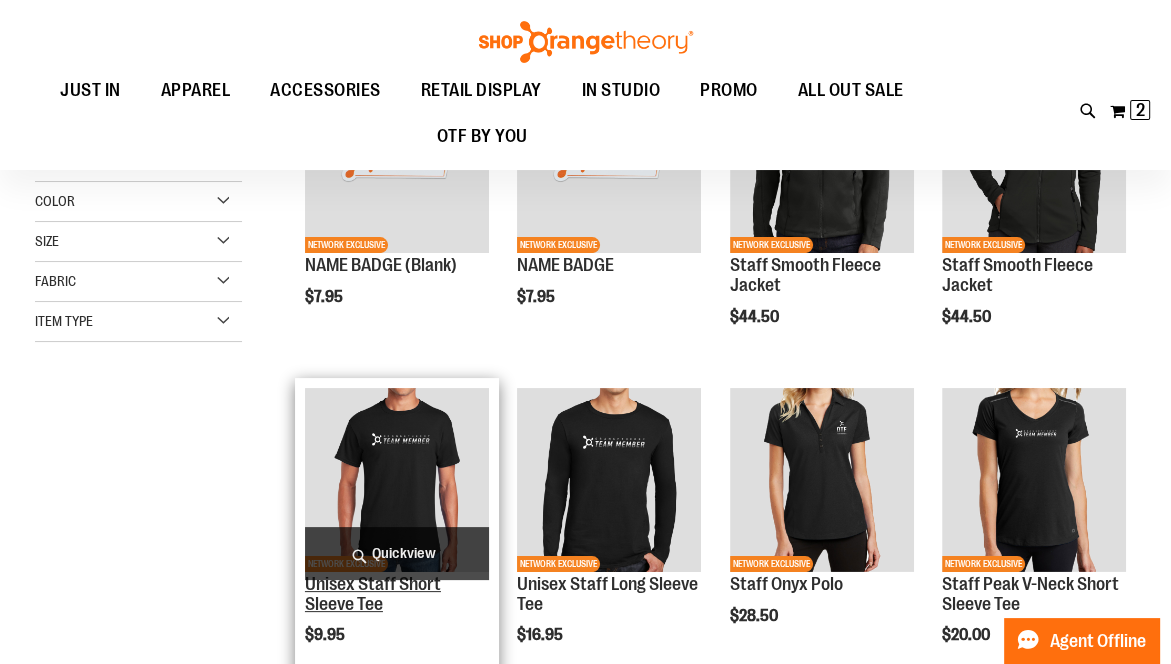 click on "Unisex Staff Short Sleeve Tee" at bounding box center (373, 594) 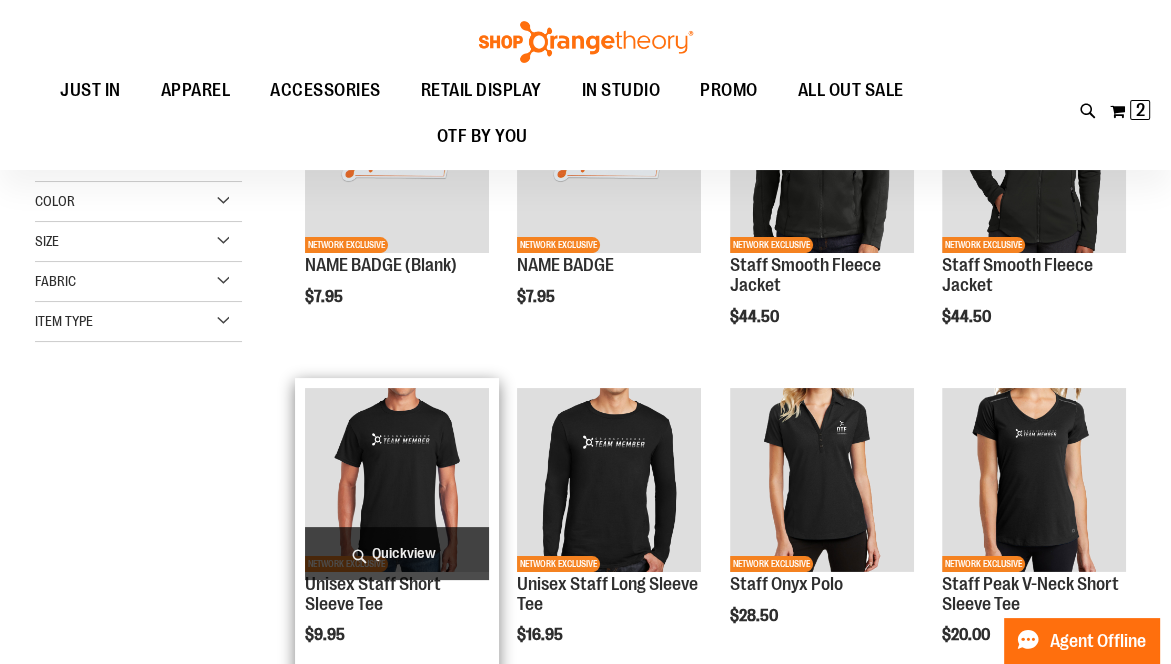 click on "Quickview" at bounding box center (397, 553) 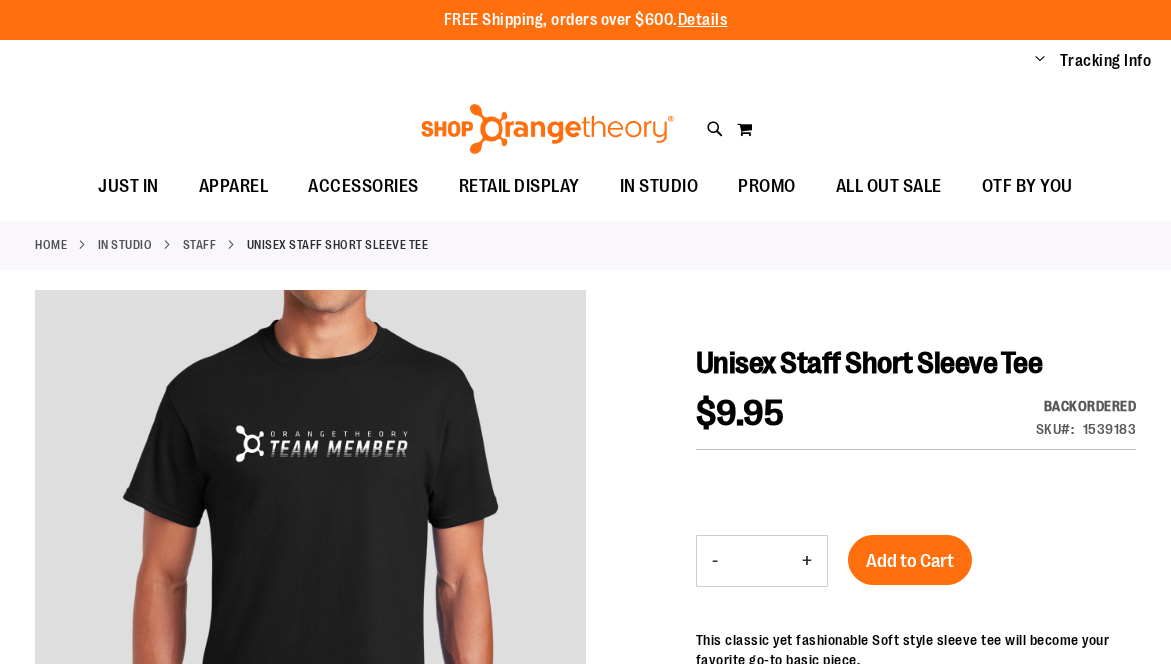 scroll, scrollTop: 0, scrollLeft: 0, axis: both 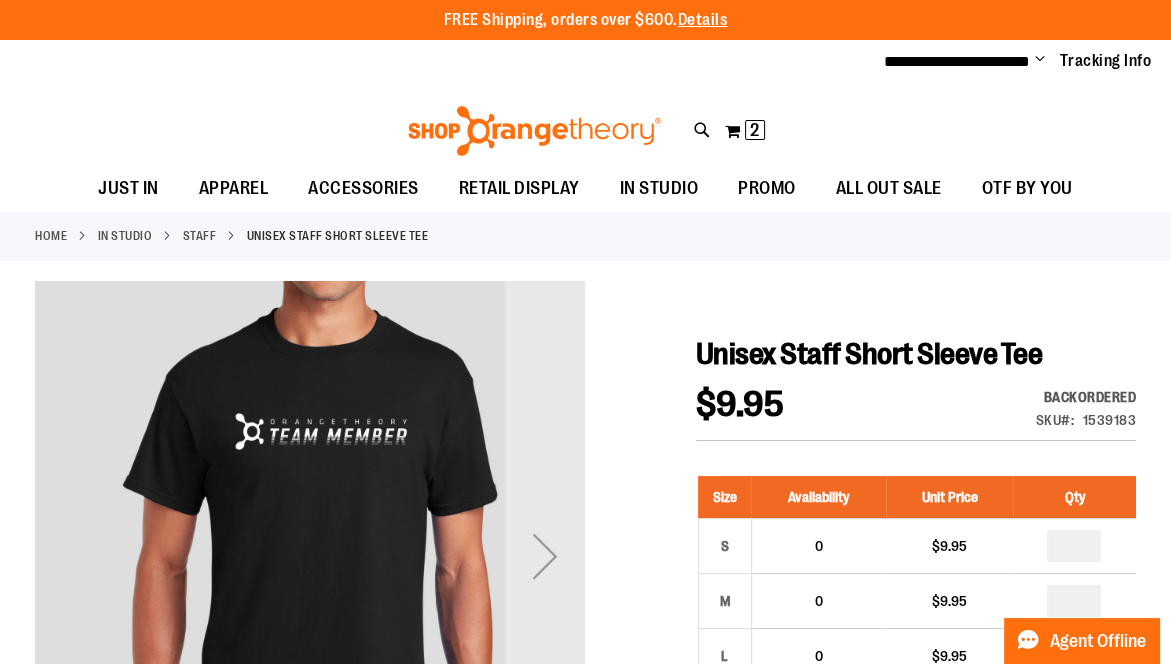 type on "**********" 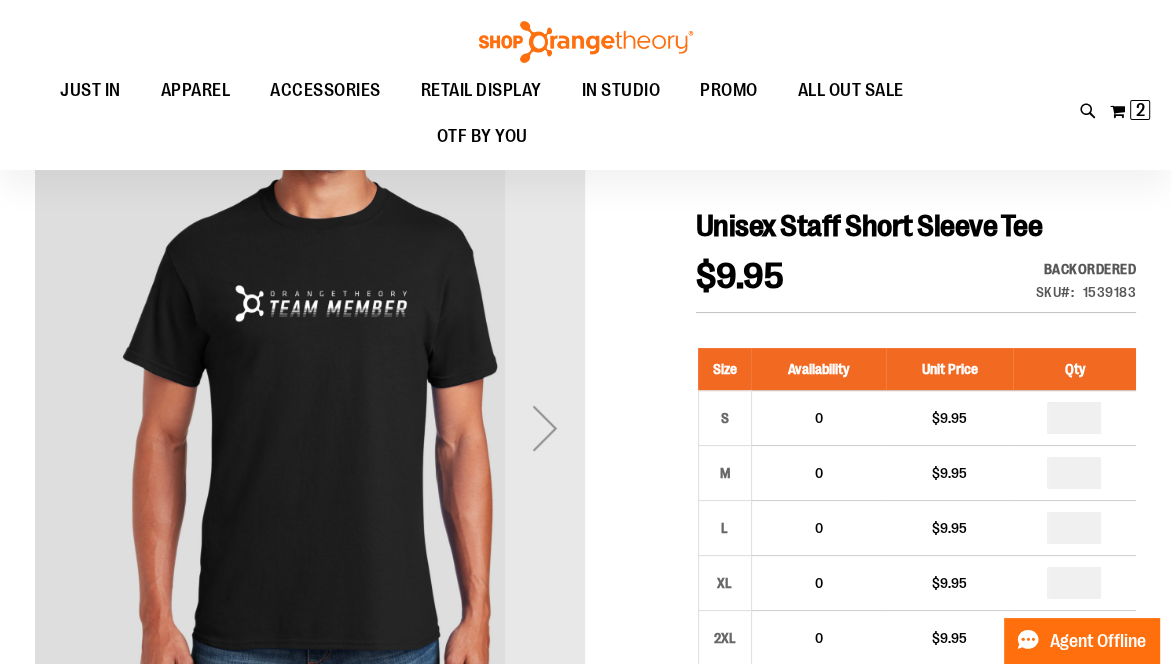 scroll, scrollTop: 707, scrollLeft: 0, axis: vertical 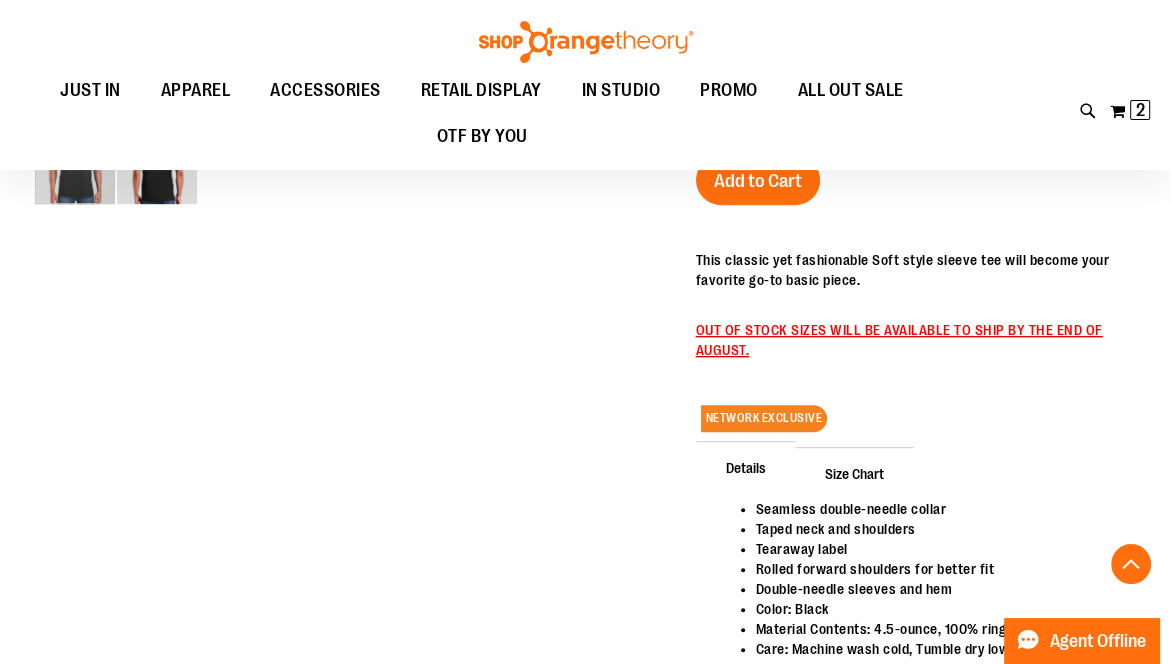 click at bounding box center [585, 166] 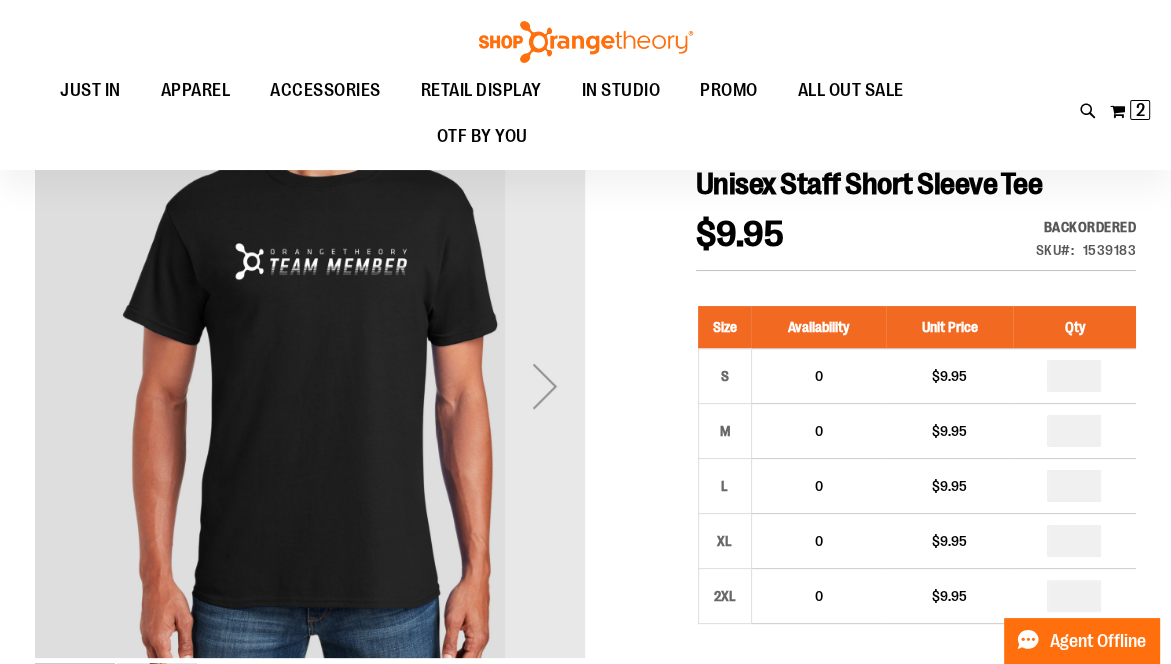 scroll, scrollTop: 163, scrollLeft: 0, axis: vertical 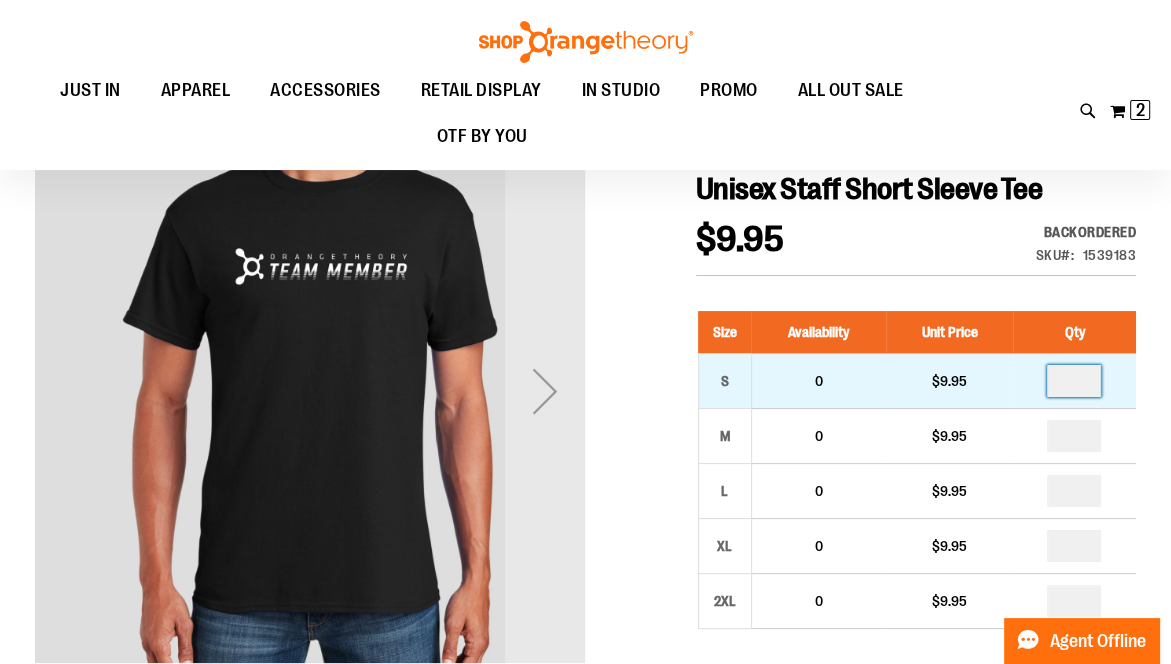 click on "*" at bounding box center (1074, 381) 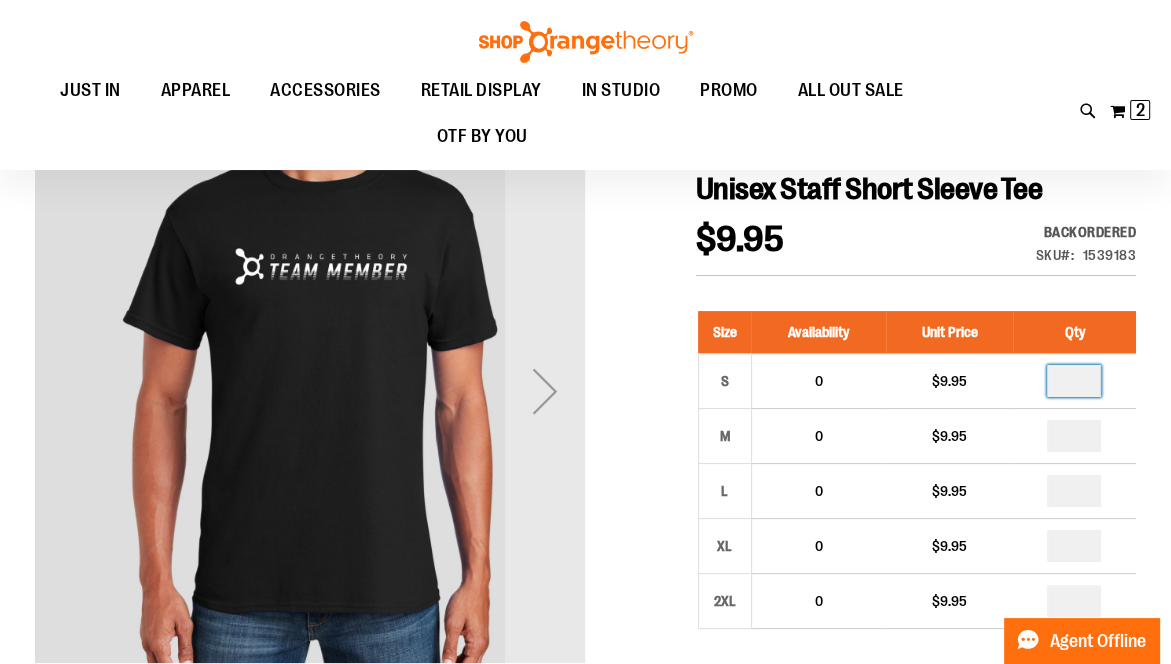 click at bounding box center (585, 710) 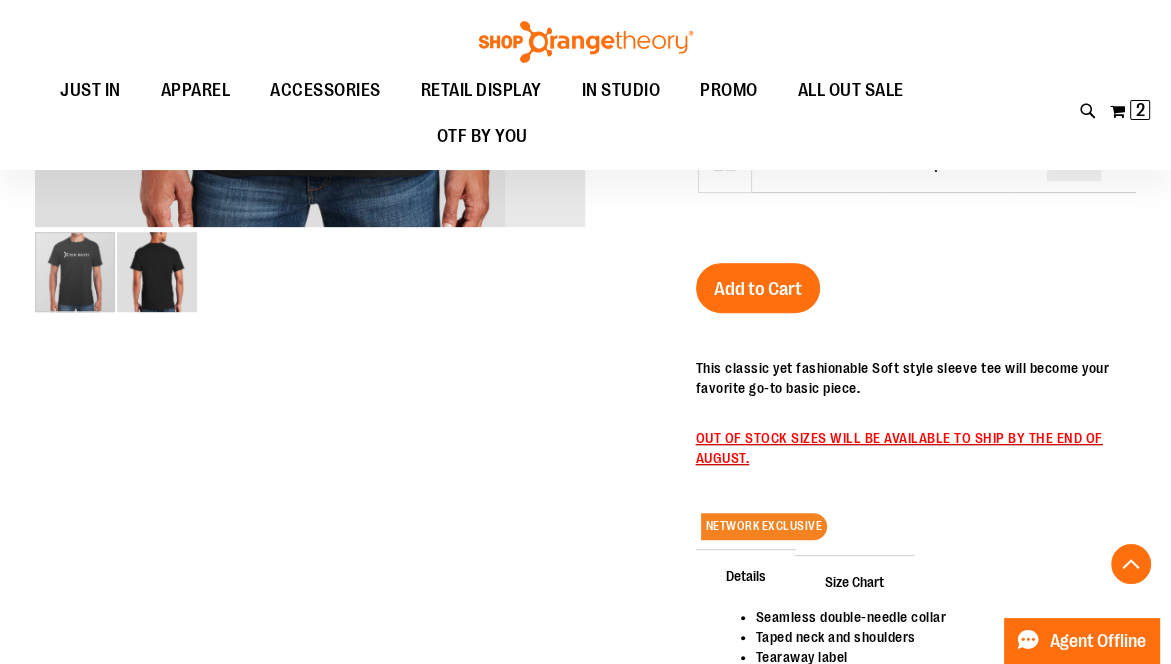 scroll, scrollTop: 602, scrollLeft: 0, axis: vertical 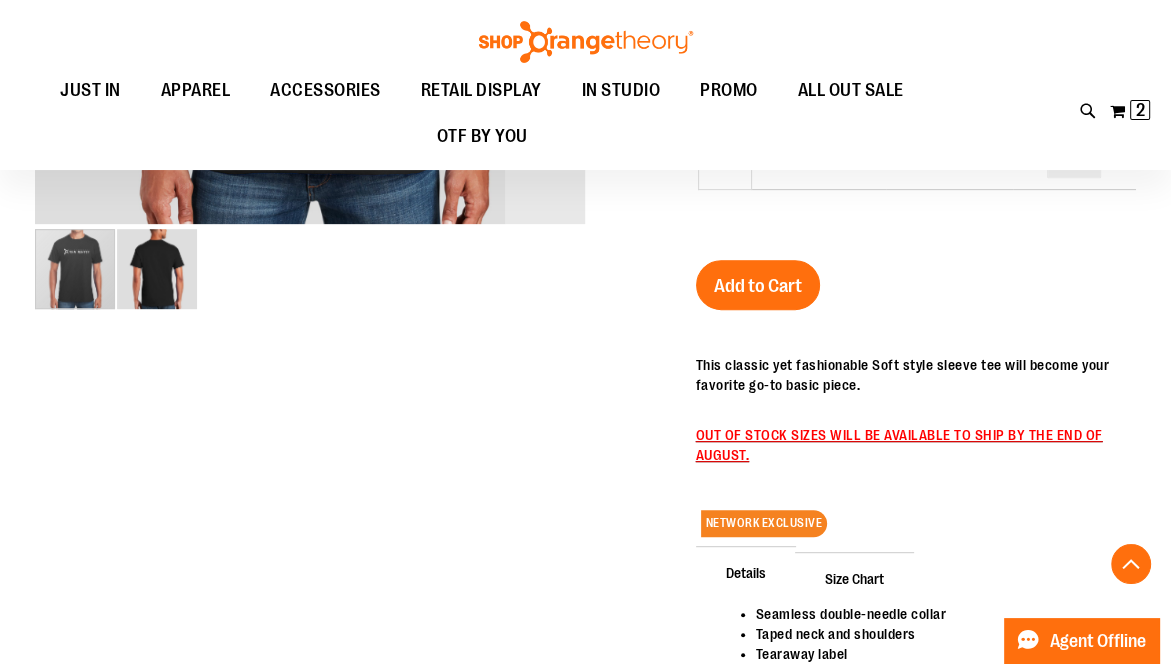 click at bounding box center [310, 269] 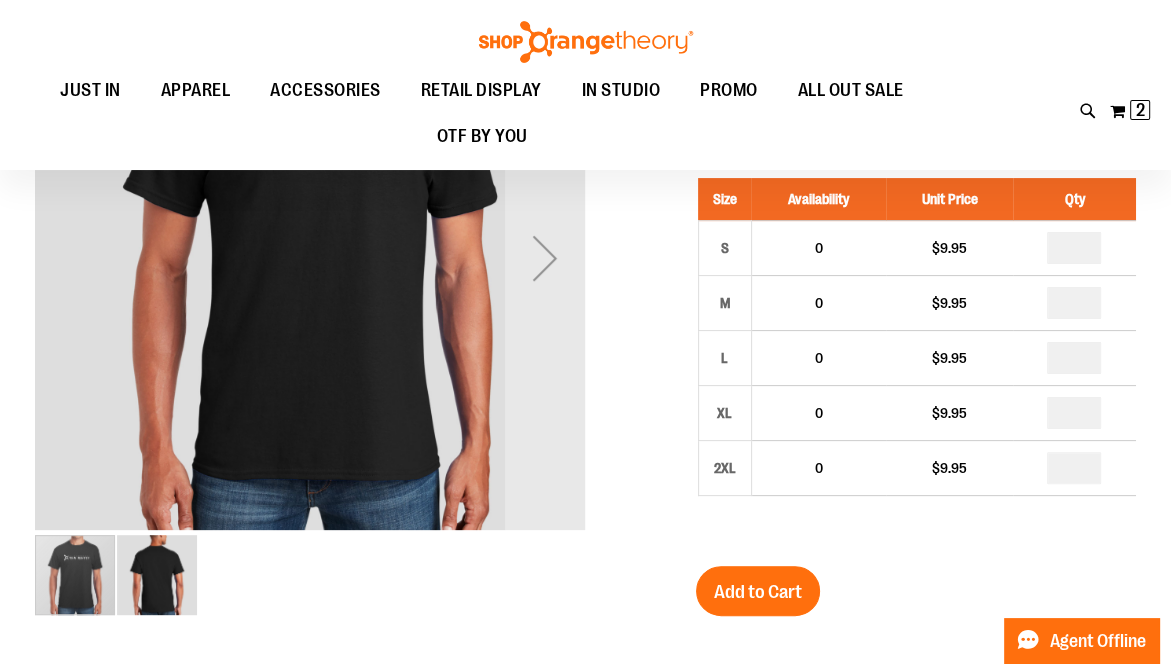 scroll, scrollTop: 294, scrollLeft: 0, axis: vertical 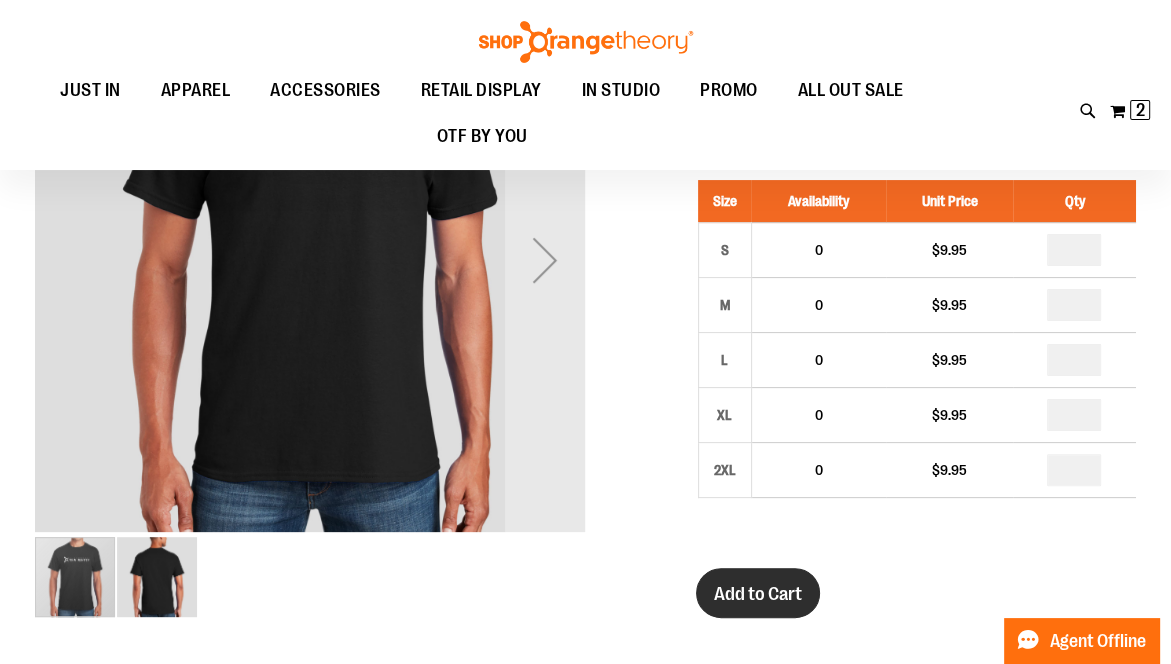 click on "Add to Cart" at bounding box center (758, 594) 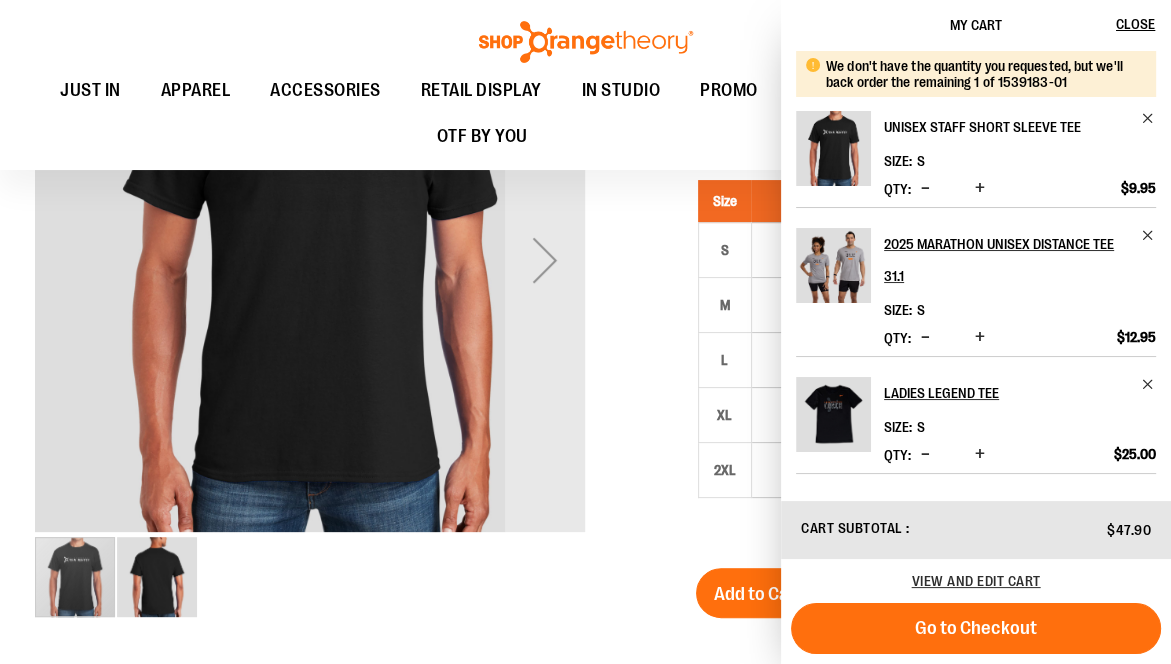click on "Unisex Staff Short Sleeve Tee" at bounding box center [1020, 127] 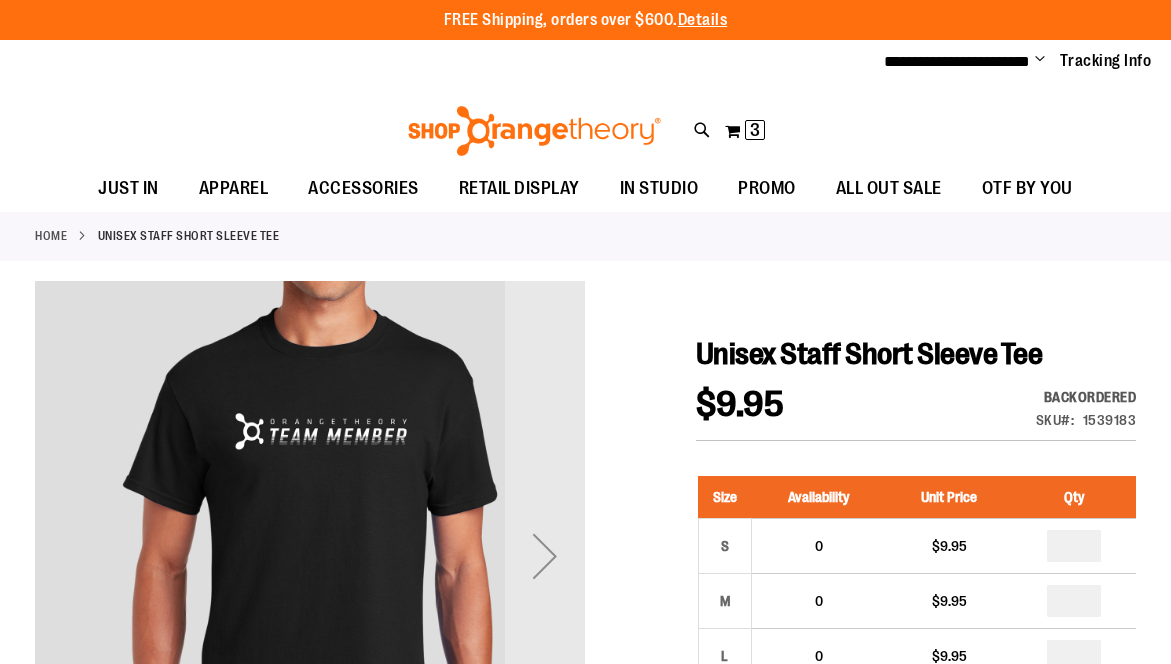 scroll, scrollTop: 0, scrollLeft: 0, axis: both 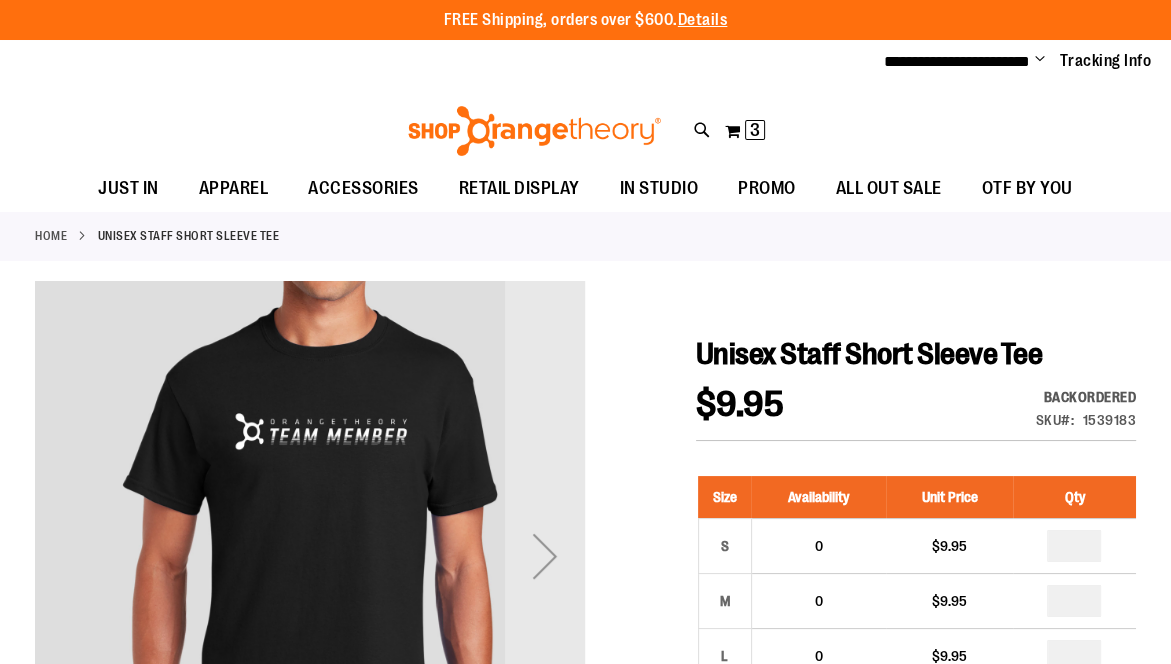 type on "**********" 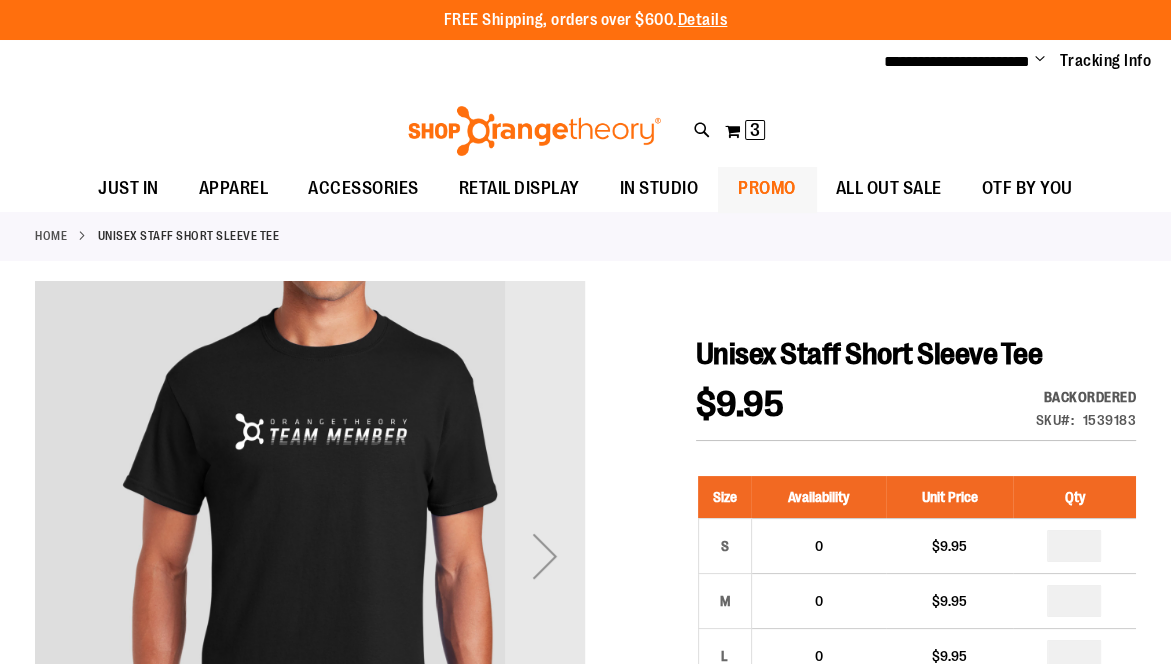 click on "PROMO" at bounding box center [767, 188] 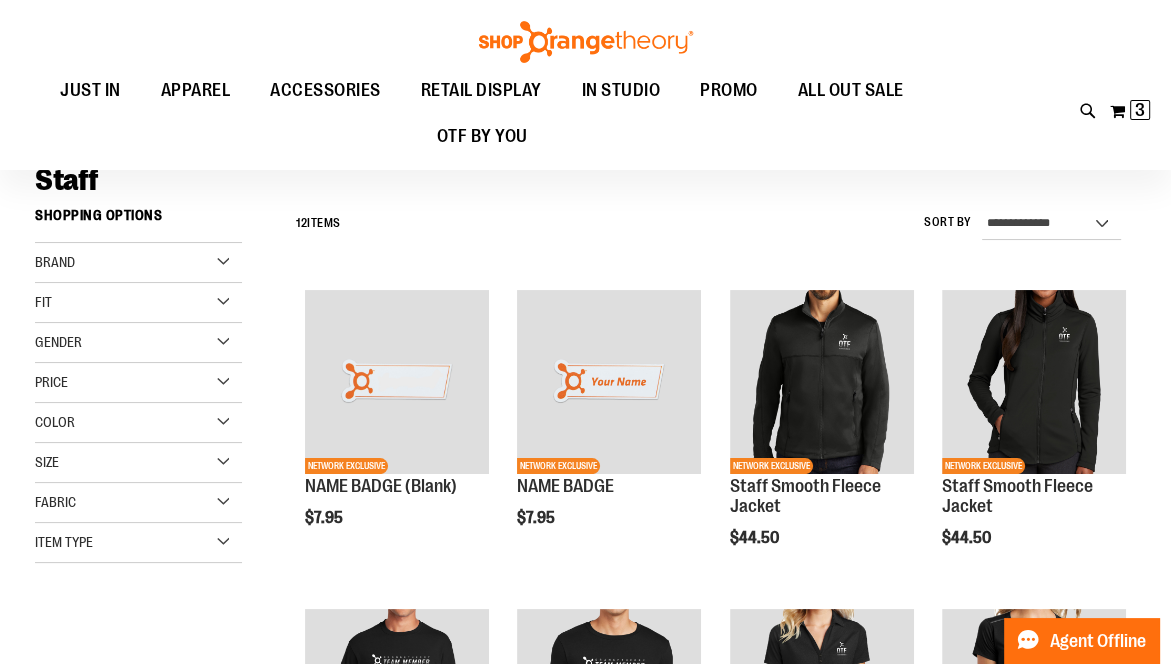 scroll, scrollTop: 117, scrollLeft: 0, axis: vertical 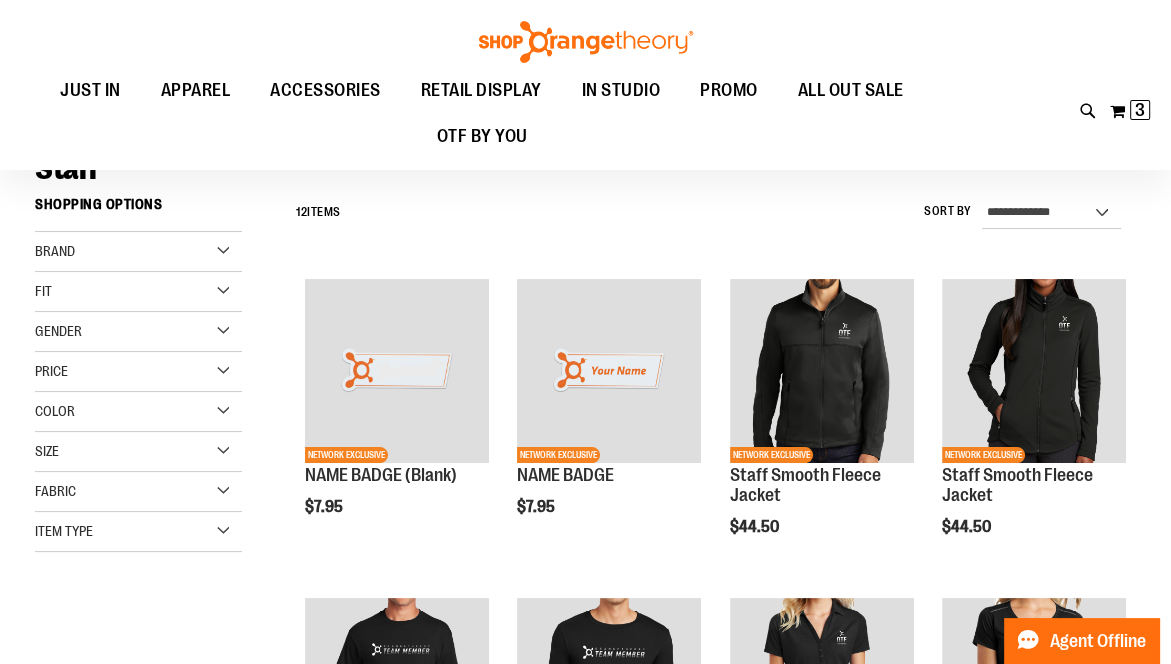type on "**********" 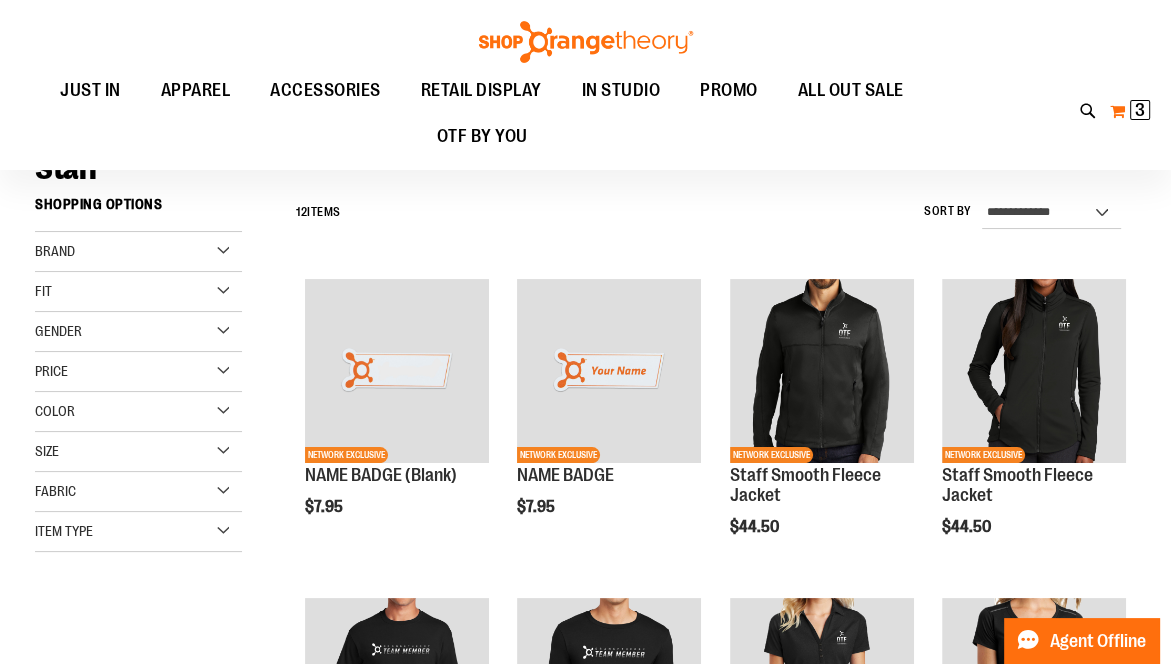 click on "3" at bounding box center [1140, 110] 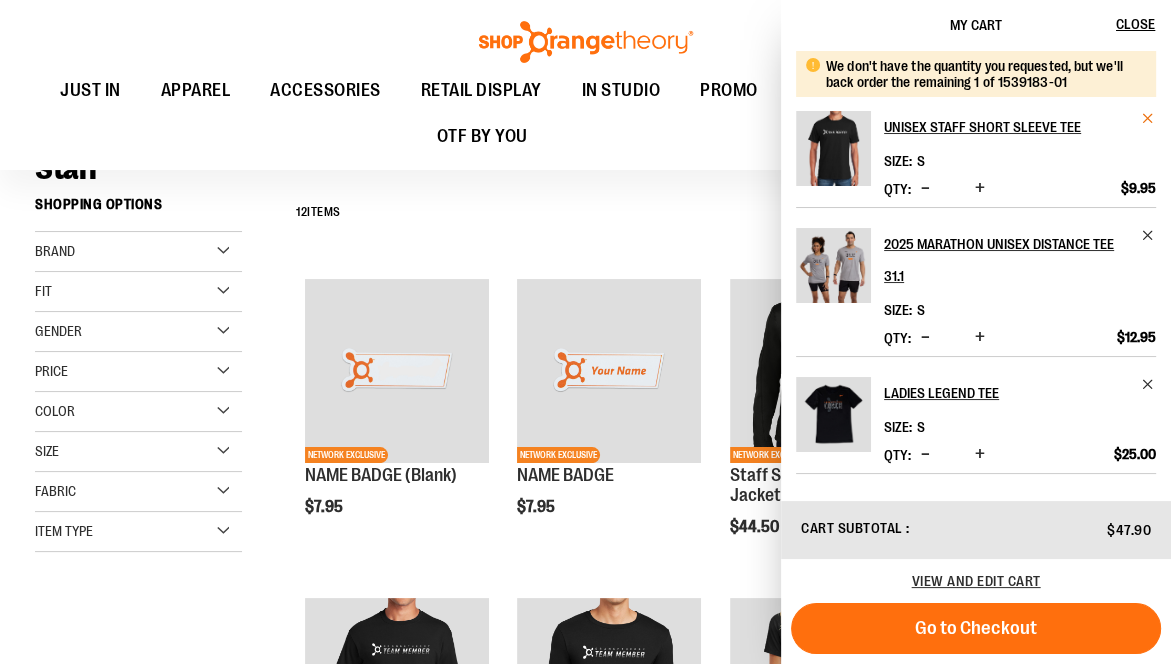 click at bounding box center [1148, 118] 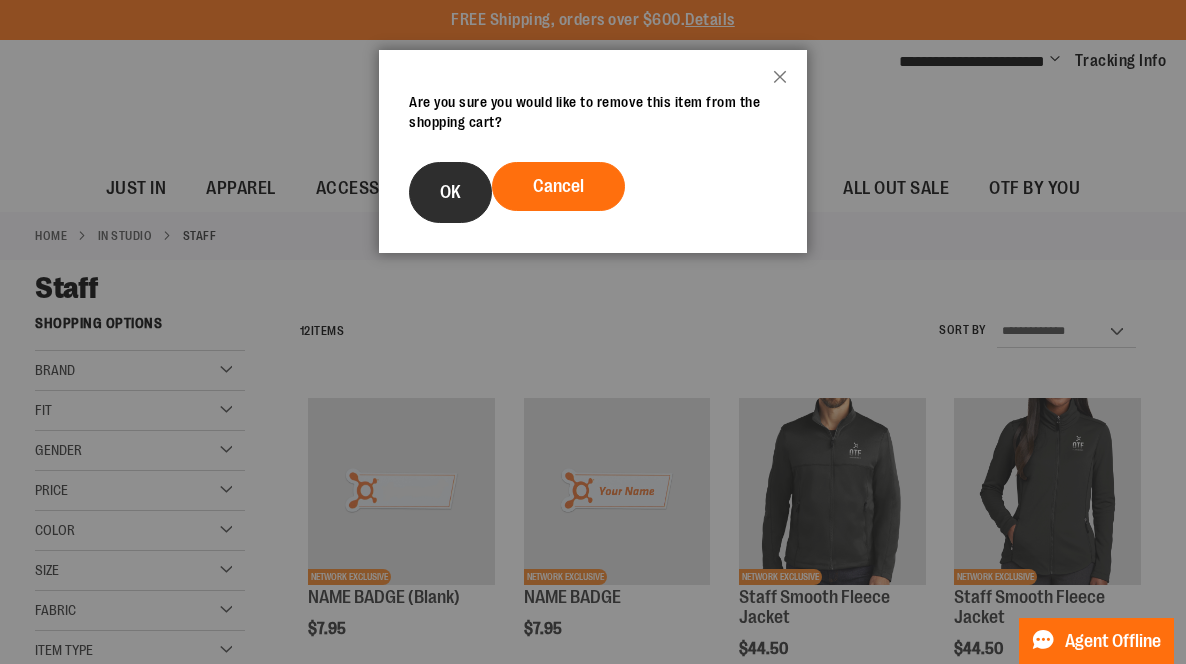 click on "OK" at bounding box center [450, 192] 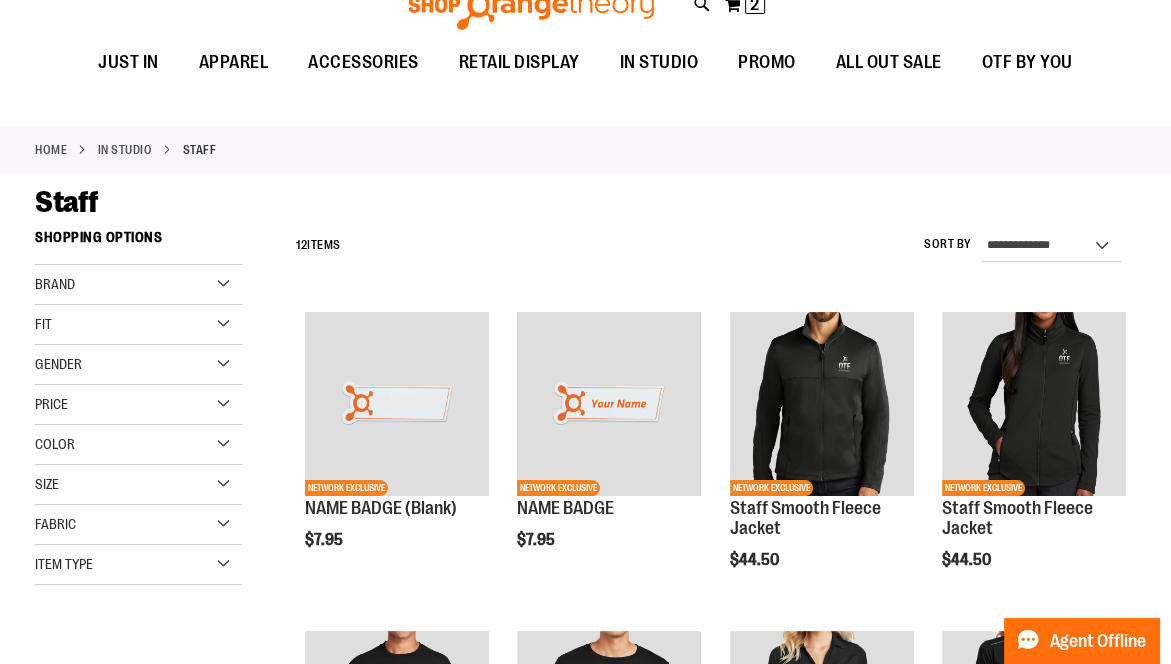 scroll, scrollTop: 0, scrollLeft: 0, axis: both 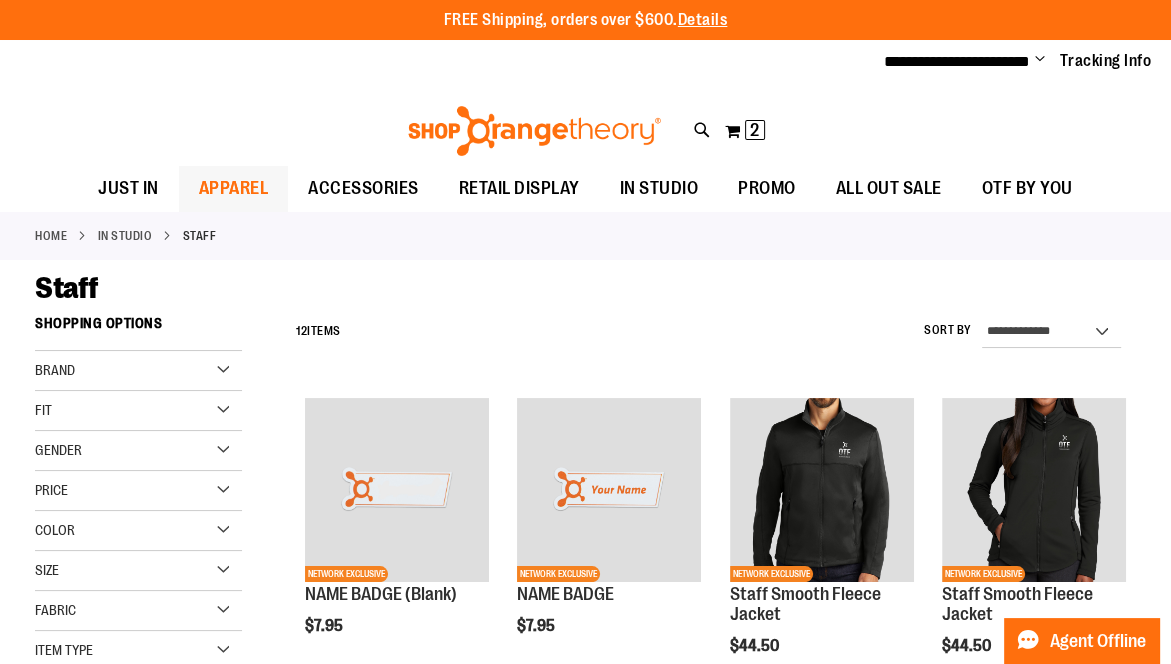 click on "APPAREL" at bounding box center [234, 188] 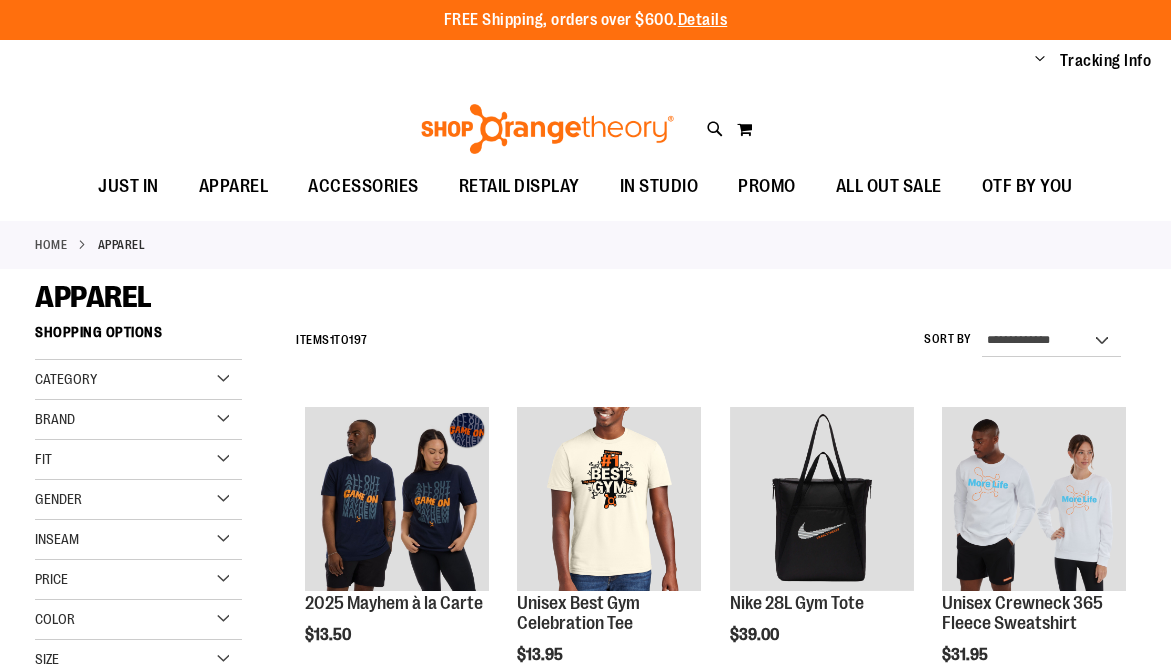 scroll, scrollTop: 0, scrollLeft: 0, axis: both 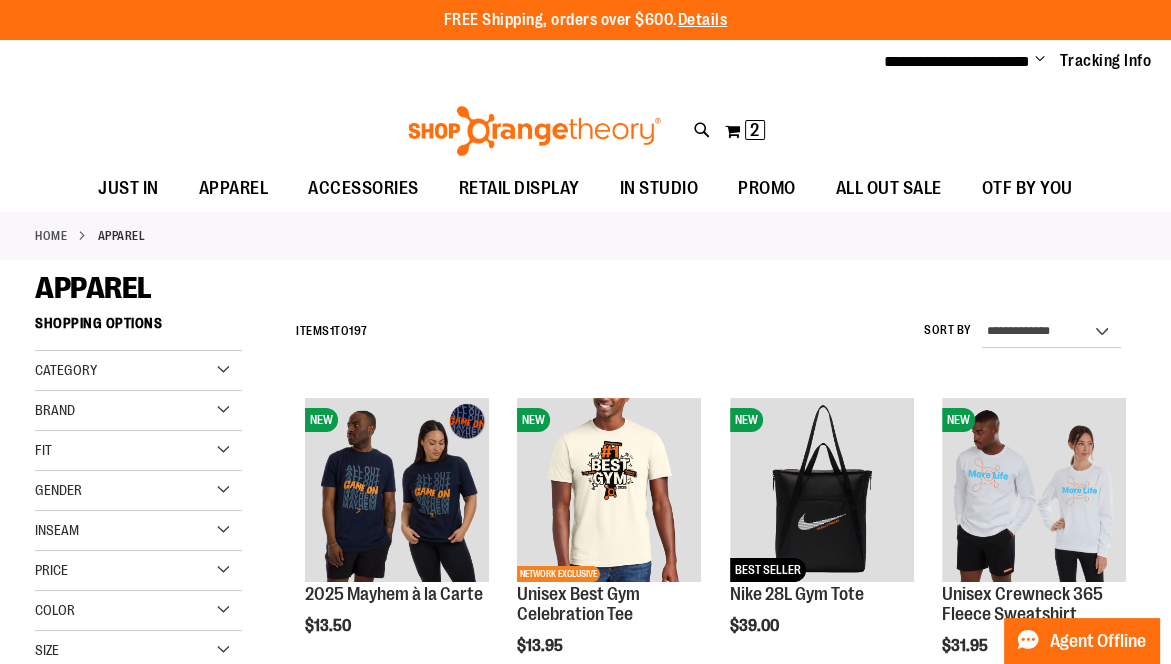 type on "**********" 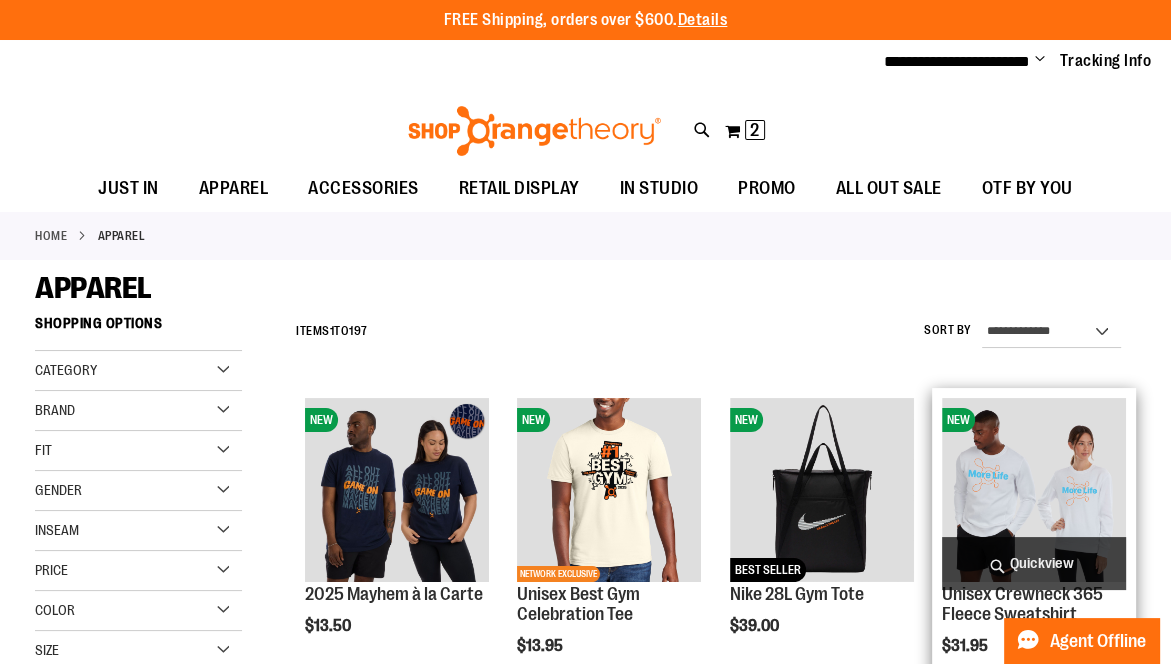click at bounding box center (1034, 490) 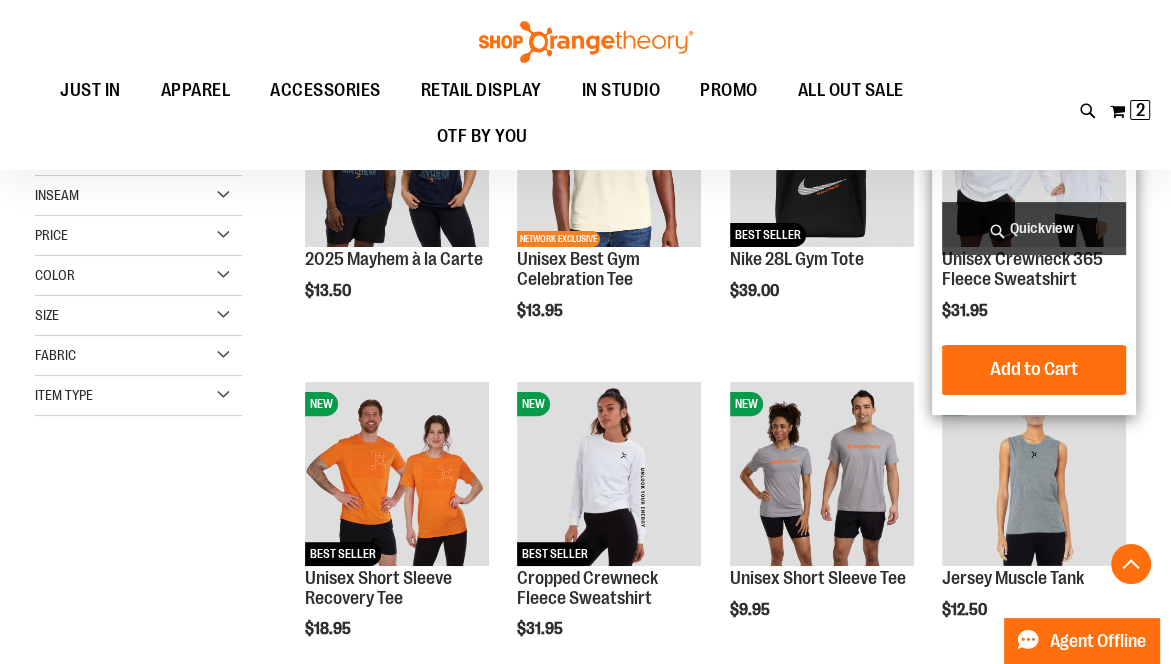 scroll, scrollTop: 380, scrollLeft: 0, axis: vertical 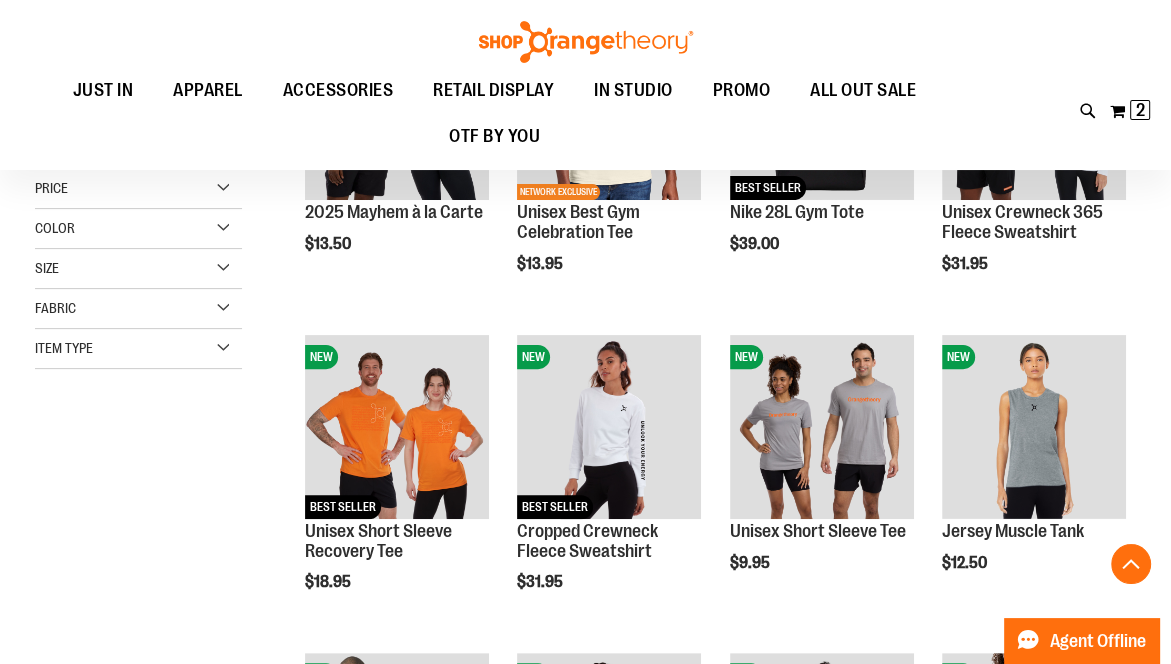 type on "**********" 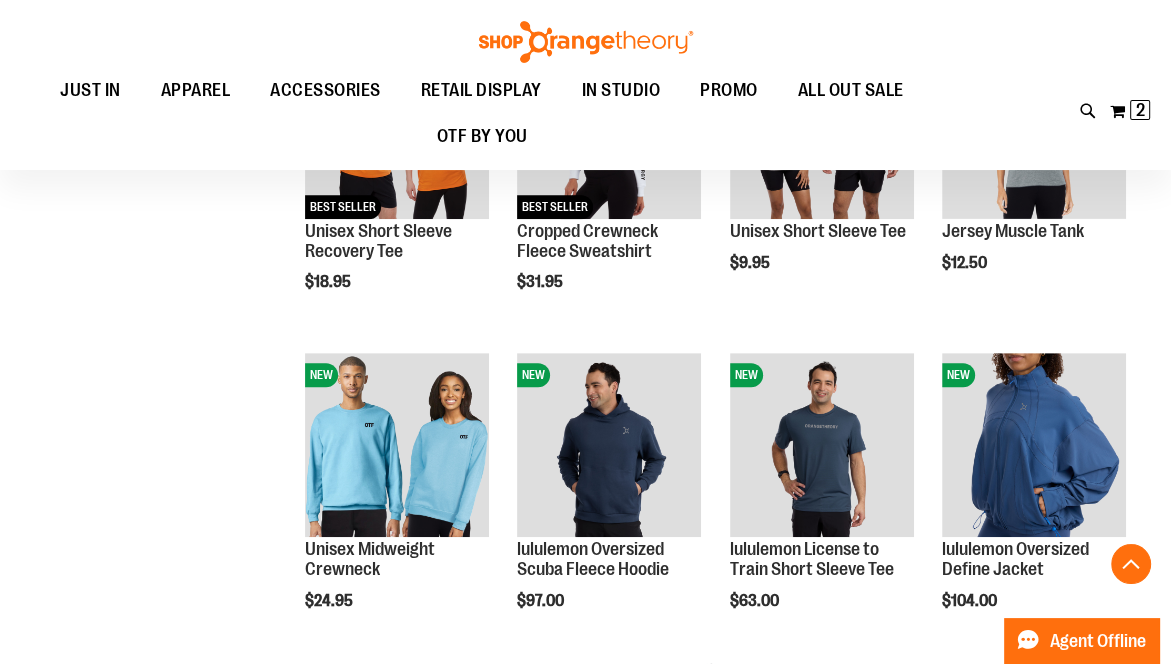 scroll, scrollTop: 740, scrollLeft: 0, axis: vertical 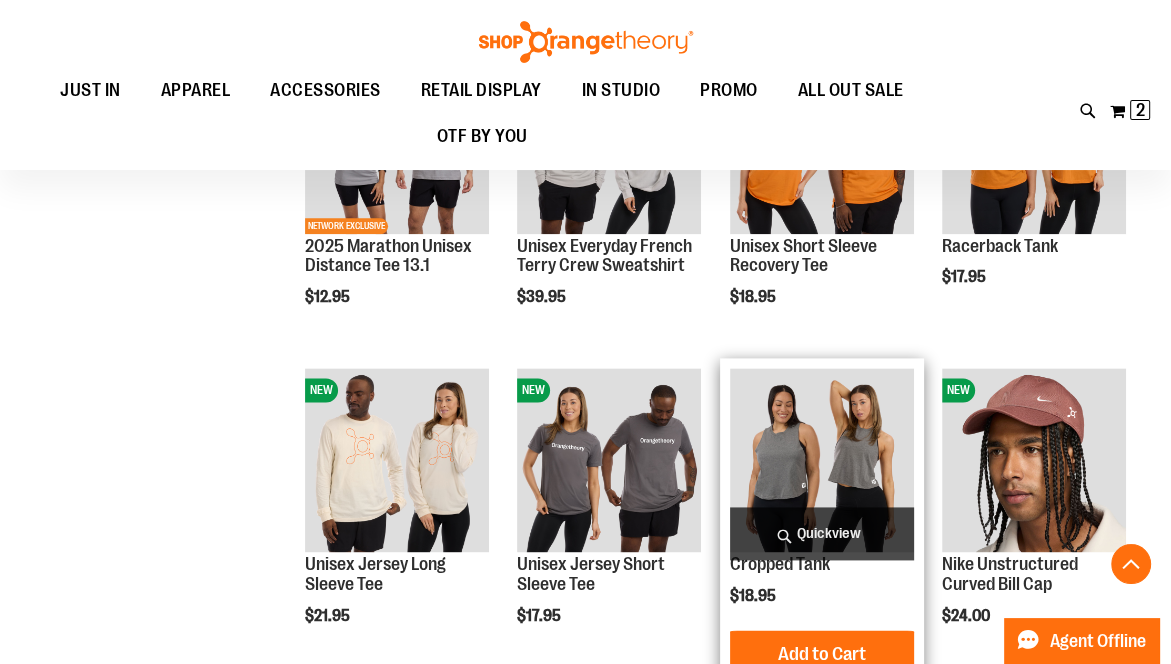 click on "Quickview" at bounding box center [822, 533] 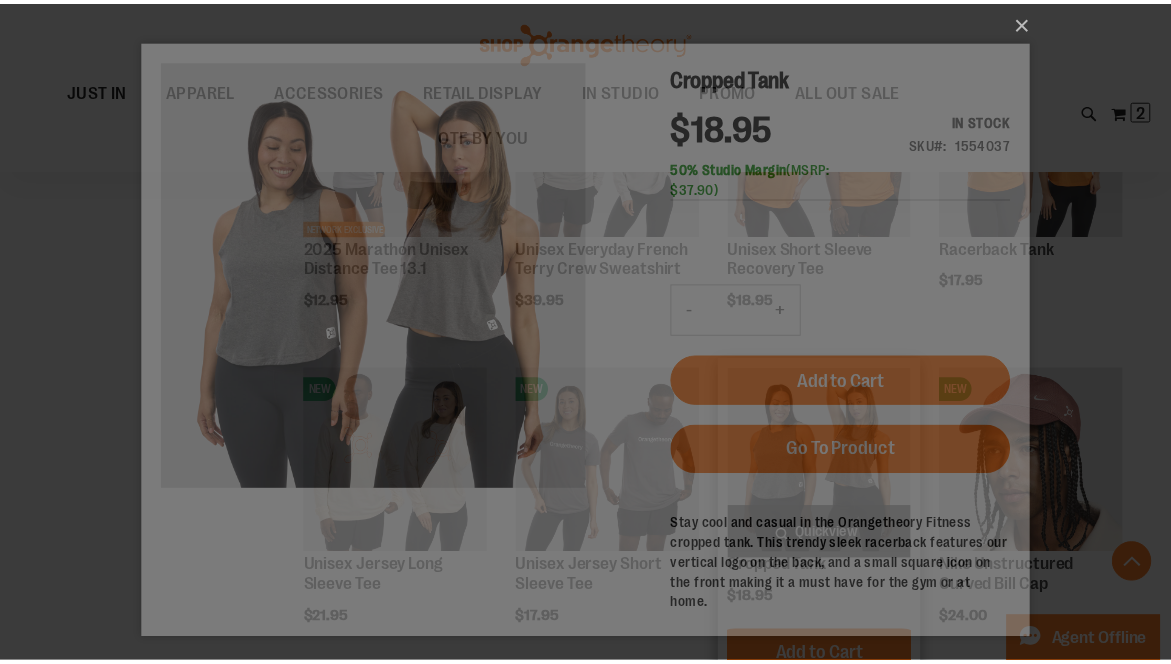 scroll, scrollTop: 0, scrollLeft: 0, axis: both 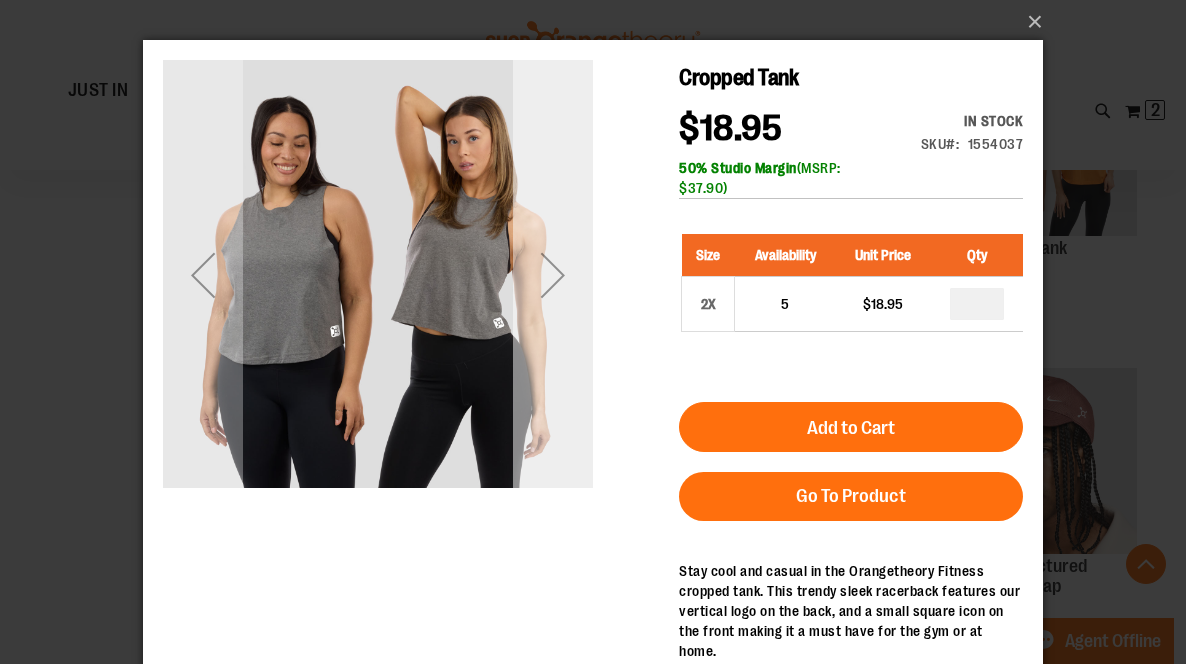 click at bounding box center [553, 275] 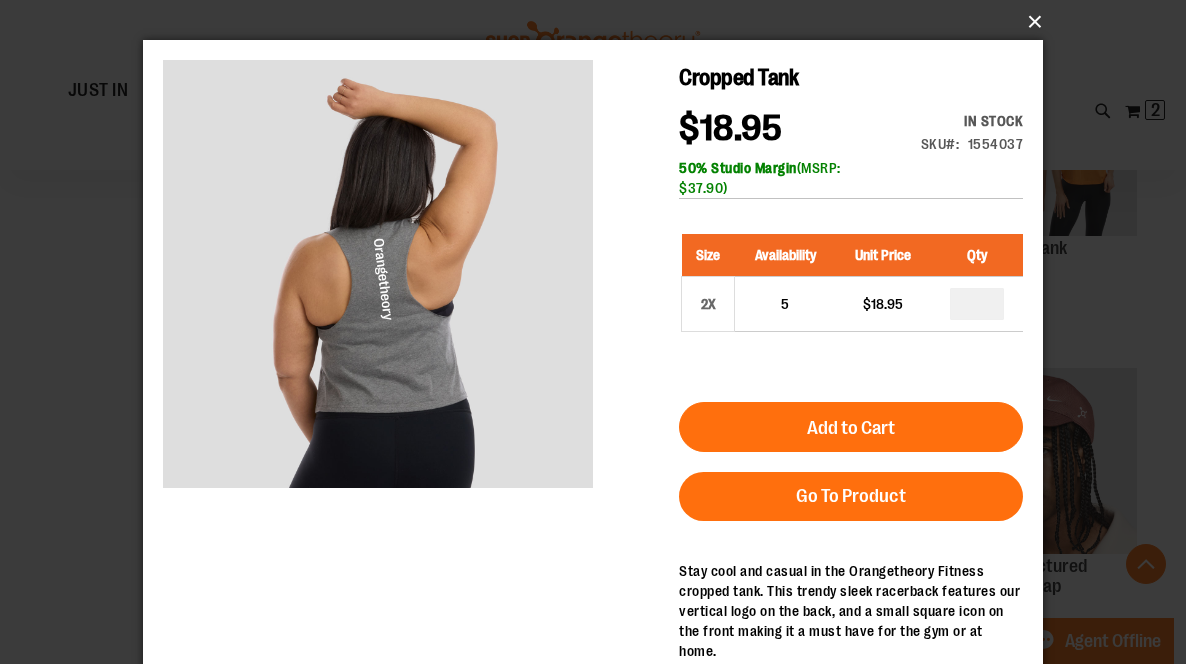 click on "×" at bounding box center (599, 22) 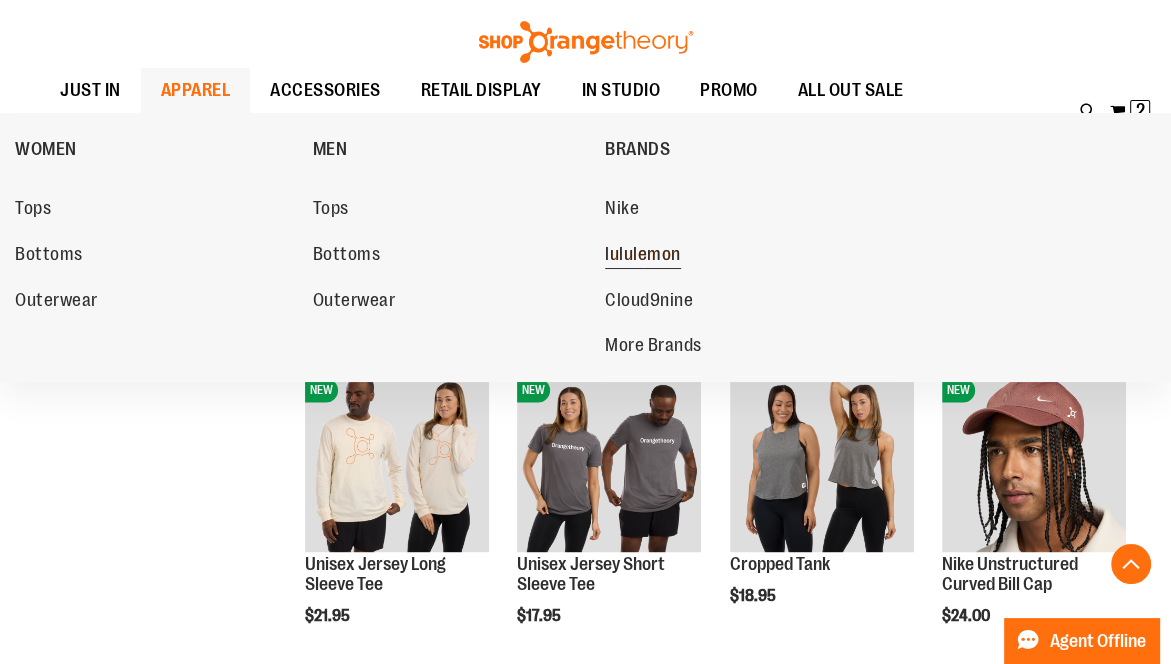 click on "lululemon" at bounding box center [643, 256] 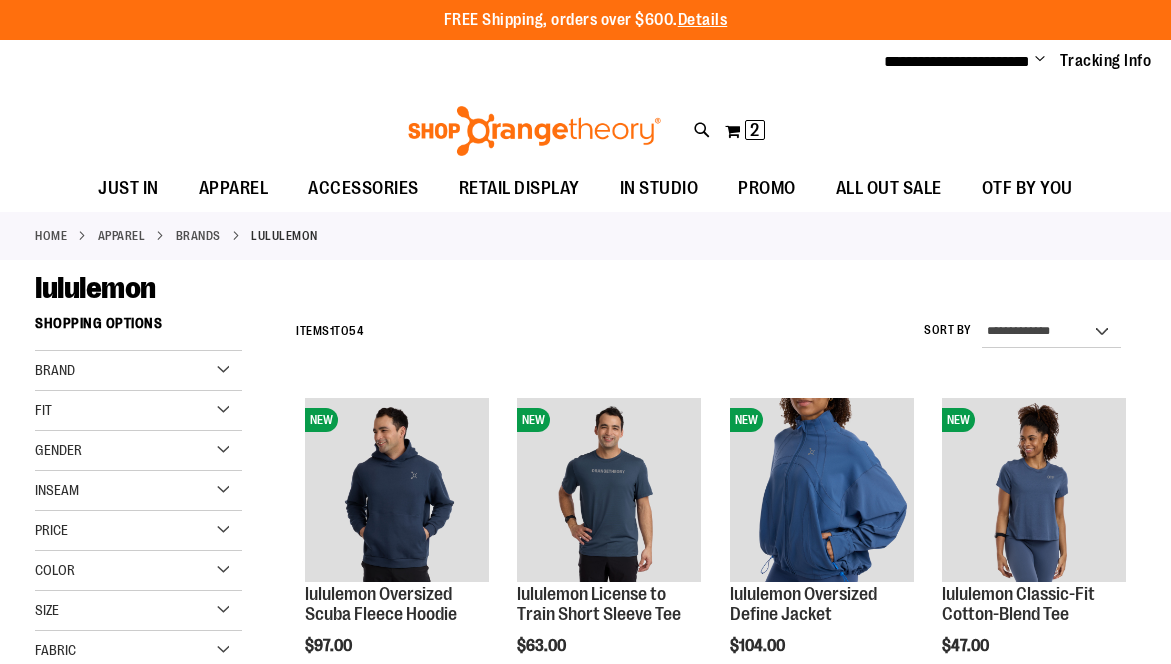 scroll, scrollTop: 0, scrollLeft: 0, axis: both 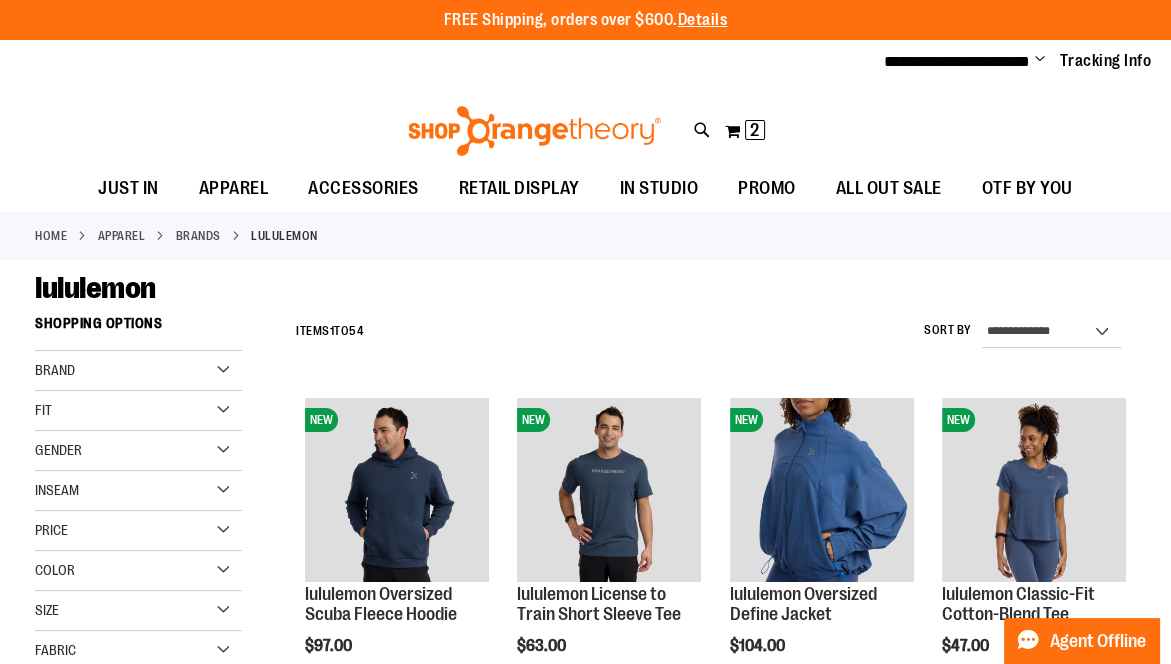 type on "**********" 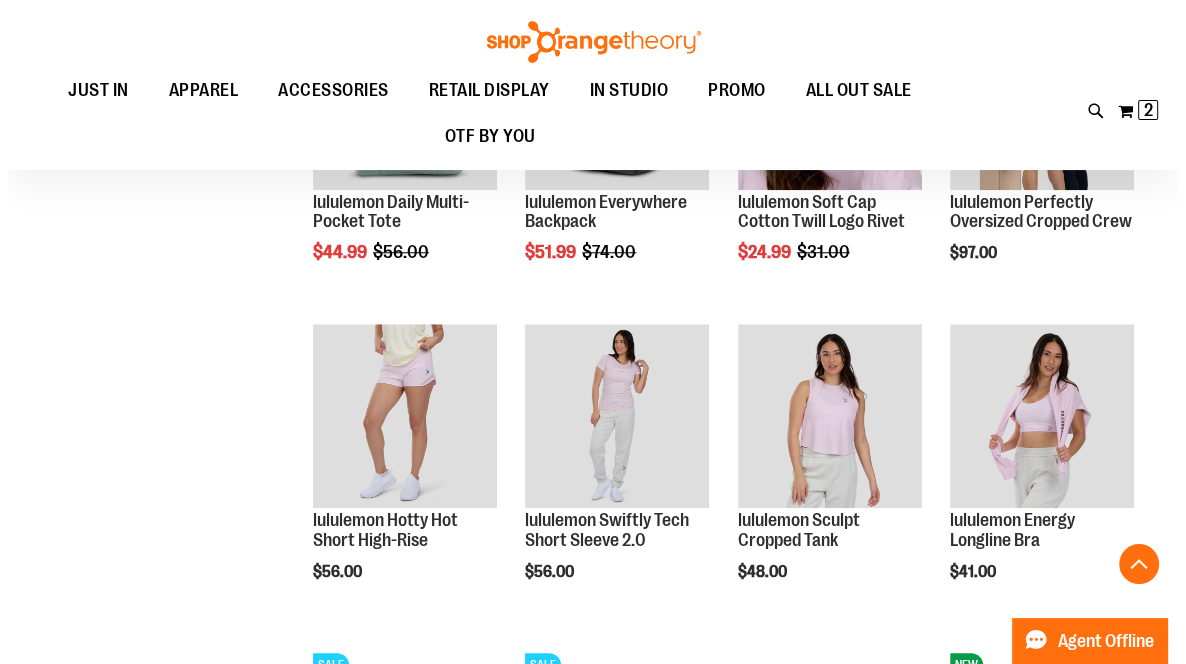scroll, scrollTop: 1346, scrollLeft: 0, axis: vertical 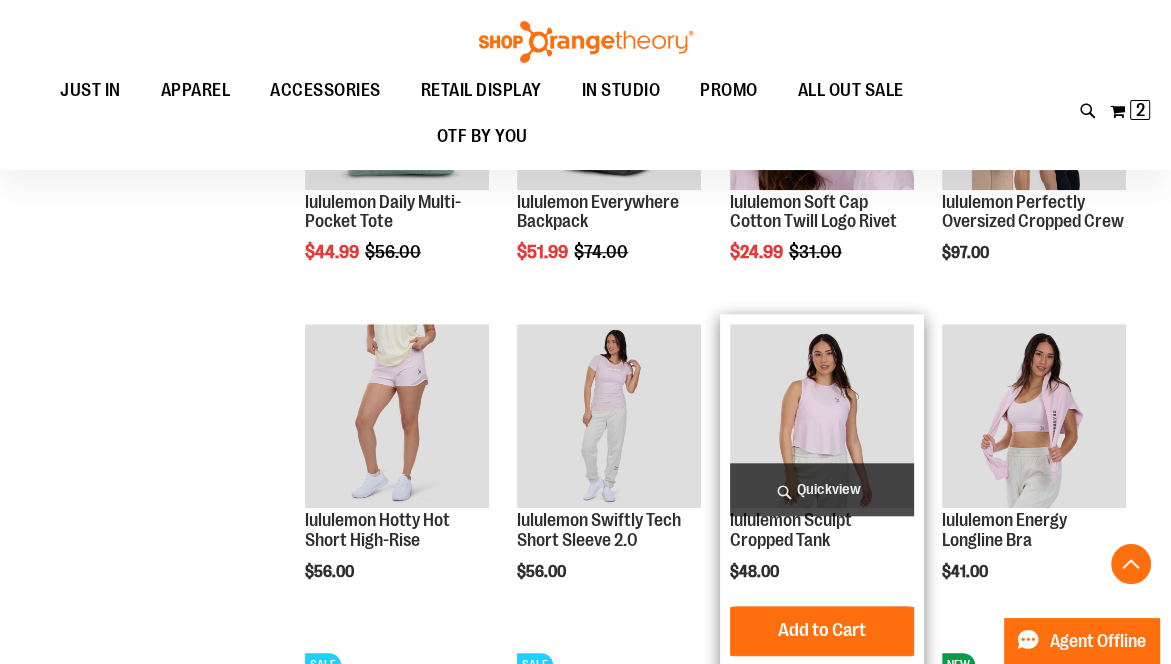 click on "Quickview" at bounding box center [822, 489] 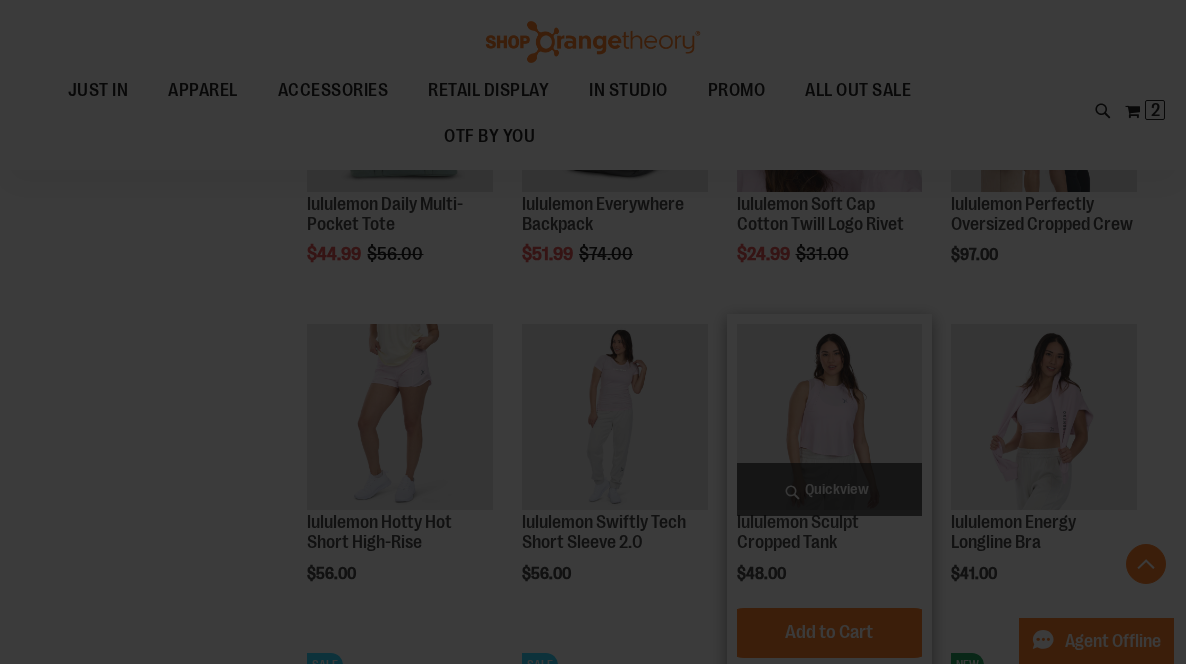 scroll, scrollTop: 0, scrollLeft: 0, axis: both 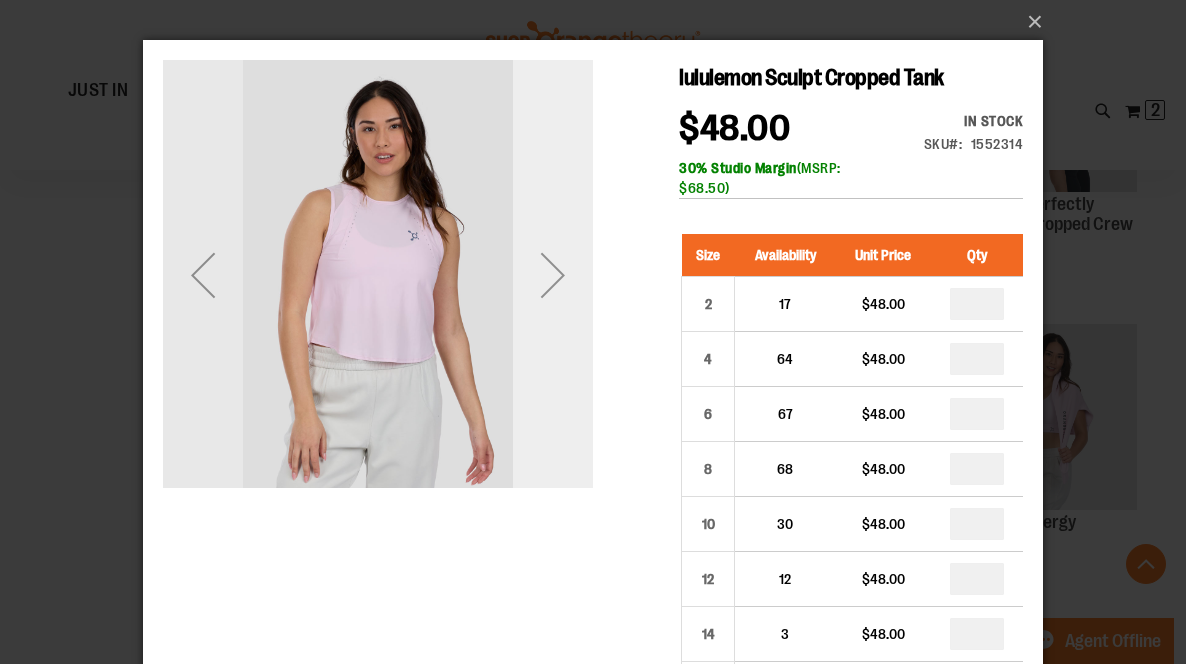 click at bounding box center (553, 275) 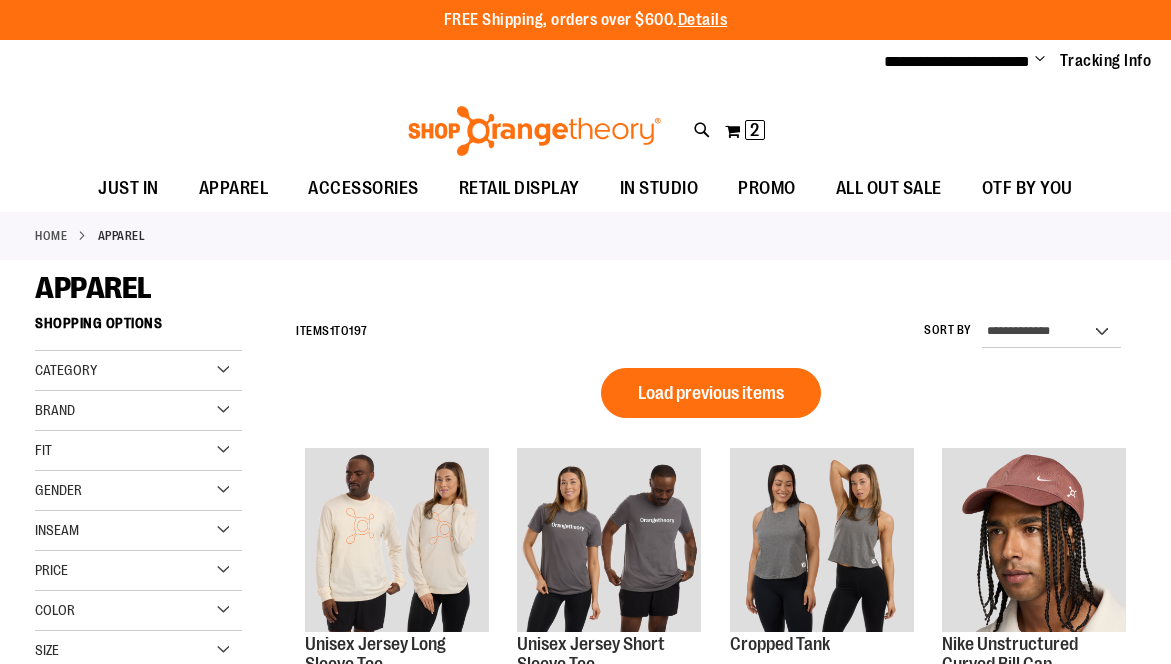 scroll, scrollTop: 0, scrollLeft: 0, axis: both 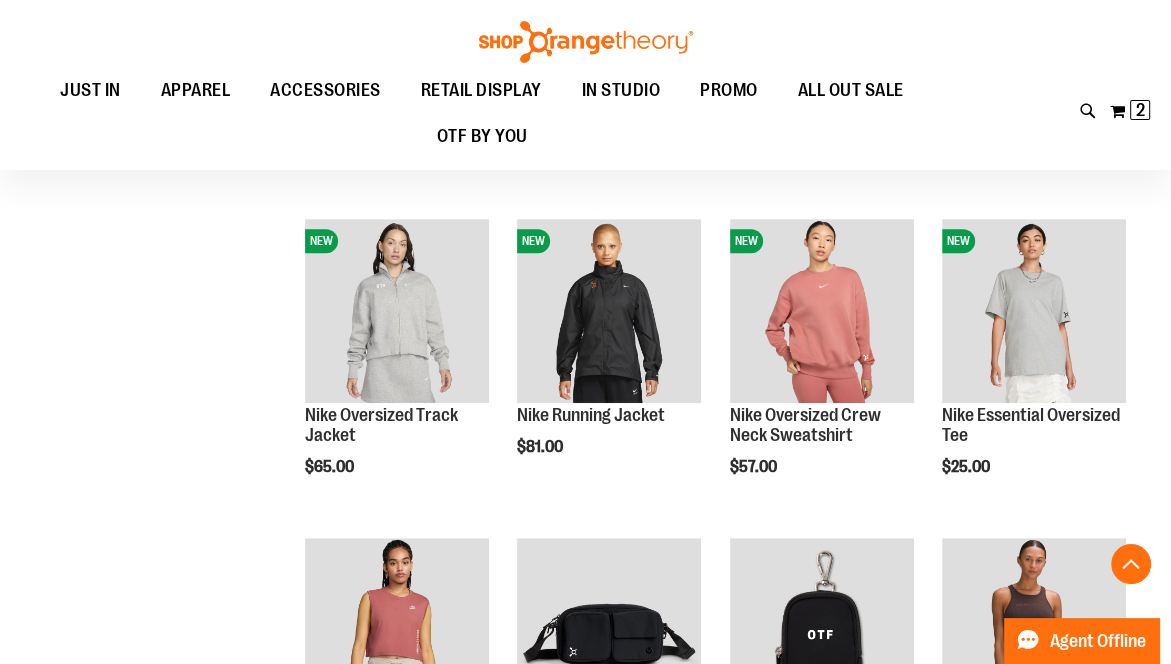 type on "**********" 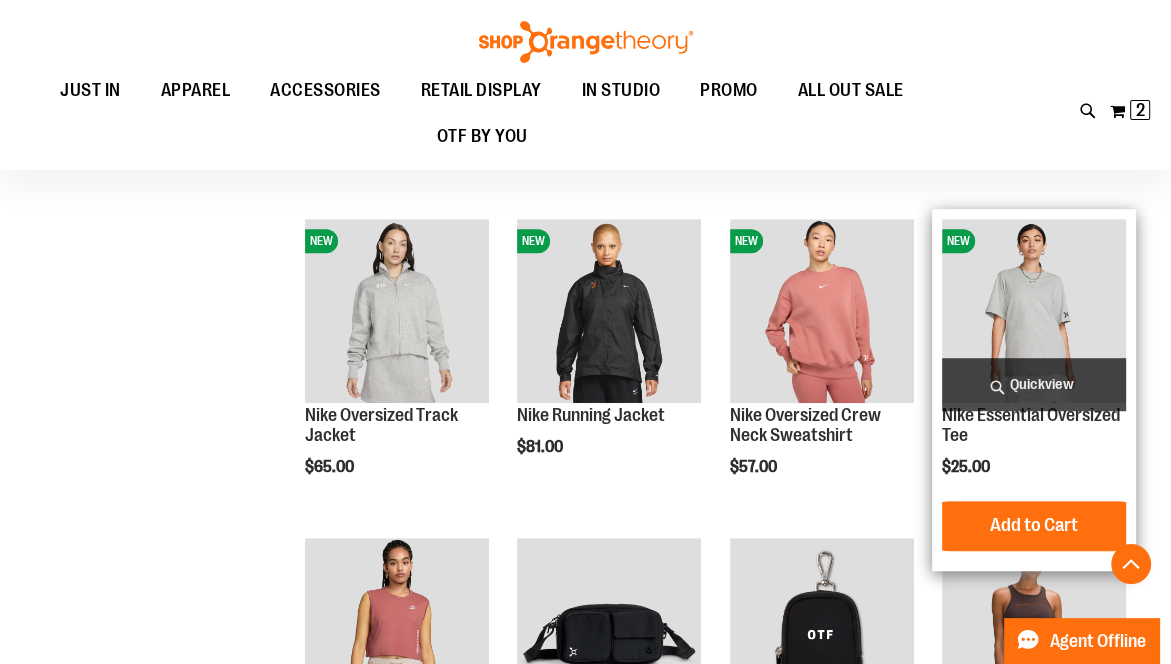 click on "Nike Essential Oversized Tee
$25.00
Quickview
Add to Cart
In stock" at bounding box center [1034, 390] 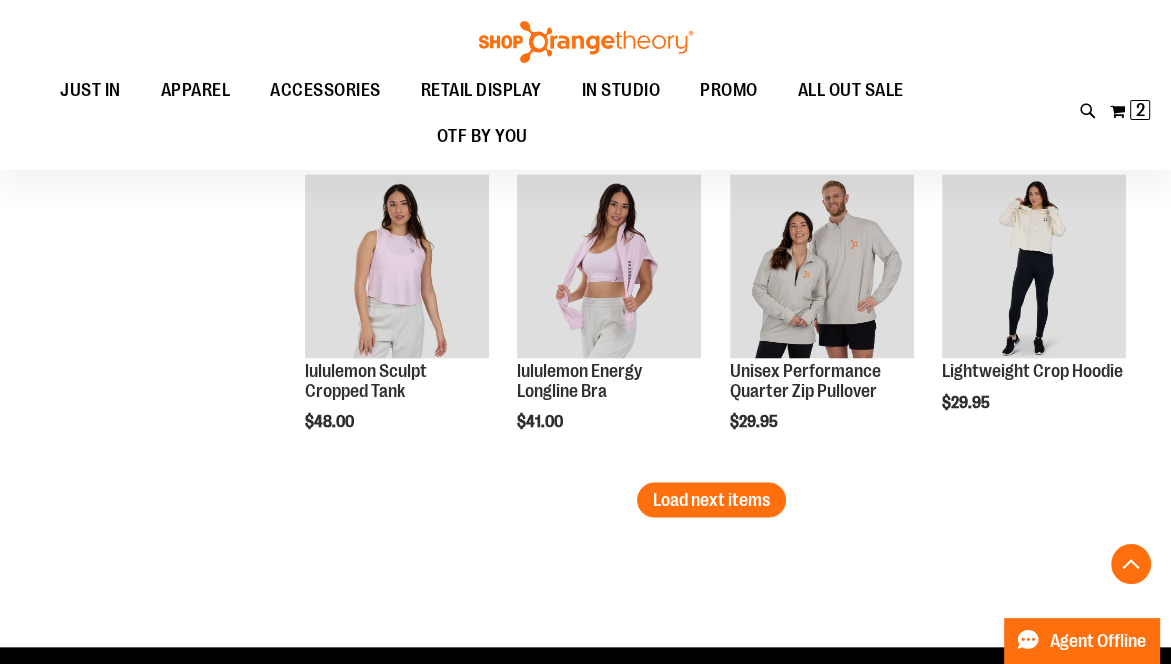 scroll, scrollTop: 2825, scrollLeft: 0, axis: vertical 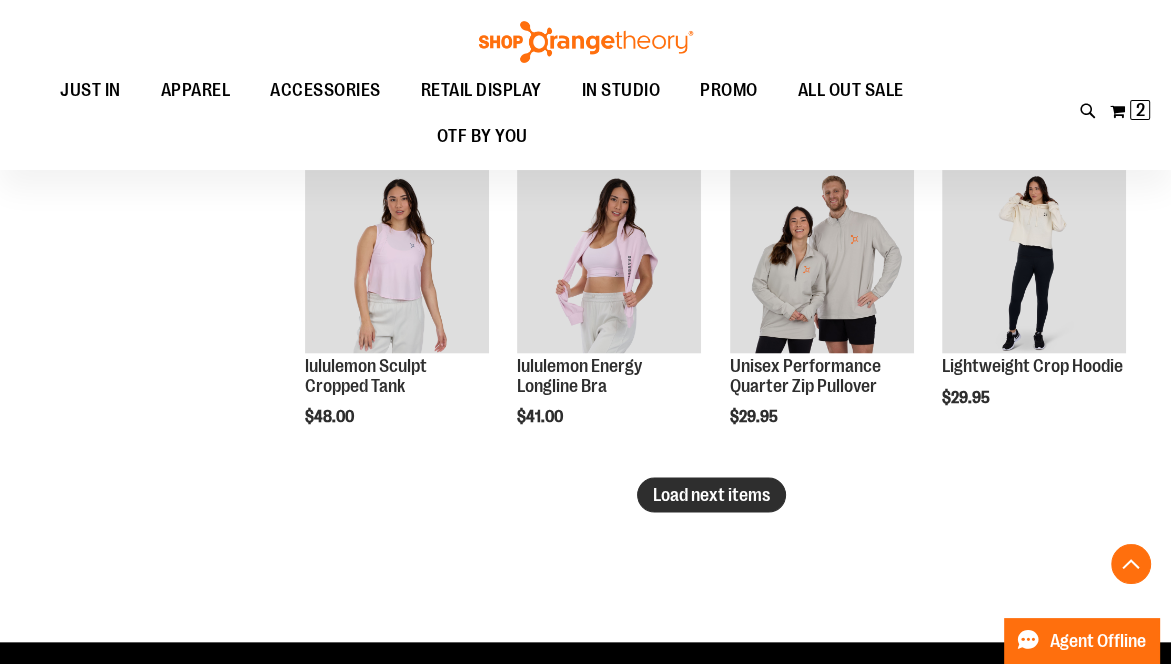click on "Load next items" at bounding box center (711, 494) 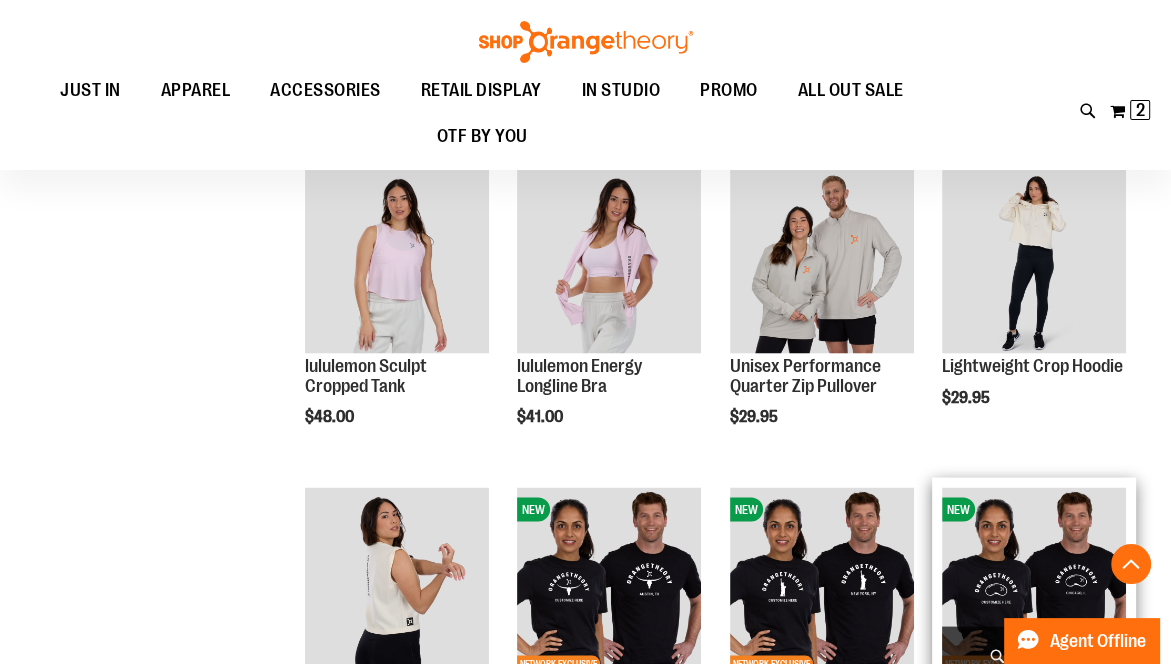 click at bounding box center (1034, 579) 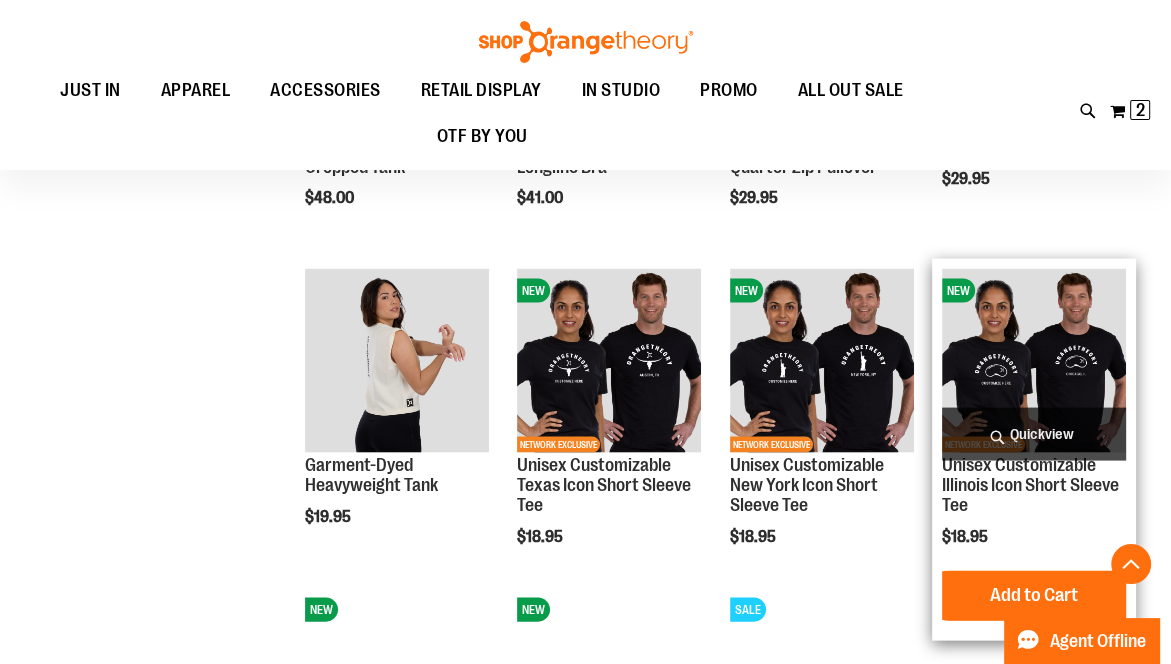 scroll, scrollTop: 3044, scrollLeft: 0, axis: vertical 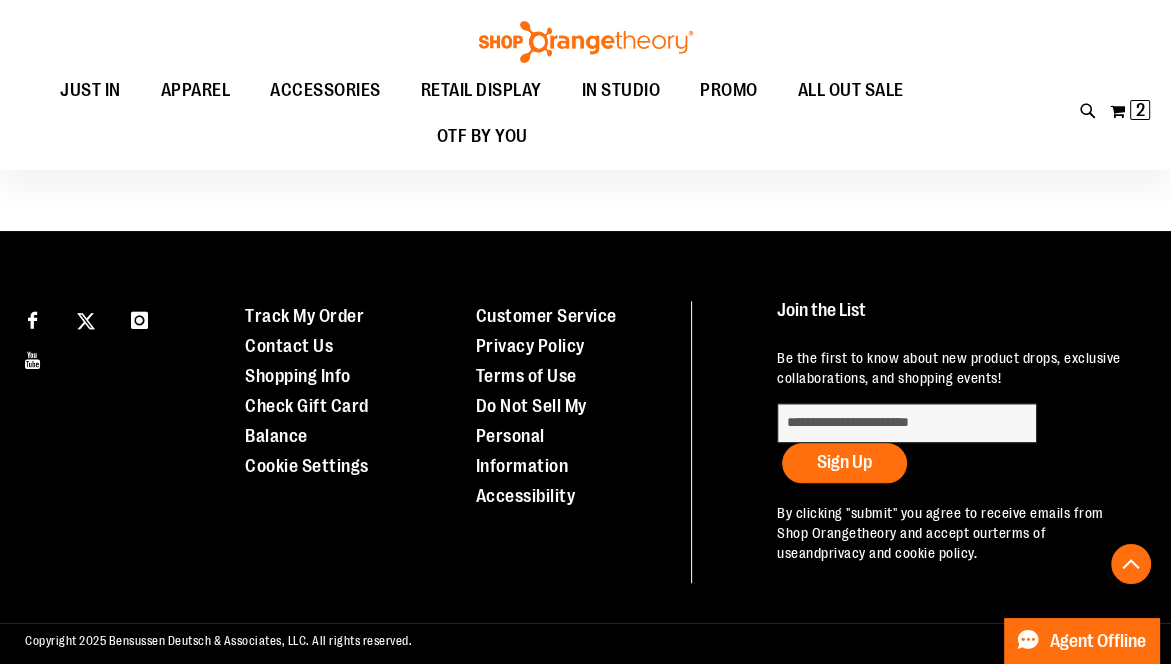 type on "**********" 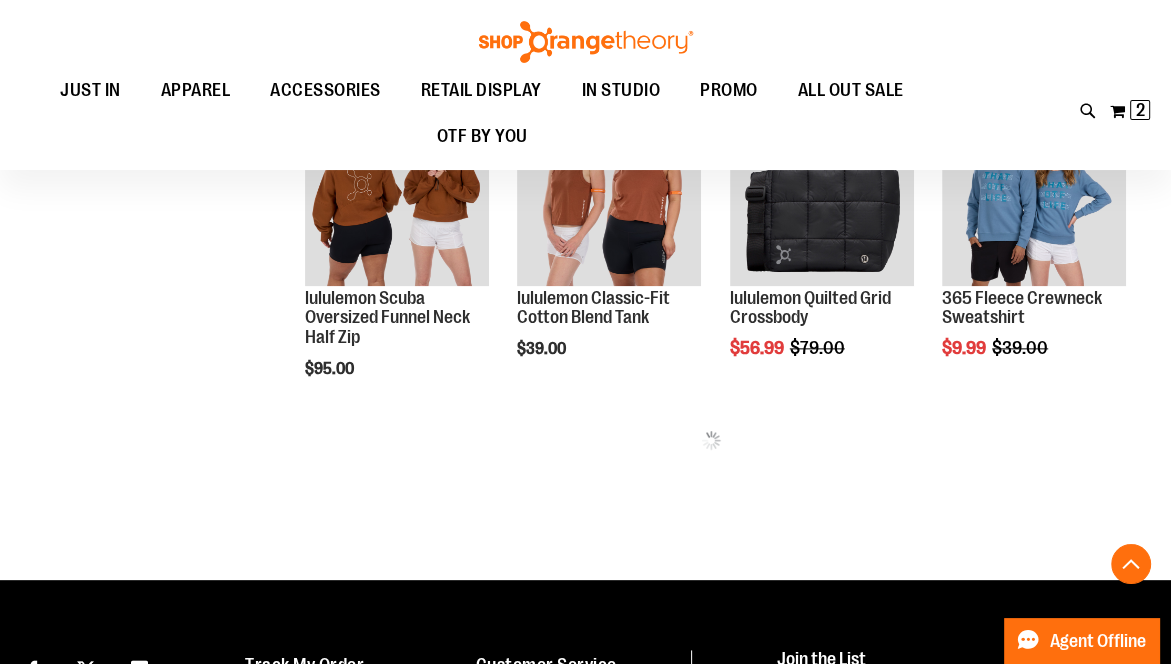 scroll, scrollTop: 1827, scrollLeft: 0, axis: vertical 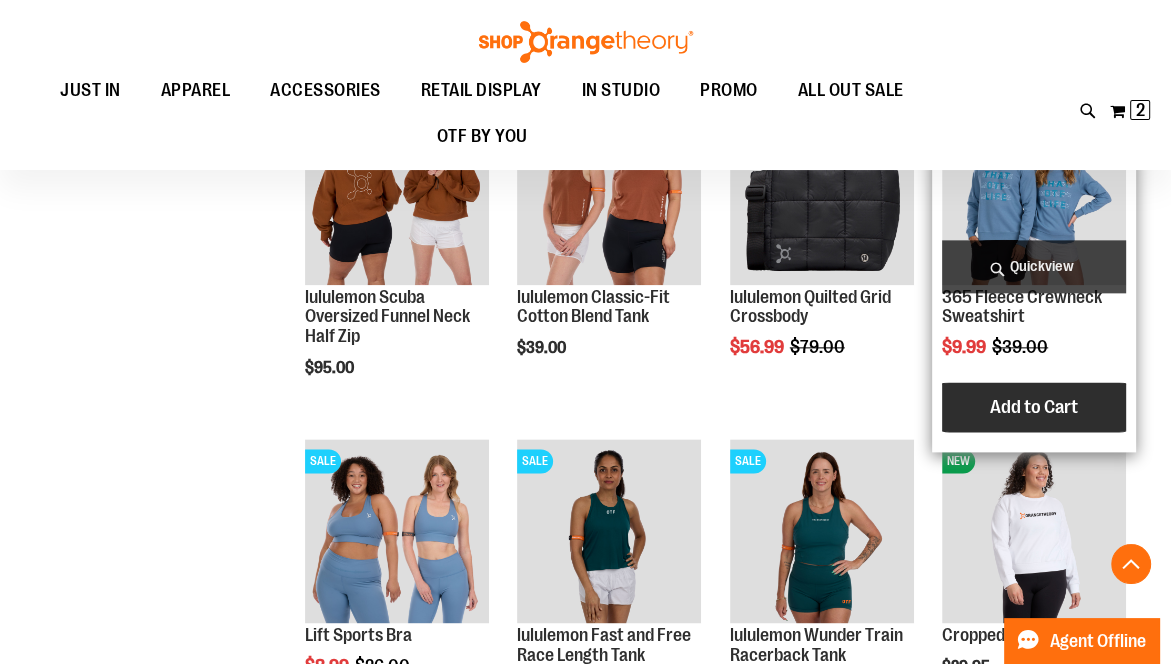click on "Add to Cart" at bounding box center (1034, 407) 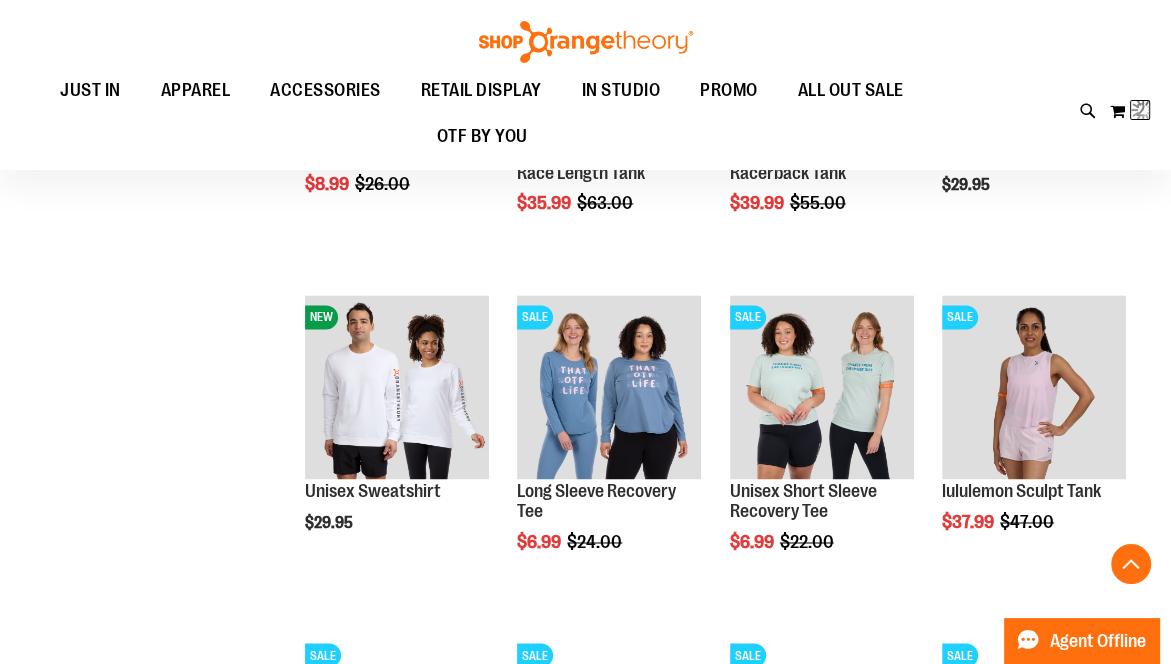 scroll, scrollTop: 2315, scrollLeft: 0, axis: vertical 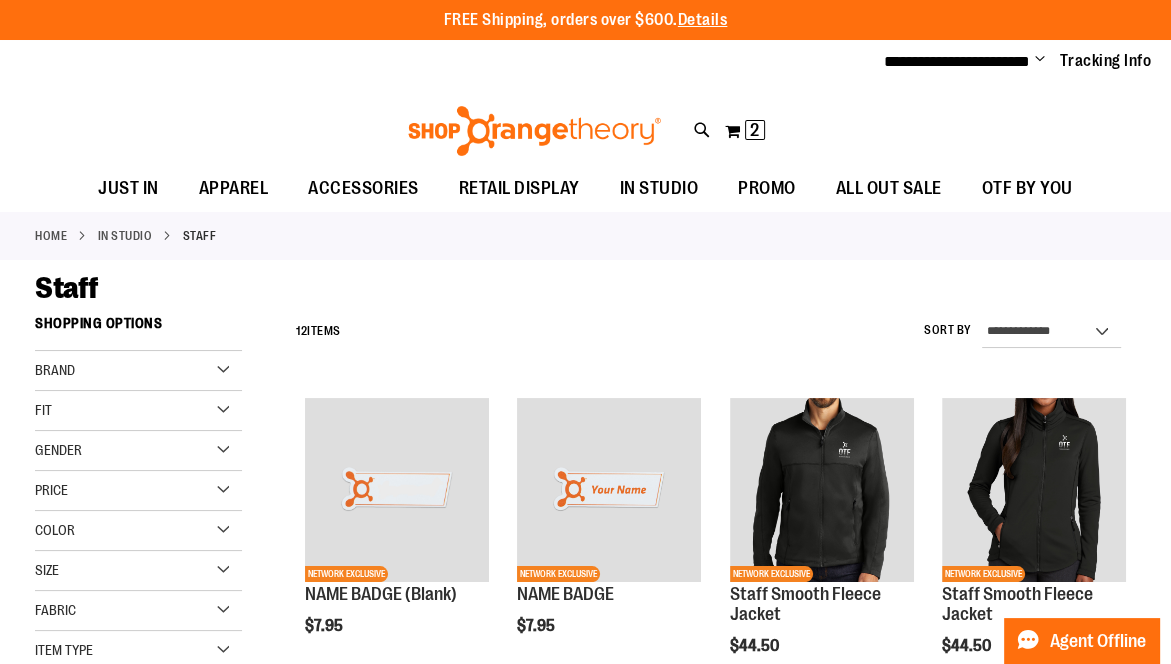 type on "**********" 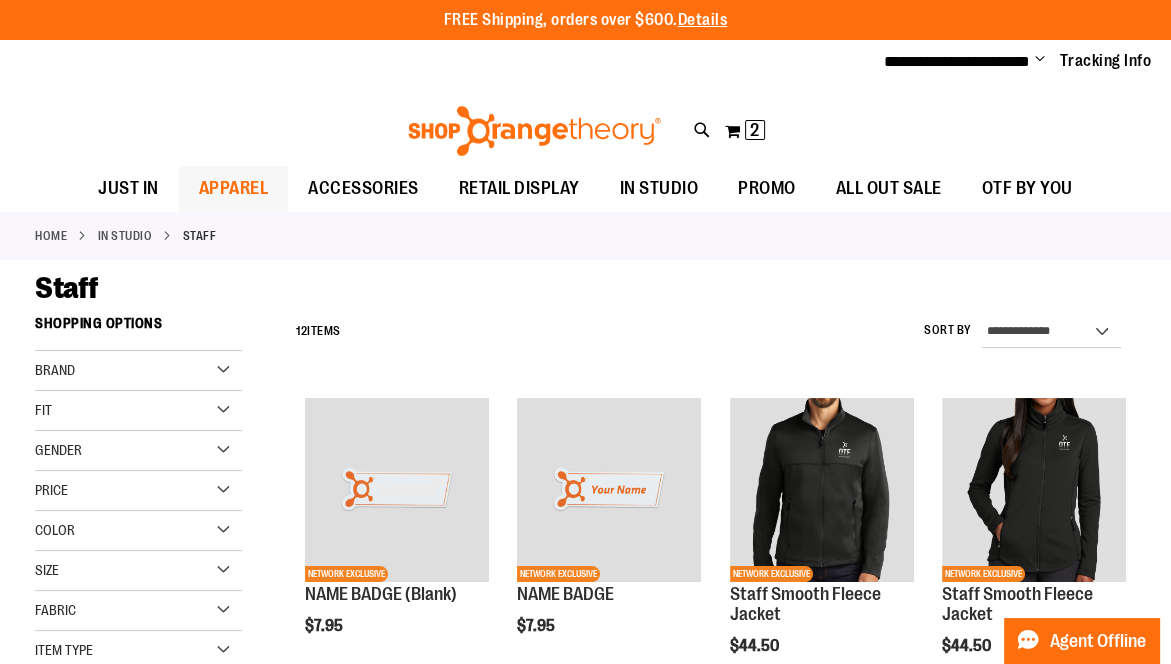 click on "APPAREL" at bounding box center [234, 188] 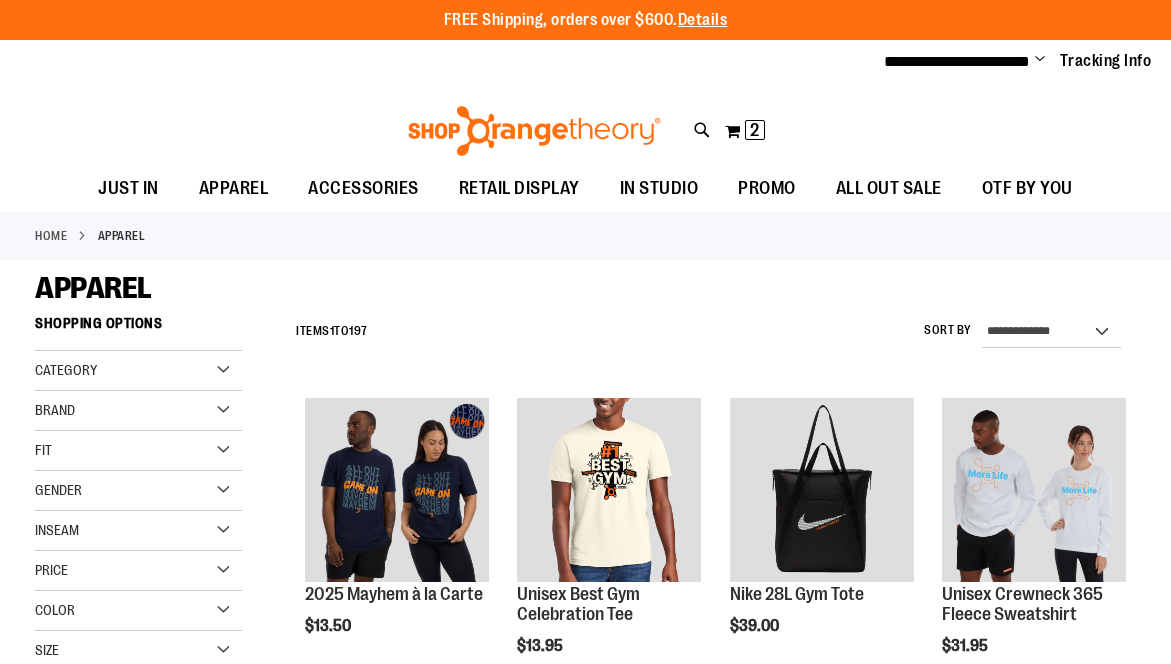 scroll, scrollTop: 0, scrollLeft: 0, axis: both 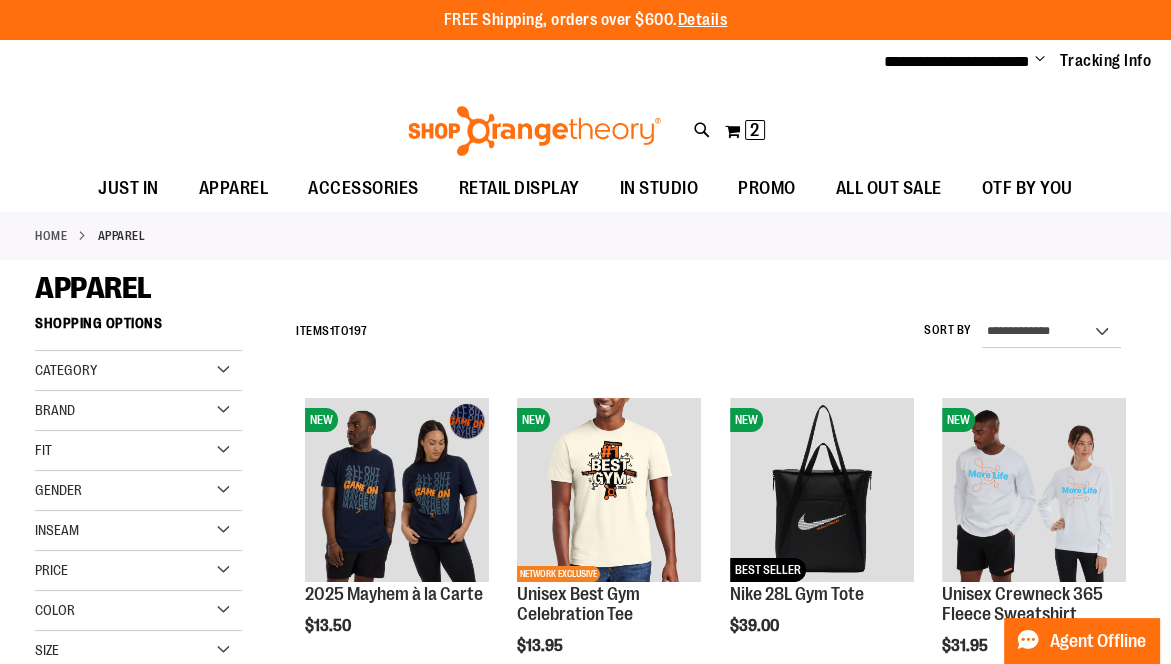 type on "**********" 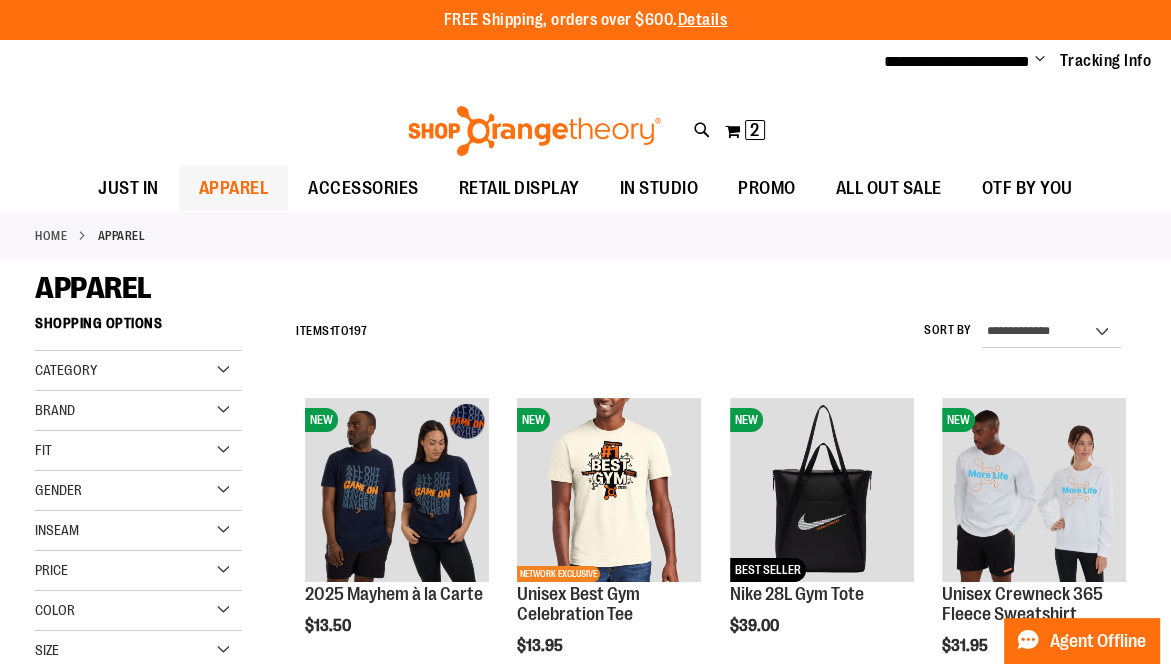 click on "APPAREL" at bounding box center [234, 188] 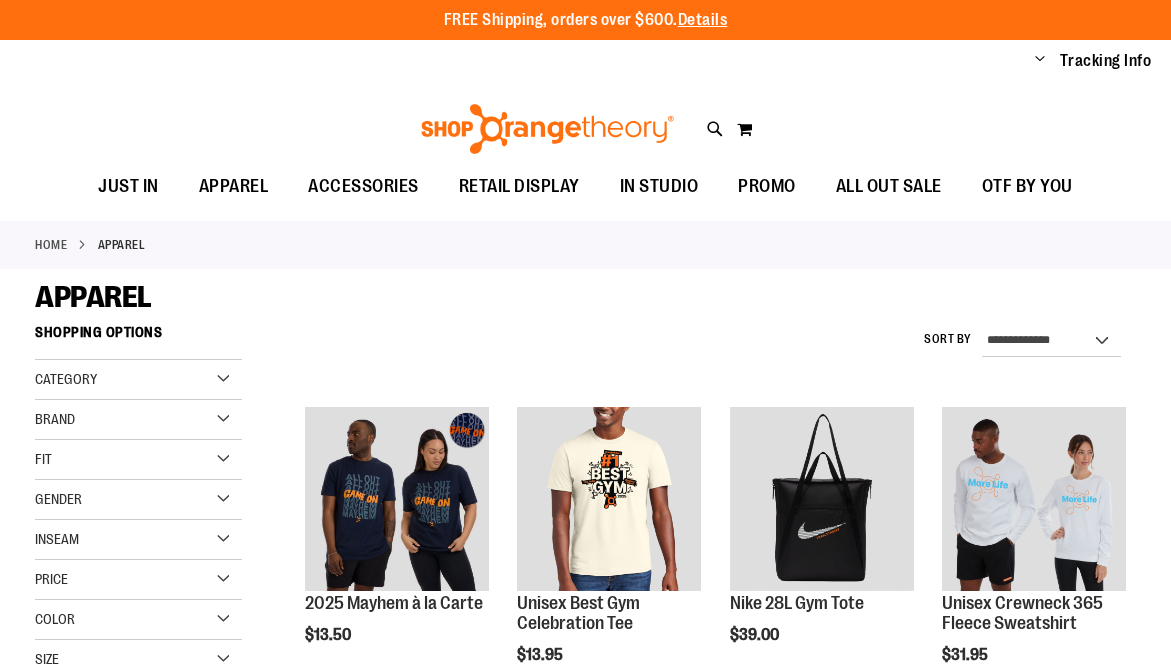 scroll, scrollTop: 0, scrollLeft: 0, axis: both 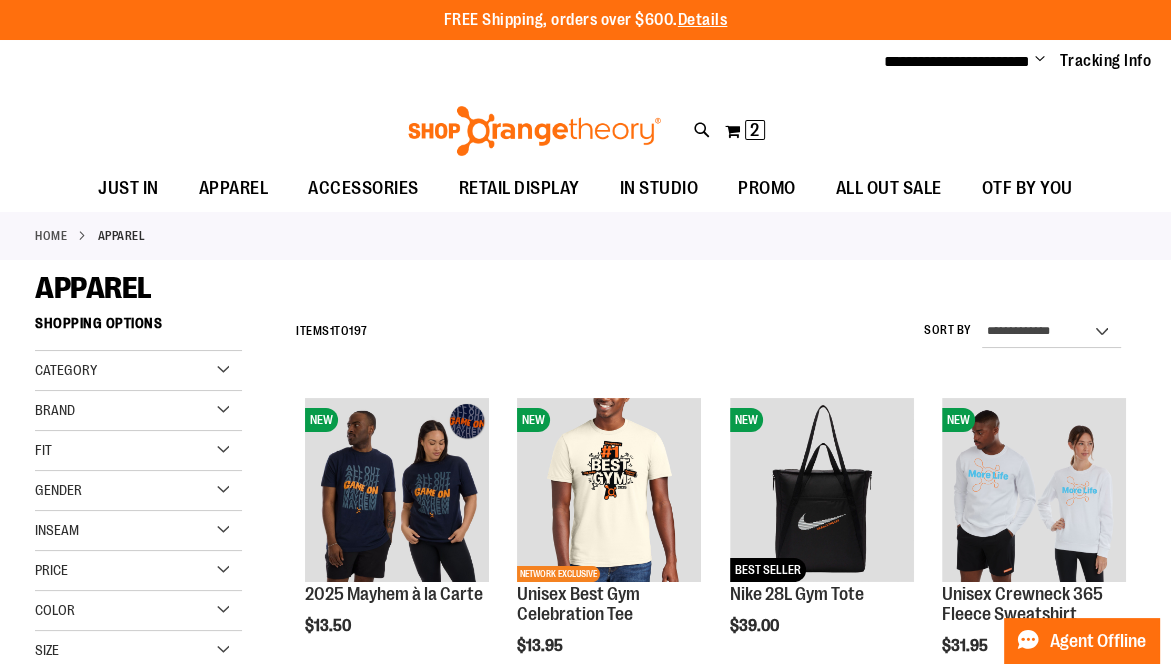 type on "**********" 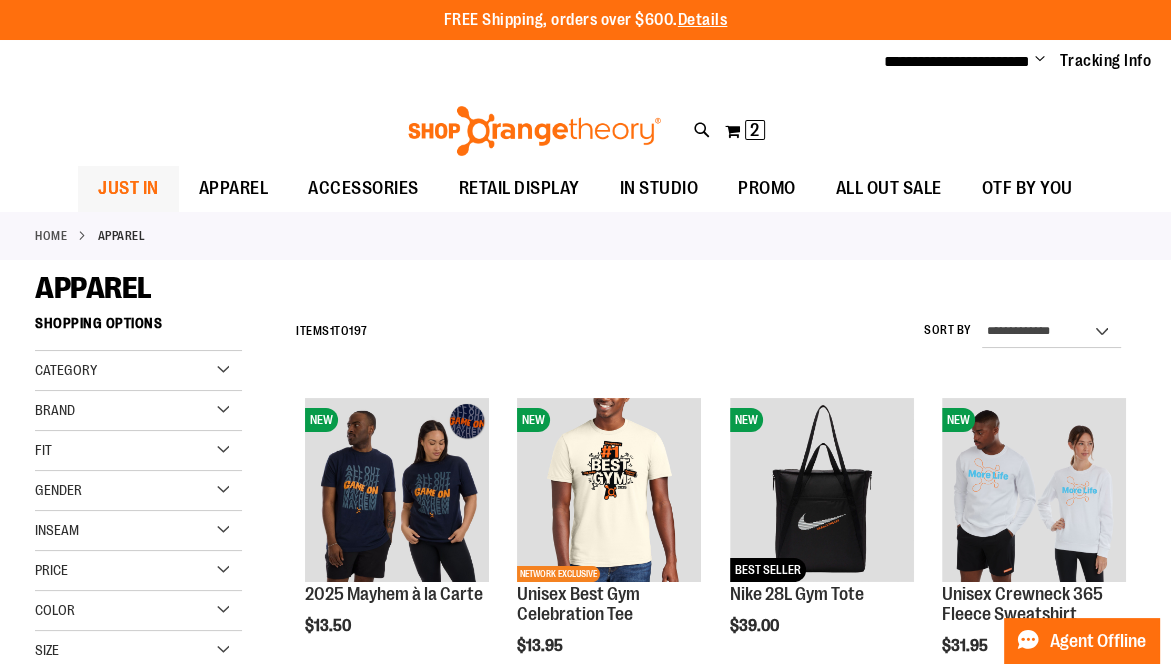 click on "JUST IN" at bounding box center (128, 188) 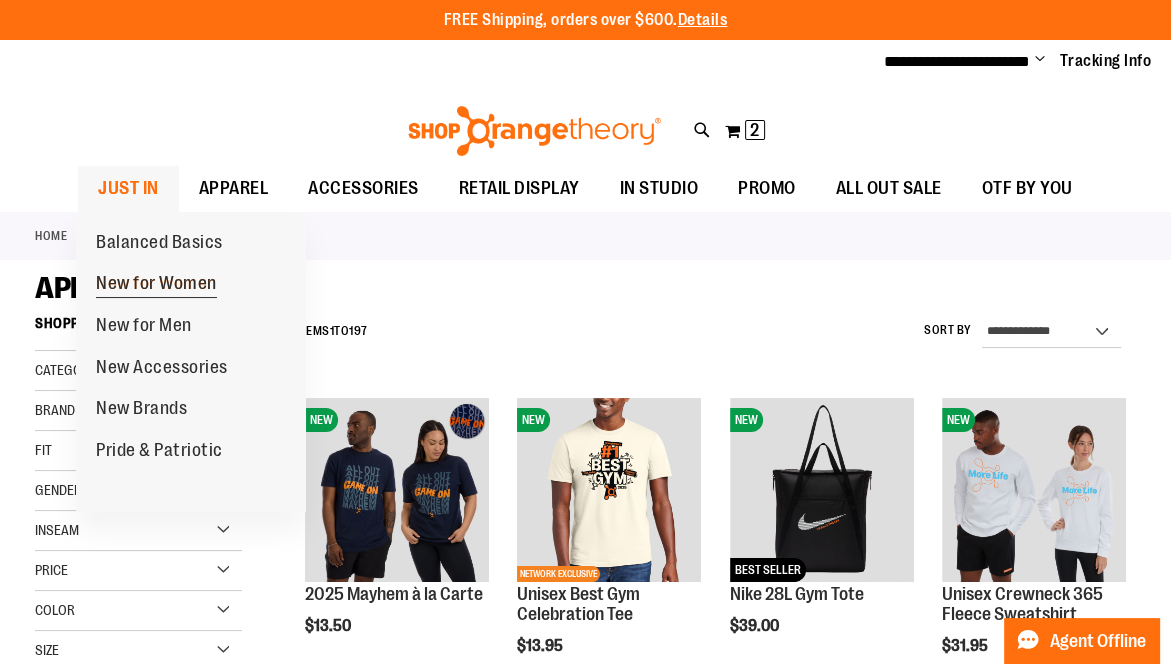 click on "New for Women" at bounding box center (156, 285) 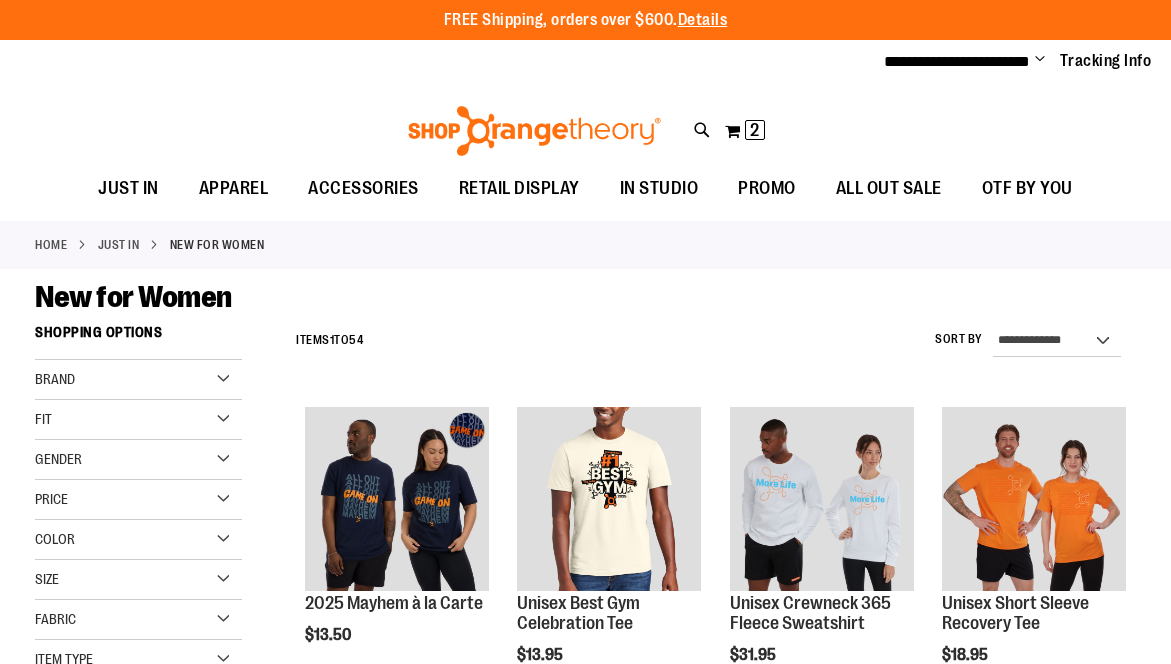 scroll, scrollTop: 0, scrollLeft: 0, axis: both 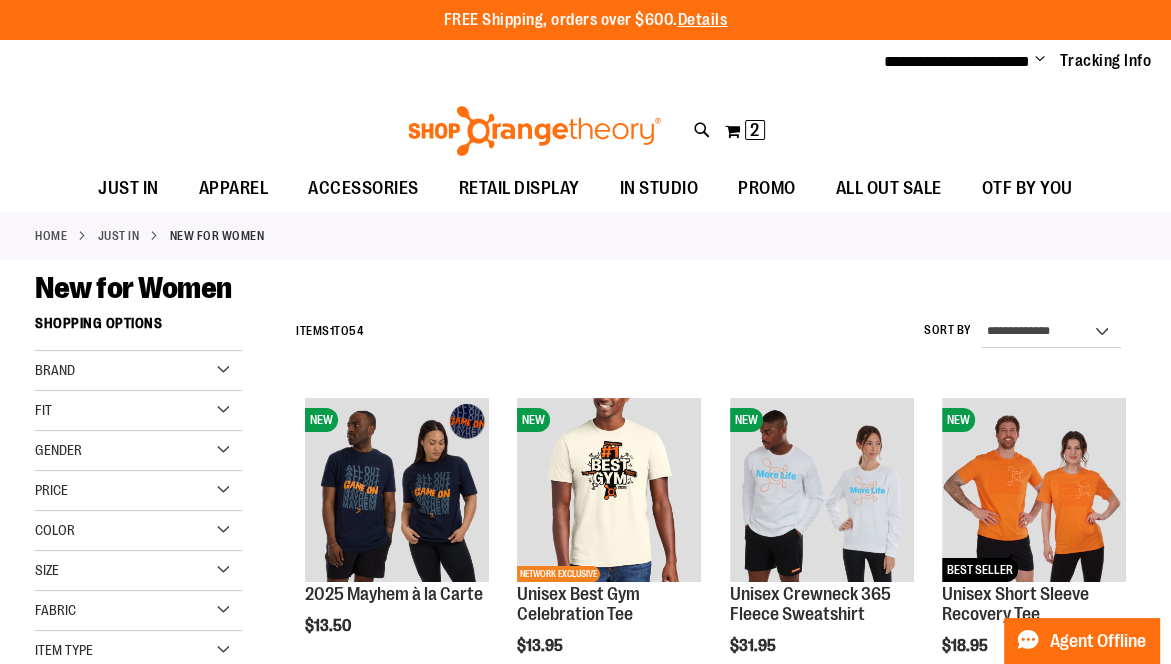 type on "**********" 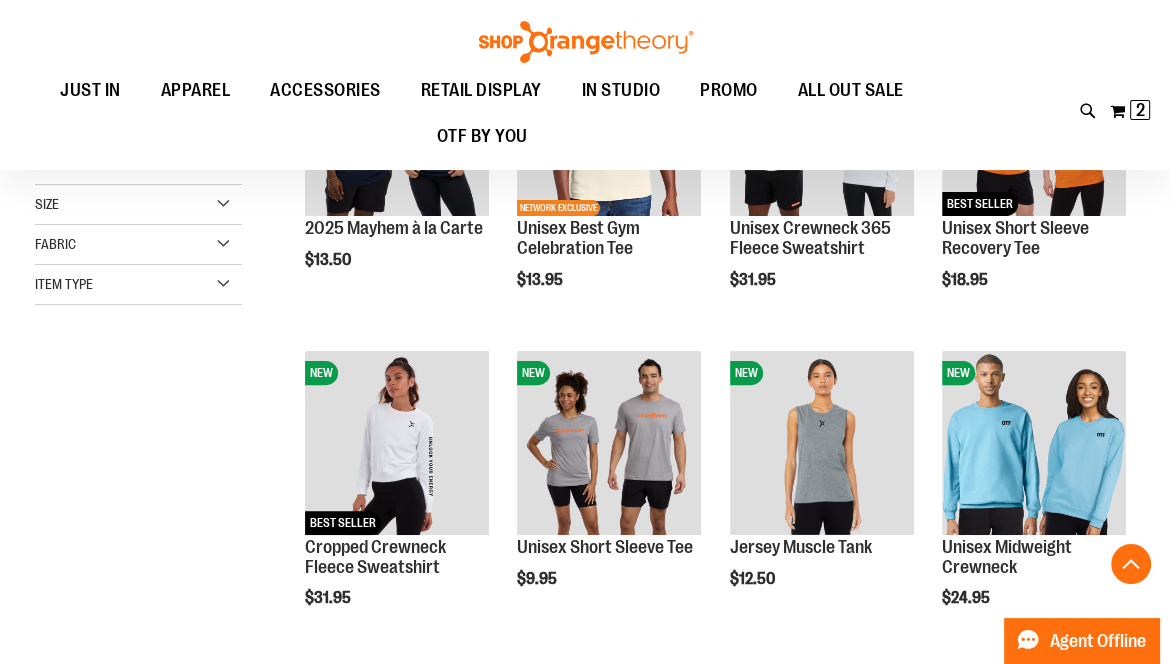 scroll, scrollTop: 365, scrollLeft: 0, axis: vertical 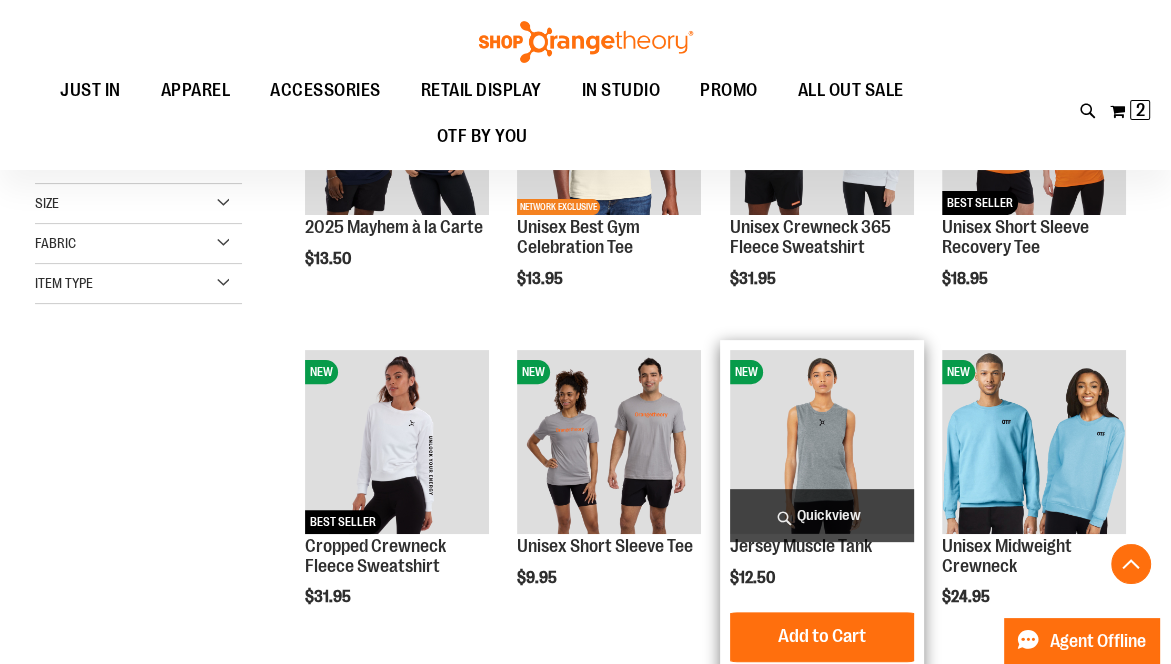 click on "NEW
Jersey Muscle Tank
$12.50
Quickview
Add to Cart" at bounding box center (822, 511) 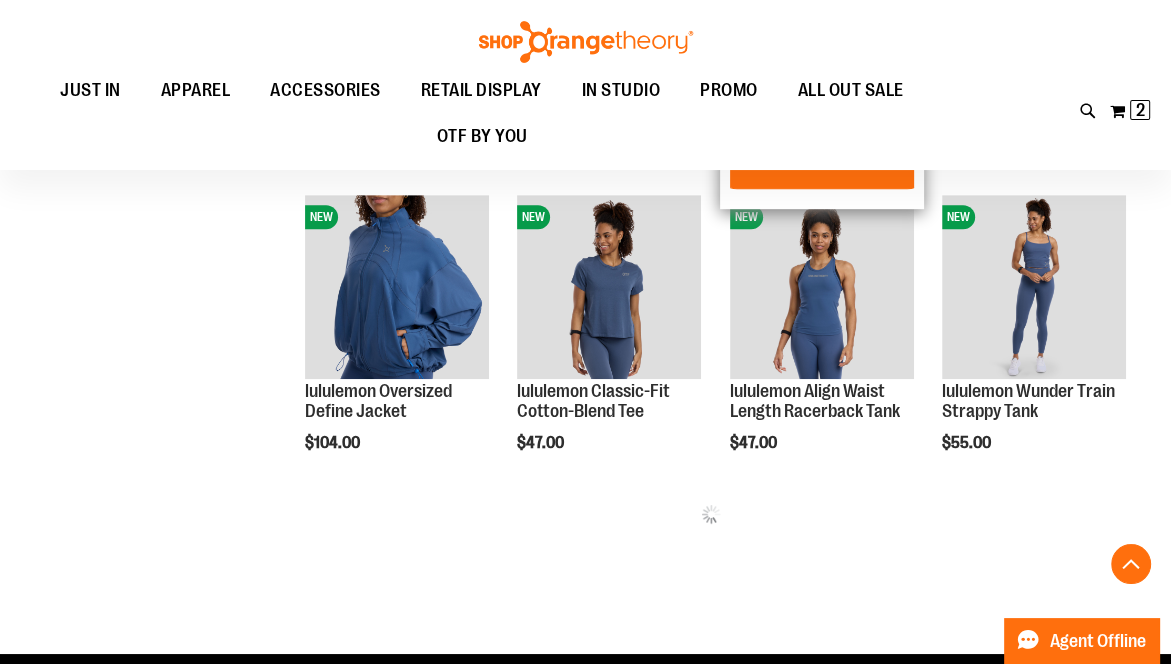 scroll, scrollTop: 839, scrollLeft: 0, axis: vertical 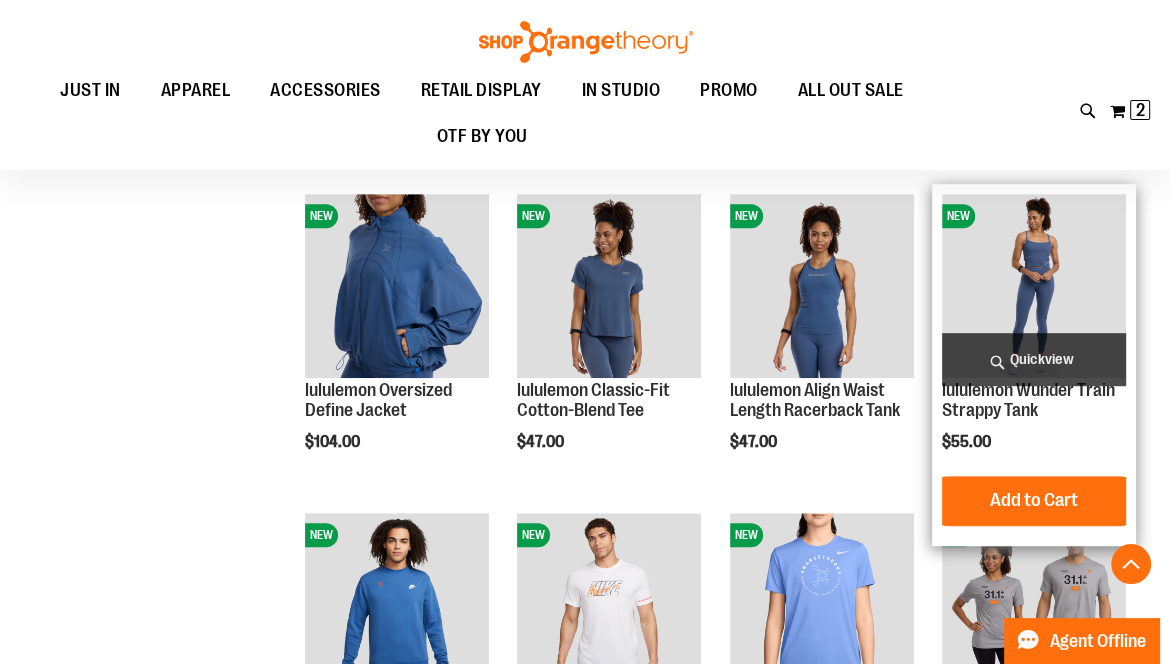 click on "lululemon Wunder Train Strappy Tank
$55.00
Quickview
Add to Cart
In stock" at bounding box center [1034, 365] 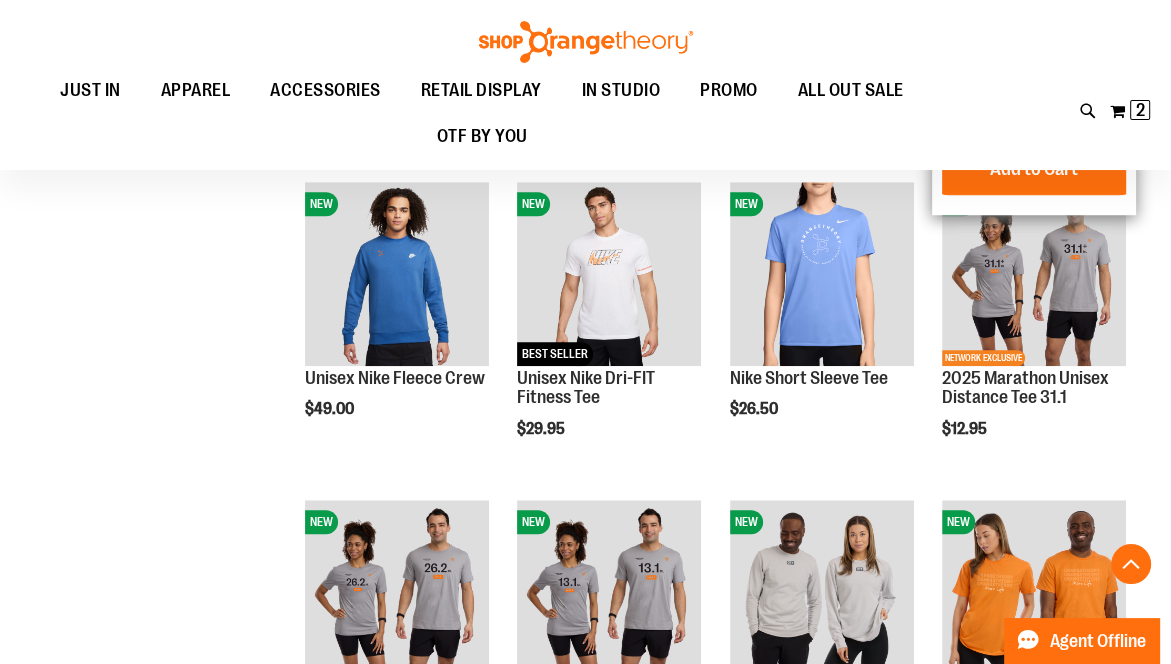 scroll, scrollTop: 1170, scrollLeft: 0, axis: vertical 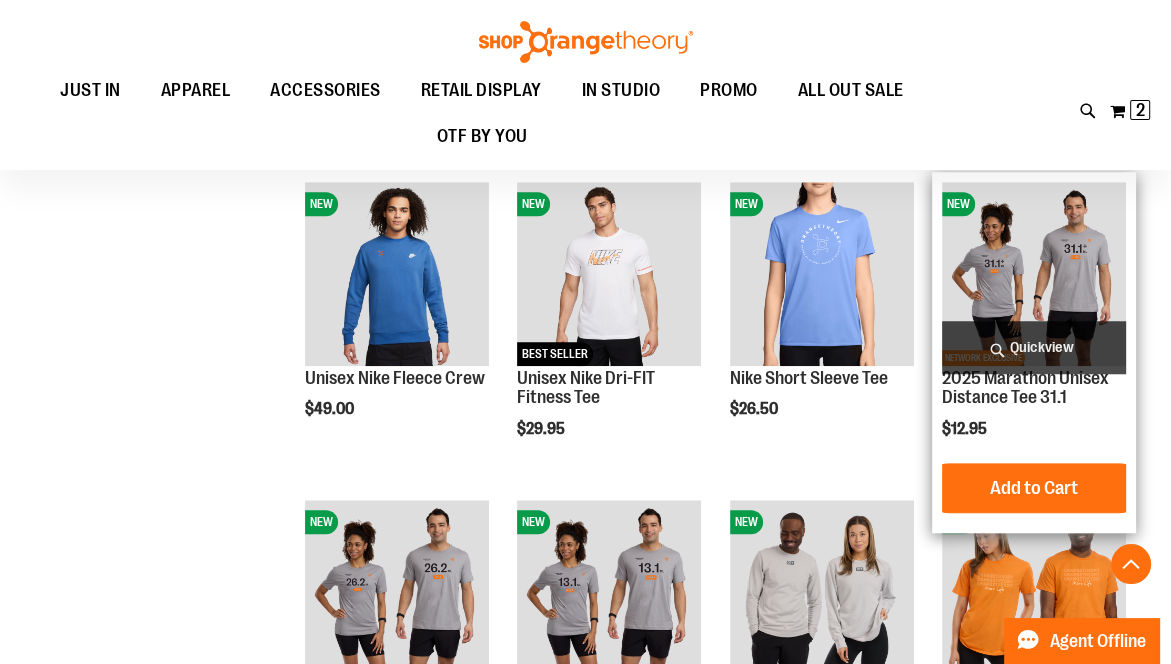 click on "NEW NETWORK EXCLUSIVE
2025 Marathon Unisex Distance Tee 31.1
$12.95
Quickview
Add to Cart In stock" at bounding box center [1034, 353] 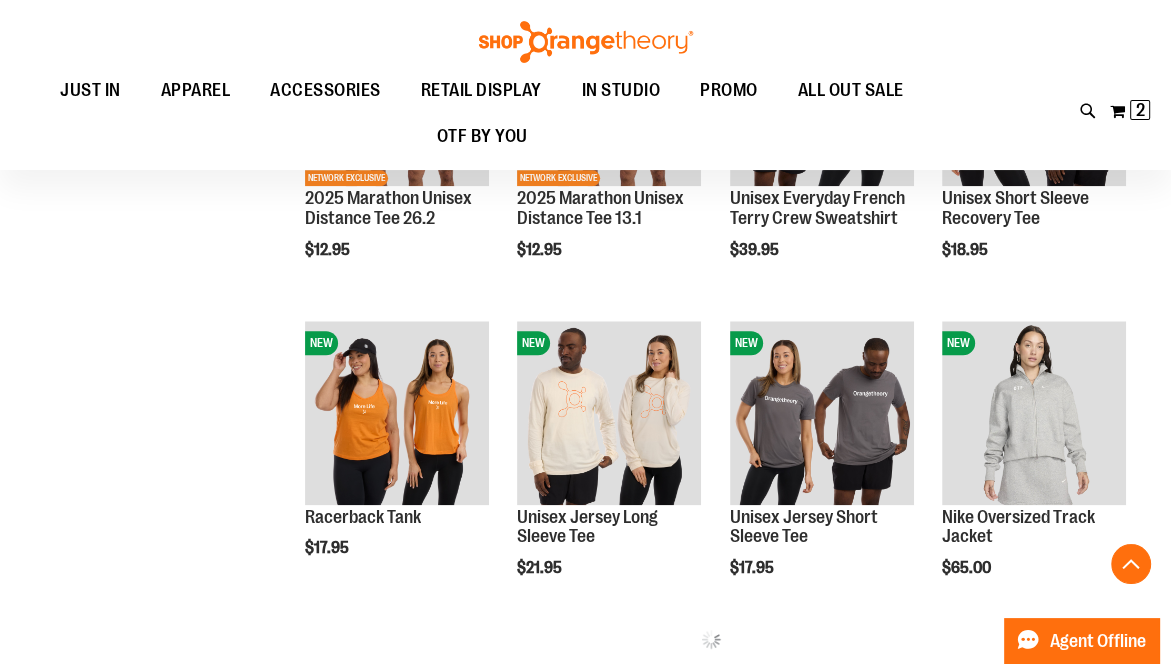 scroll, scrollTop: 1672, scrollLeft: 0, axis: vertical 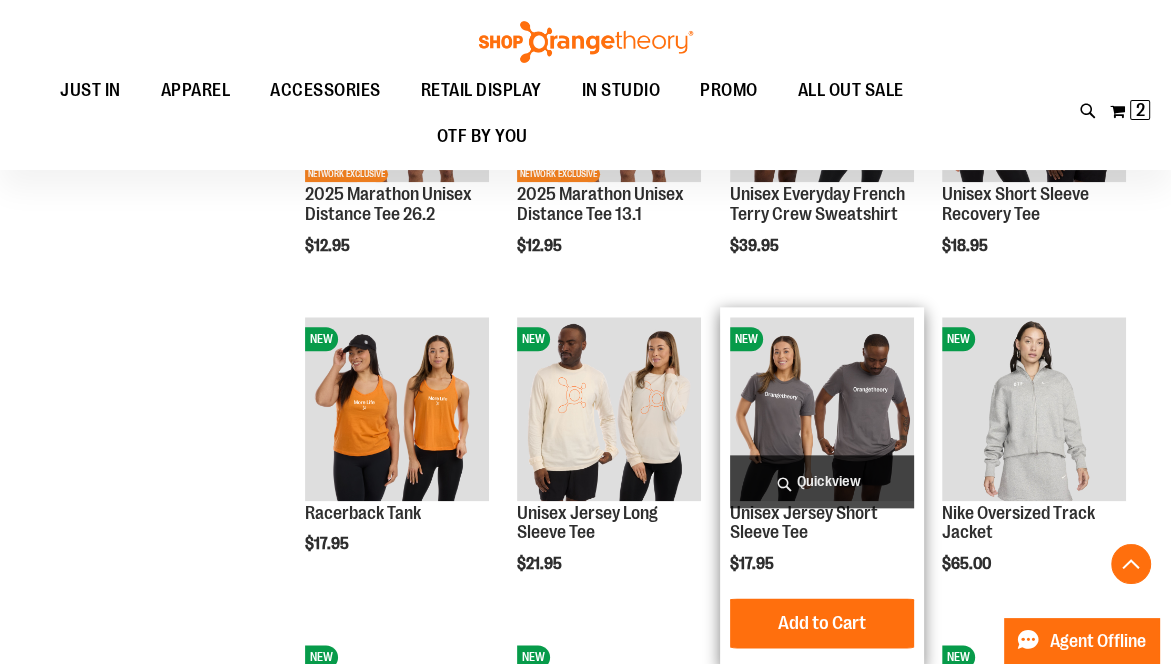 click on "Unisex Jersey Short Sleeve Tee
$17.95
Quickview
Add to Cart
In stock" at bounding box center (822, 488) 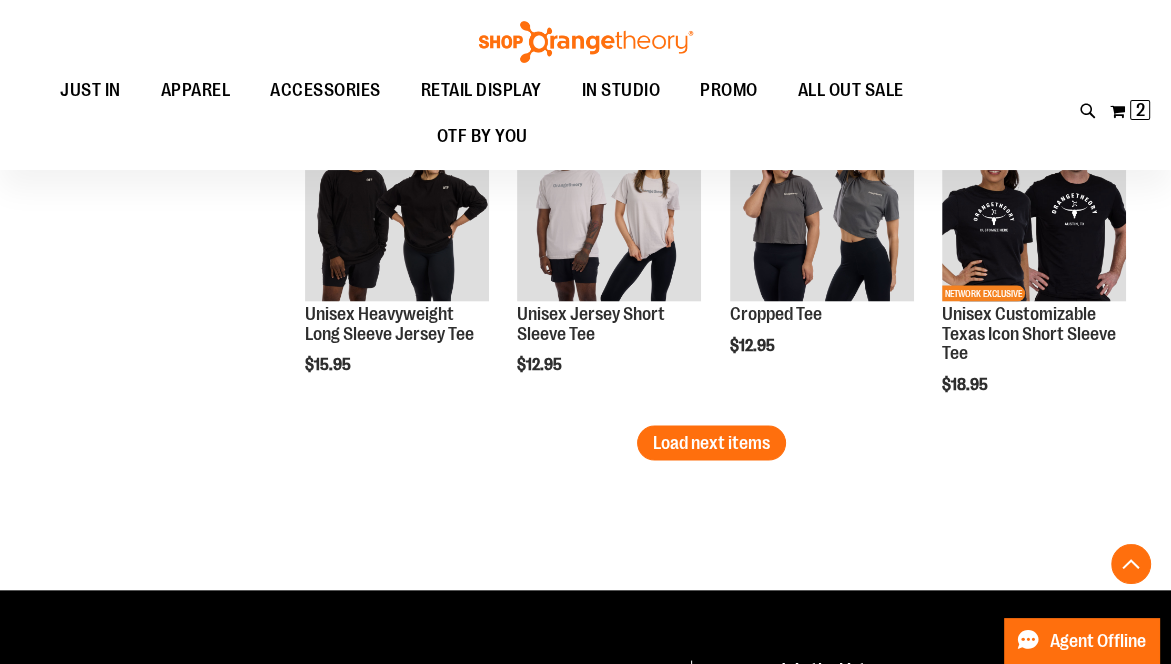 scroll, scrollTop: 2828, scrollLeft: 0, axis: vertical 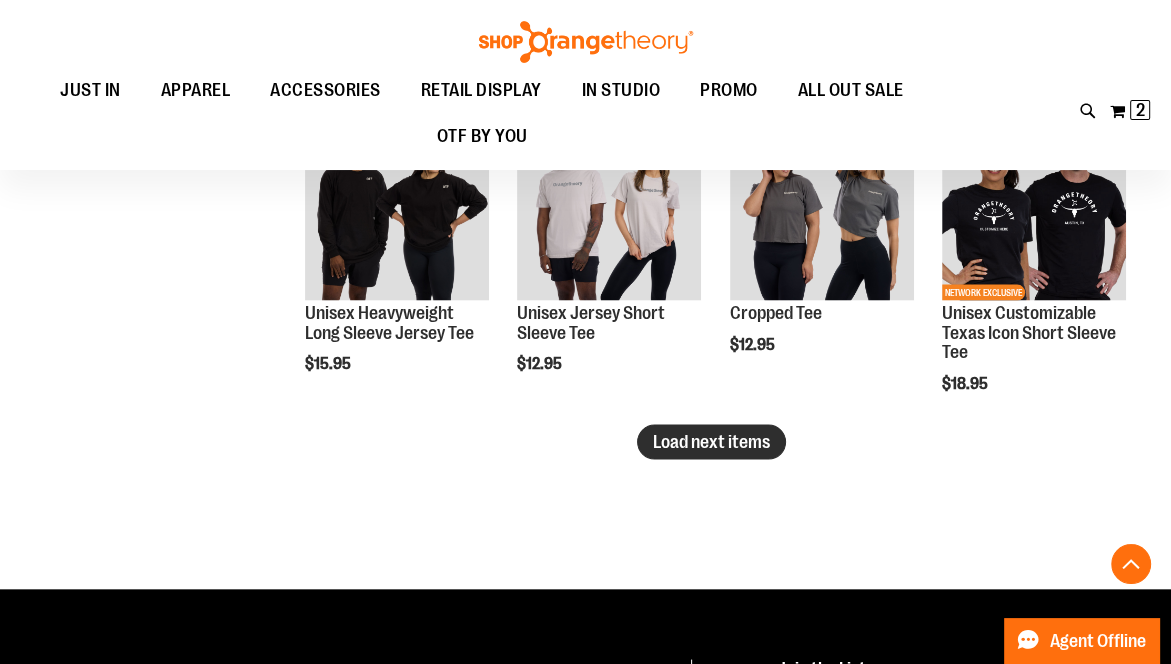 click on "Load next items" at bounding box center (711, 441) 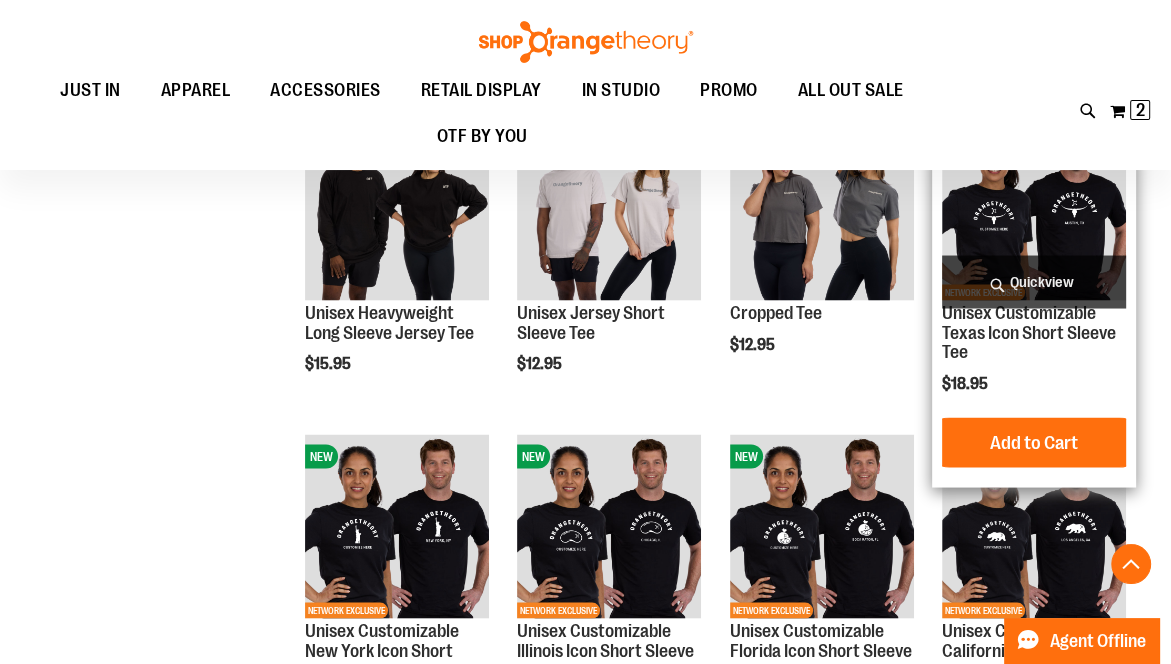 click on "$18.95" at bounding box center [1034, 382] 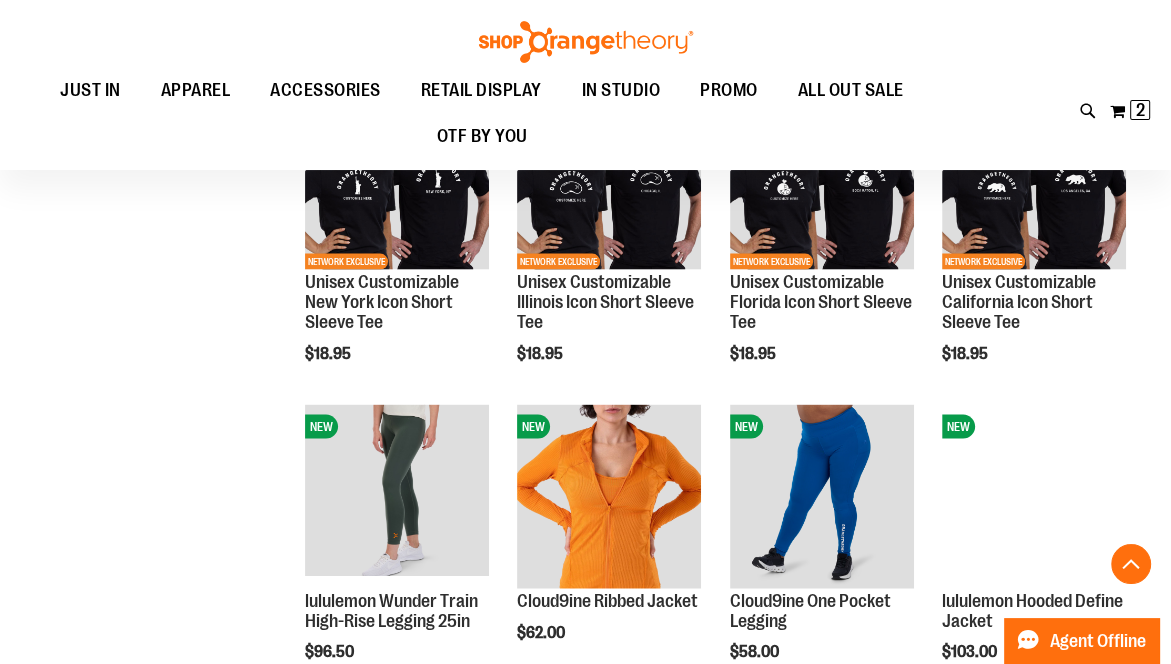 scroll, scrollTop: 3183, scrollLeft: 0, axis: vertical 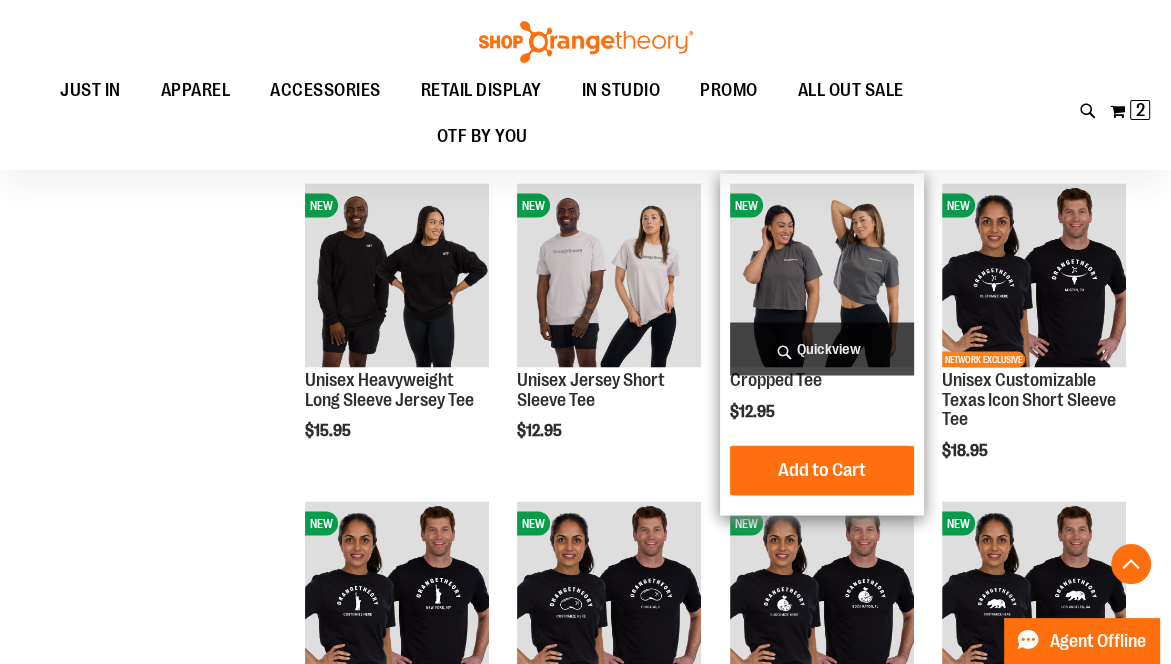 click on "$12.95" at bounding box center [822, 410] 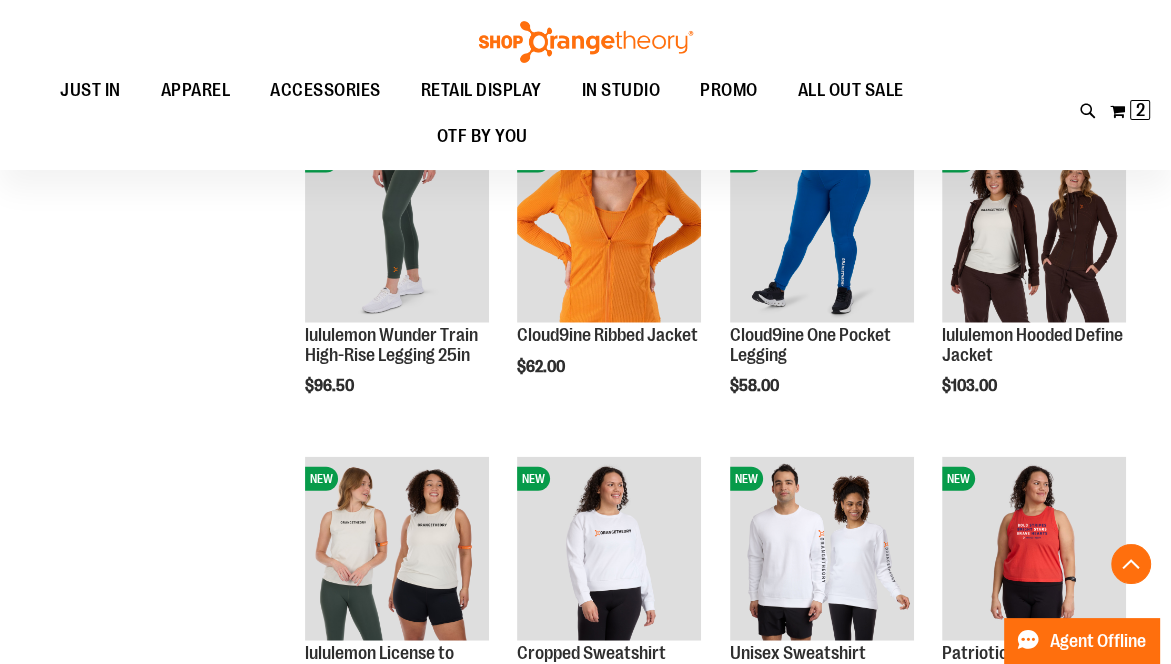 scroll, scrollTop: 3442, scrollLeft: 0, axis: vertical 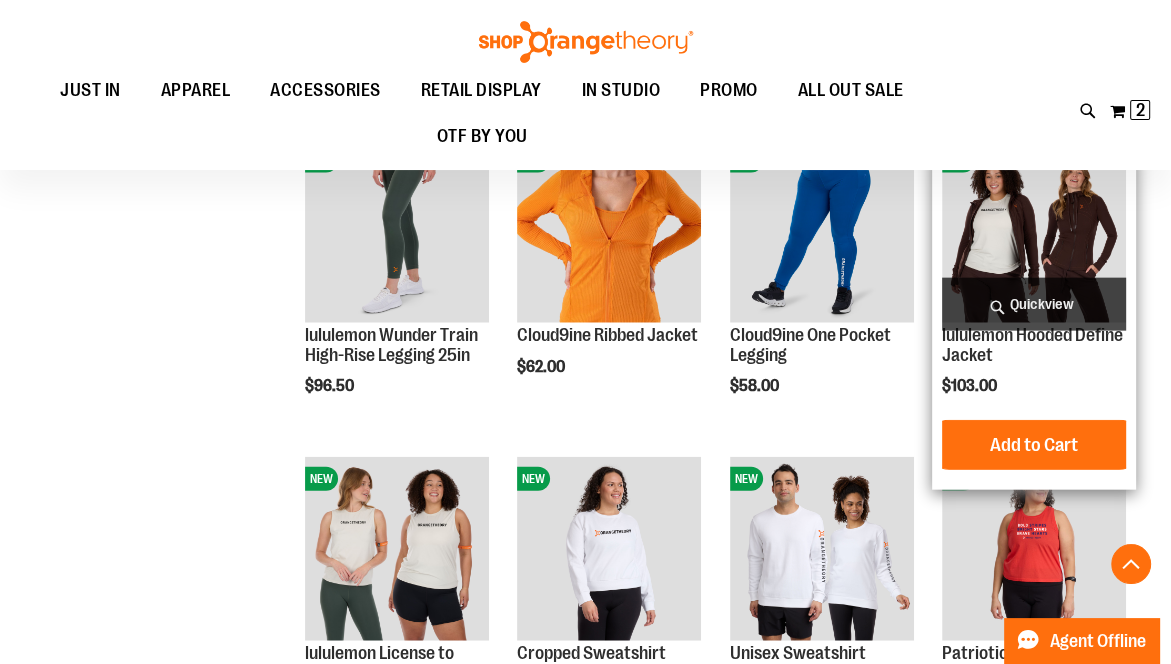 click on "NEW
lululemon Hooded Define Jacket
$103.00
Quickview" at bounding box center [1034, 310] 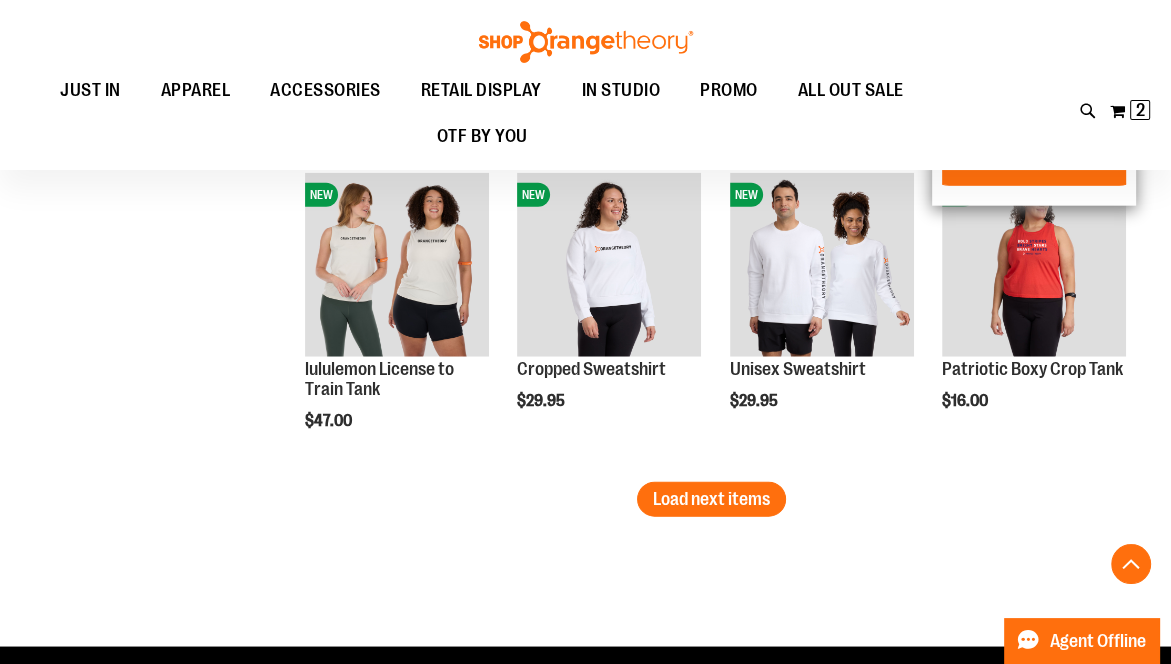 scroll, scrollTop: 3728, scrollLeft: 0, axis: vertical 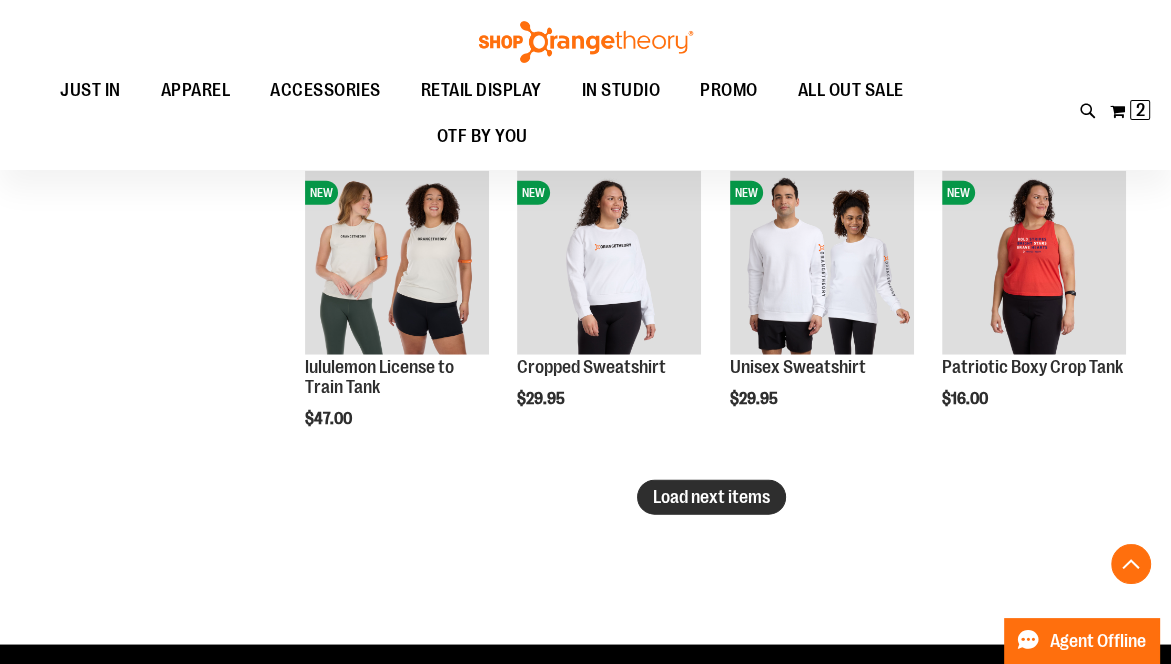 click on "Load next items" at bounding box center [711, 497] 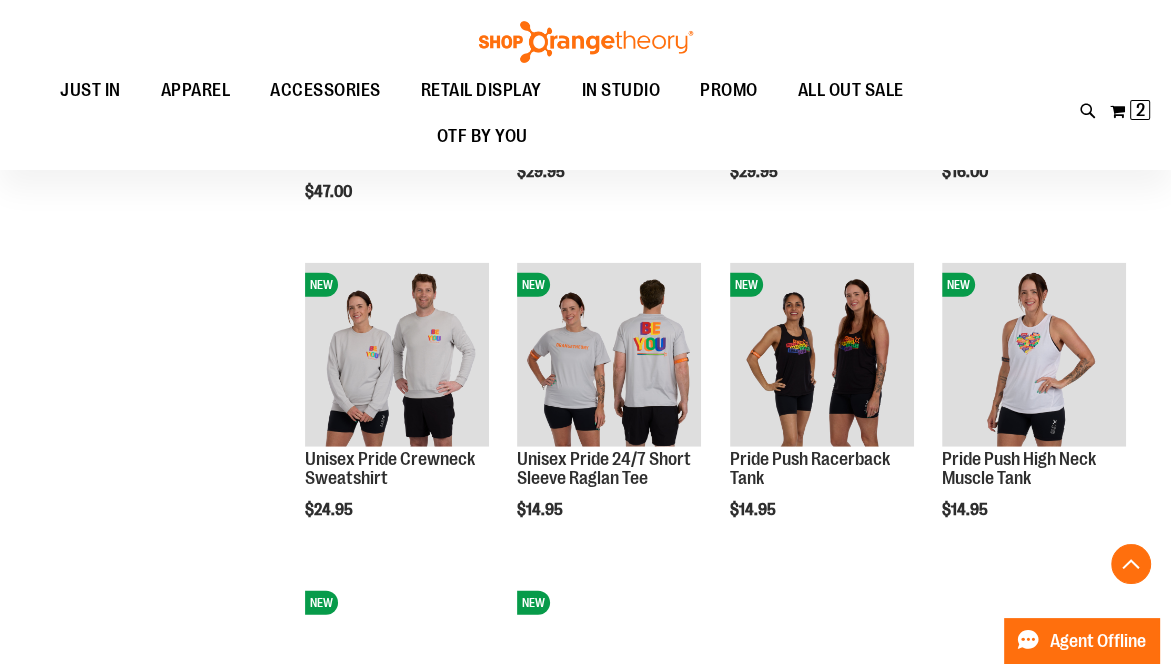 scroll, scrollTop: 3956, scrollLeft: 0, axis: vertical 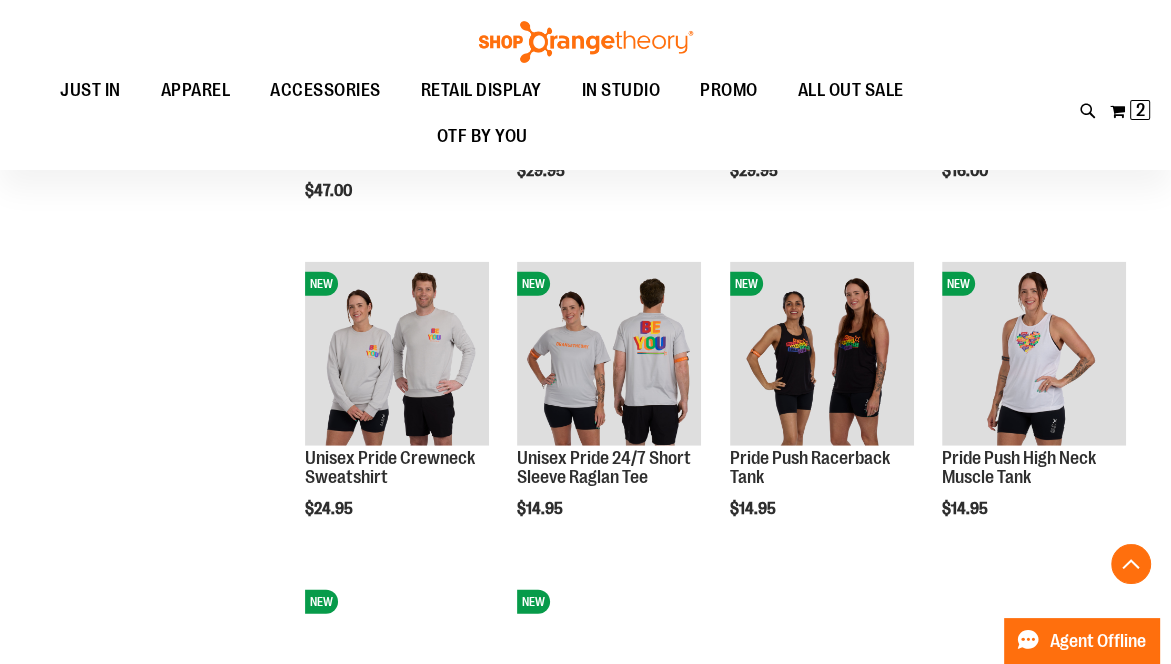 click on "NEW
2025 Mayhem à la Carte
$13.50
Quickview
Add to Cart" at bounding box center [711, -1341] 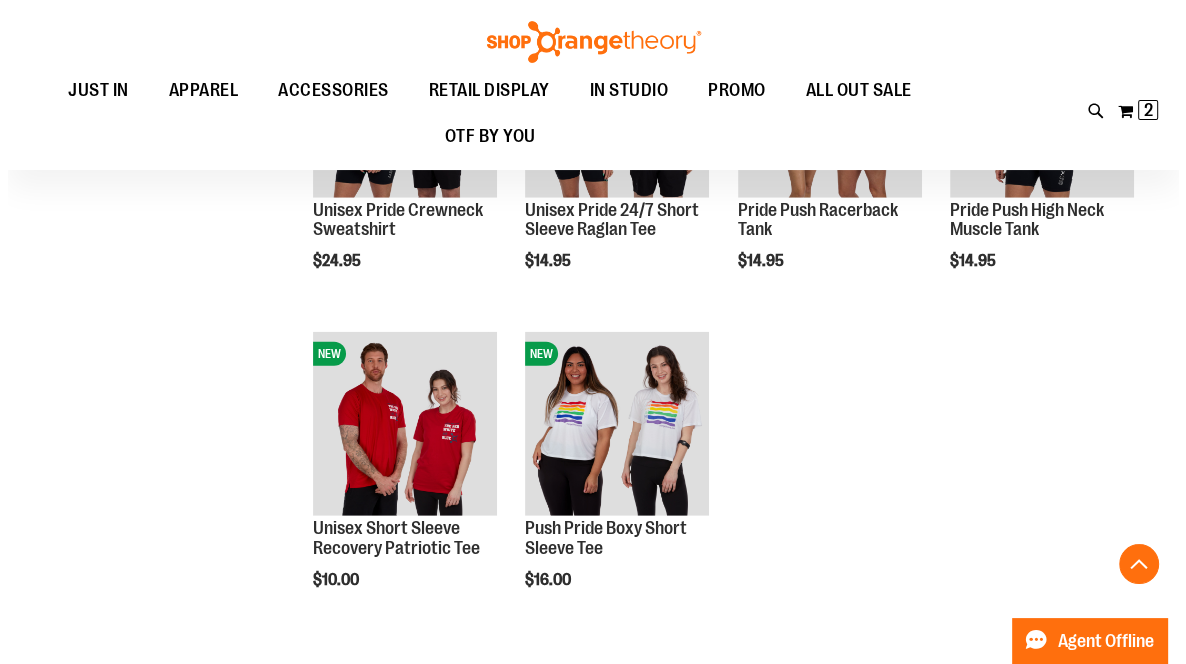 scroll, scrollTop: 4205, scrollLeft: 0, axis: vertical 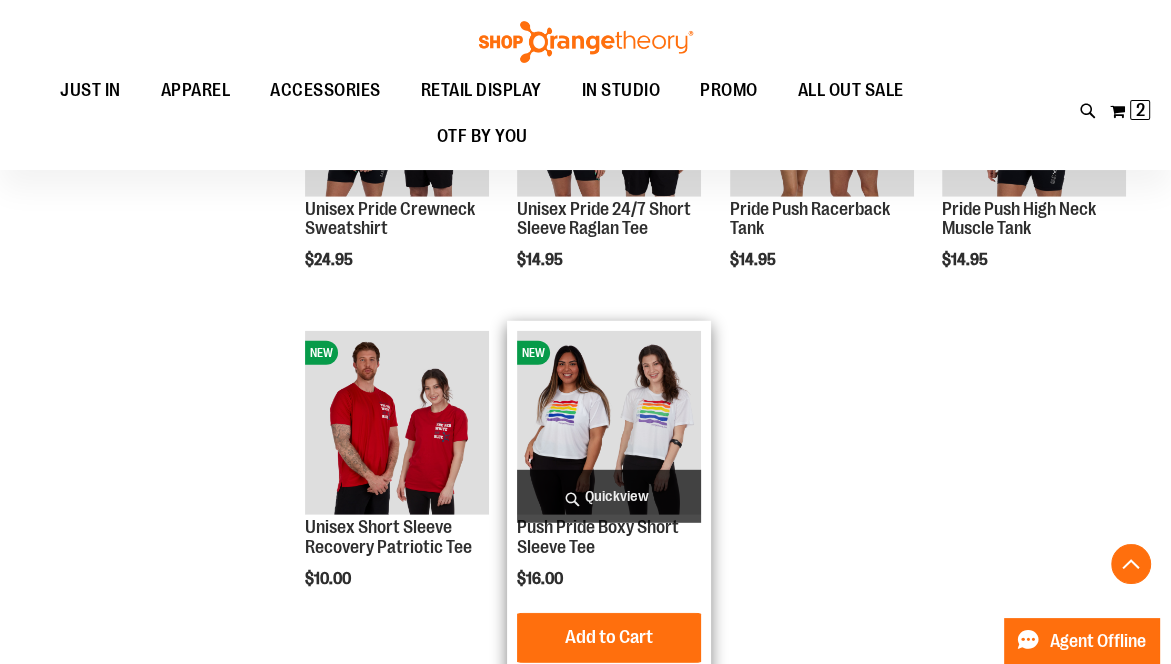 click on "Quickview" at bounding box center (609, 496) 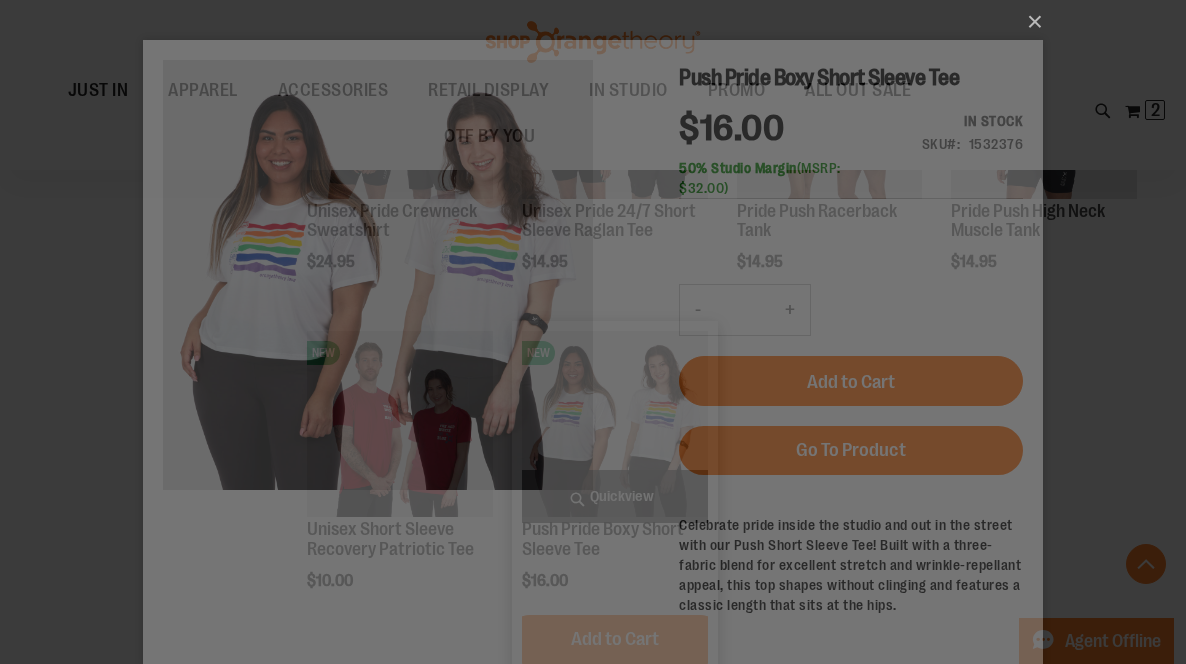 scroll, scrollTop: 0, scrollLeft: 0, axis: both 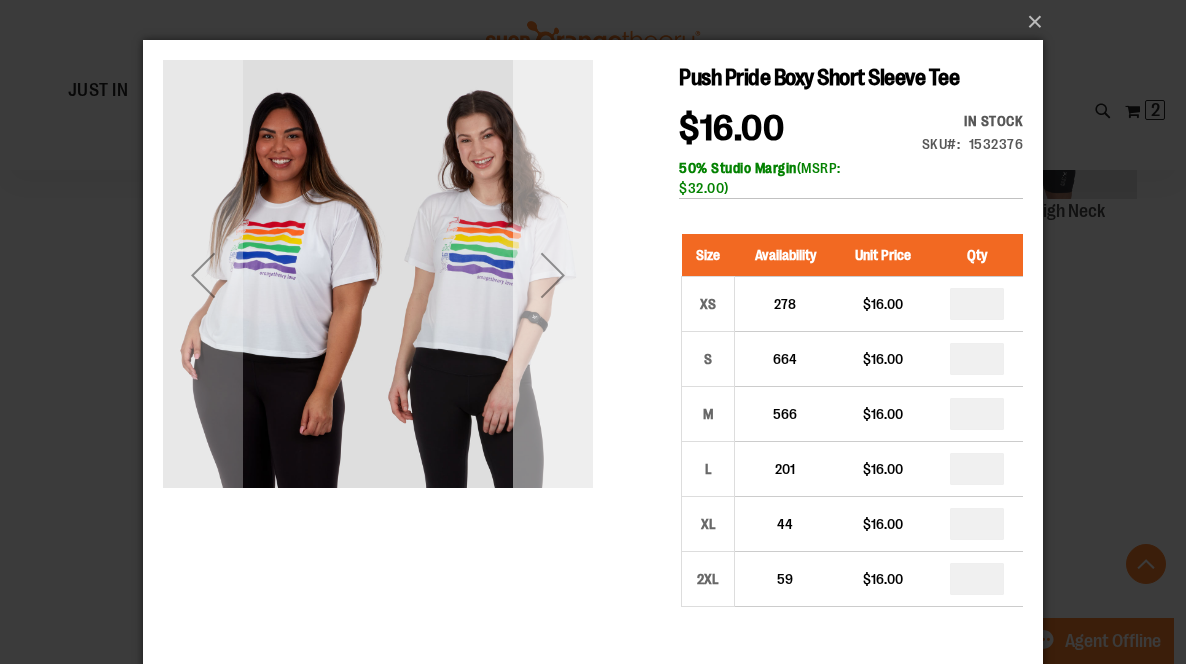 click at bounding box center (553, 275) 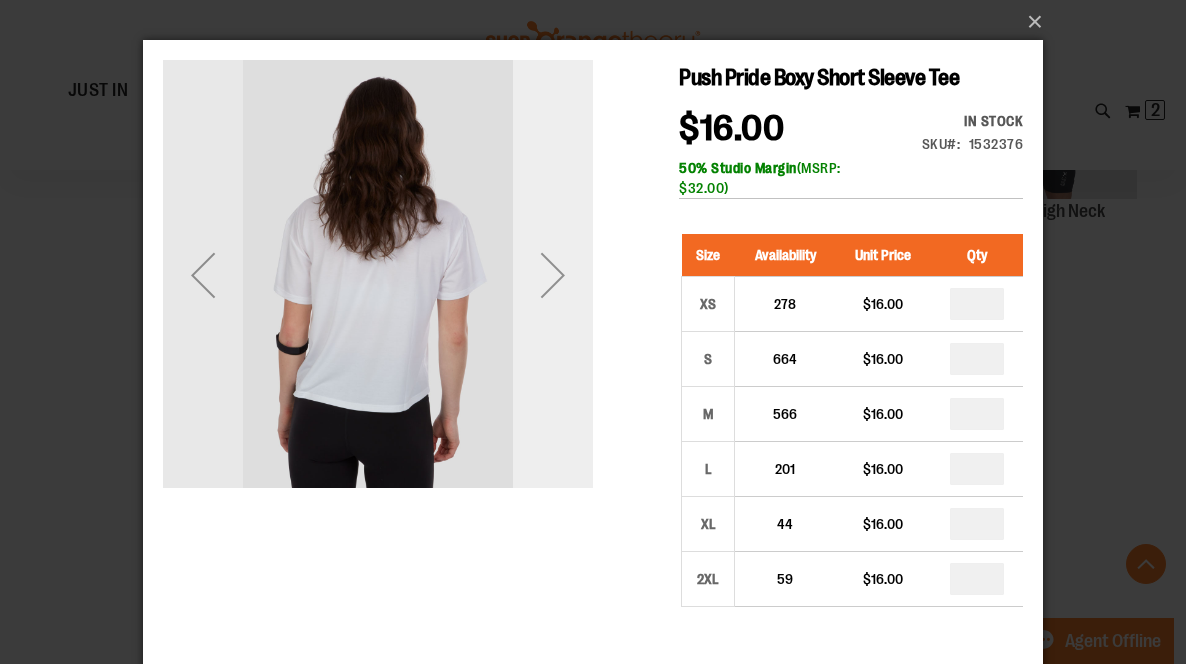 click at bounding box center (553, 275) 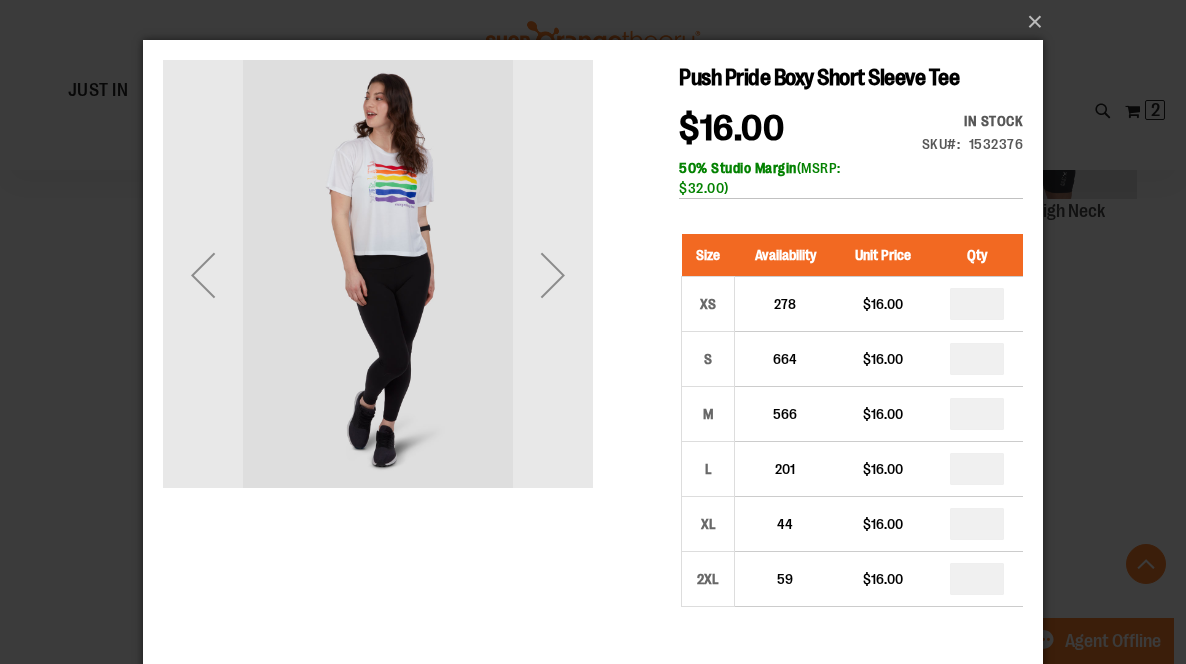 click at bounding box center [378, 275] 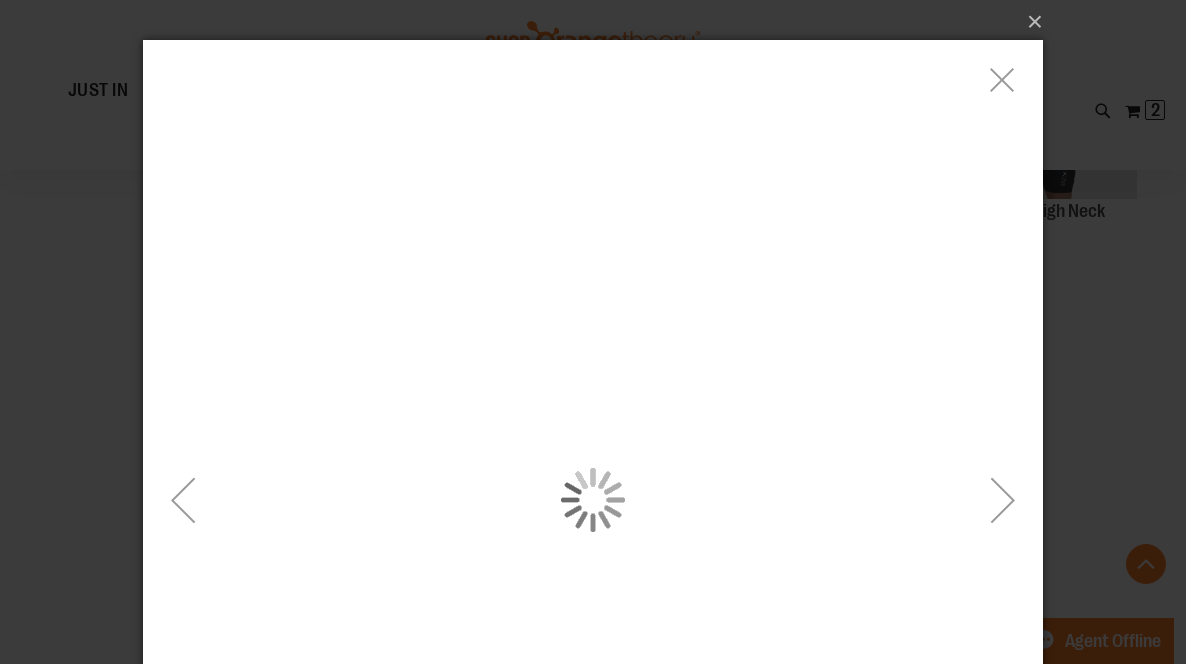 click at bounding box center (593, 499) 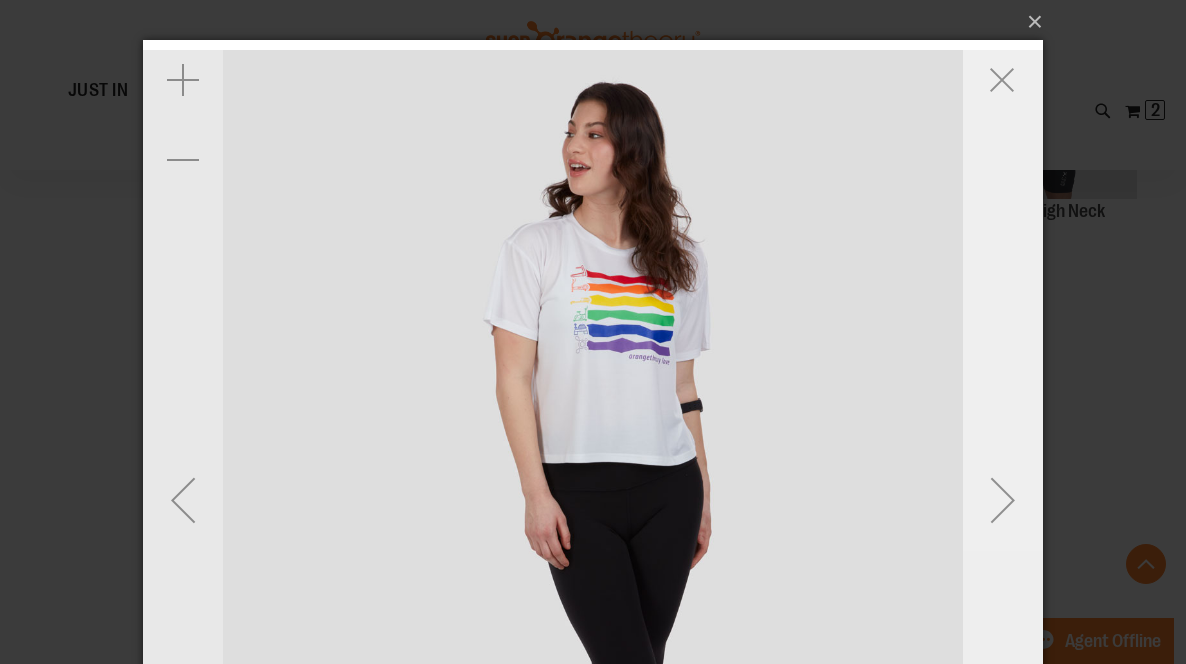 click at bounding box center [1003, 500] 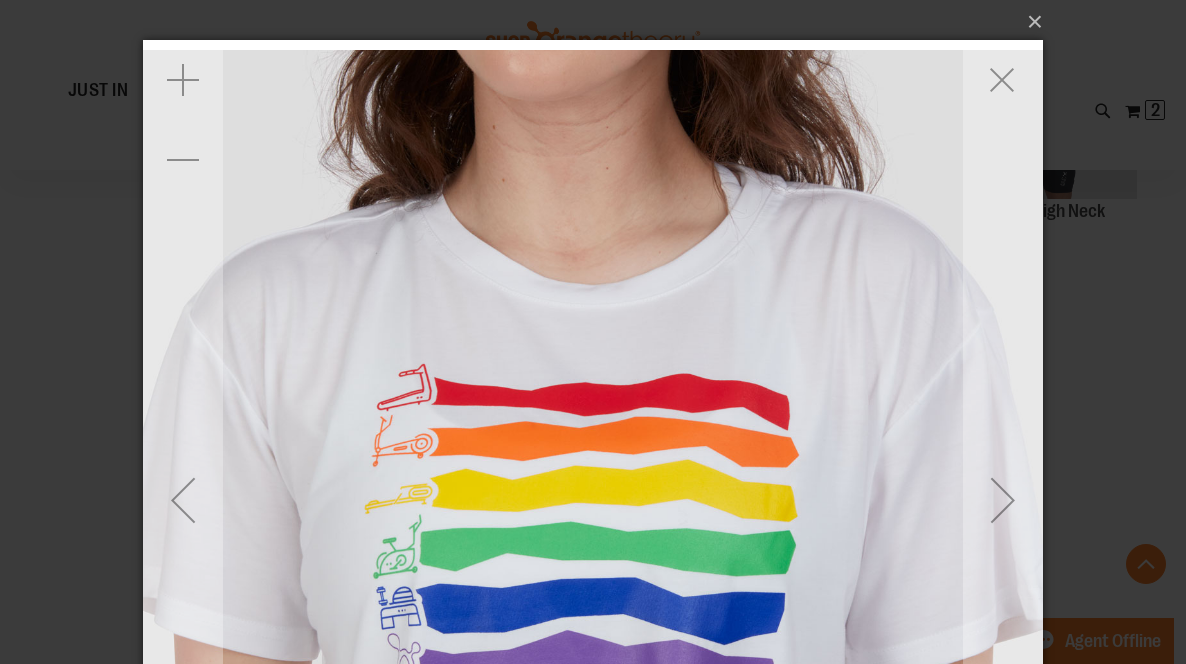 click at bounding box center (593, 500) 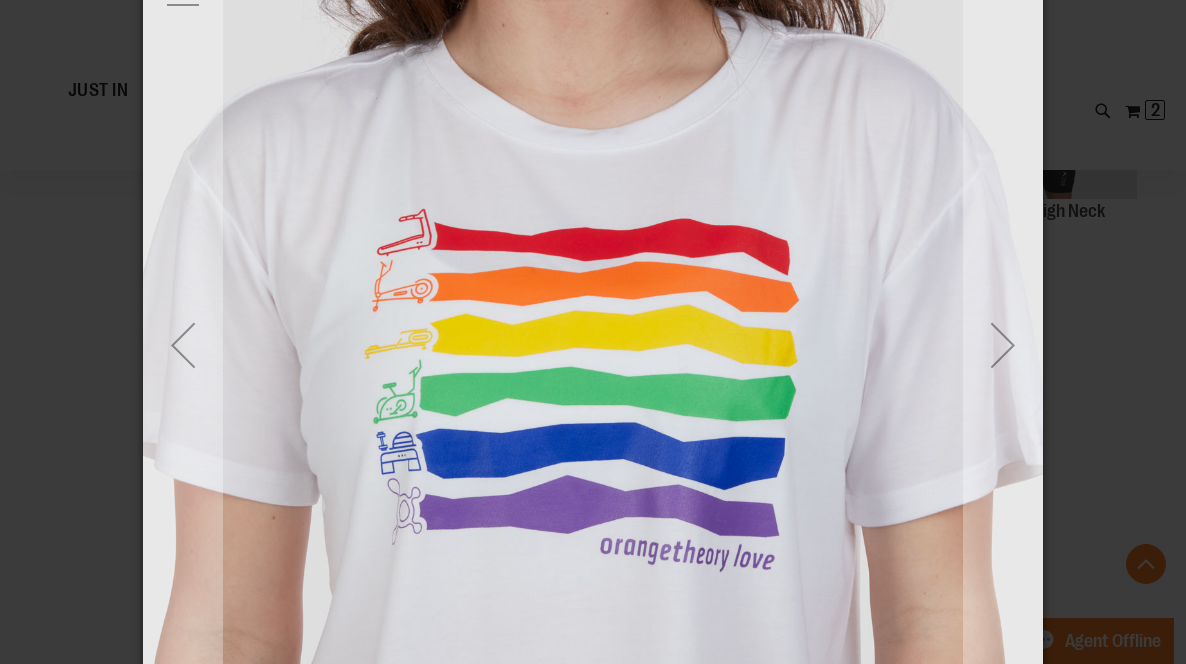 scroll, scrollTop: 155, scrollLeft: 0, axis: vertical 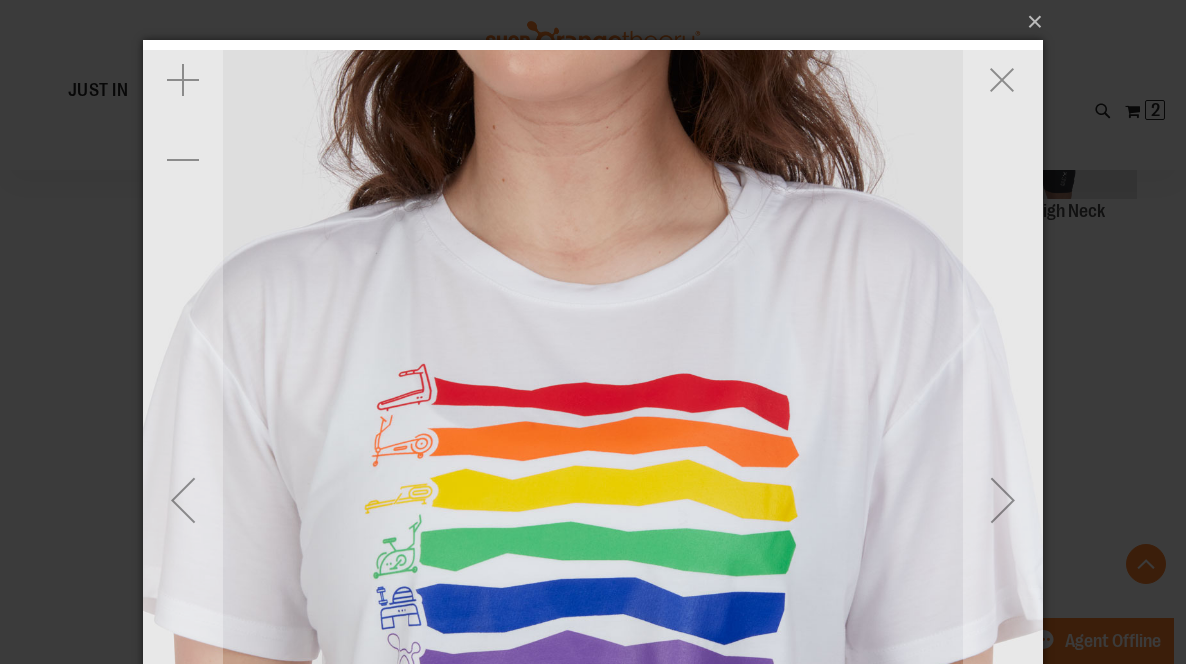 click on "×" at bounding box center [593, 332] 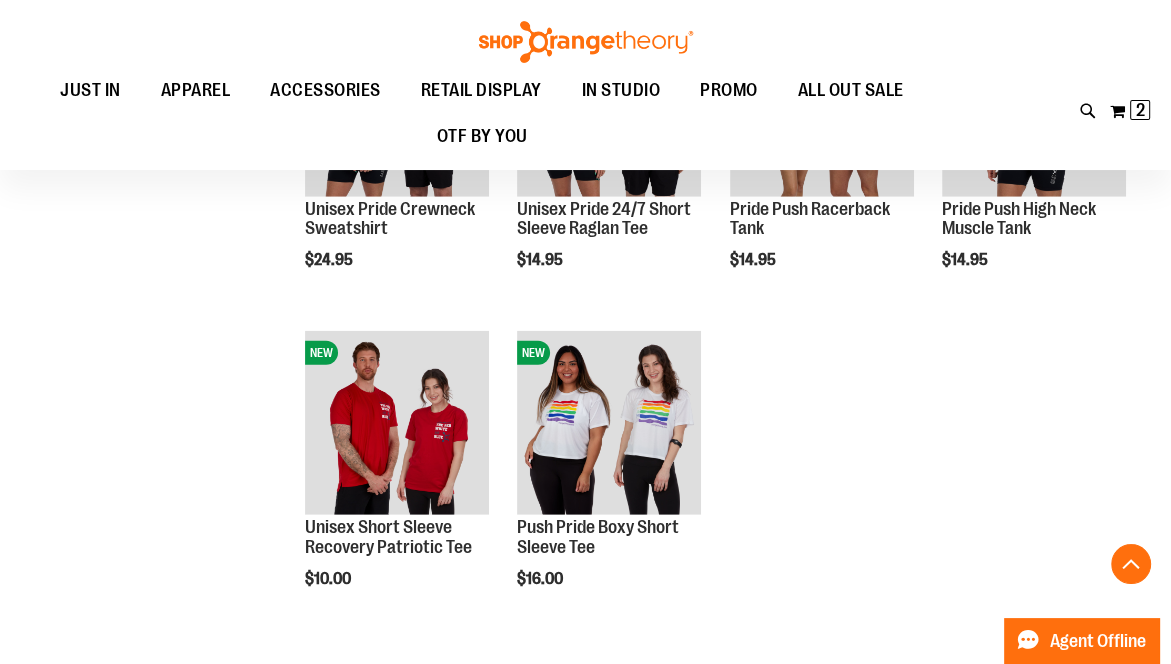 click on "NEW
2025 Mayhem à la Carte
$13.50
Quickview
Add to Cart" at bounding box center [711, -1590] 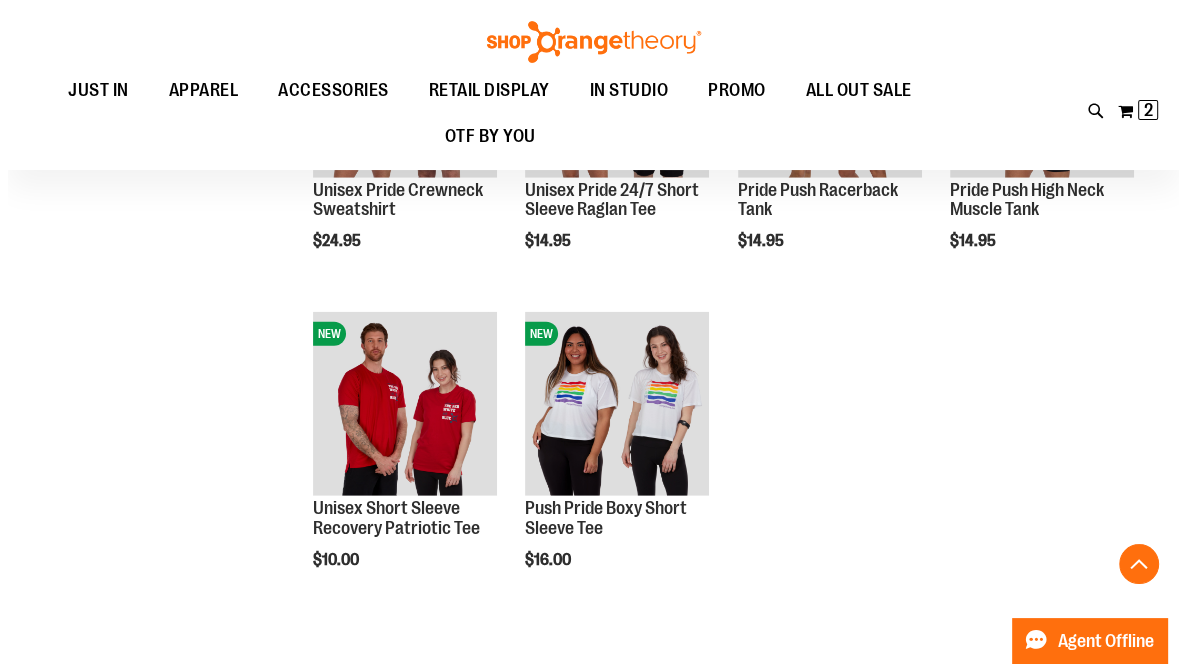 scroll, scrollTop: 4224, scrollLeft: 0, axis: vertical 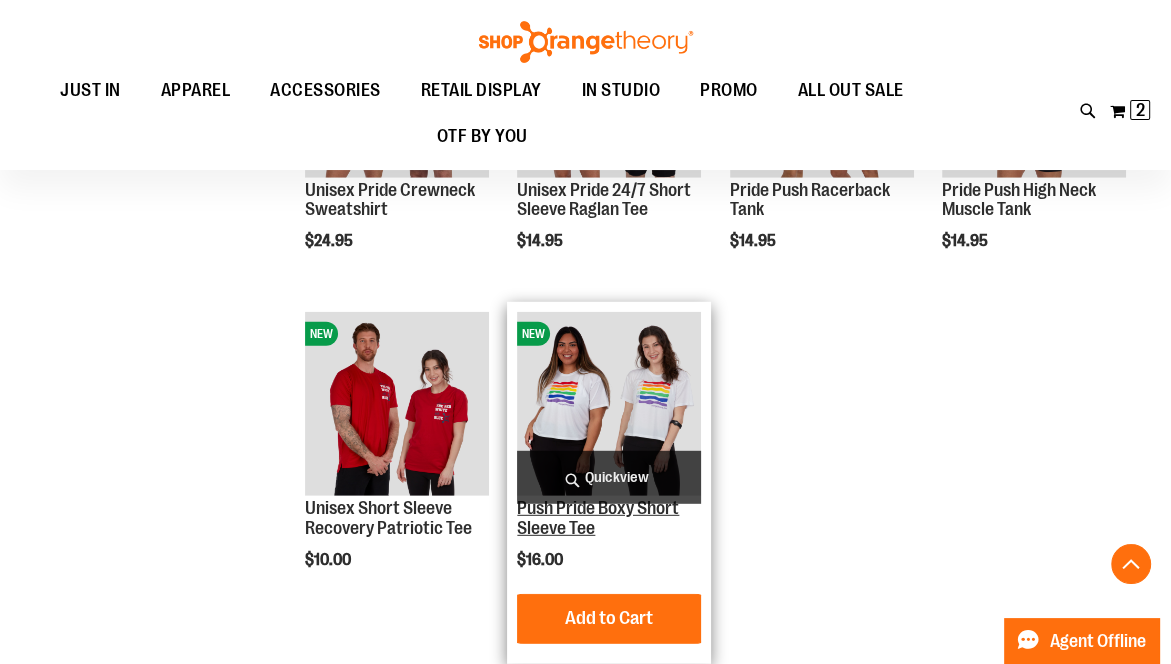 click on "Push Pride Boxy Short Sleeve Tee" at bounding box center [598, 518] 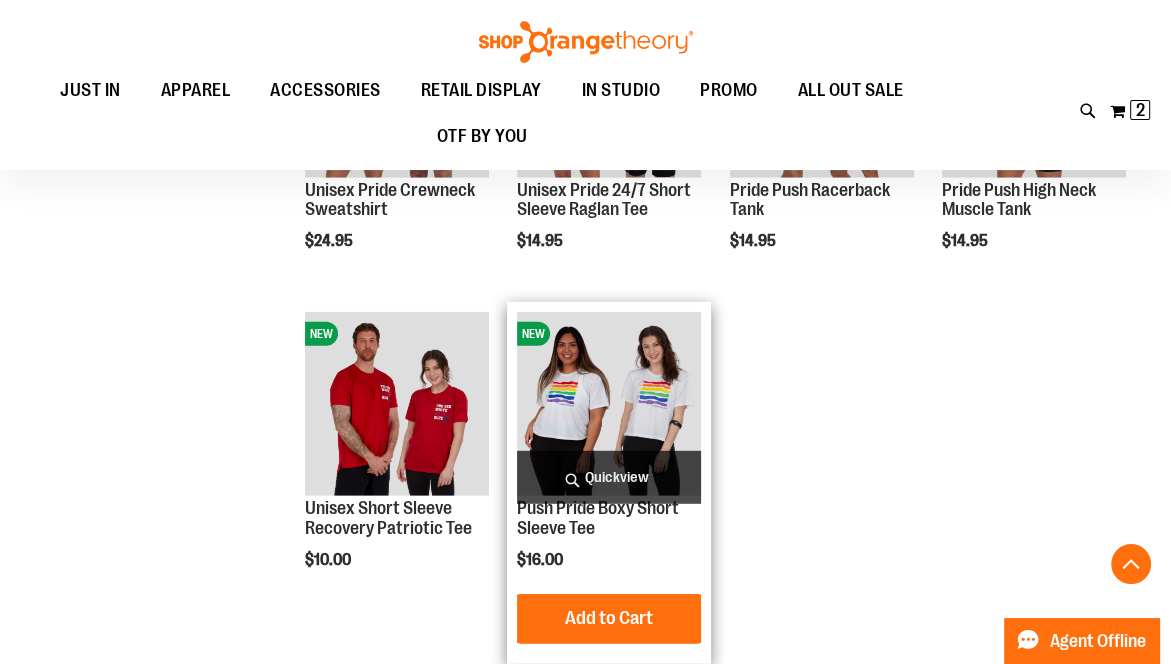 click on "Quickview" at bounding box center [609, 477] 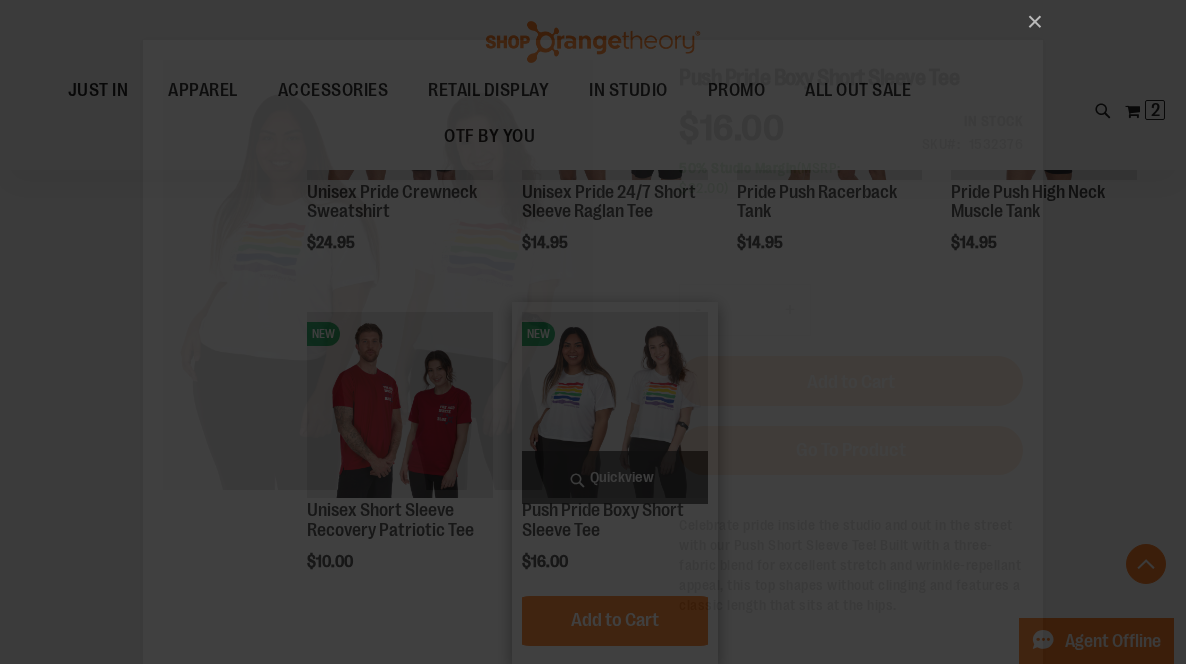 scroll, scrollTop: 0, scrollLeft: 0, axis: both 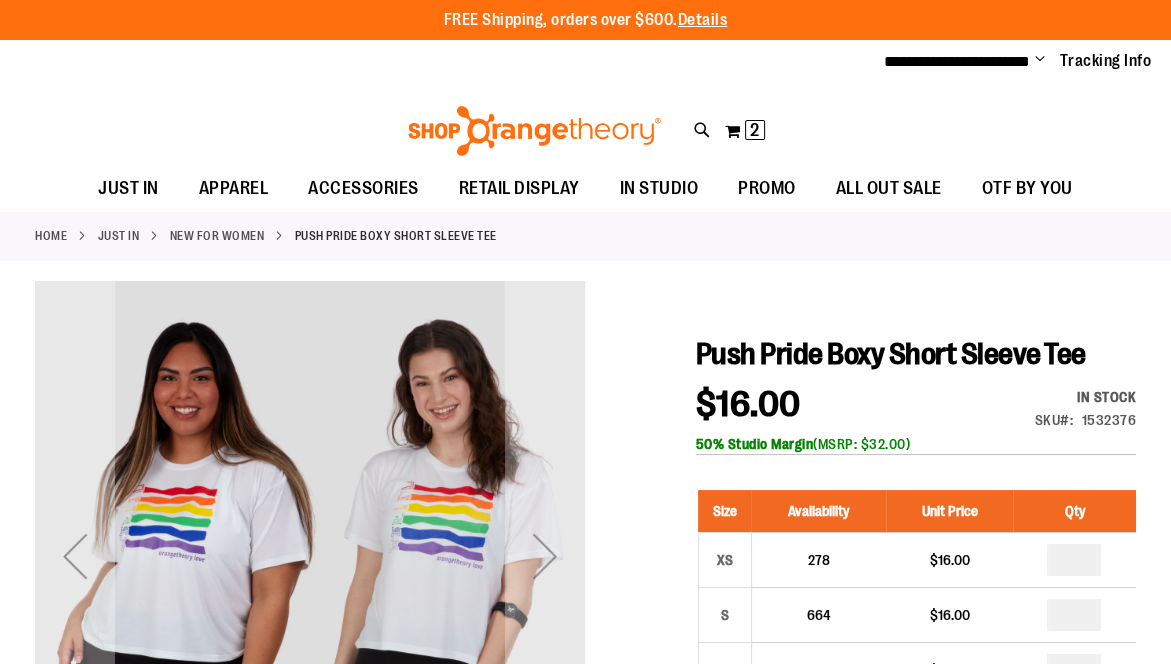 type on "**********" 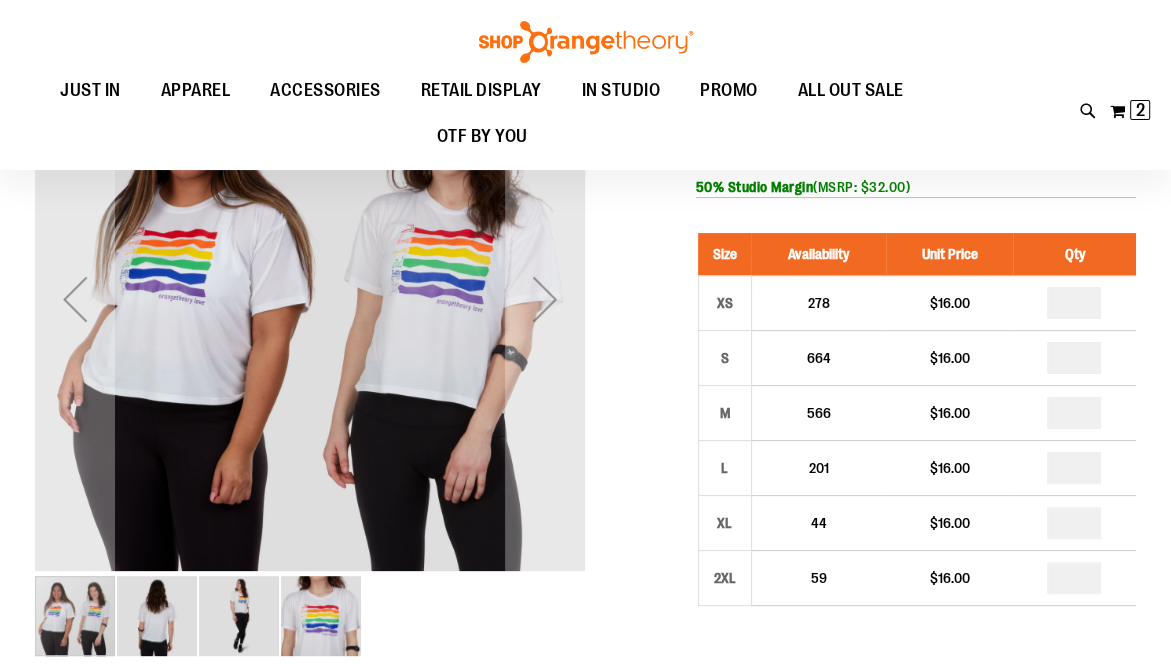 scroll, scrollTop: 255, scrollLeft: 0, axis: vertical 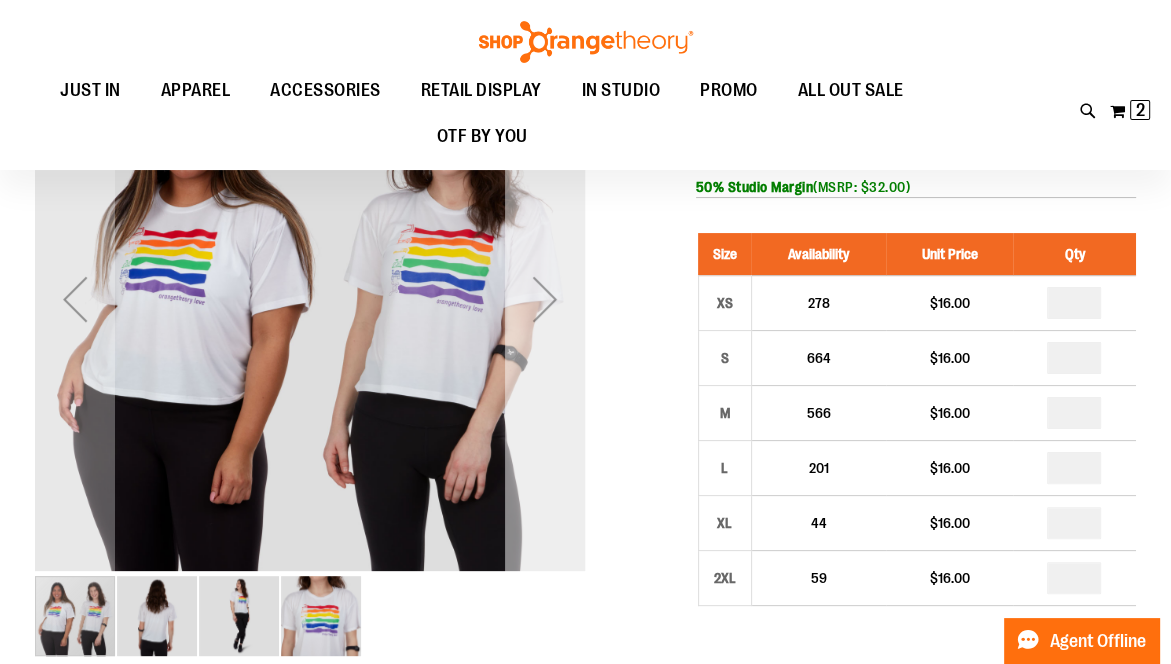 click at bounding box center [545, 299] 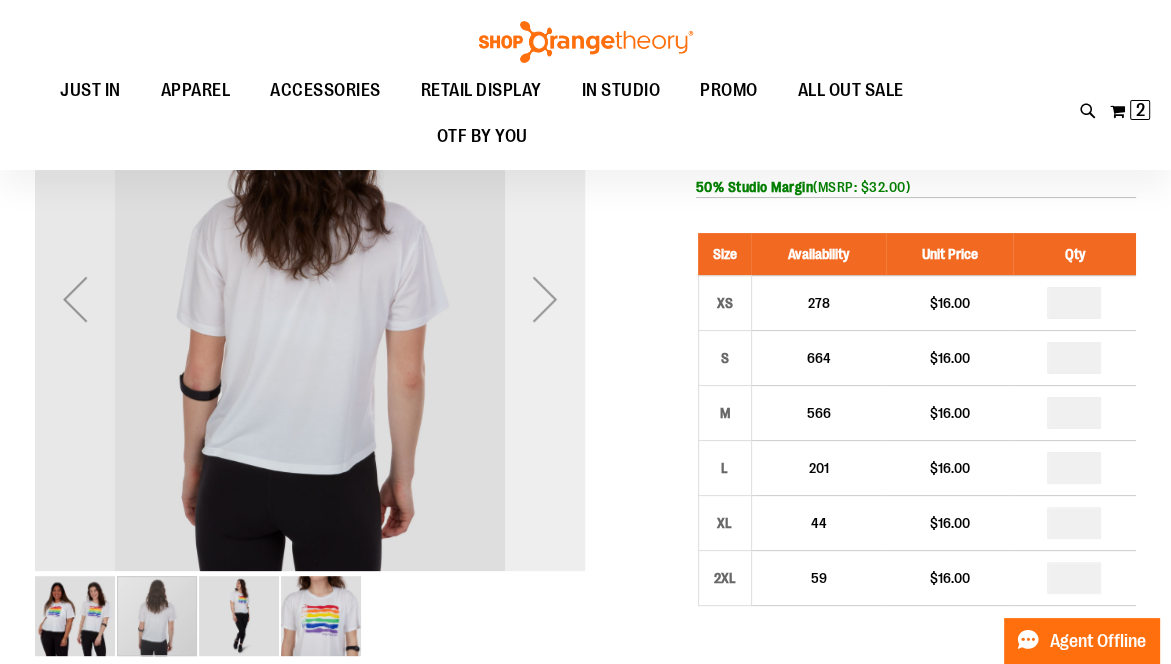 click at bounding box center [545, 299] 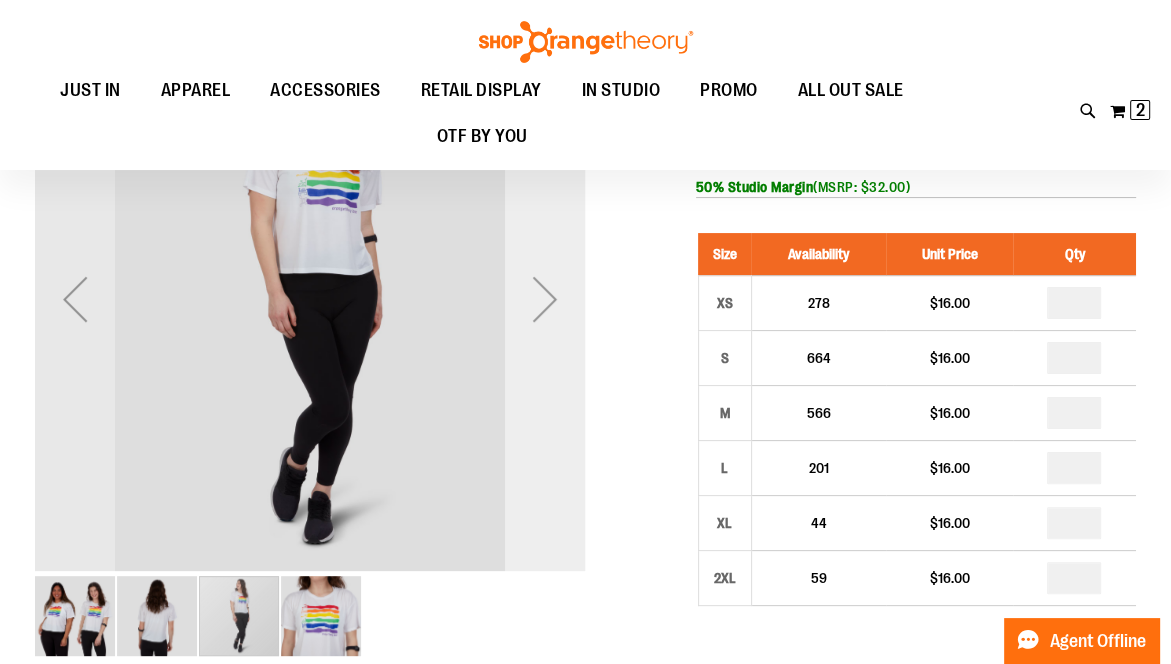 click at bounding box center [545, 299] 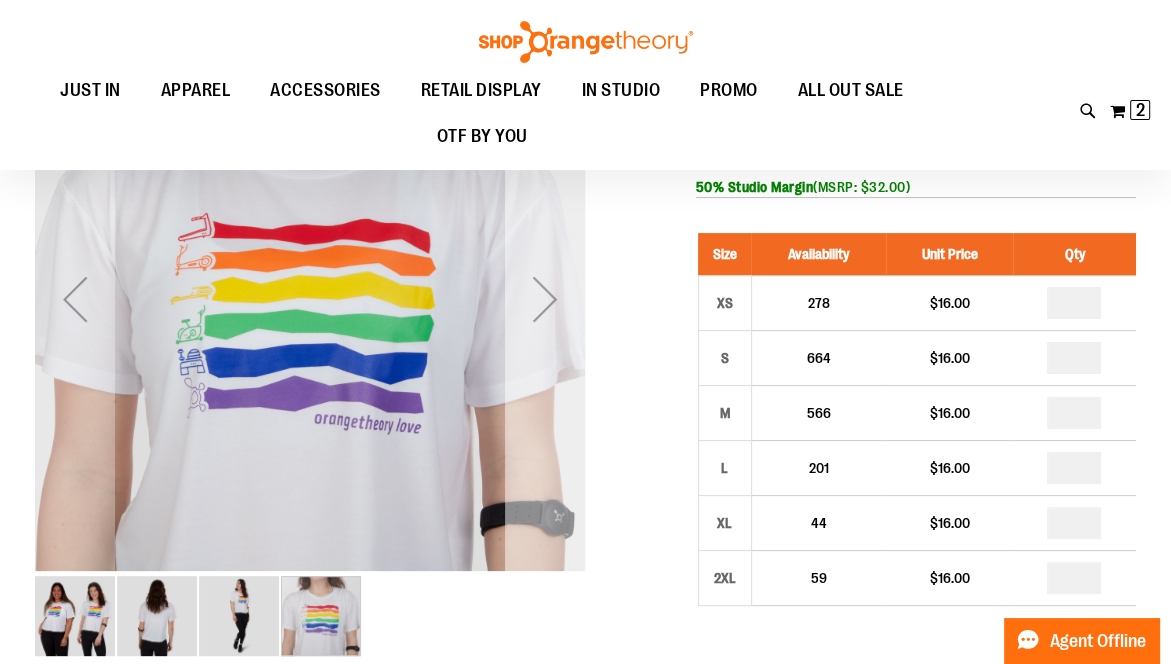 click at bounding box center [545, 299] 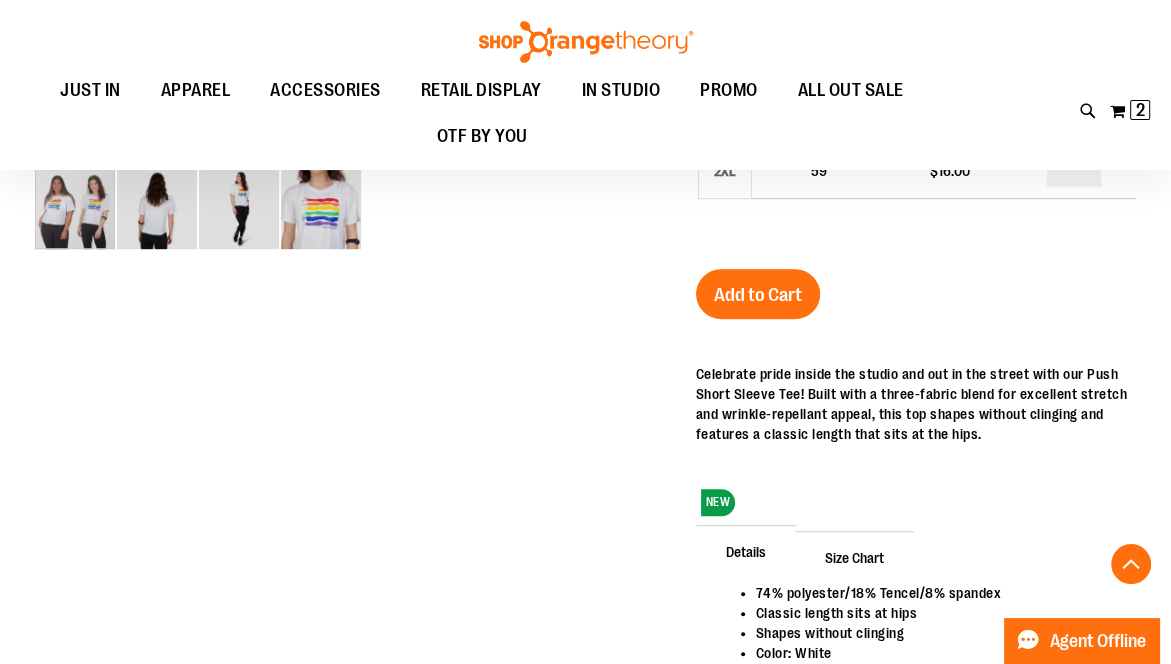 scroll, scrollTop: 664, scrollLeft: 0, axis: vertical 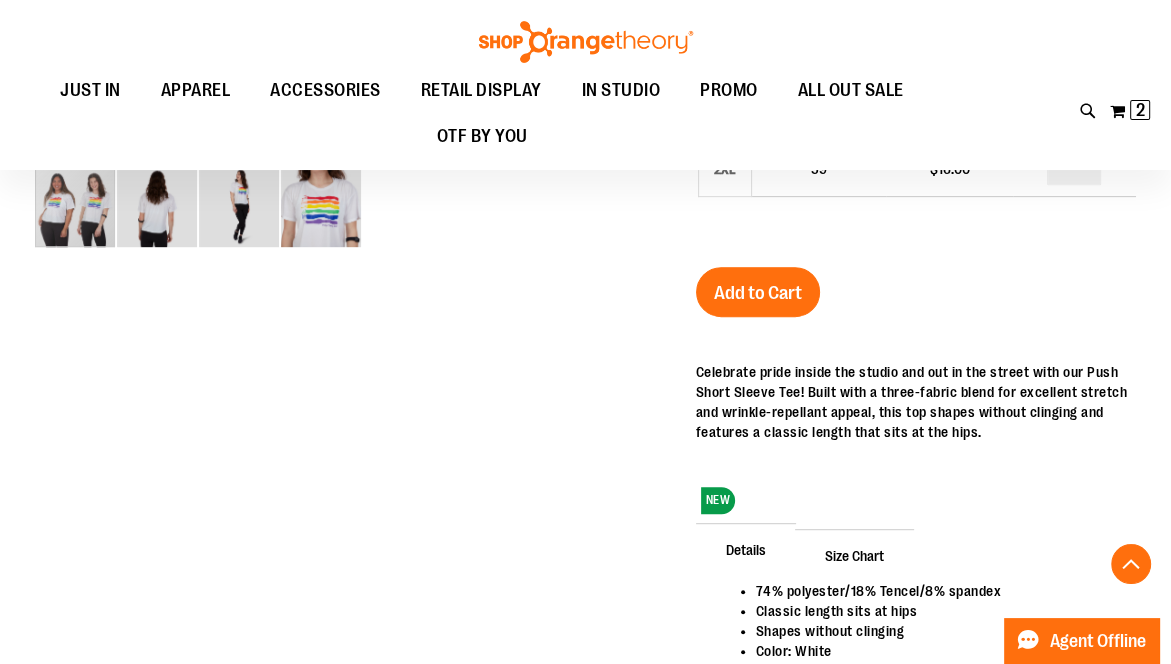 click on "Size Chart" at bounding box center (854, 555) 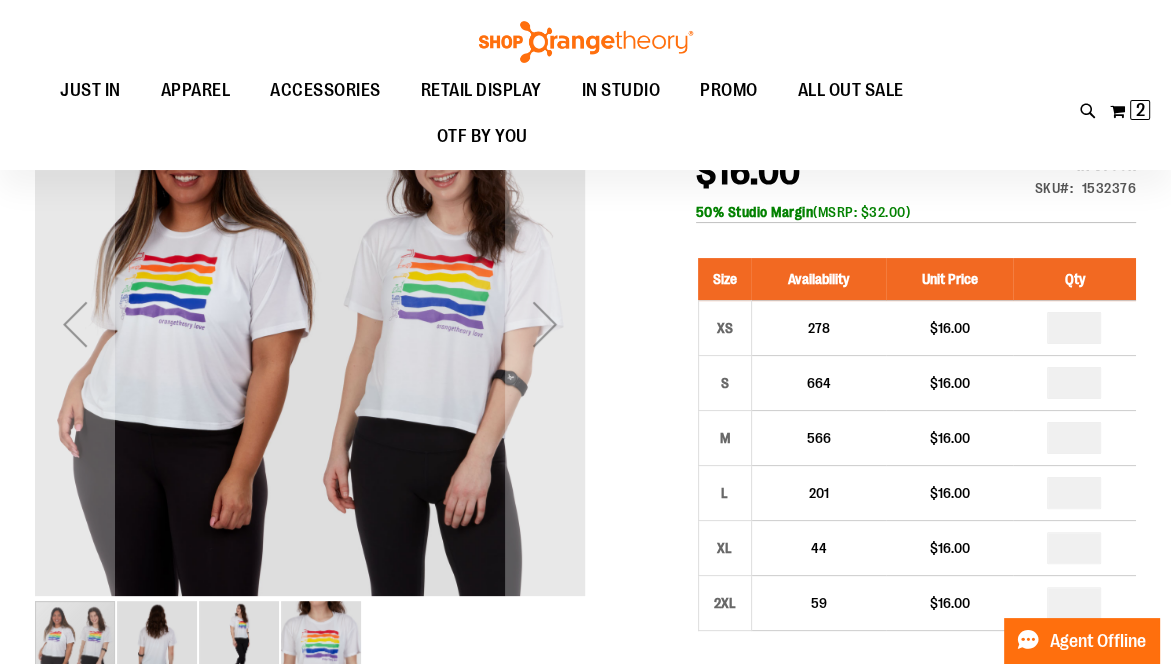 scroll, scrollTop: 229, scrollLeft: 0, axis: vertical 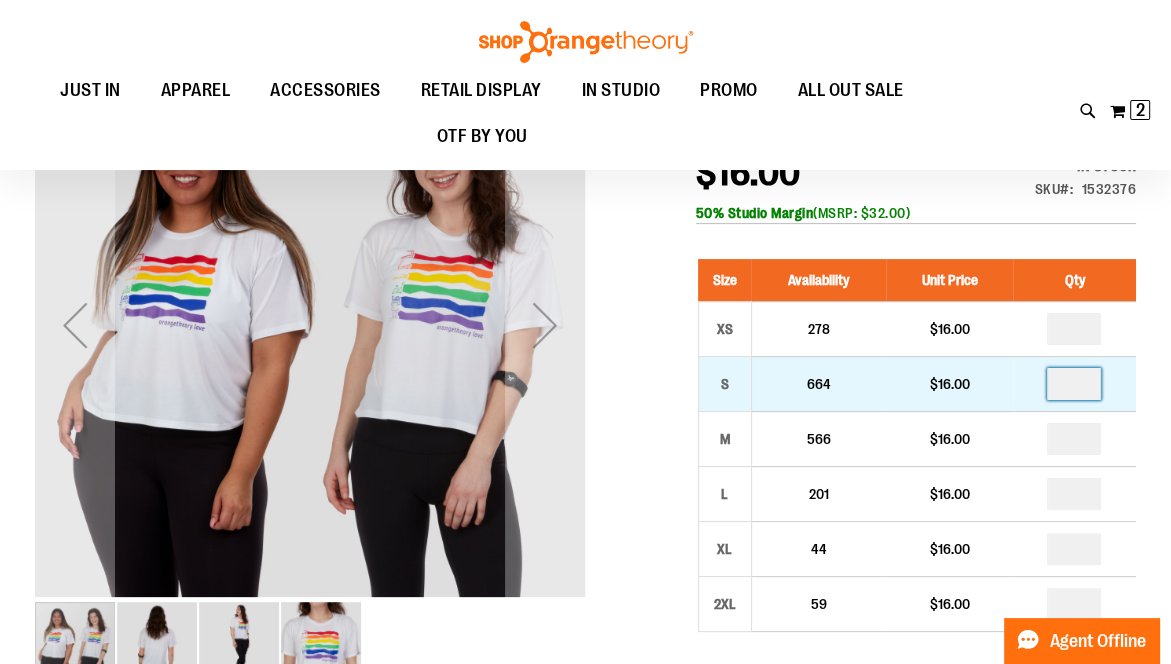 click on "*" at bounding box center (1074, 384) 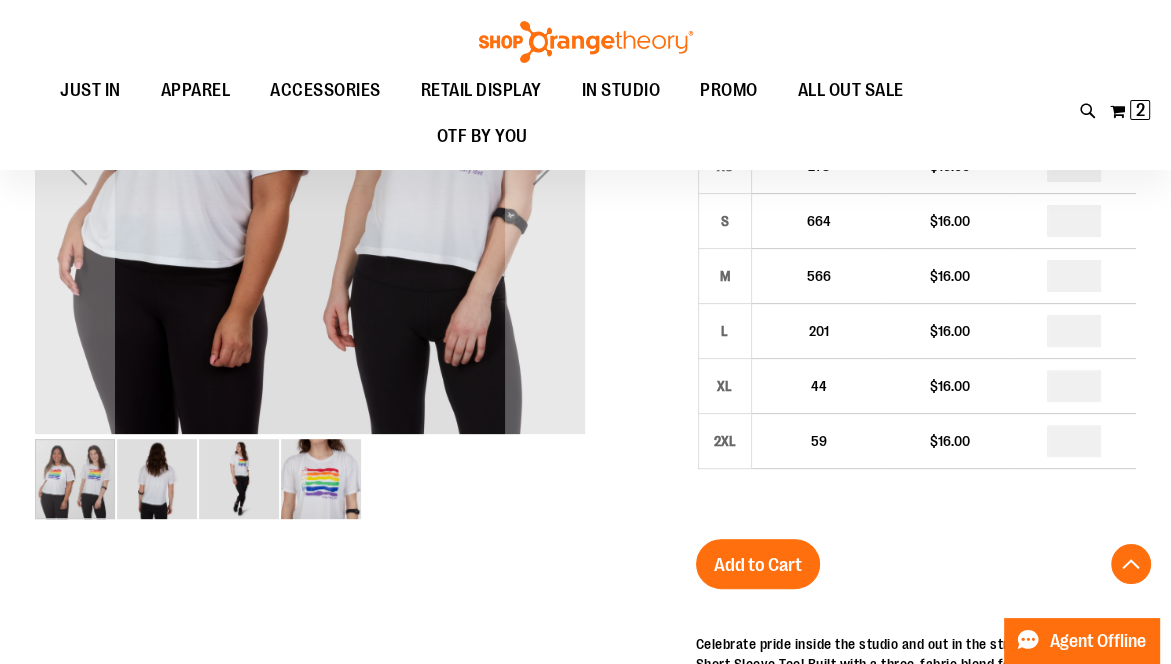 scroll, scrollTop: 395, scrollLeft: 0, axis: vertical 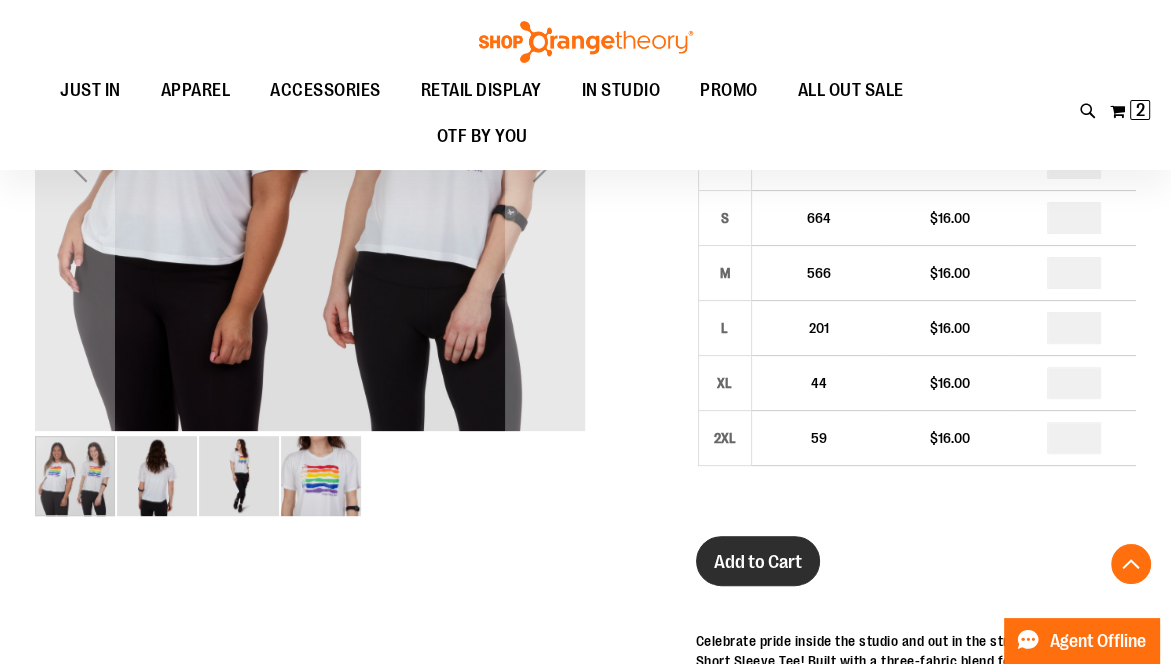 click on "Add to Cart" at bounding box center (758, 562) 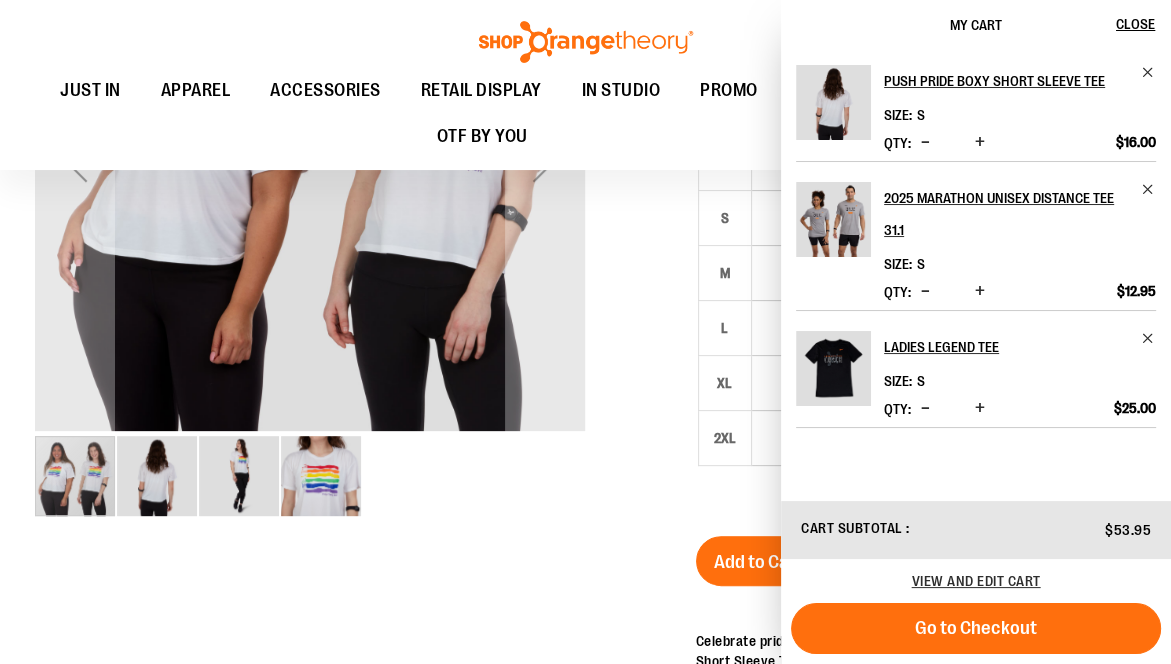 click at bounding box center (310, 476) 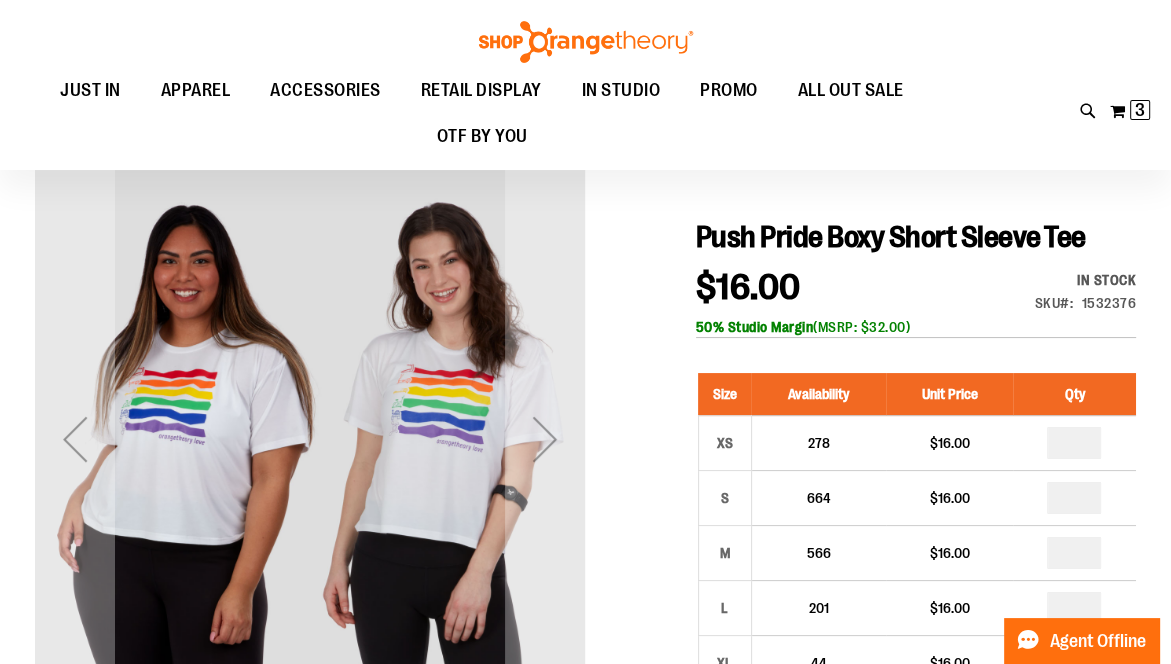 scroll, scrollTop: 114, scrollLeft: 0, axis: vertical 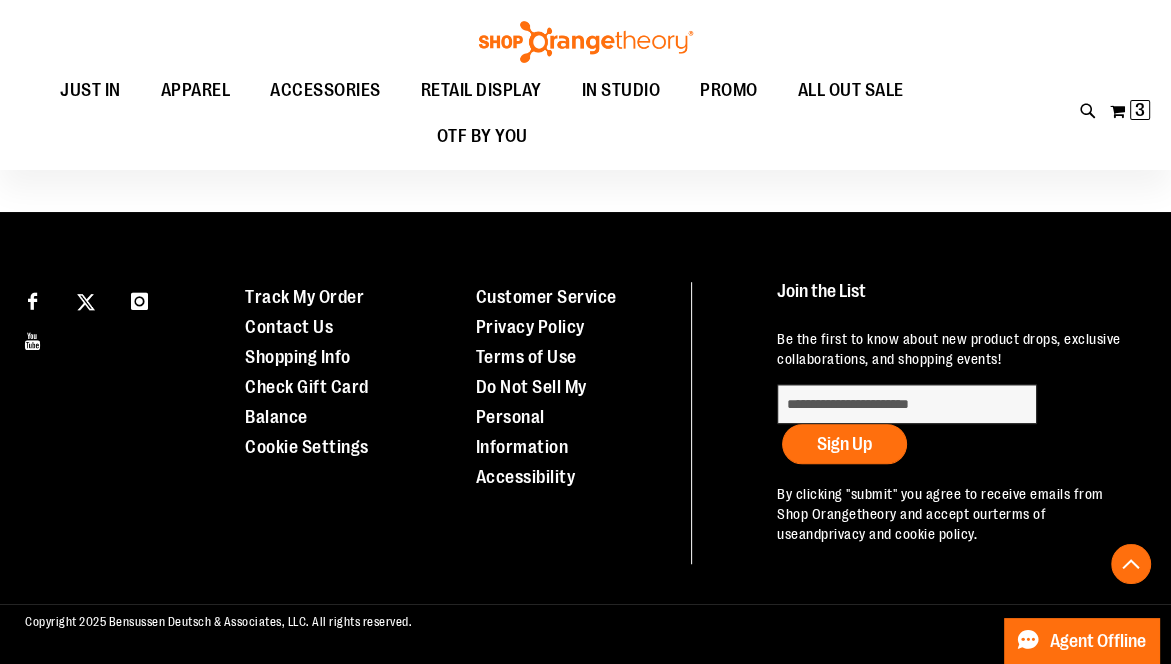 type on "**********" 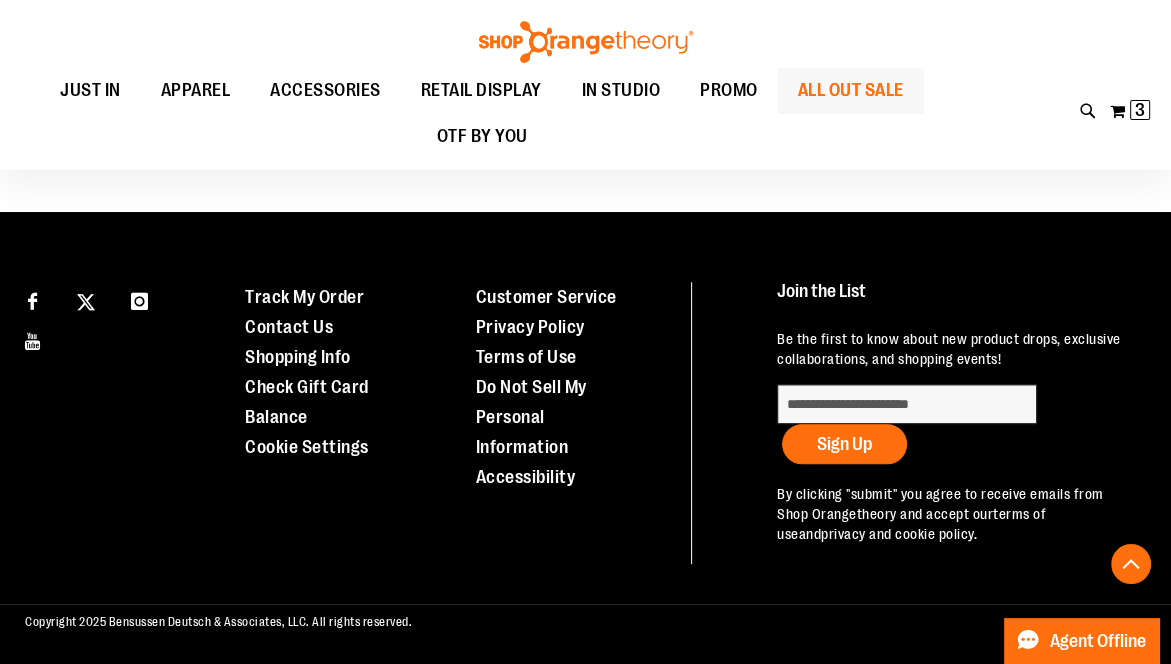 click on "ALL OUT SALE" at bounding box center (851, 90) 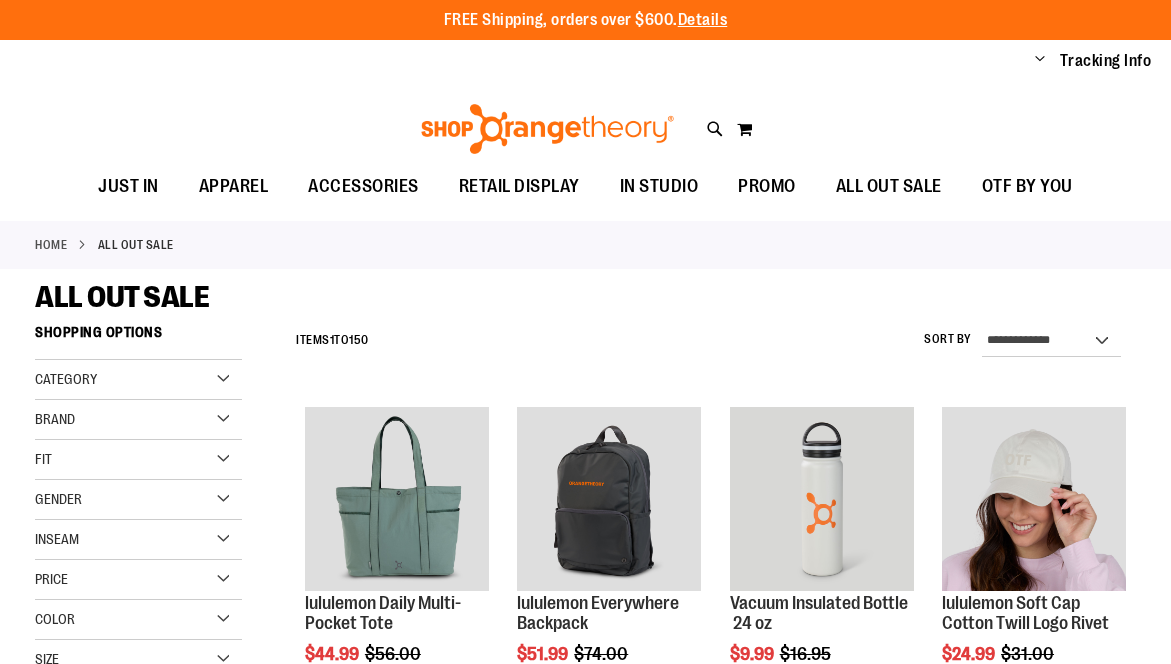 scroll, scrollTop: 0, scrollLeft: 0, axis: both 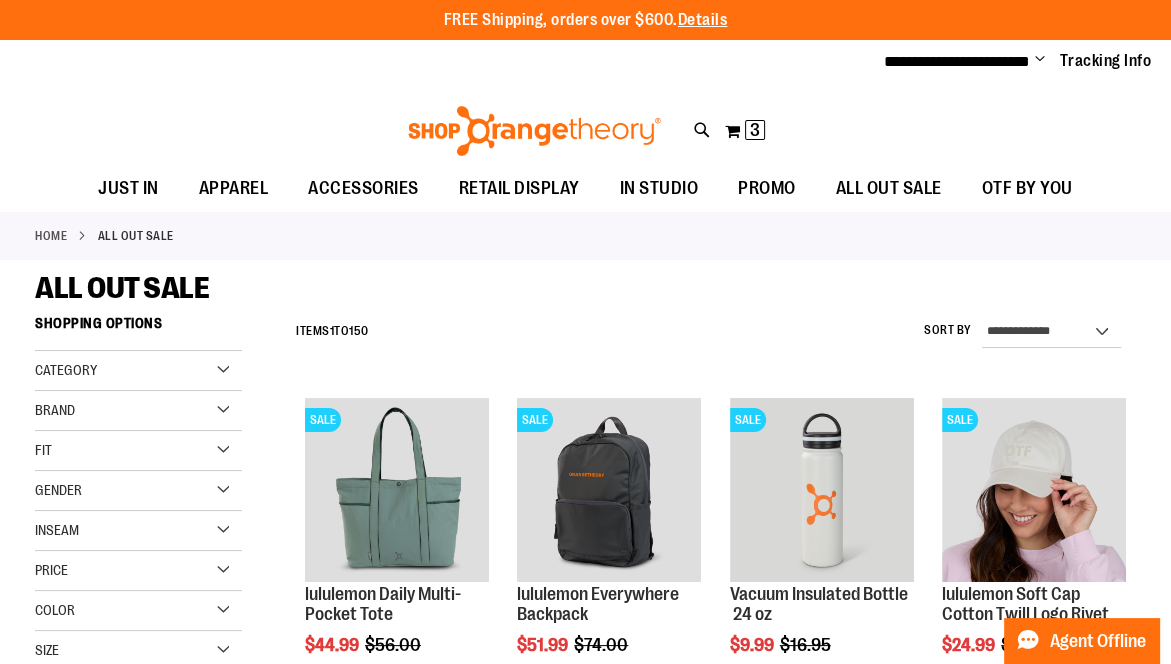 type on "**********" 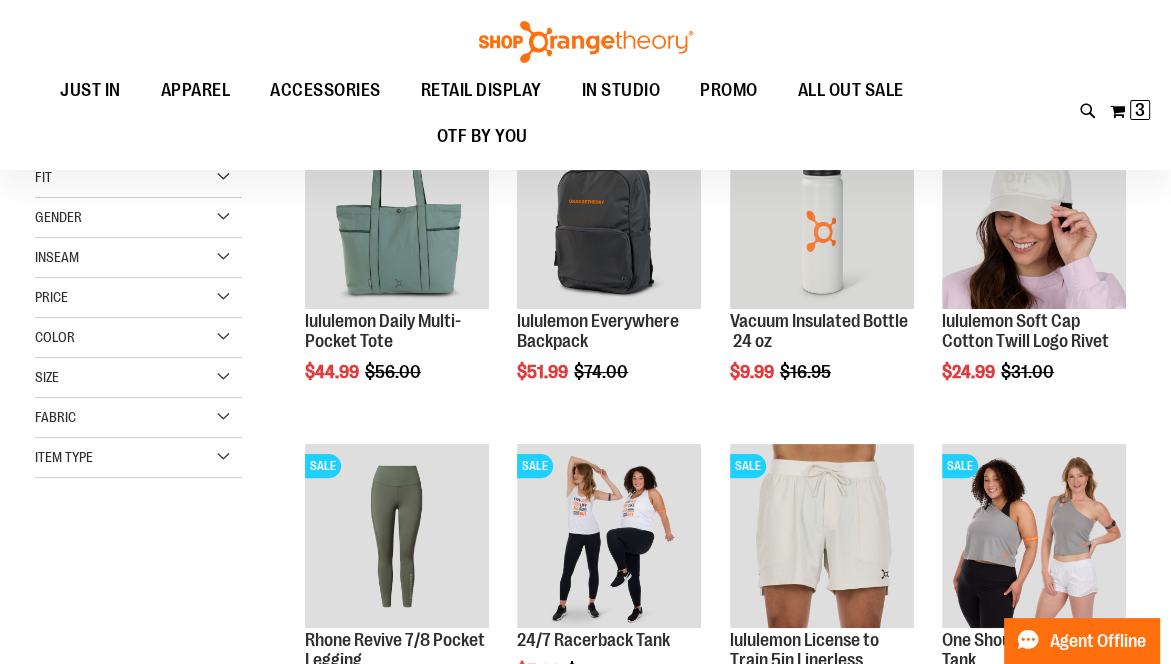 scroll, scrollTop: 287, scrollLeft: 0, axis: vertical 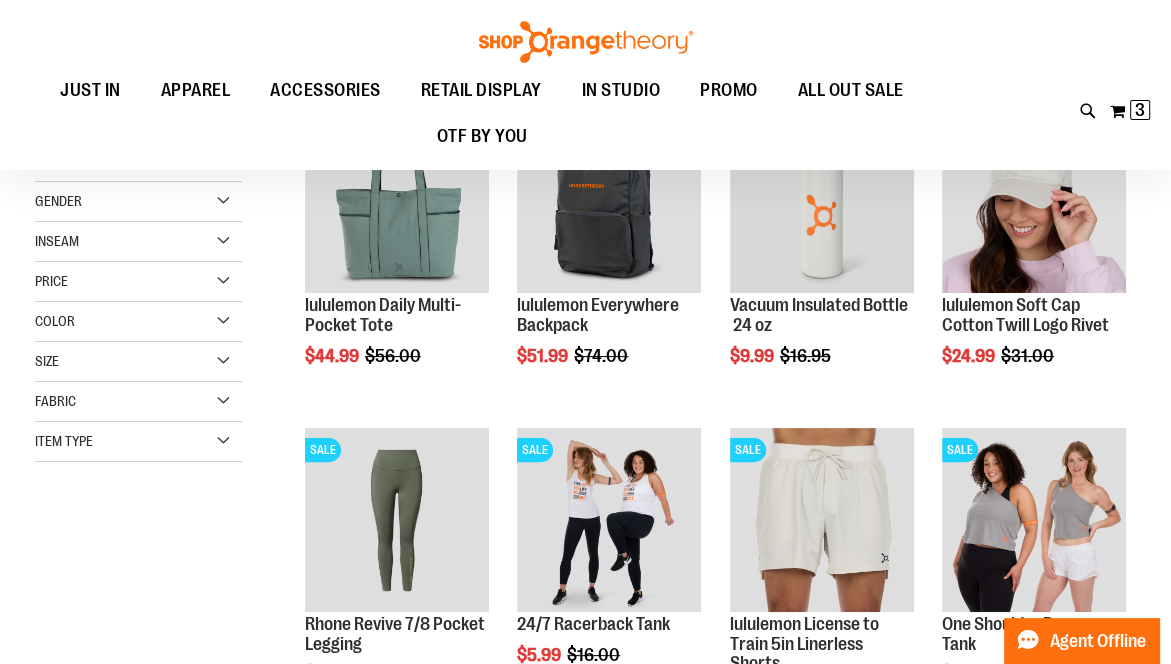 click on "**********" at bounding box center [585, 577] 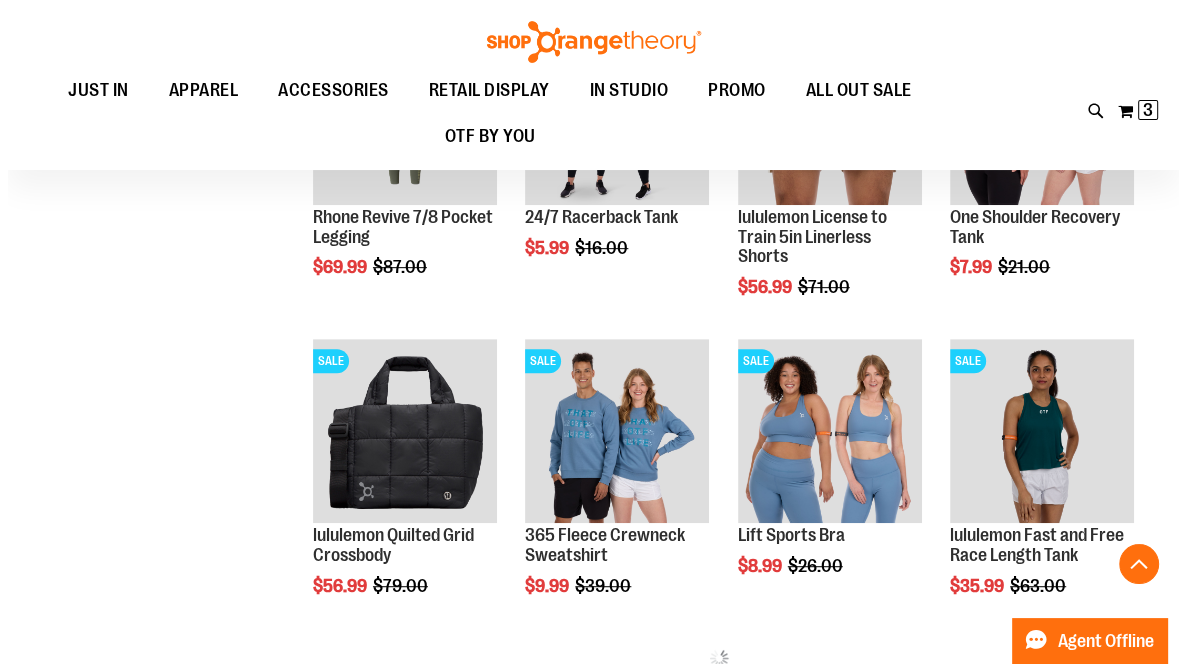 scroll, scrollTop: 702, scrollLeft: 0, axis: vertical 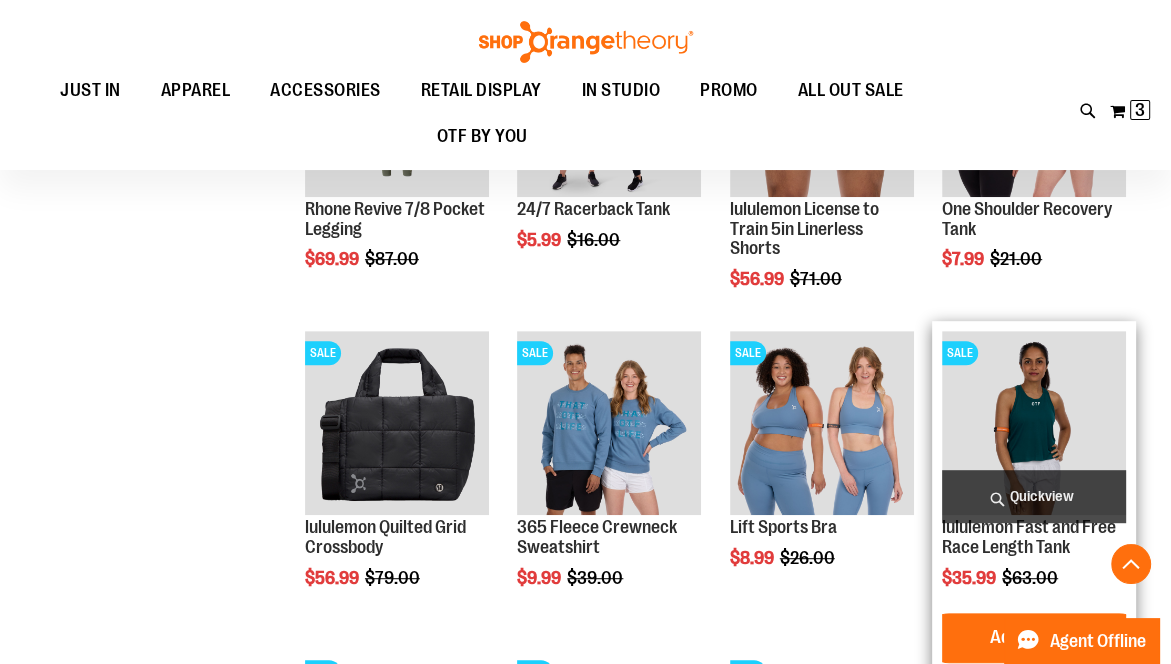click on "Quickview" at bounding box center [1034, 496] 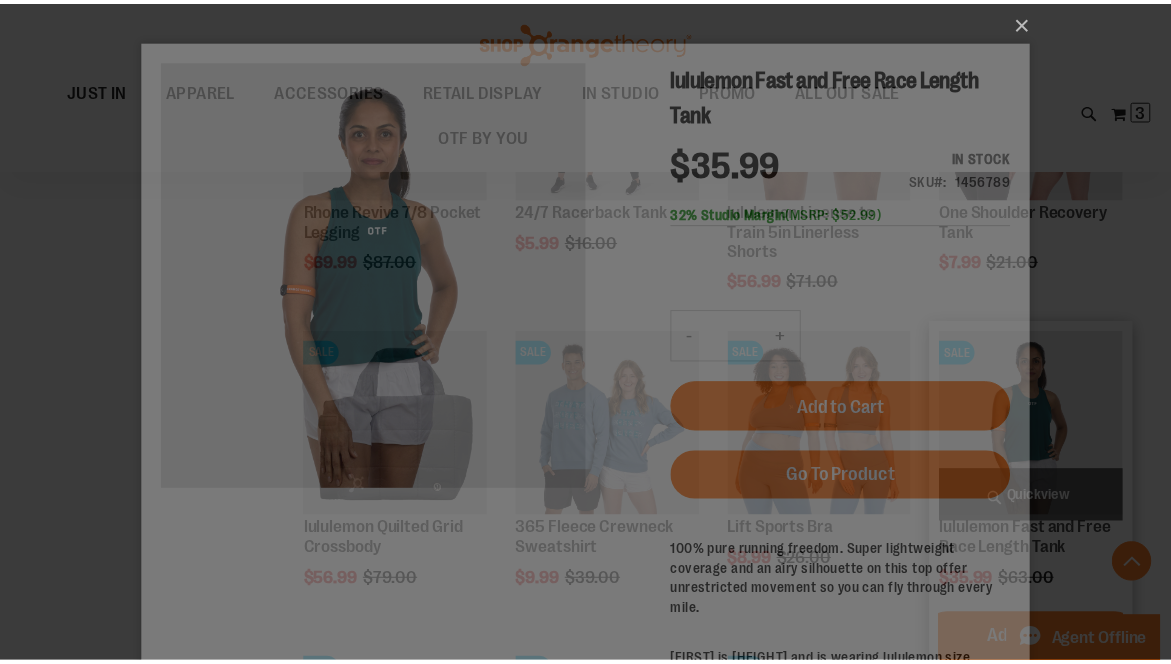 scroll, scrollTop: 0, scrollLeft: 0, axis: both 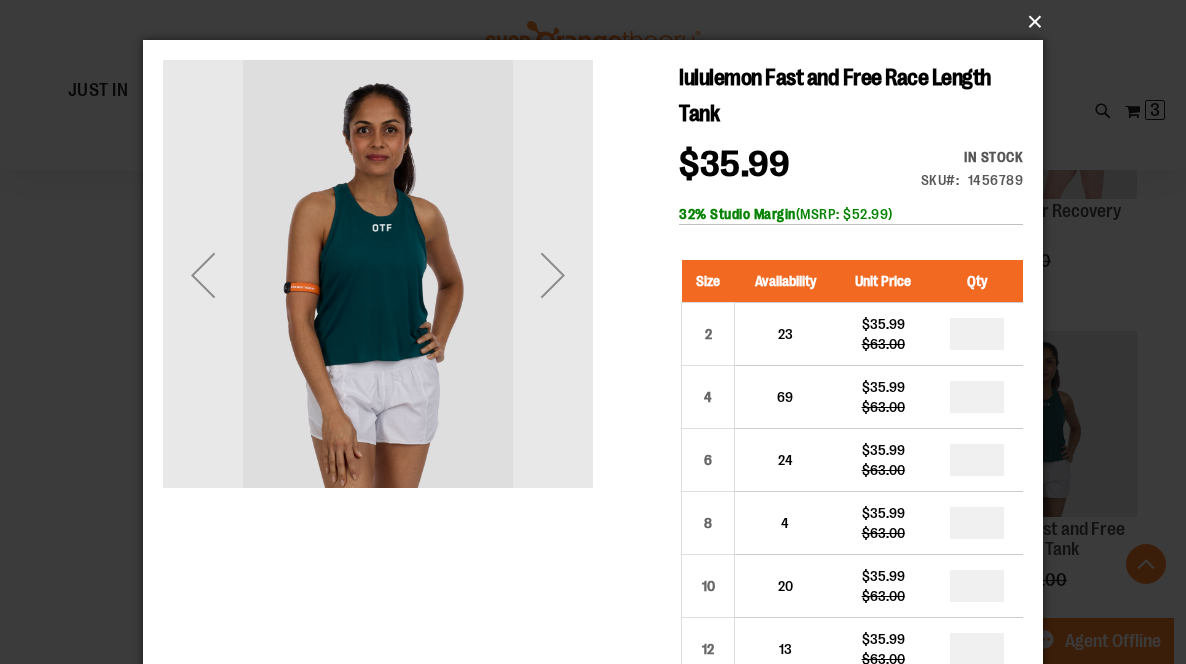 click on "×" at bounding box center [599, 22] 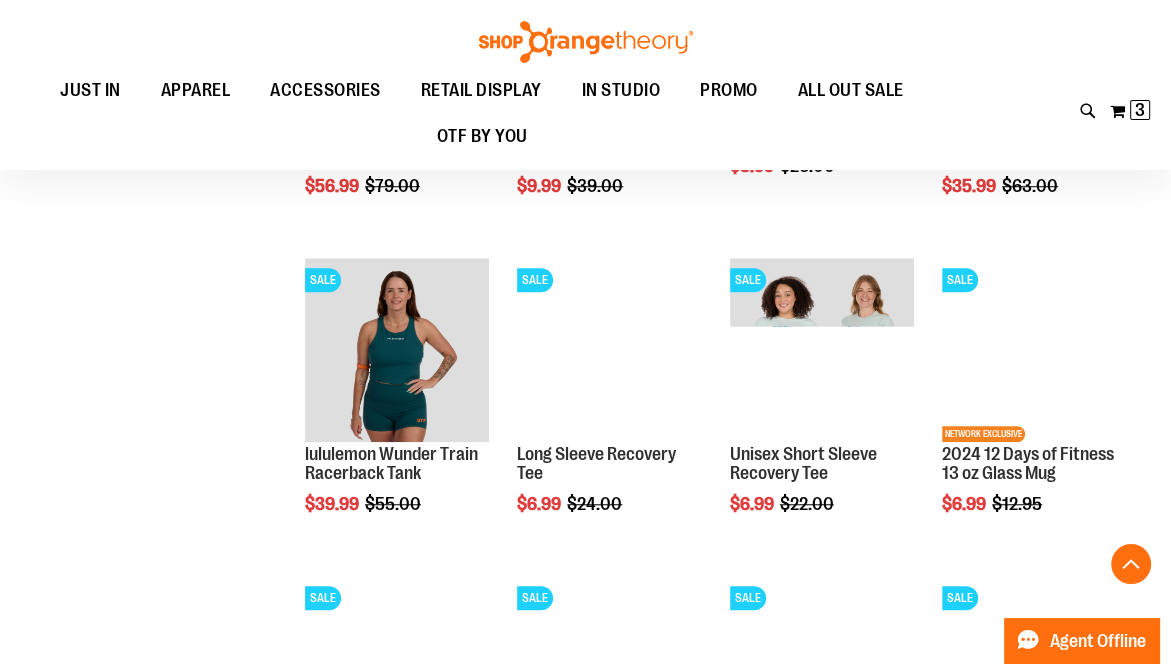 scroll, scrollTop: 1094, scrollLeft: 0, axis: vertical 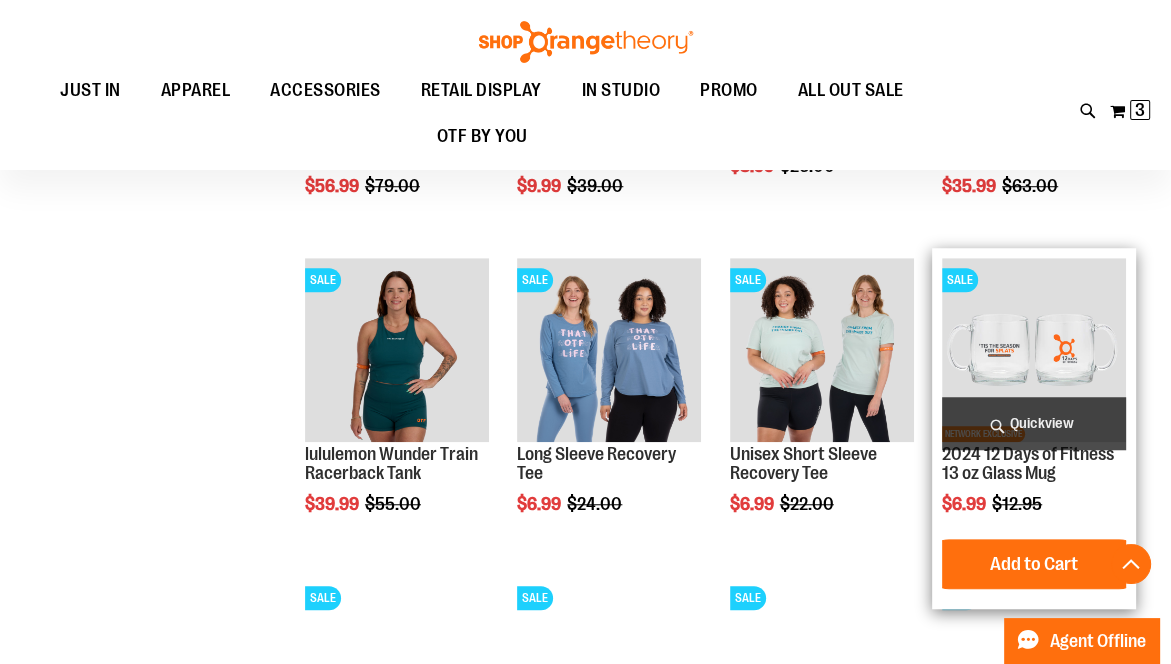 click on "SALE NETWORK EXCLUSIVE
2024 12 Days of Fitness 13 oz Glass Mug
Special Price
$6.99
Regular Price
$12.95
Quickview
Add to Cart" at bounding box center [1034, 429] 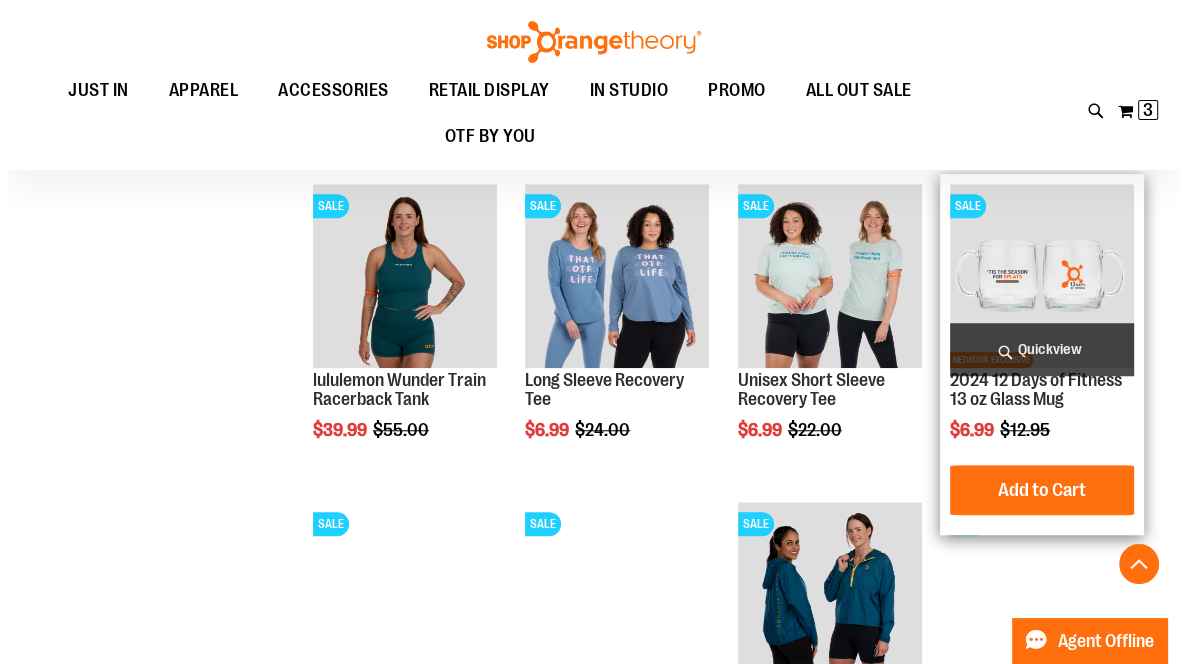 scroll, scrollTop: 1130, scrollLeft: 0, axis: vertical 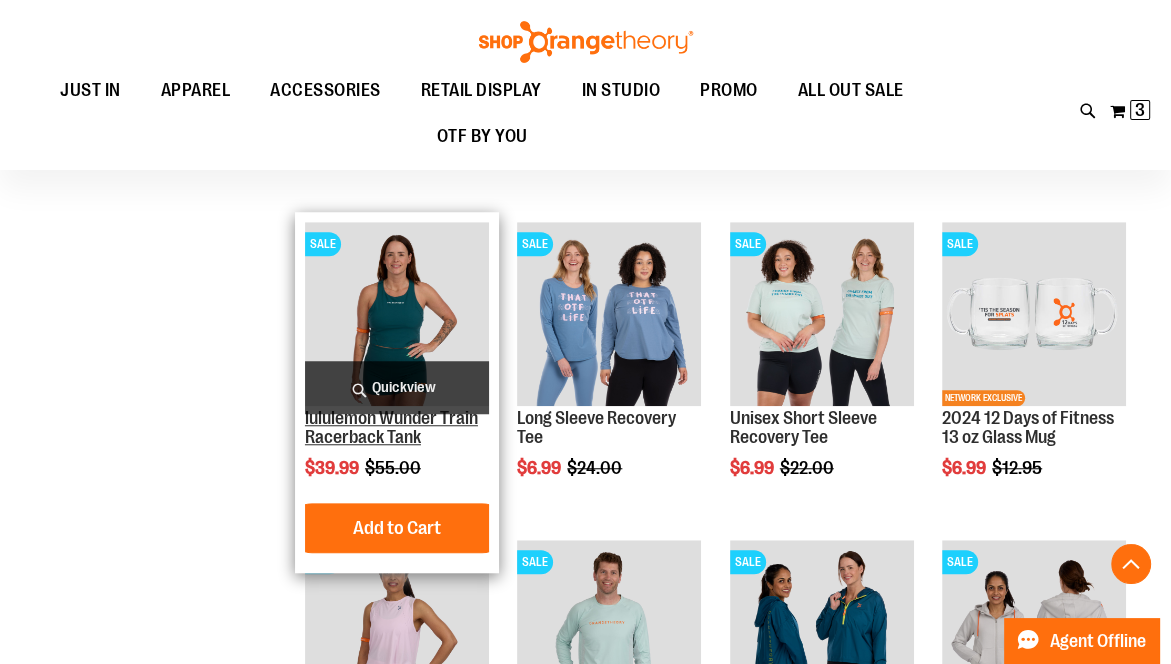 click on "lululemon Wunder Train Racerback Tank" at bounding box center [391, 428] 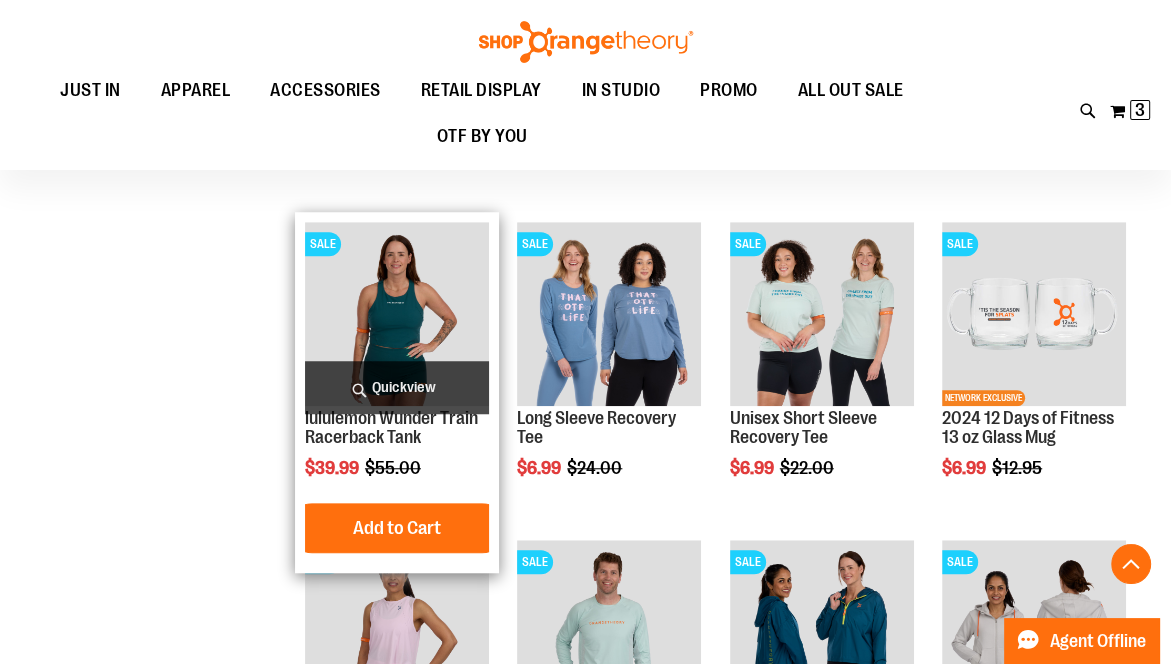 click on "Quickview" at bounding box center [397, 387] 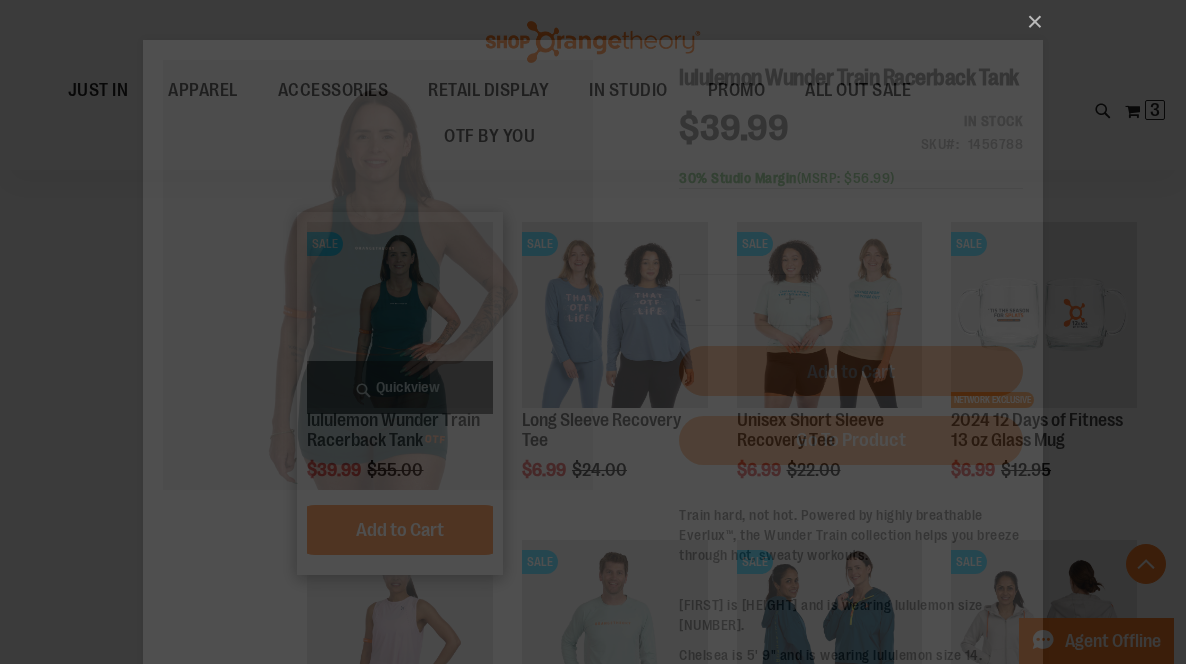 scroll, scrollTop: 0, scrollLeft: 0, axis: both 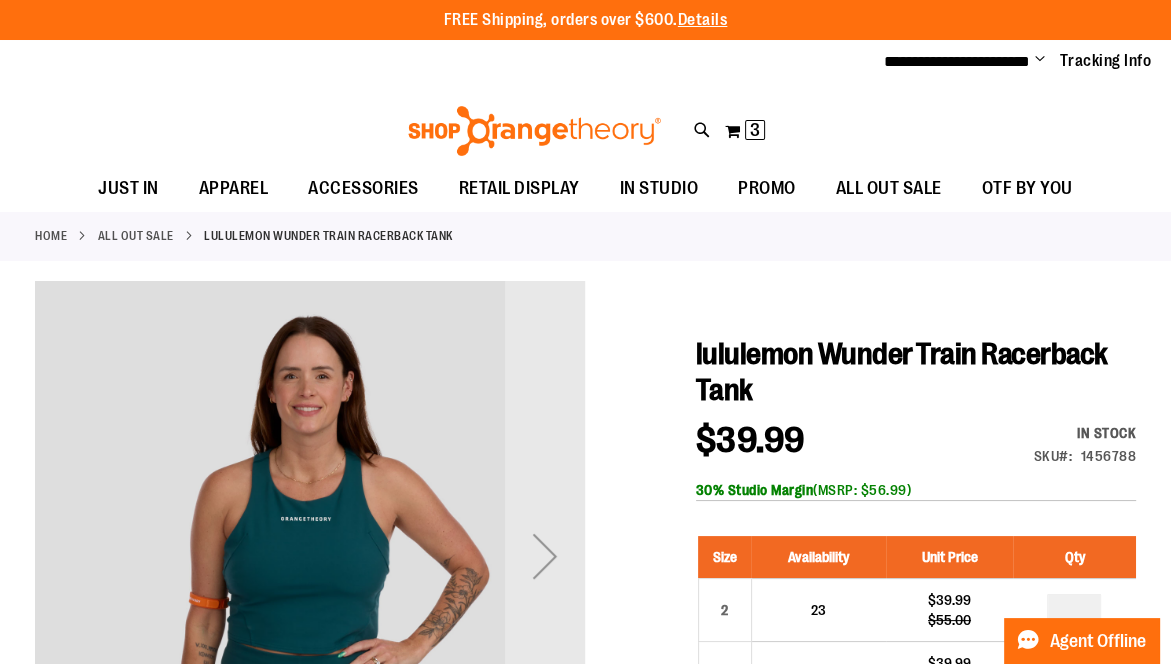 type on "**********" 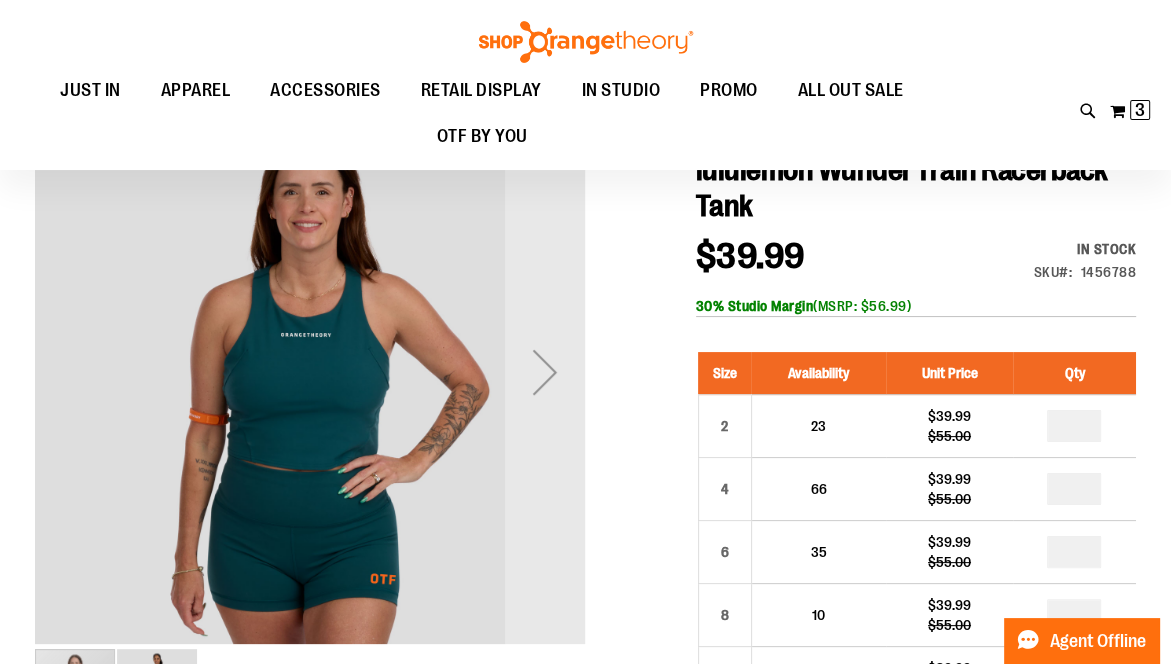 scroll, scrollTop: 183, scrollLeft: 0, axis: vertical 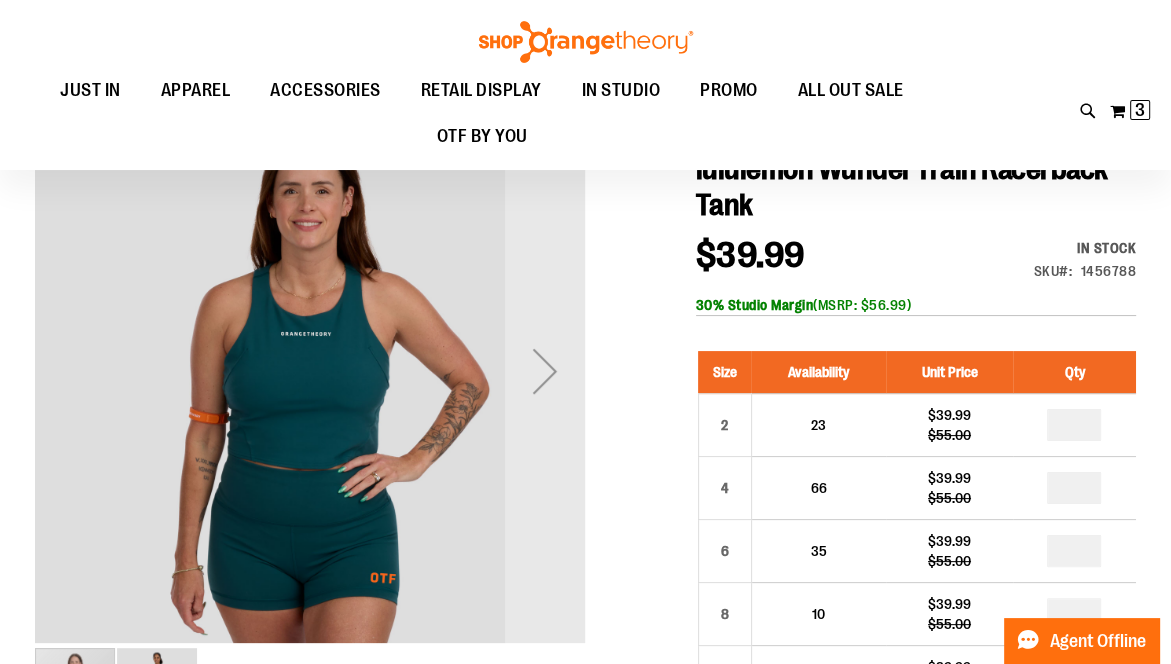 click at bounding box center (310, 368) 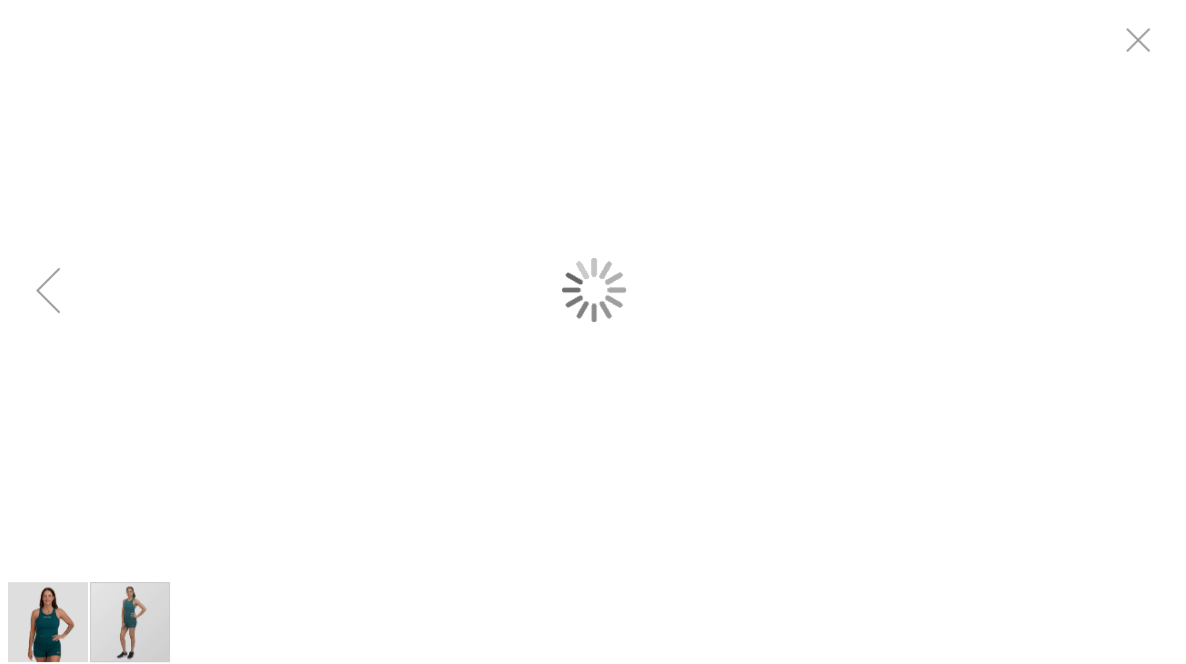 scroll, scrollTop: 0, scrollLeft: 0, axis: both 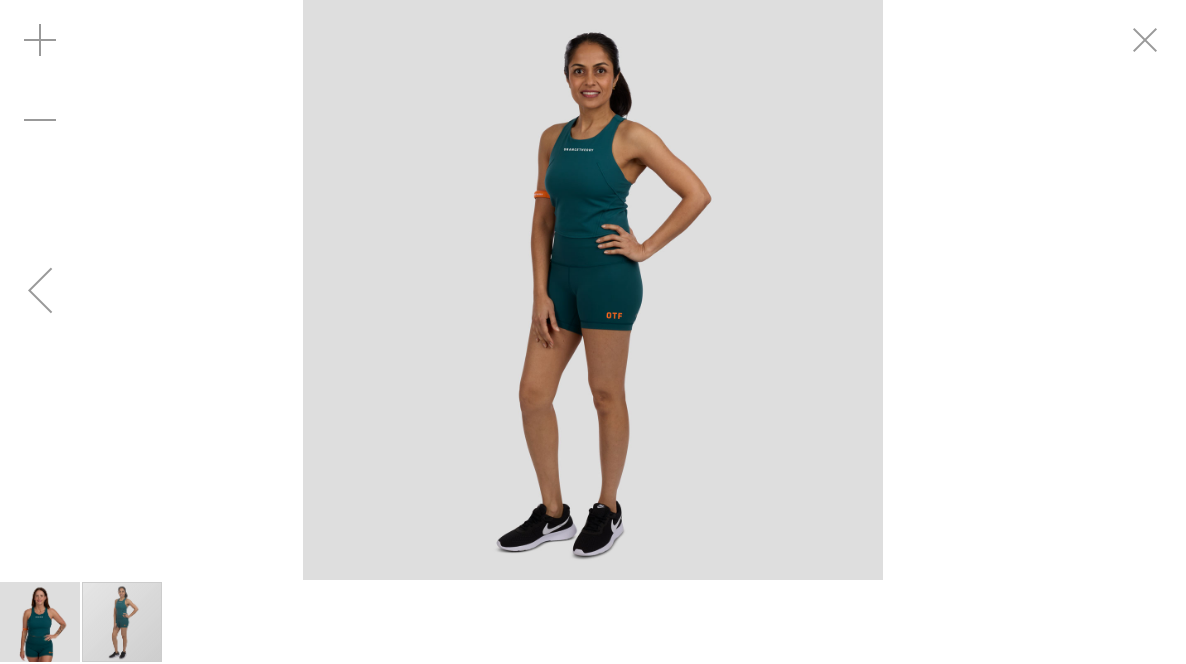 click on "Toggle Nav
Search
Popular Suggestions
Advanced Search" at bounding box center (593, 125) 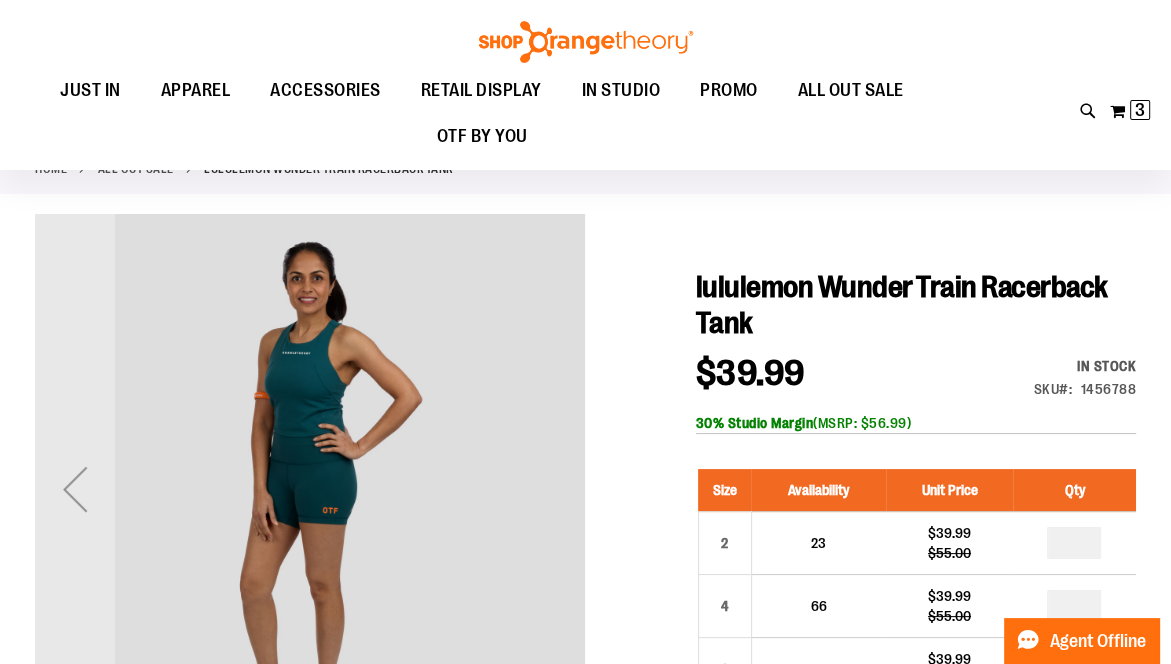 scroll, scrollTop: 0, scrollLeft: 0, axis: both 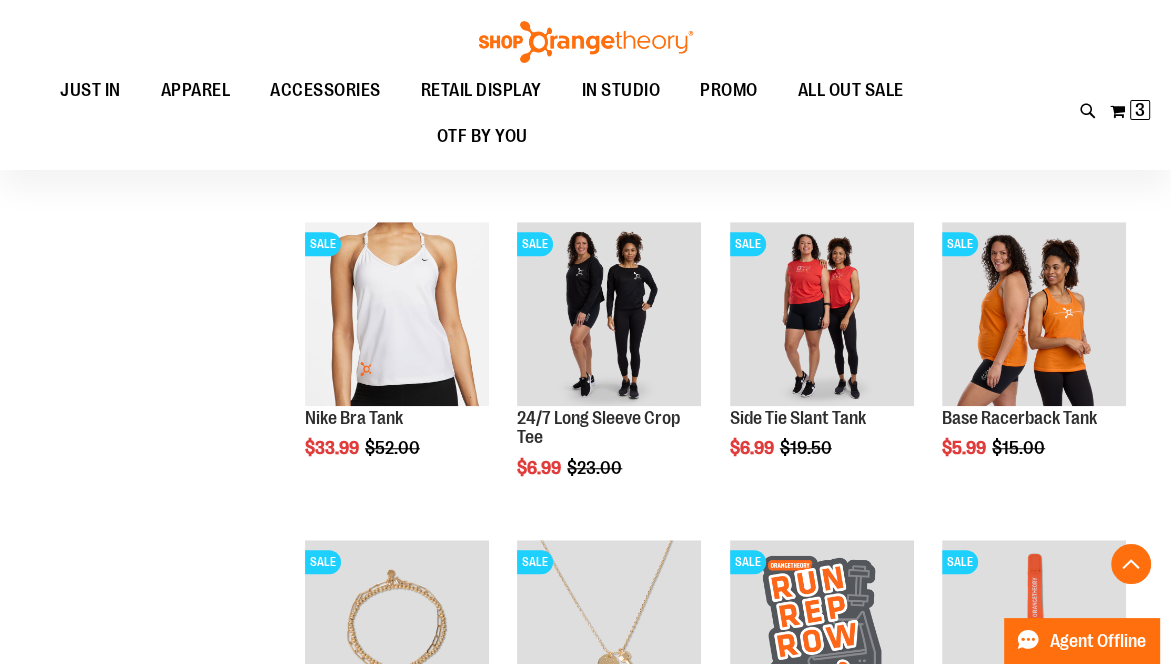 type on "**********" 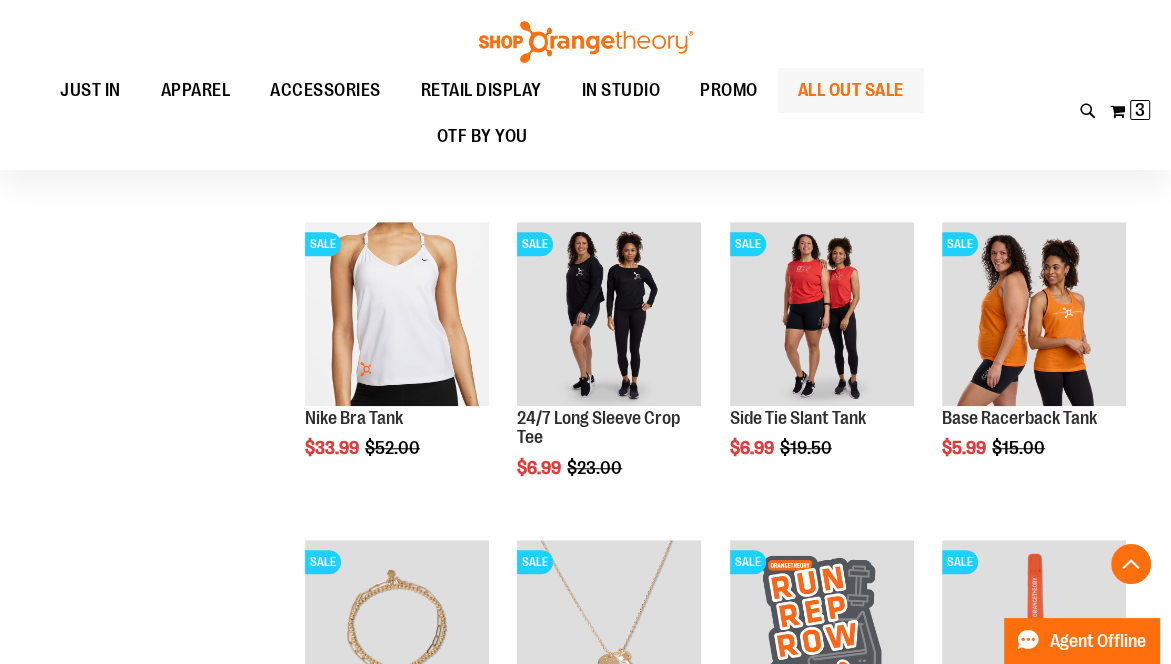 click on "ALL OUT SALE" at bounding box center (851, 90) 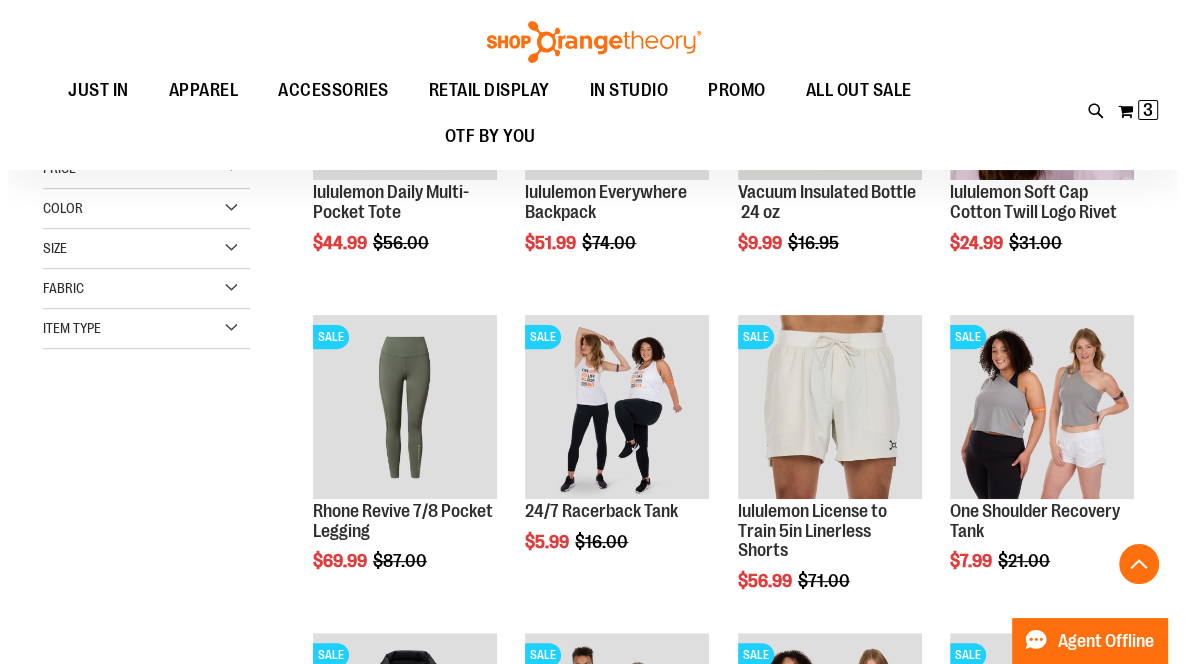 scroll, scrollTop: 402, scrollLeft: 0, axis: vertical 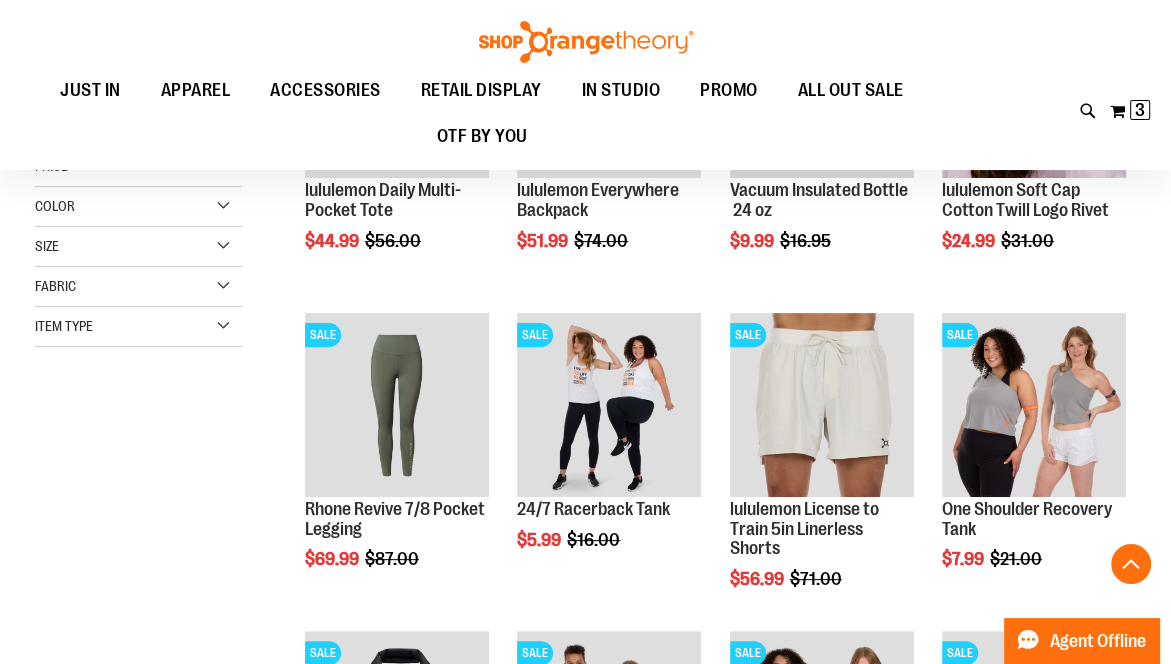 type on "**********" 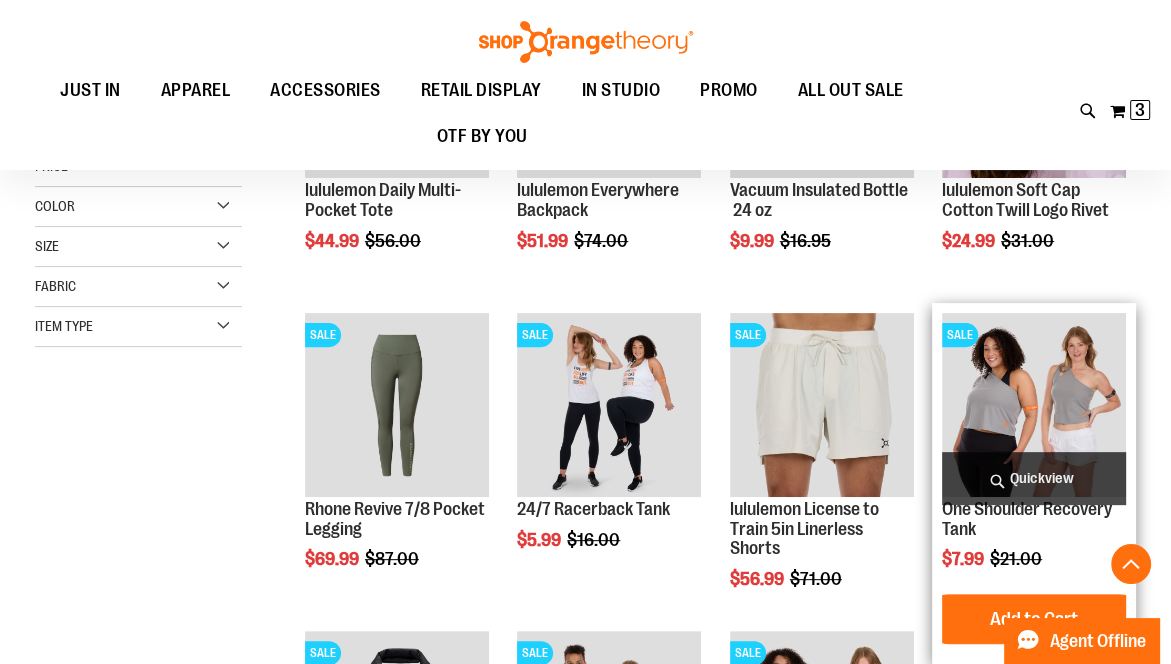 click on "Quickview" at bounding box center [1034, 478] 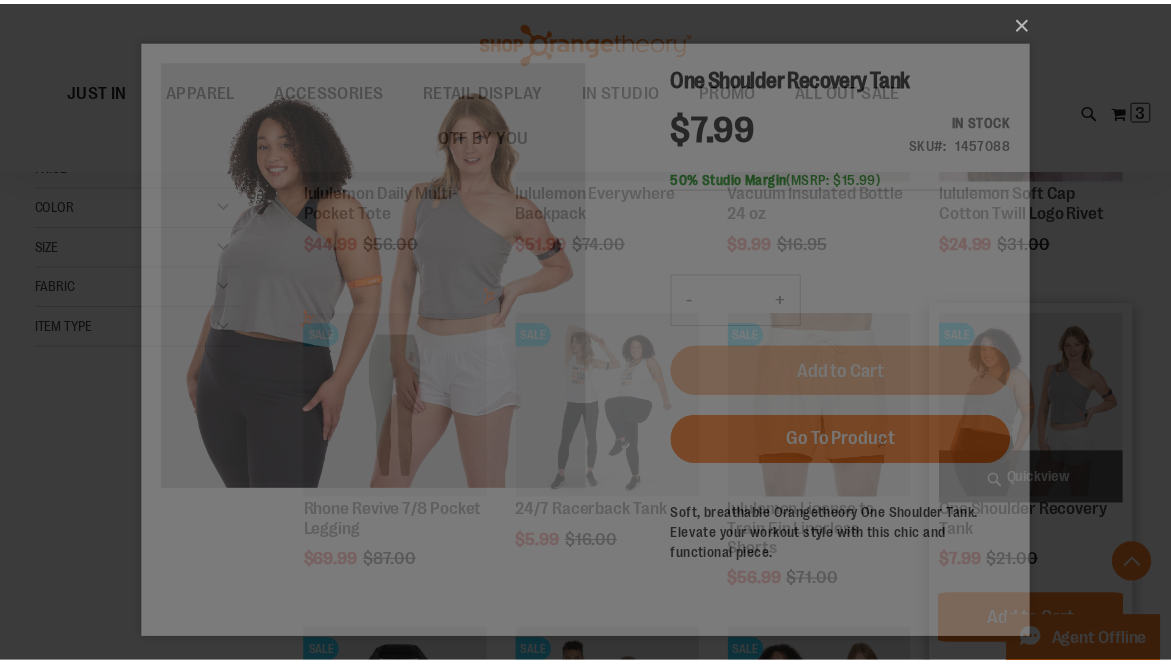 scroll, scrollTop: 0, scrollLeft: 0, axis: both 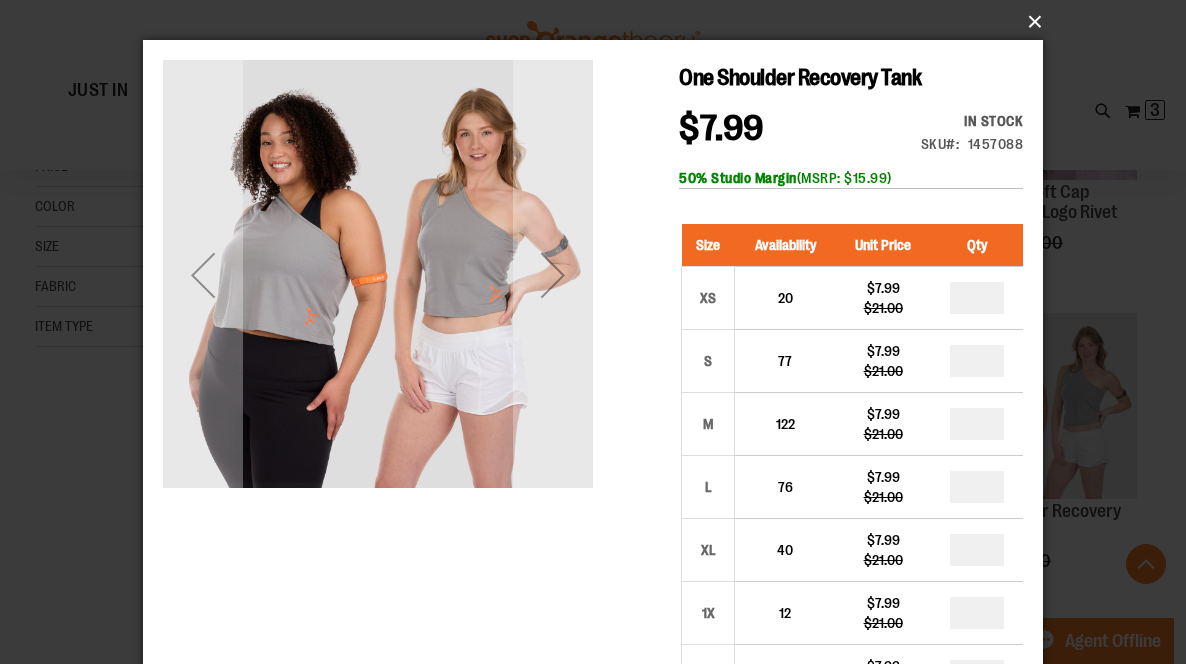 click on "×" at bounding box center [599, 22] 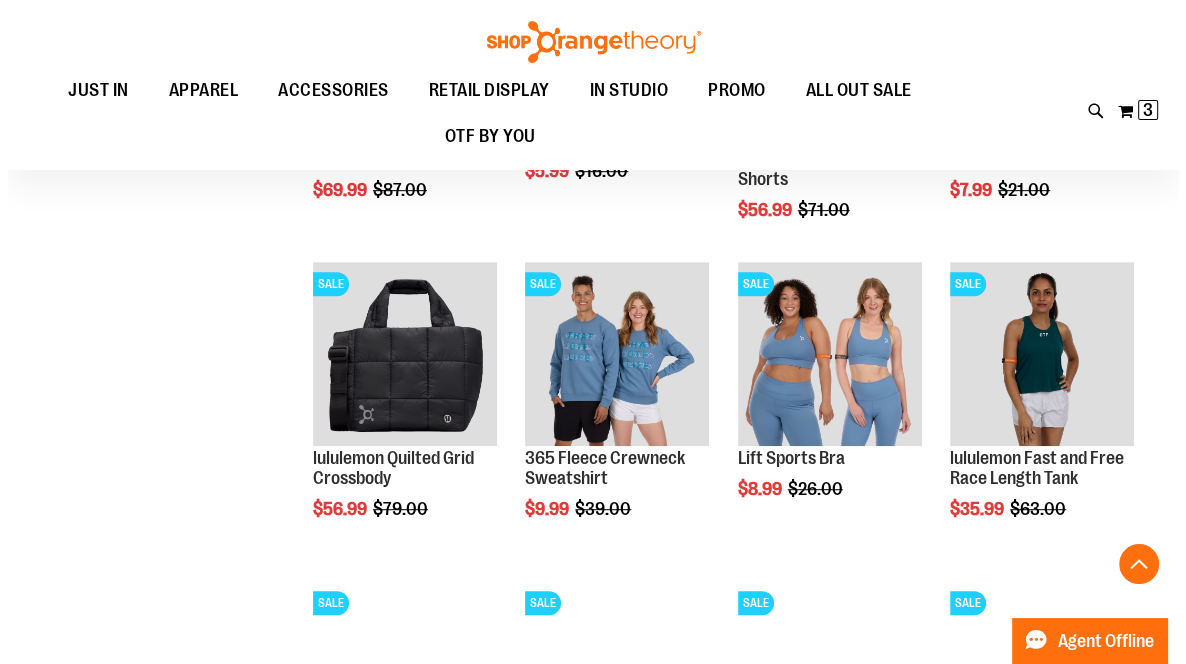 scroll, scrollTop: 770, scrollLeft: 0, axis: vertical 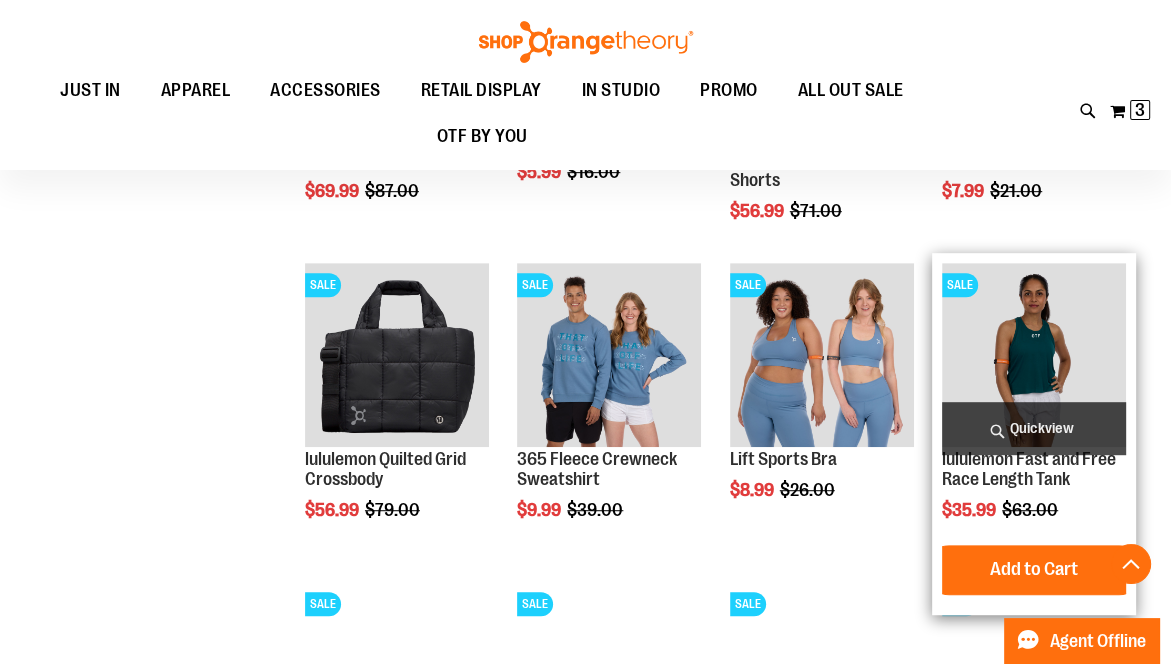 click on "Quickview" at bounding box center (1034, 428) 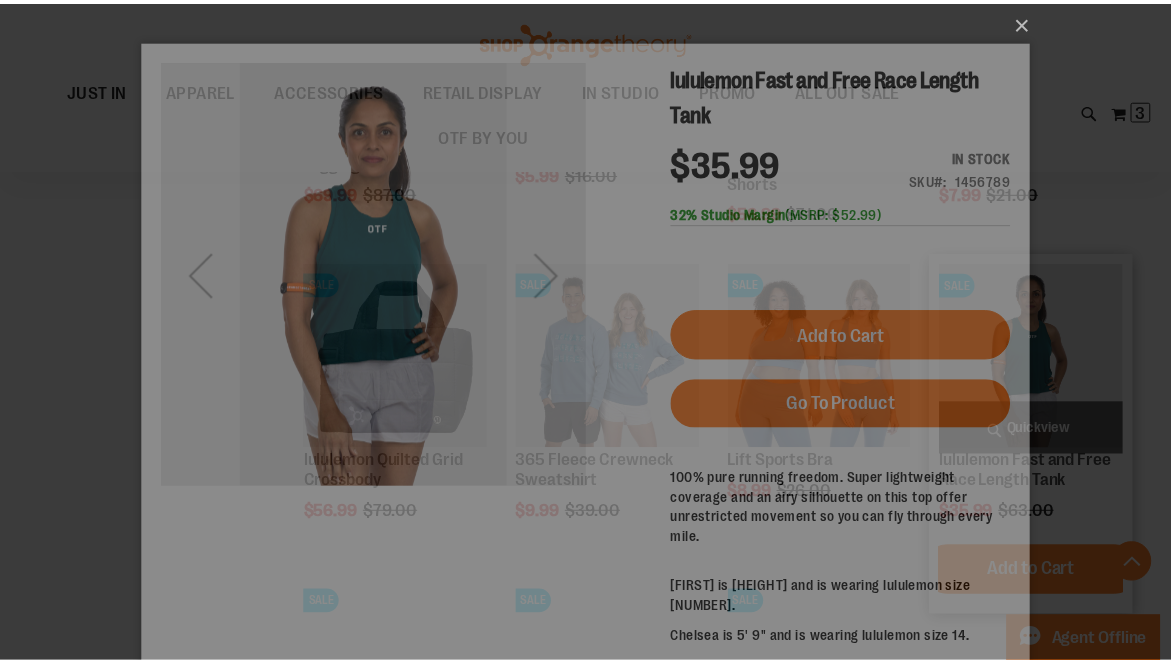 scroll, scrollTop: 0, scrollLeft: 0, axis: both 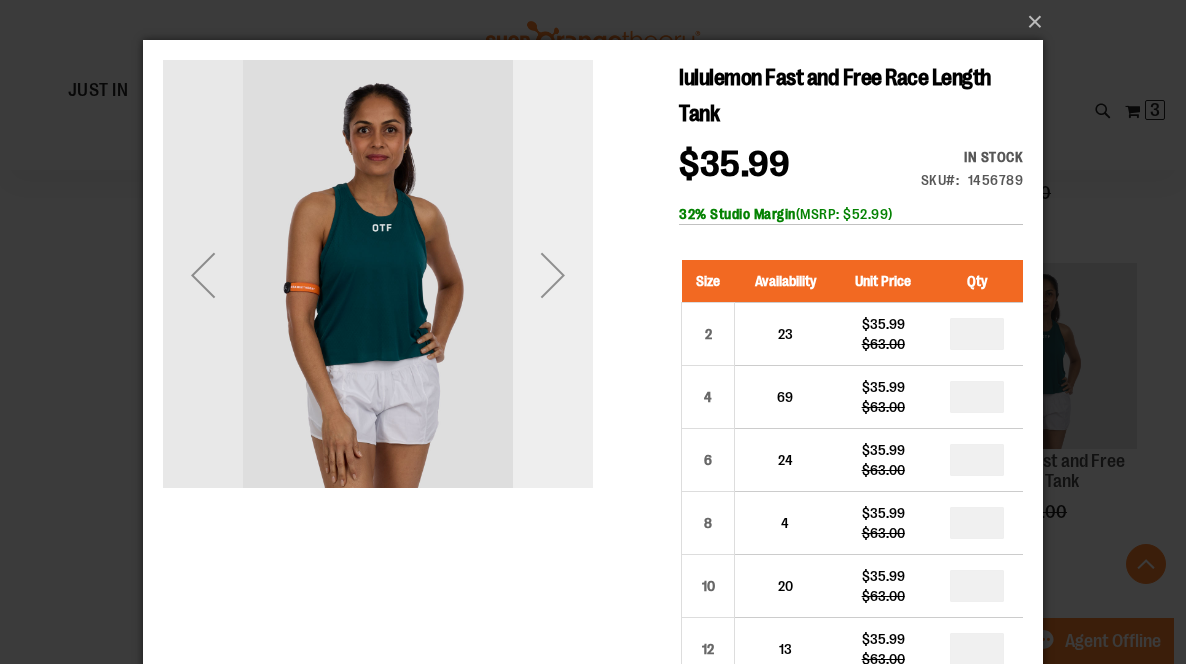 click at bounding box center [553, 275] 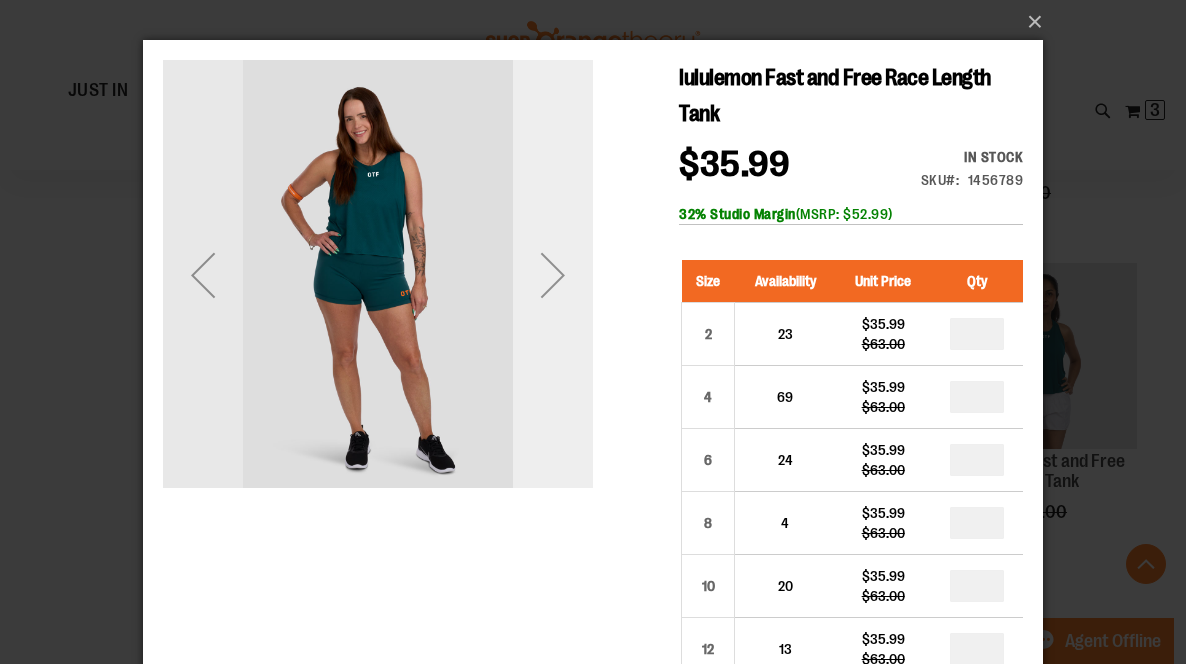 click at bounding box center (553, 275) 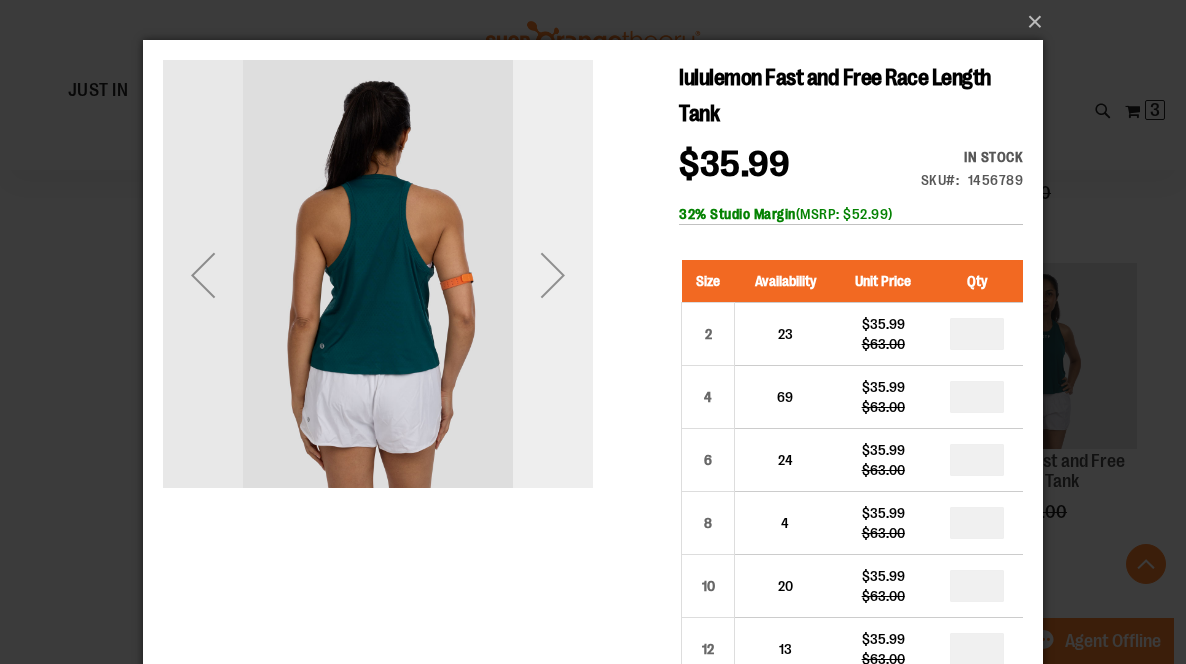 click at bounding box center [553, 275] 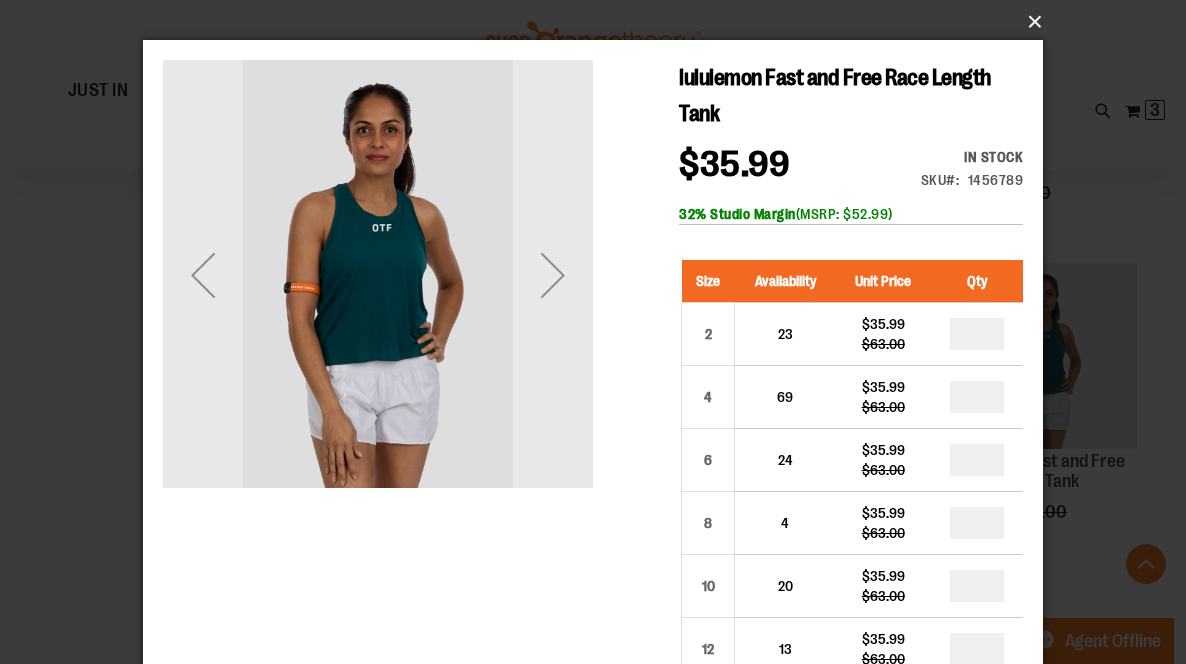 click on "×" at bounding box center [599, 22] 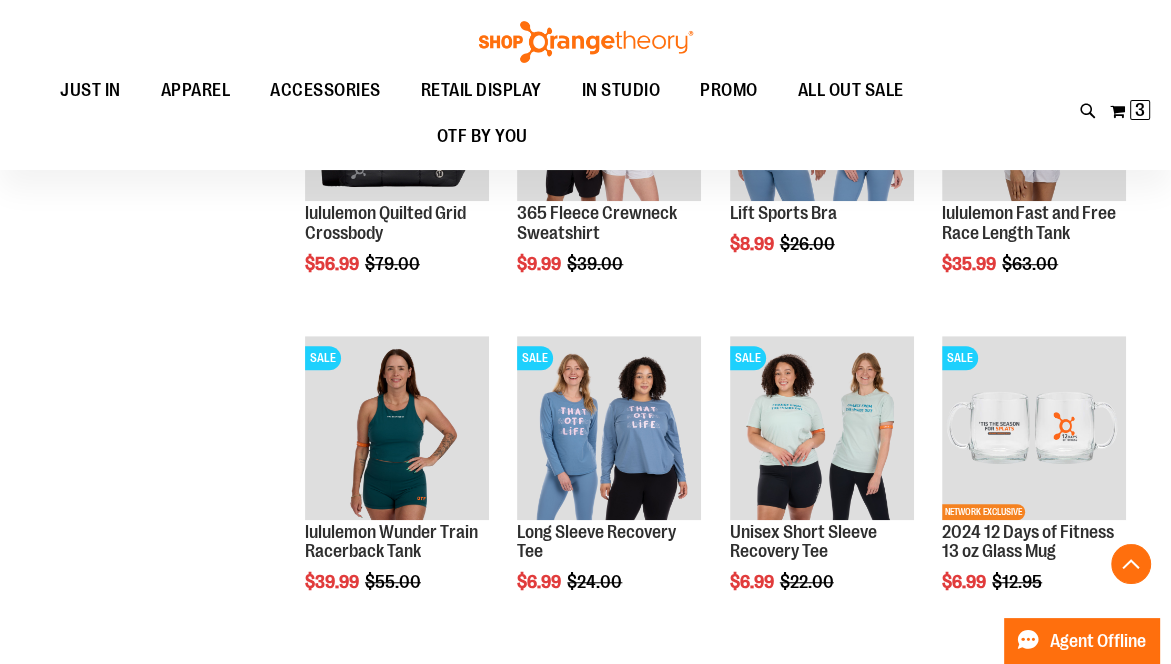scroll, scrollTop: 1022, scrollLeft: 0, axis: vertical 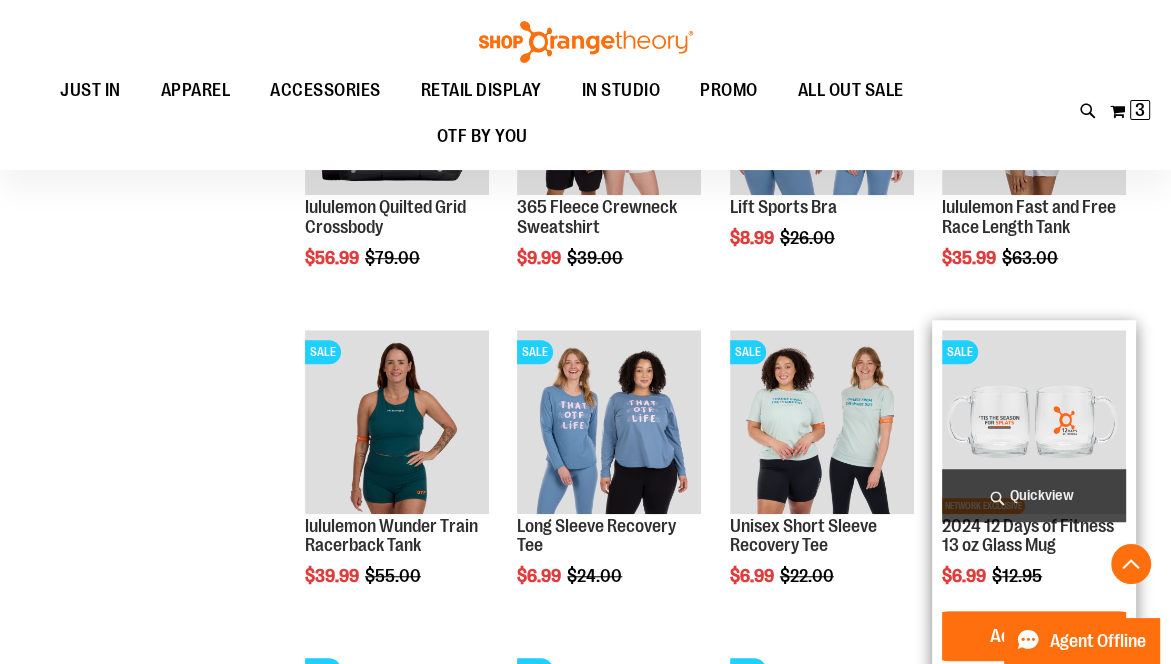 click on "SALE NETWORK EXCLUSIVE
2024 12 Days of Fitness 13 oz Glass Mug
Special Price
$6.99
Regular Price
$12.95
Quickview
Add to Cart" at bounding box center (1034, 501) 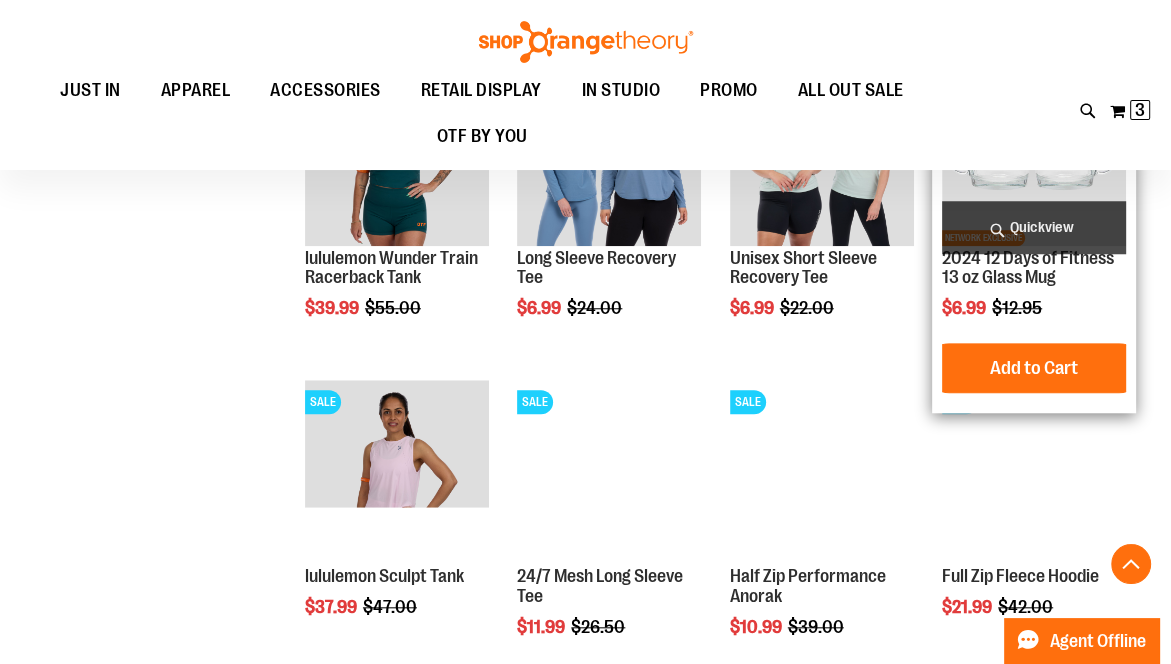 scroll, scrollTop: 1290, scrollLeft: 0, axis: vertical 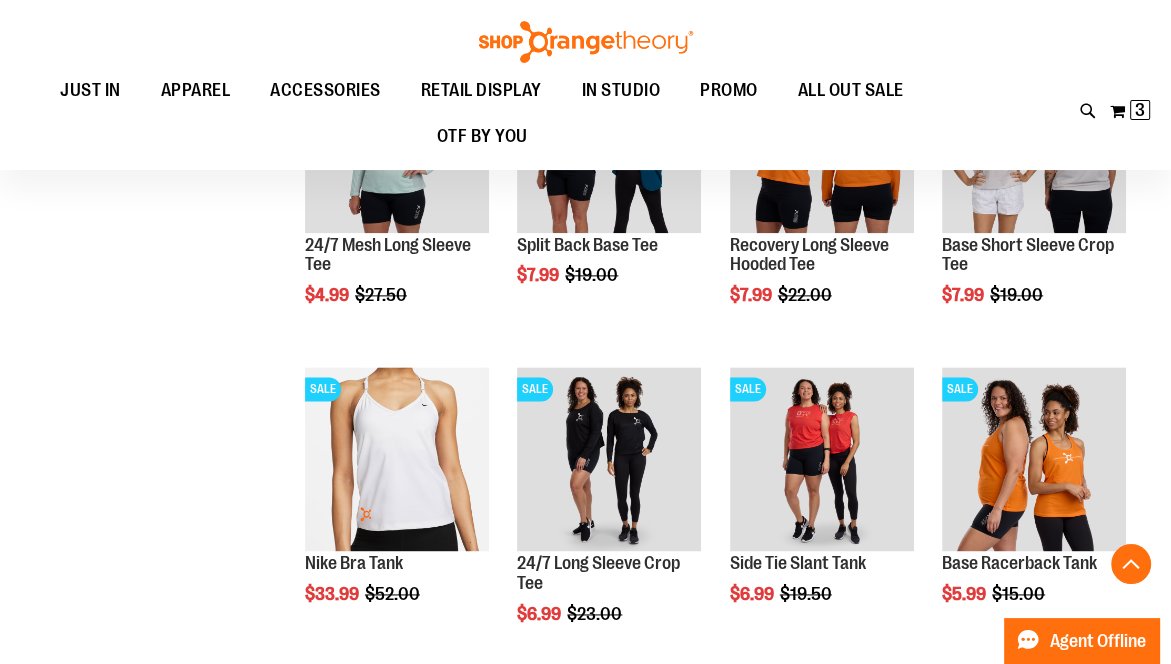 click on "**********" at bounding box center [585, -102] 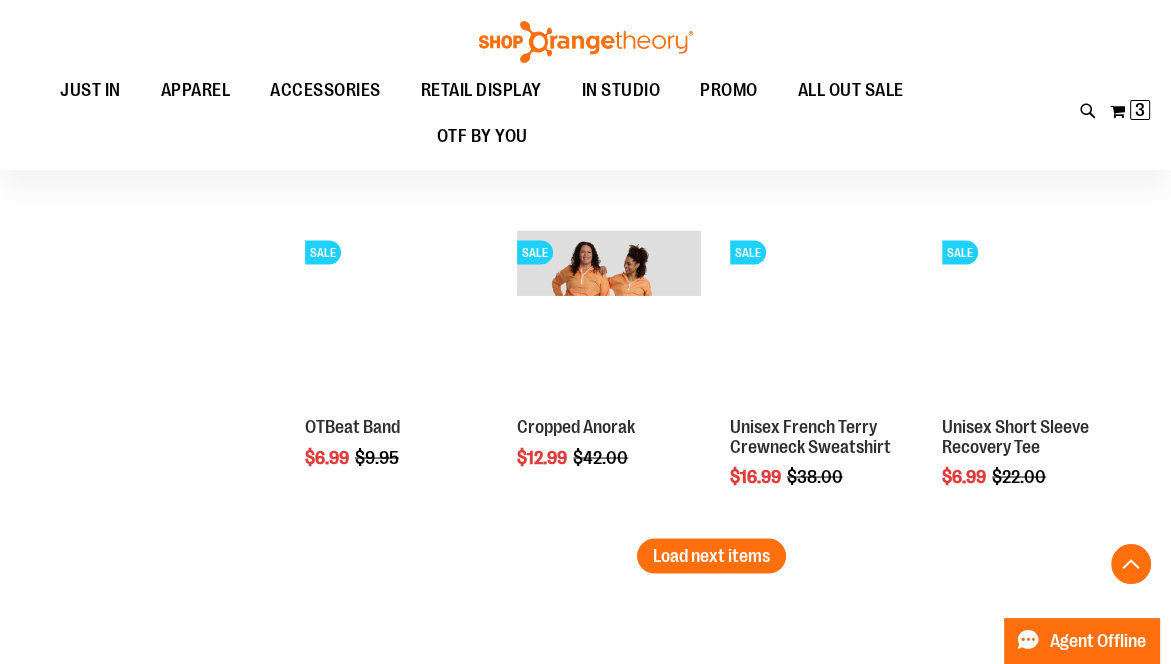 scroll, scrollTop: 2733, scrollLeft: 0, axis: vertical 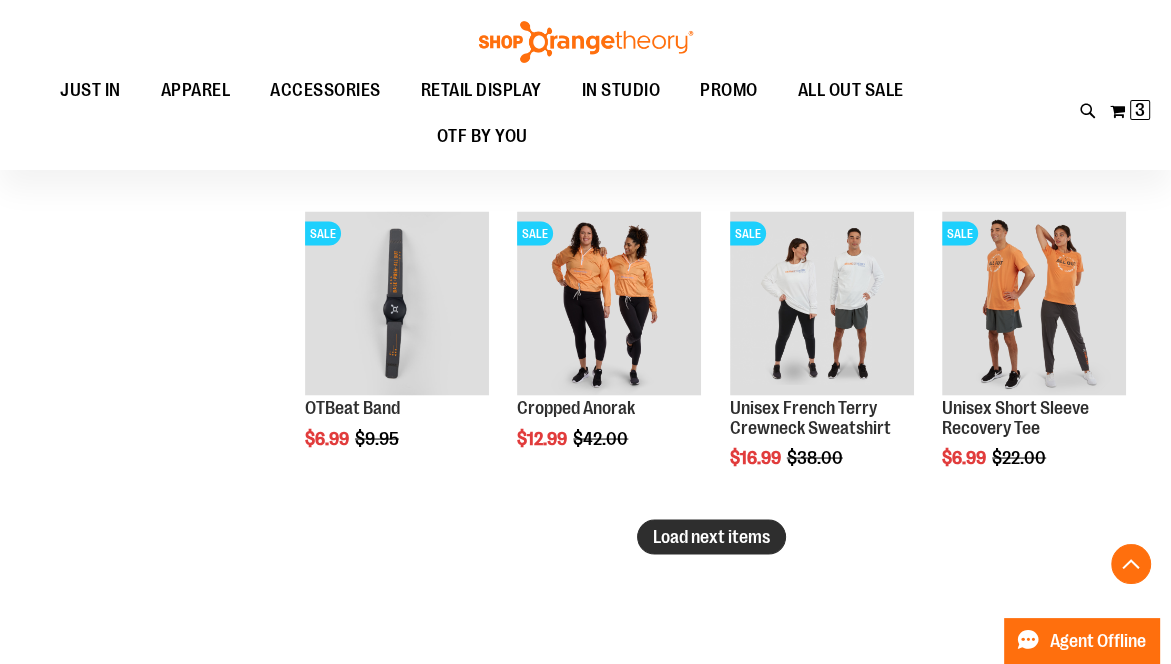 click on "Load next items" at bounding box center (711, 536) 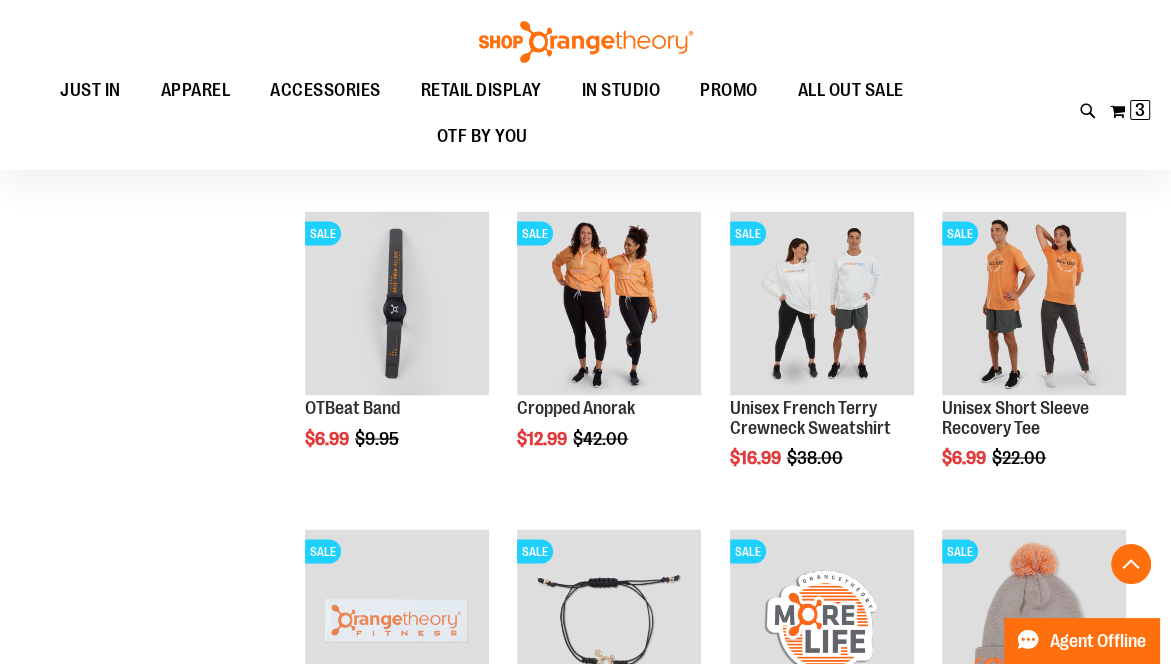 click on "**********" at bounding box center [585, -418] 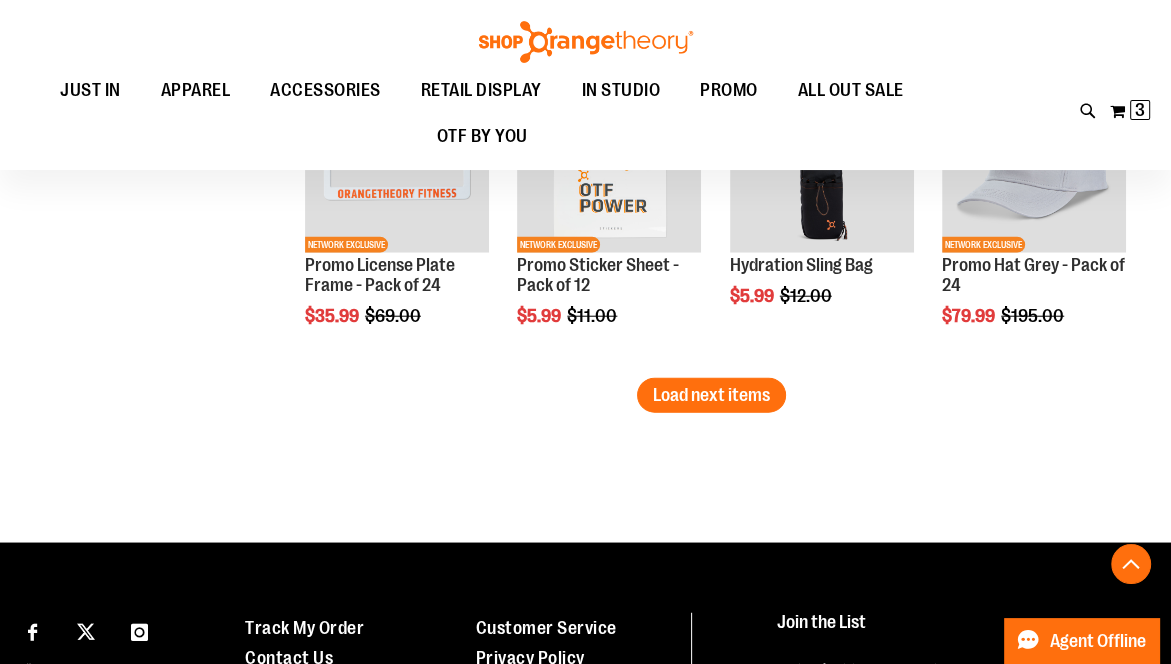 scroll, scrollTop: 3831, scrollLeft: 0, axis: vertical 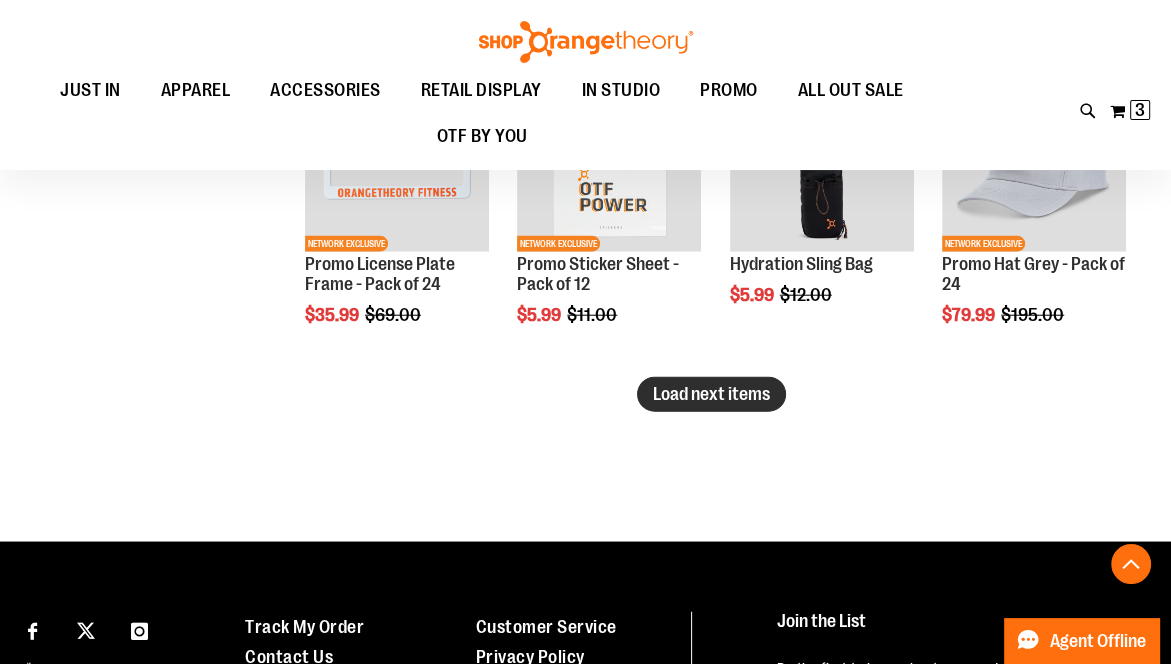 click on "Load next items" at bounding box center [711, 394] 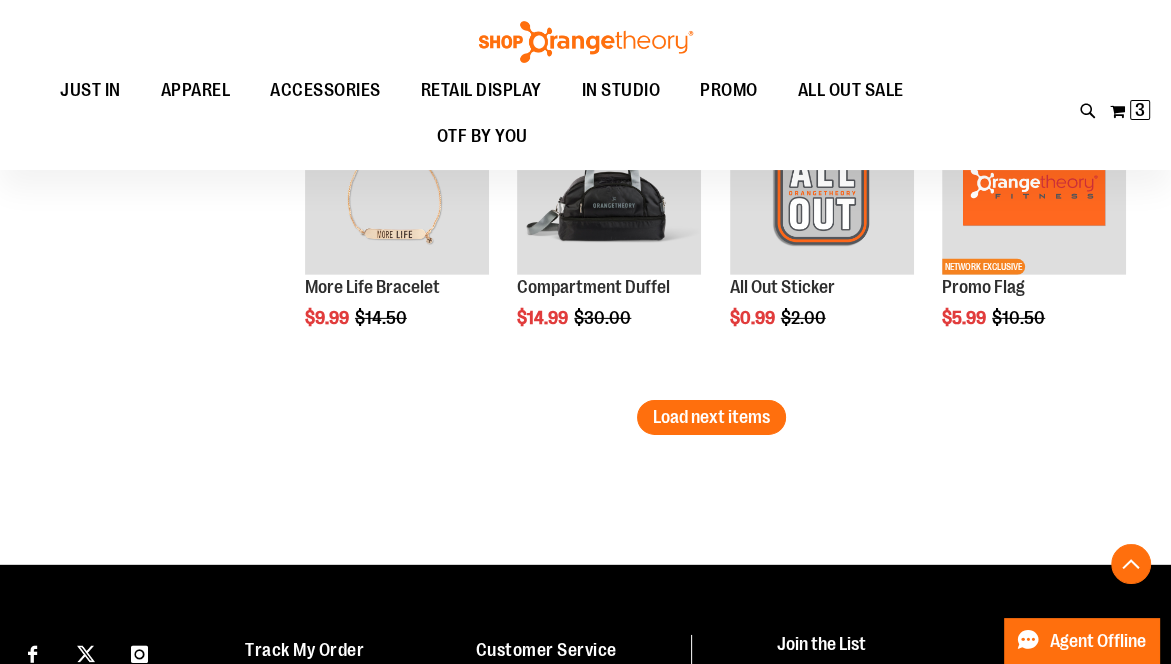 scroll, scrollTop: 4764, scrollLeft: 0, axis: vertical 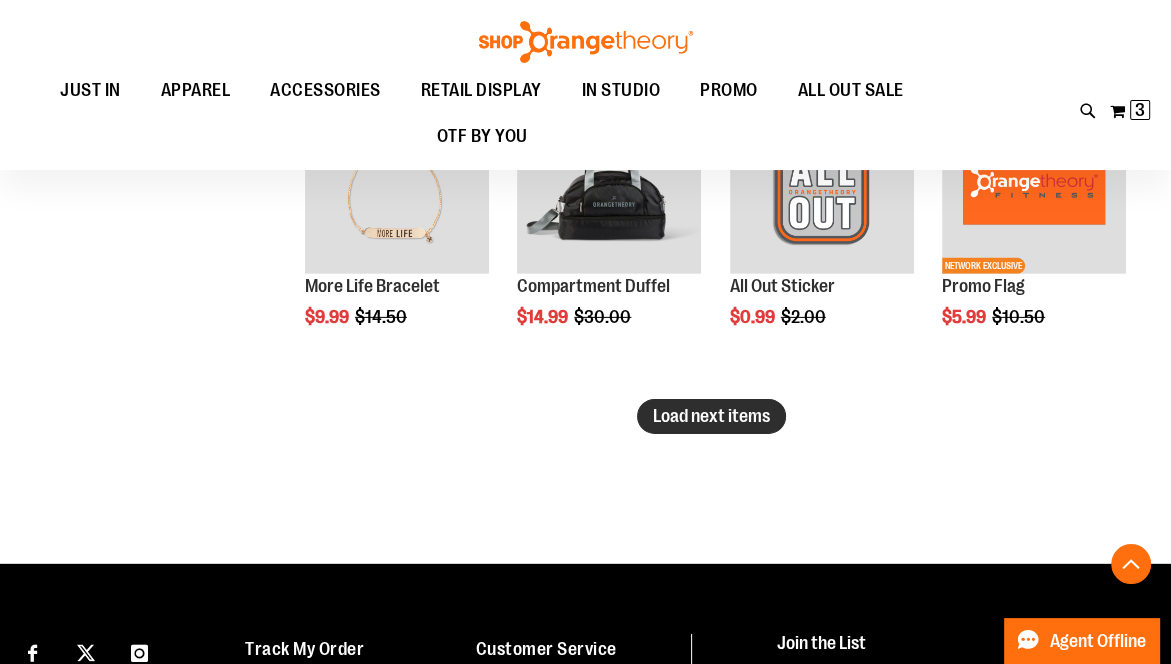 click on "Load next items" at bounding box center (711, 416) 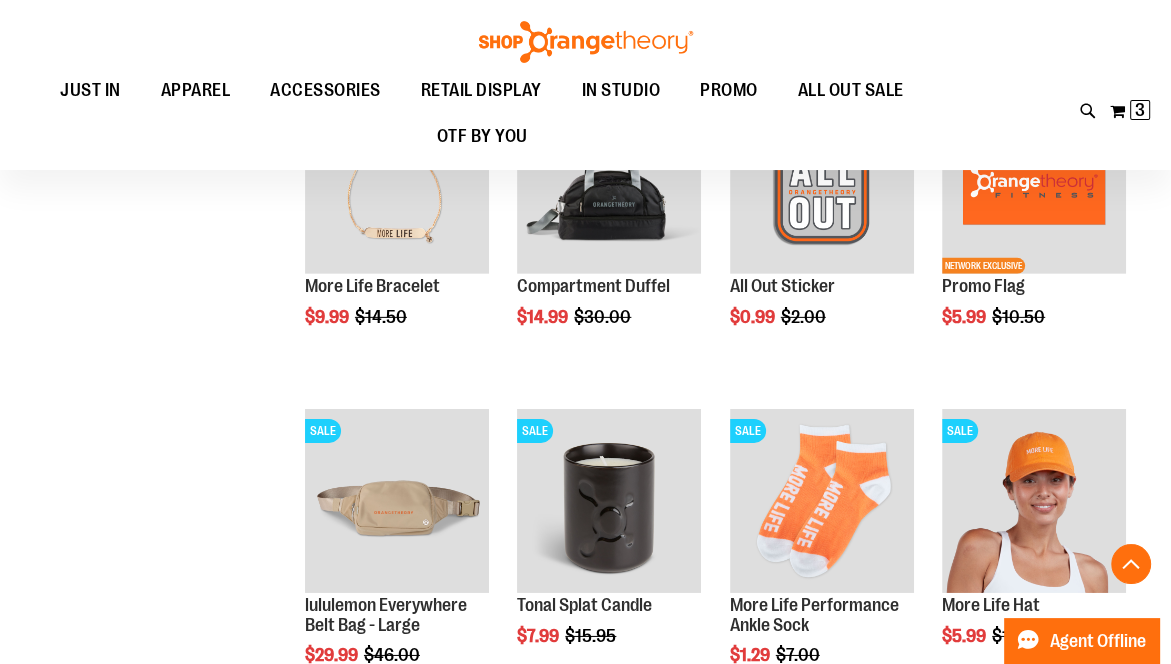 click on "**********" at bounding box center [585, -1493] 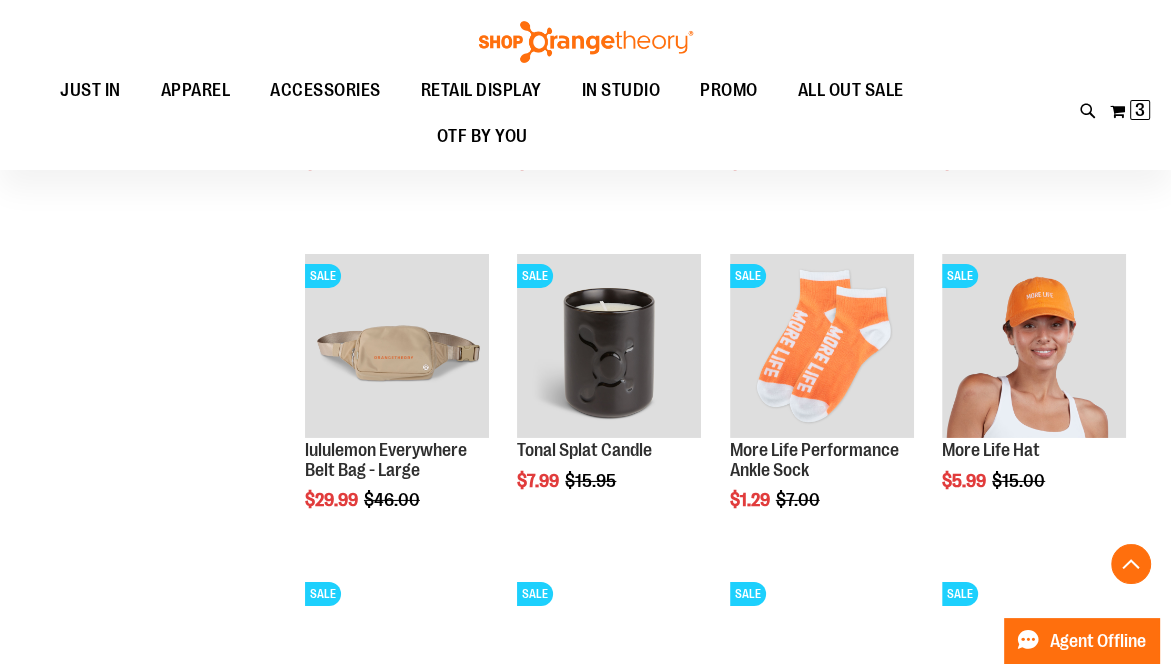 scroll, scrollTop: 4920, scrollLeft: 0, axis: vertical 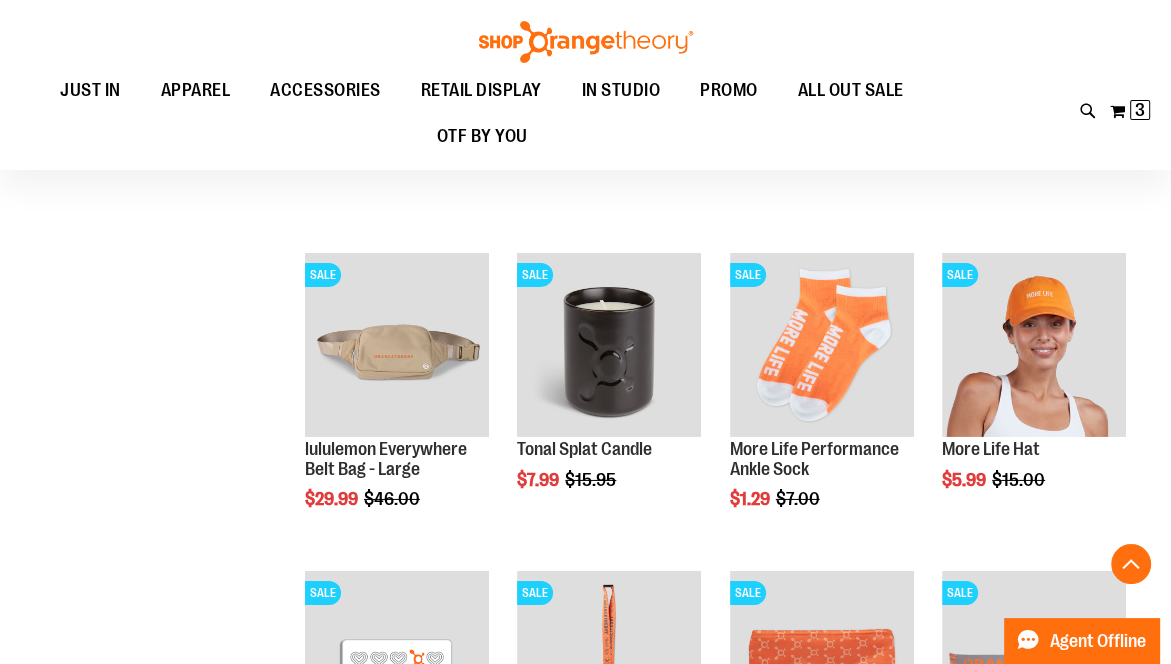 click on "**********" at bounding box center (585, -1649) 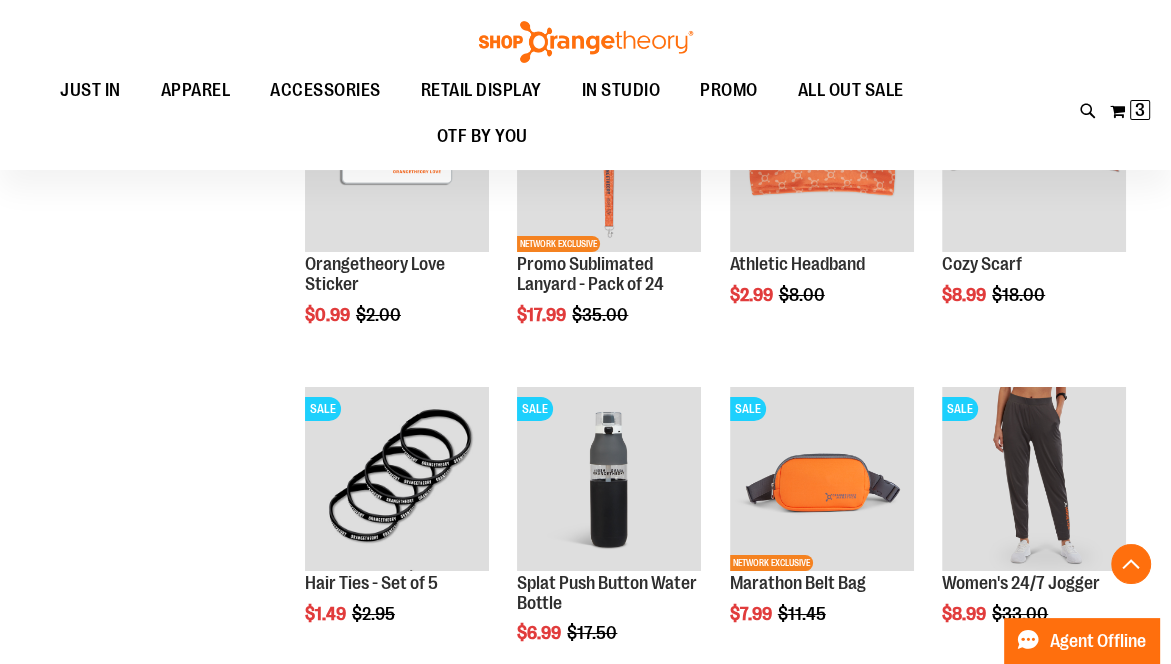 scroll, scrollTop: 5423, scrollLeft: 0, axis: vertical 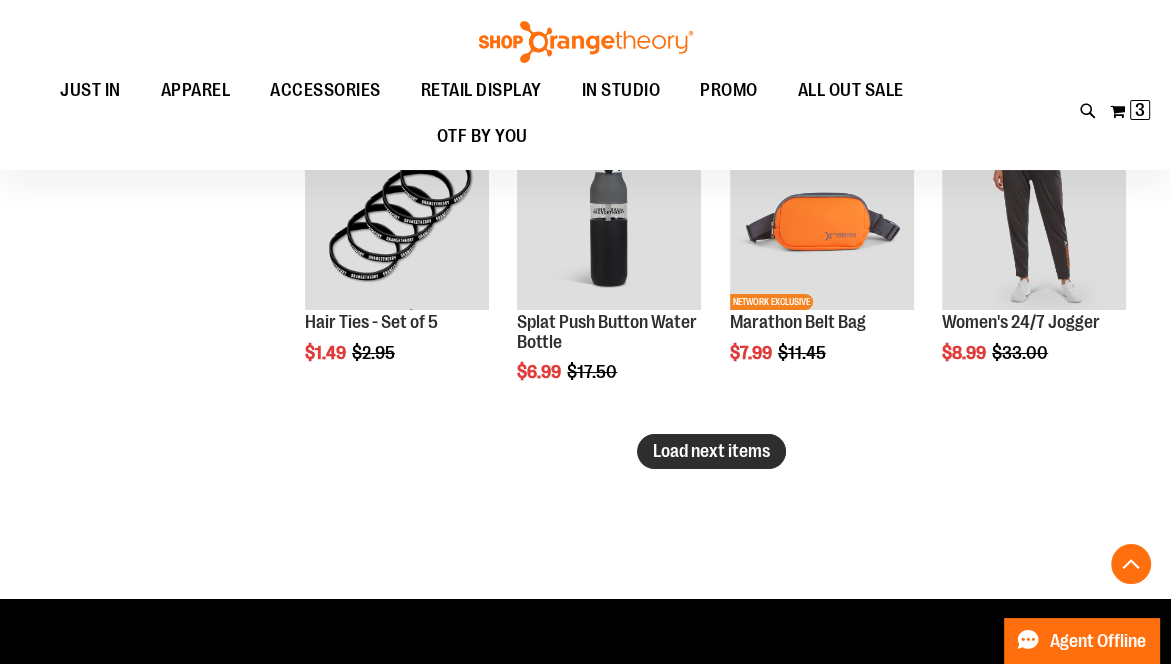 click on "Load next items" at bounding box center [711, 451] 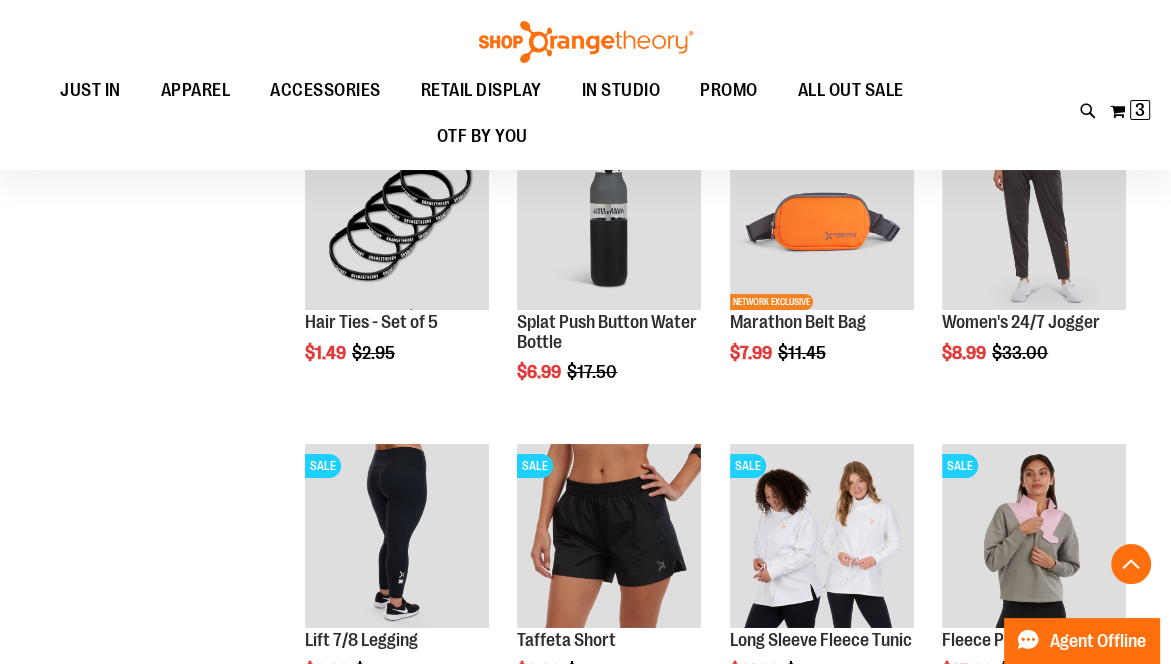 click on "**********" at bounding box center [585, -1936] 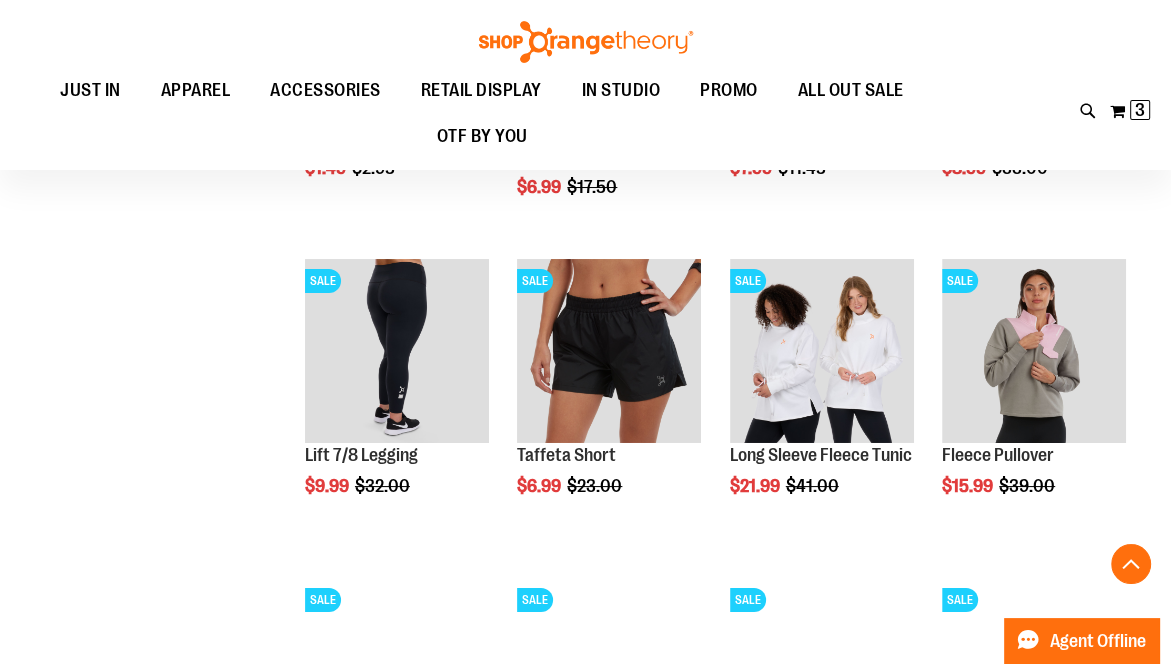 scroll, scrollTop: 5870, scrollLeft: 0, axis: vertical 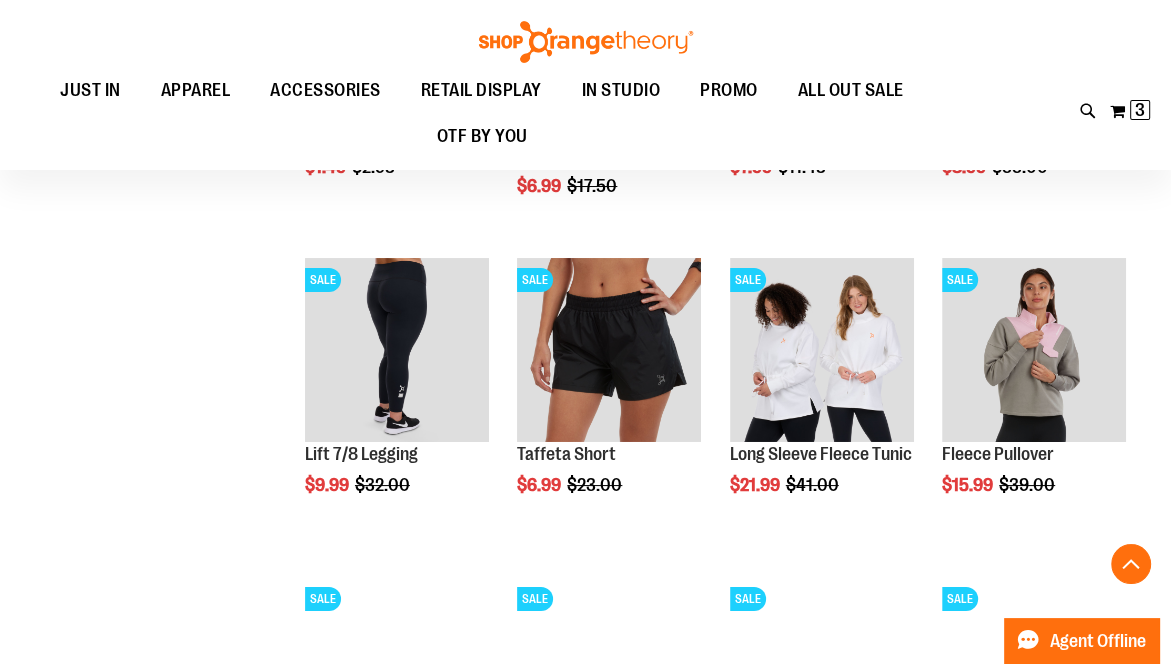 click on "**********" at bounding box center [585, -2122] 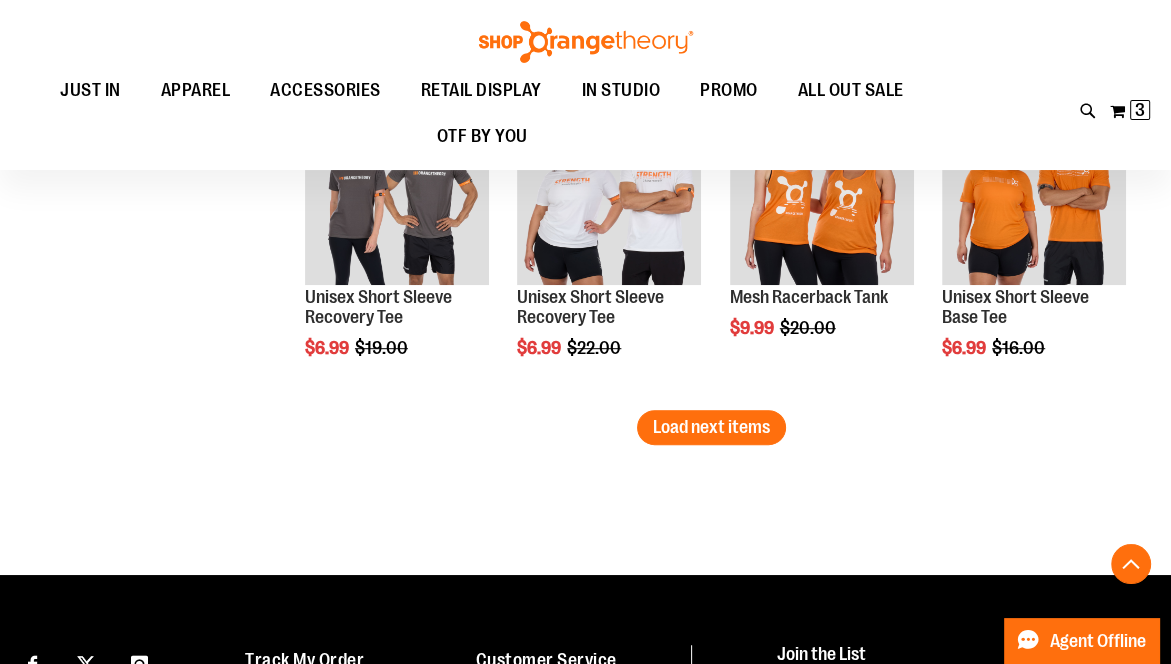 scroll, scrollTop: 6664, scrollLeft: 0, axis: vertical 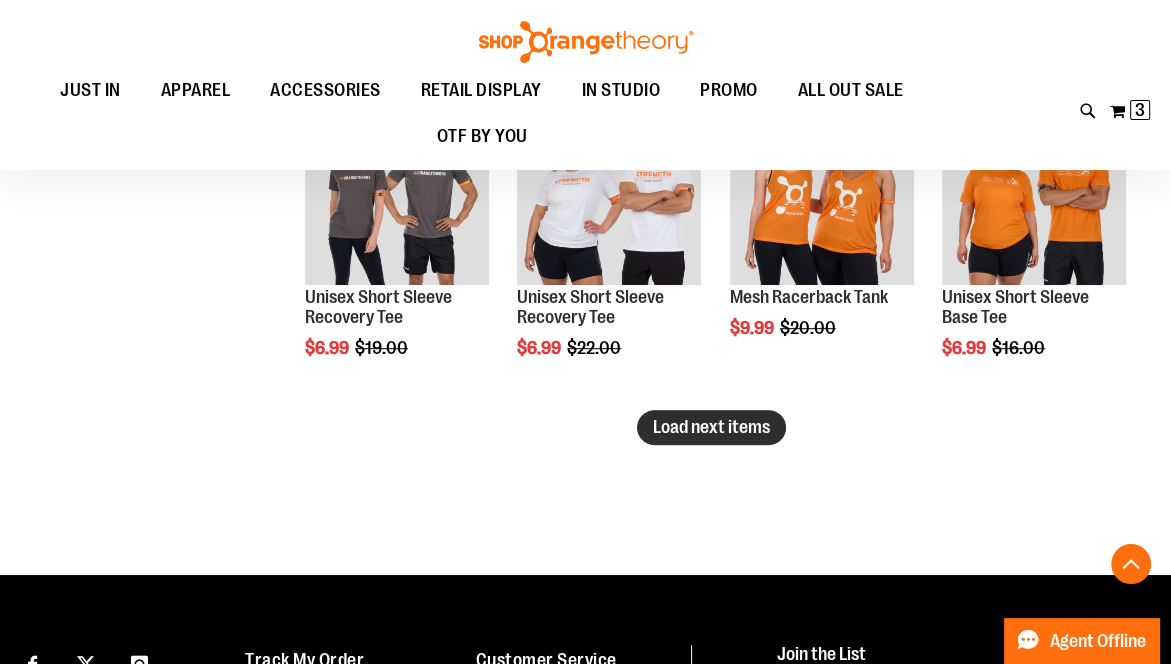 click on "Load next items" at bounding box center (711, 427) 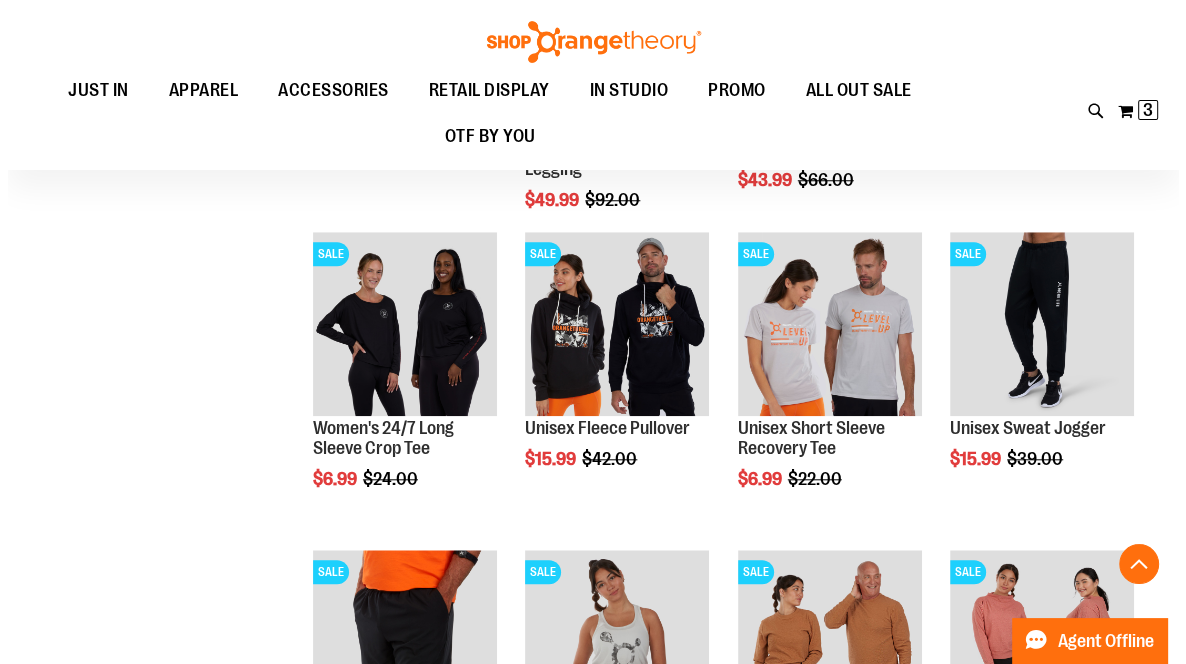 scroll, scrollTop: 7175, scrollLeft: 0, axis: vertical 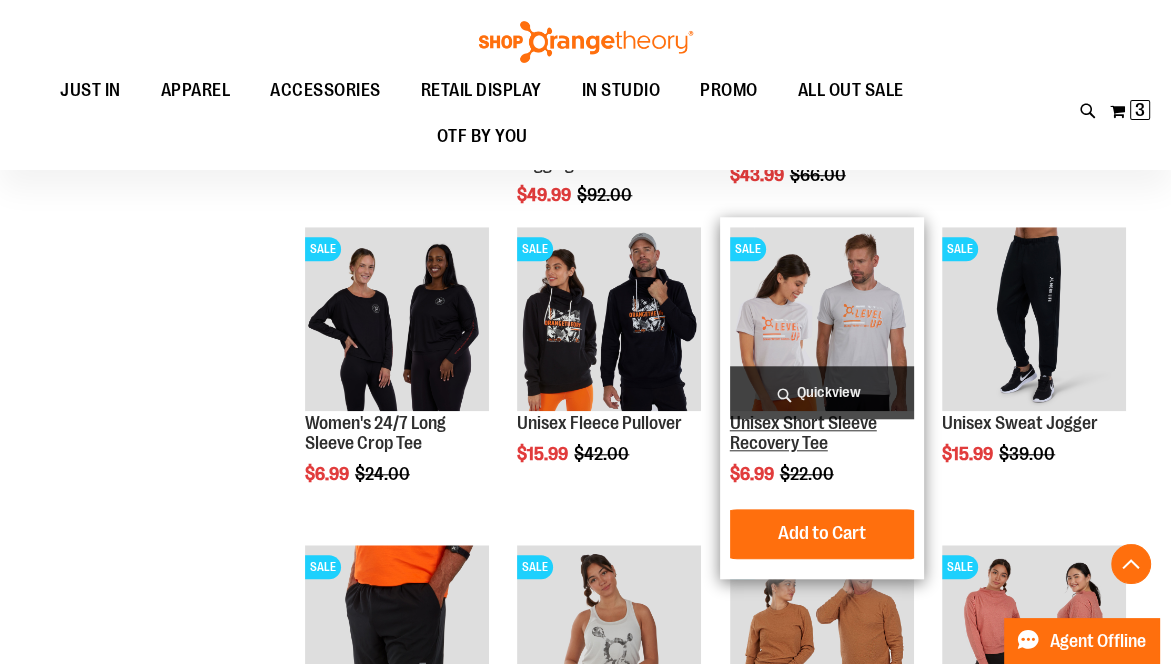 click on "Unisex Short Sleeve Recovery Tee" at bounding box center (803, 433) 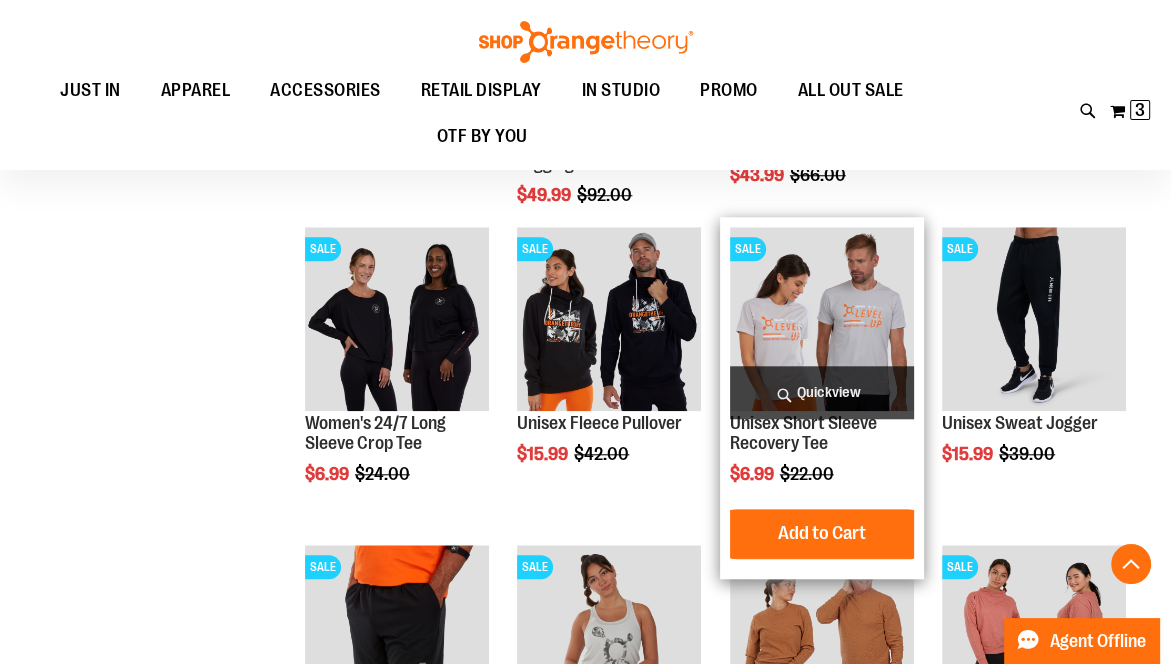 click on "Quickview" at bounding box center [822, 392] 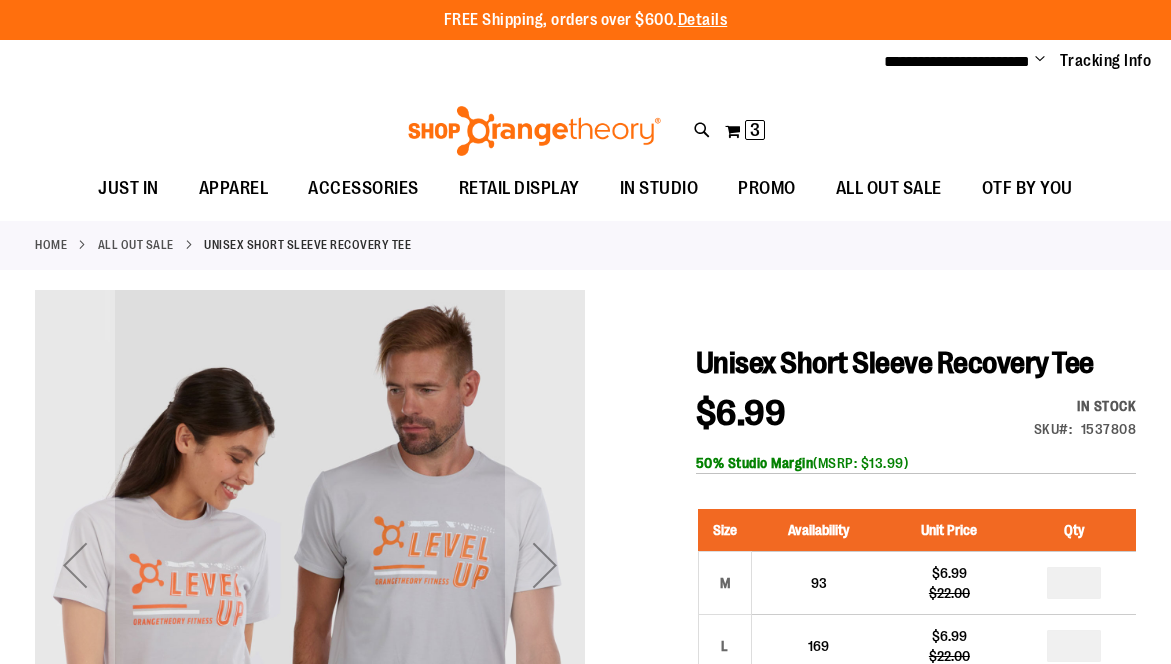 scroll, scrollTop: 0, scrollLeft: 0, axis: both 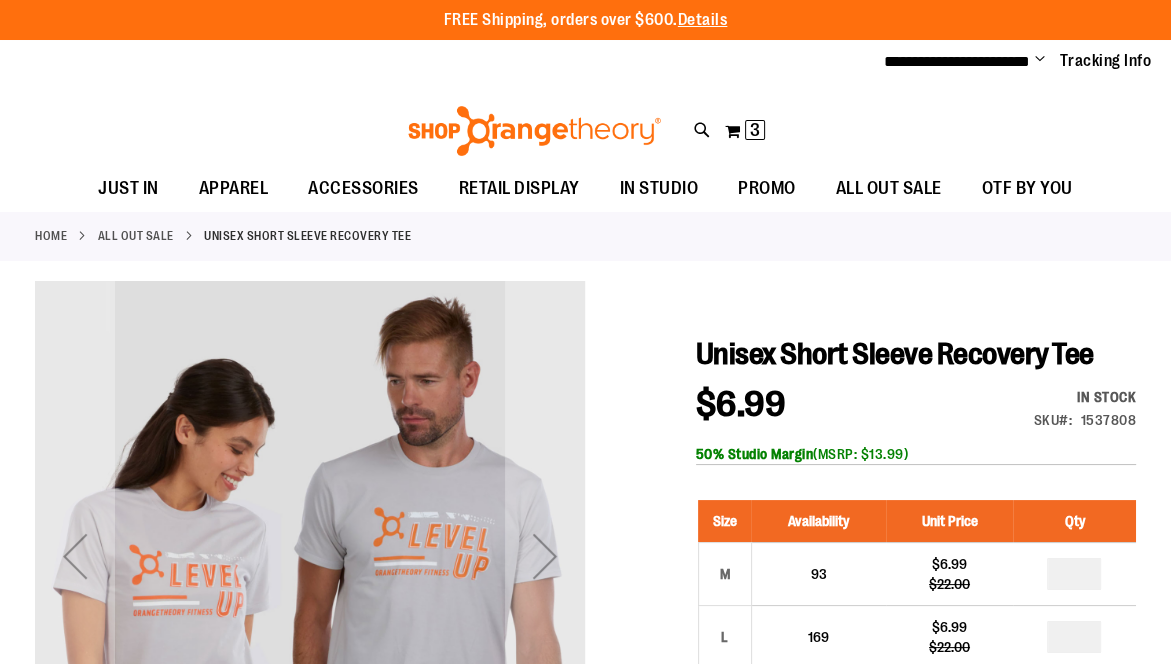 type on "**********" 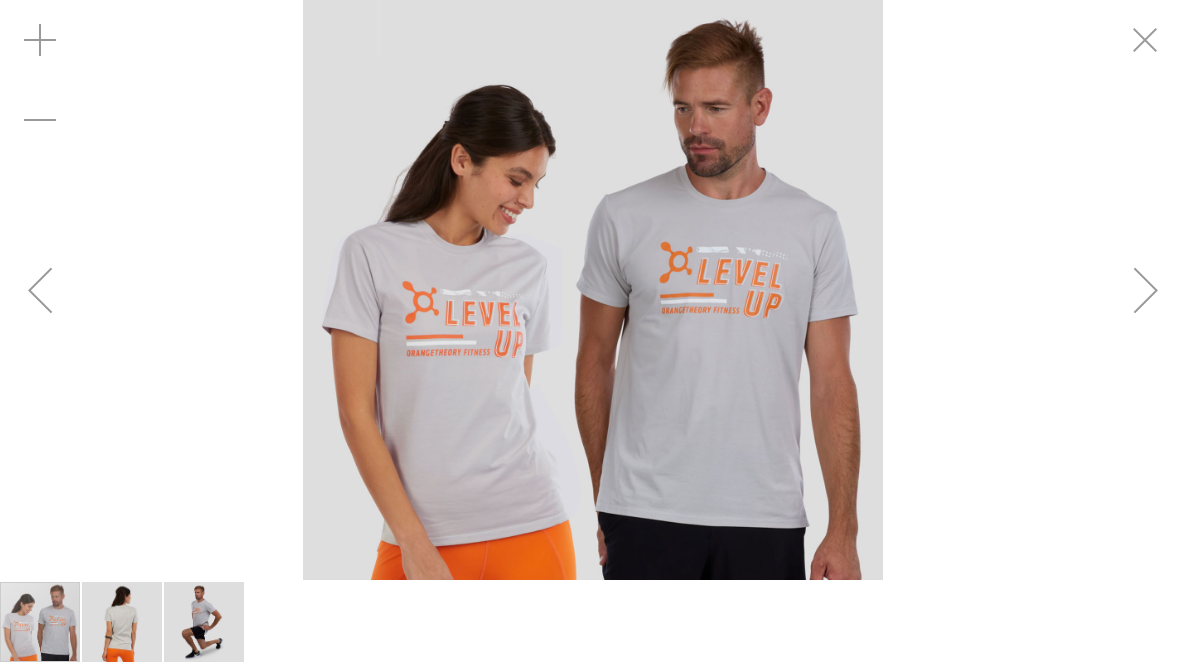 click at bounding box center [1146, 290] 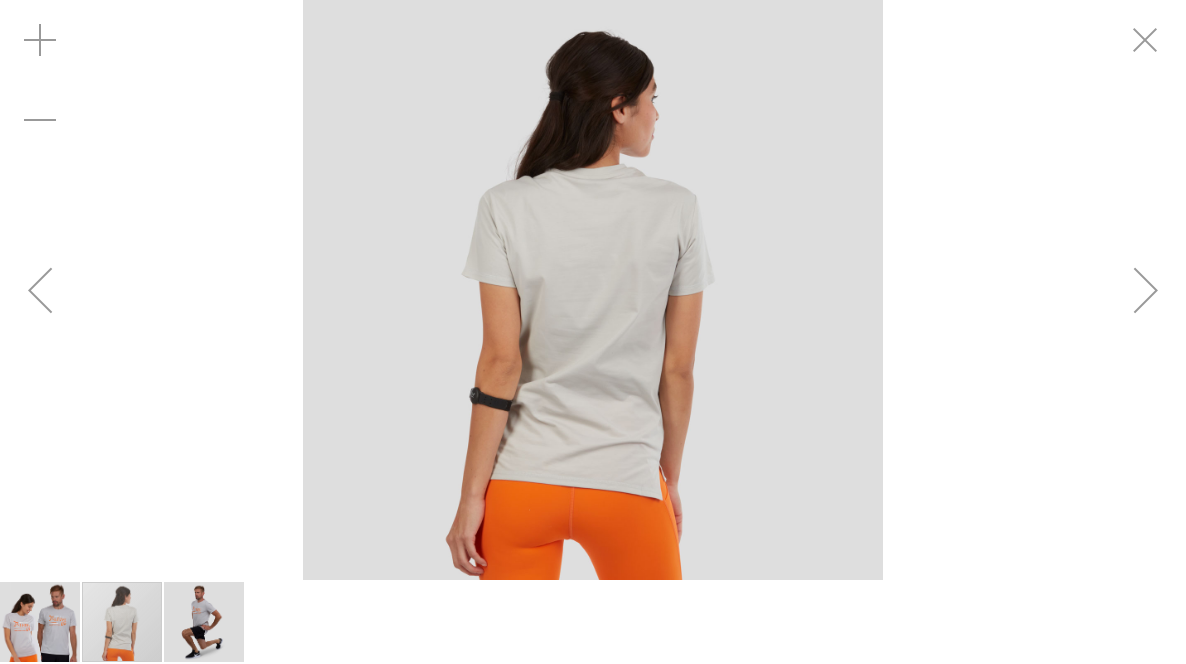 click at bounding box center [1146, 290] 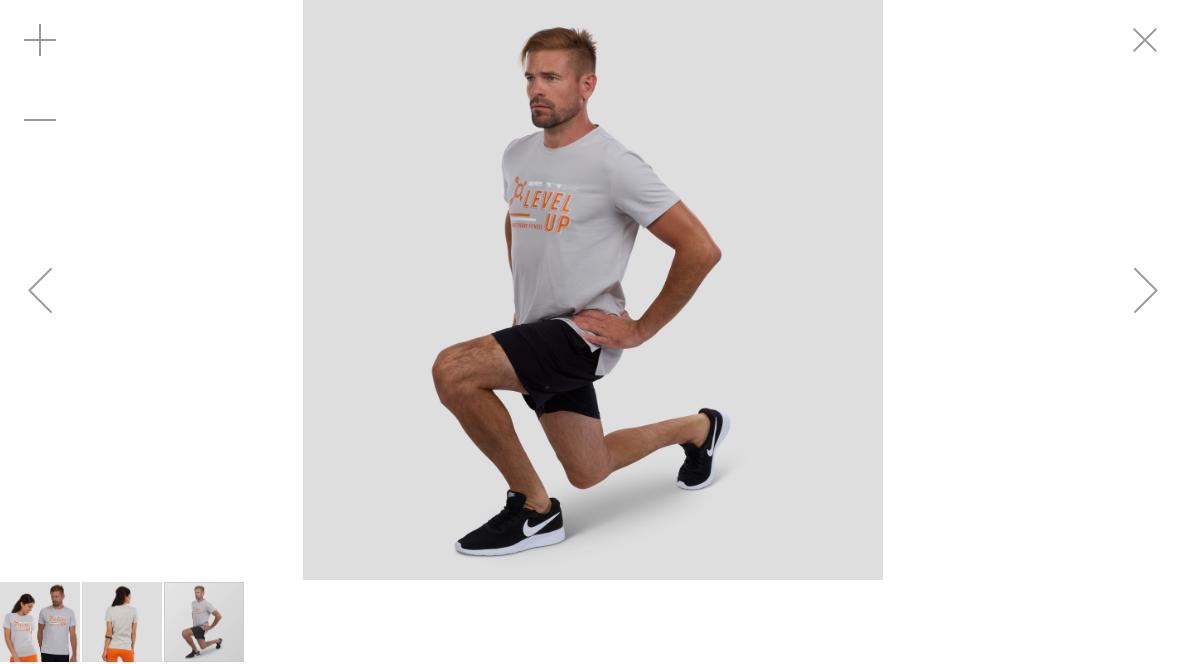 click at bounding box center [1146, 290] 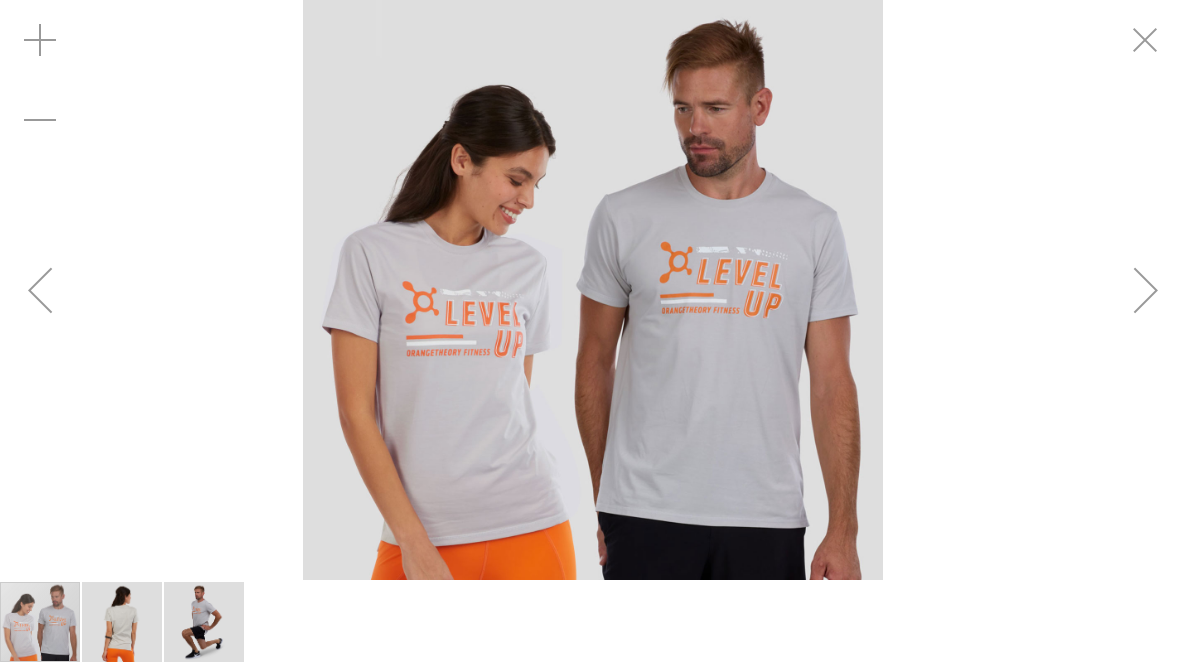 click at bounding box center (1146, 290) 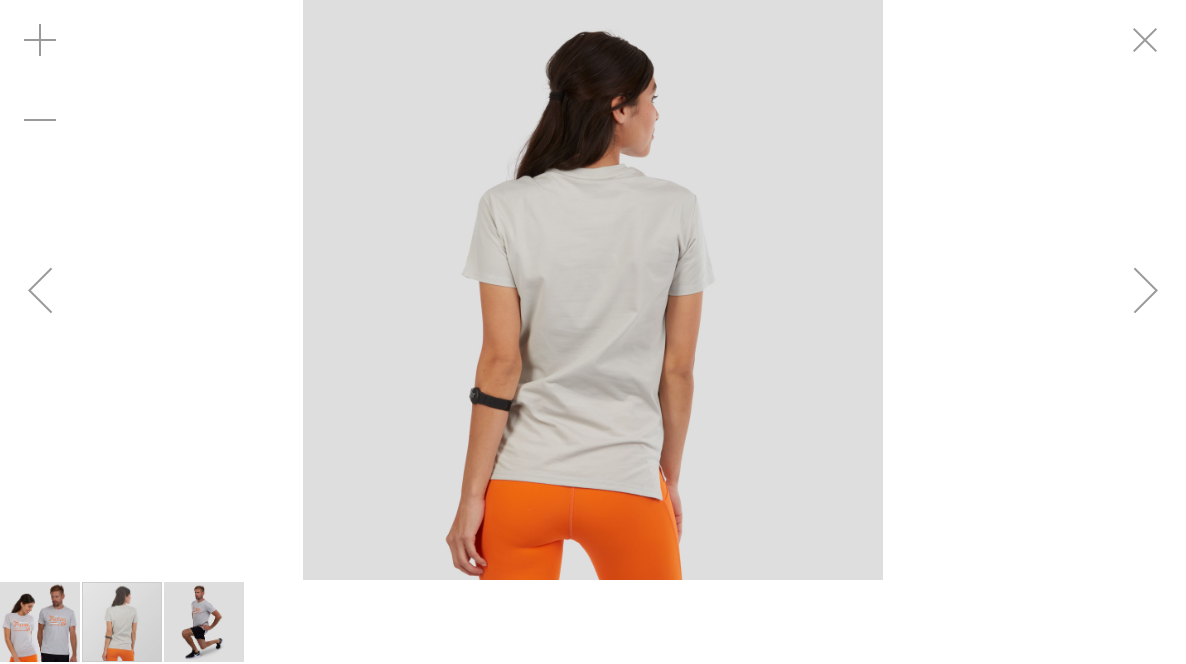 click on "FREE Shipping, orders over $600.  Details
To order the Spring Dri Tri event bundle please email  shoporangetheory@bdainc.com ." at bounding box center (593, 20) 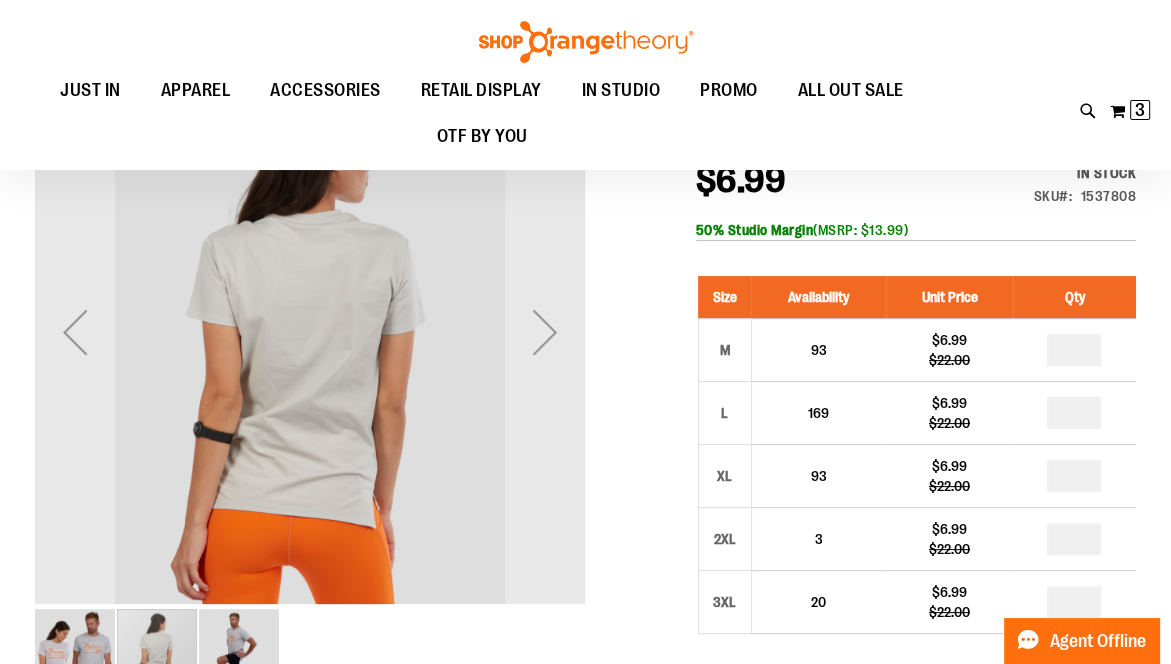 scroll, scrollTop: 224, scrollLeft: 0, axis: vertical 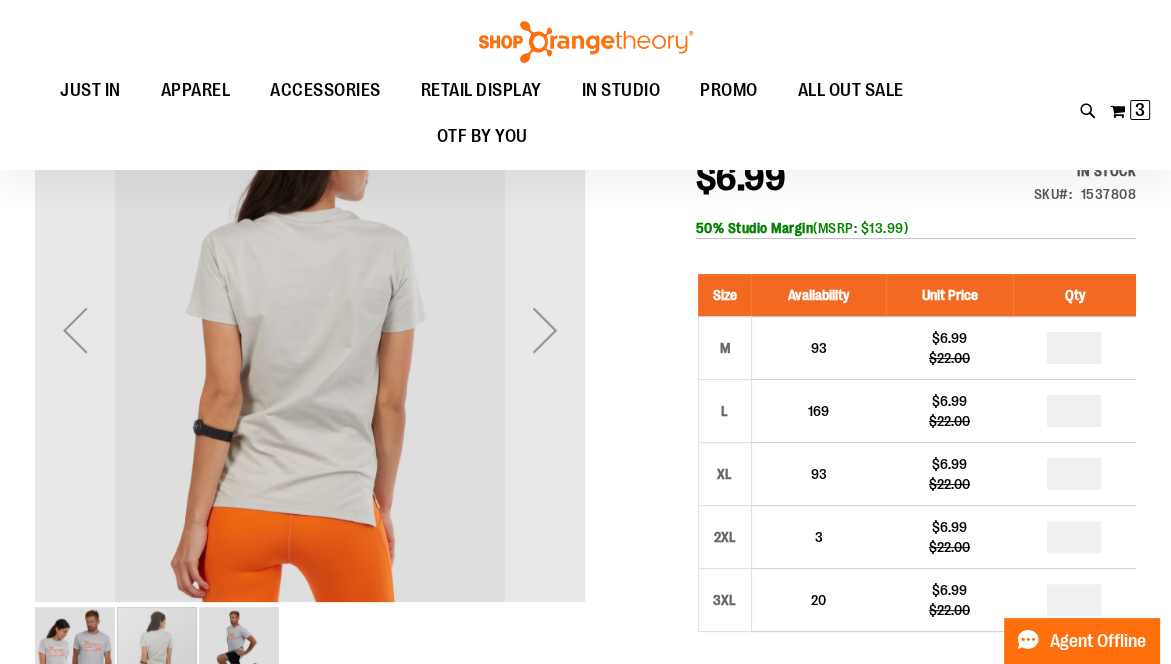 click at bounding box center [585, 621] 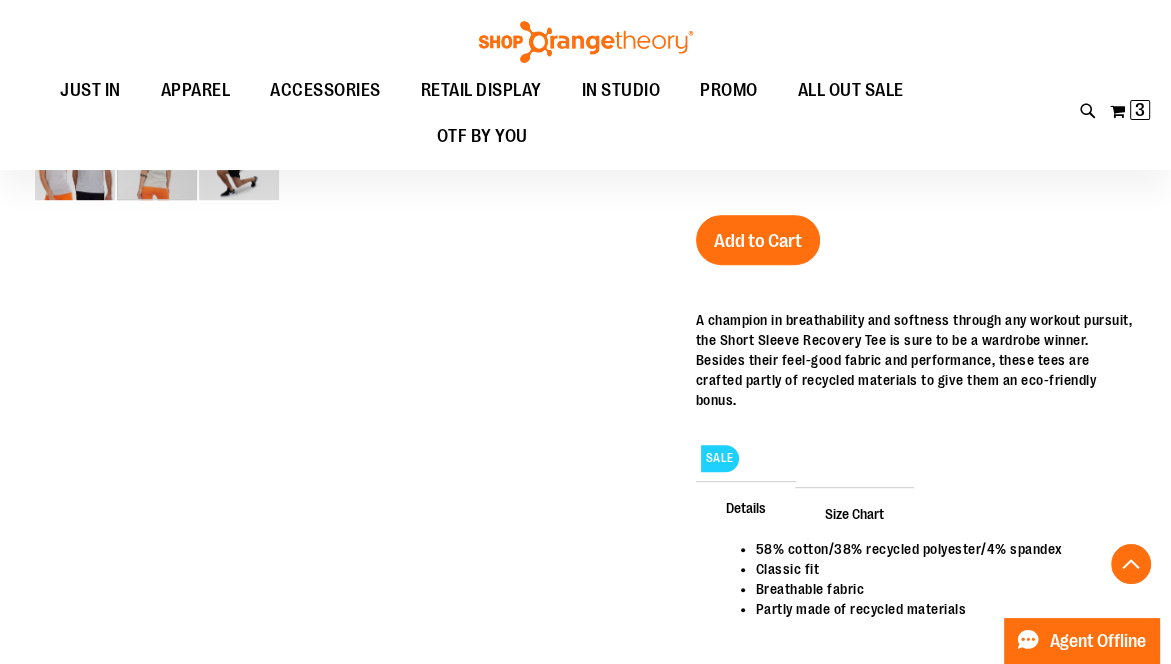 scroll, scrollTop: 718, scrollLeft: 0, axis: vertical 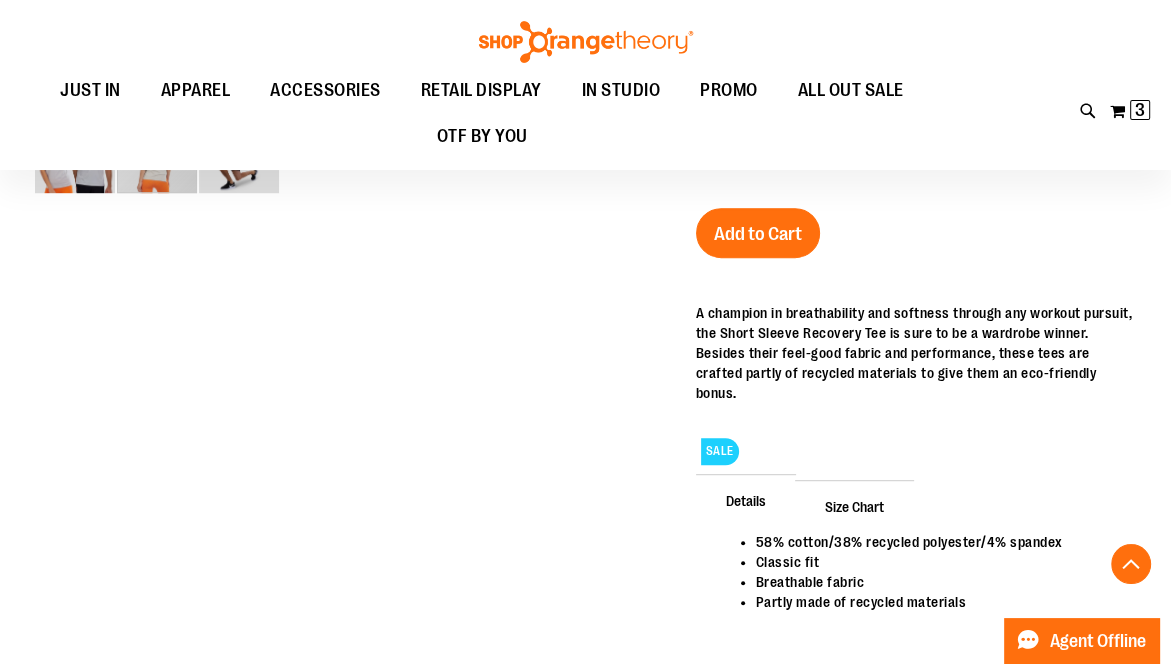 click on "Size Chart" at bounding box center [854, 506] 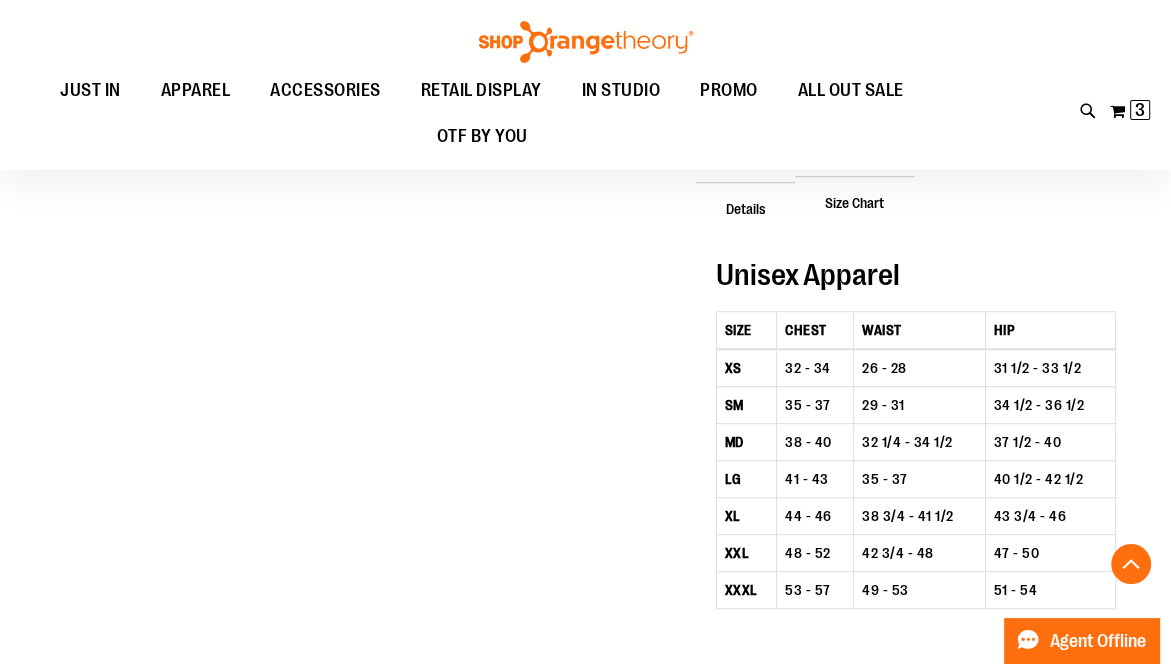 scroll, scrollTop: 1016, scrollLeft: 0, axis: vertical 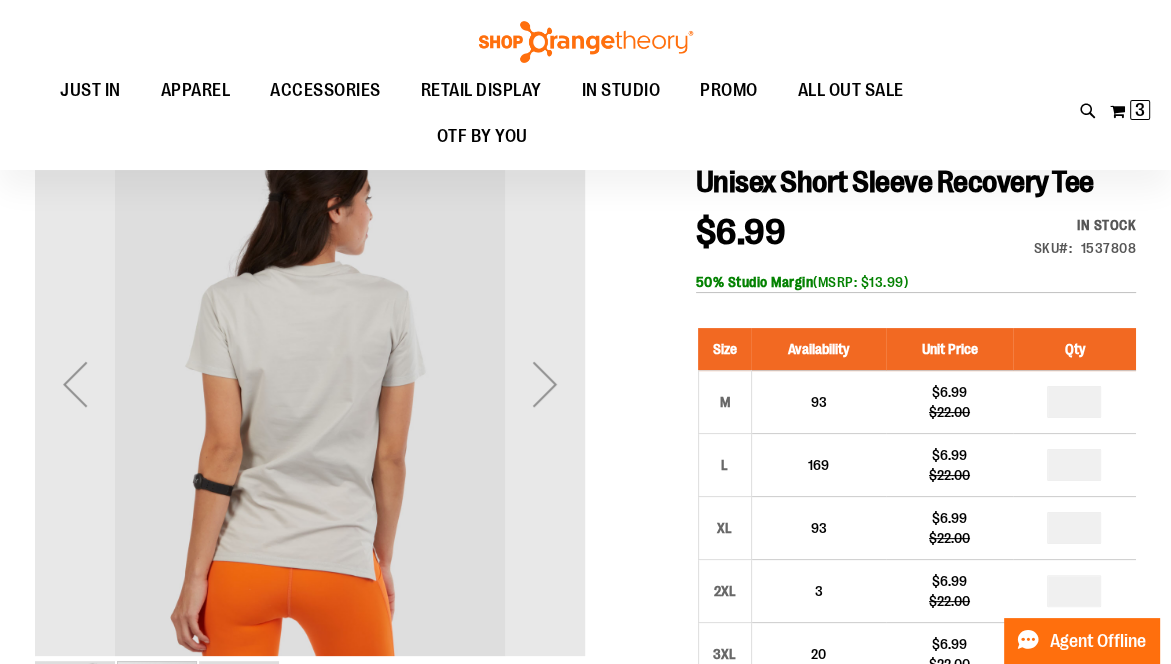 click at bounding box center [585, 820] 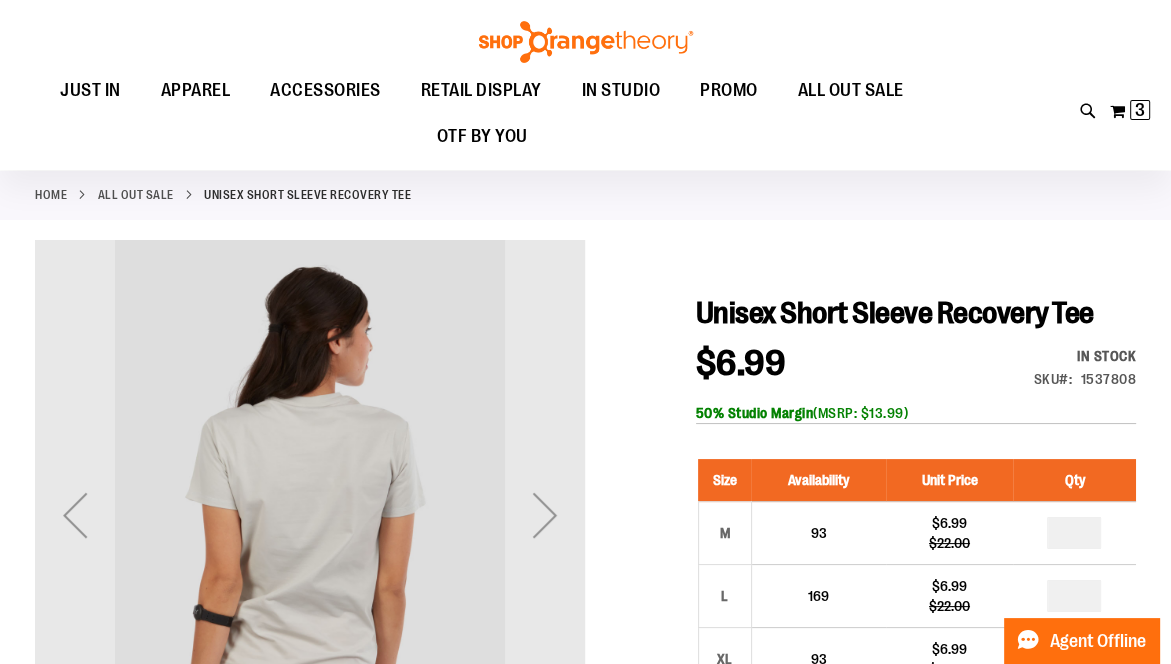 scroll, scrollTop: 0, scrollLeft: 0, axis: both 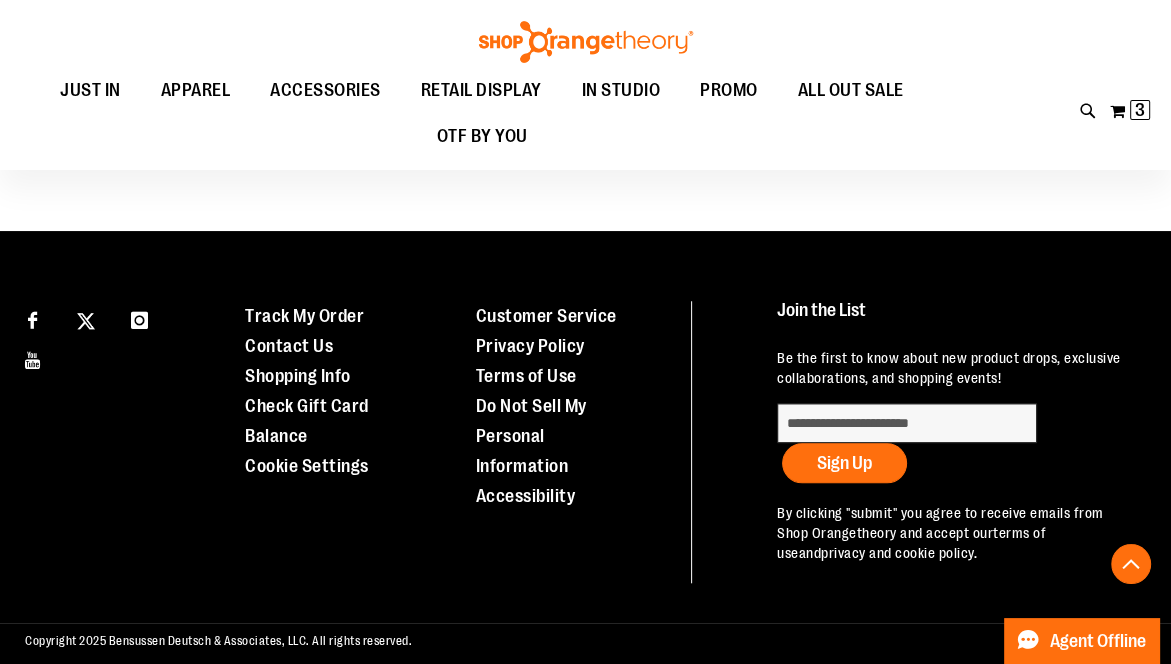type on "**********" 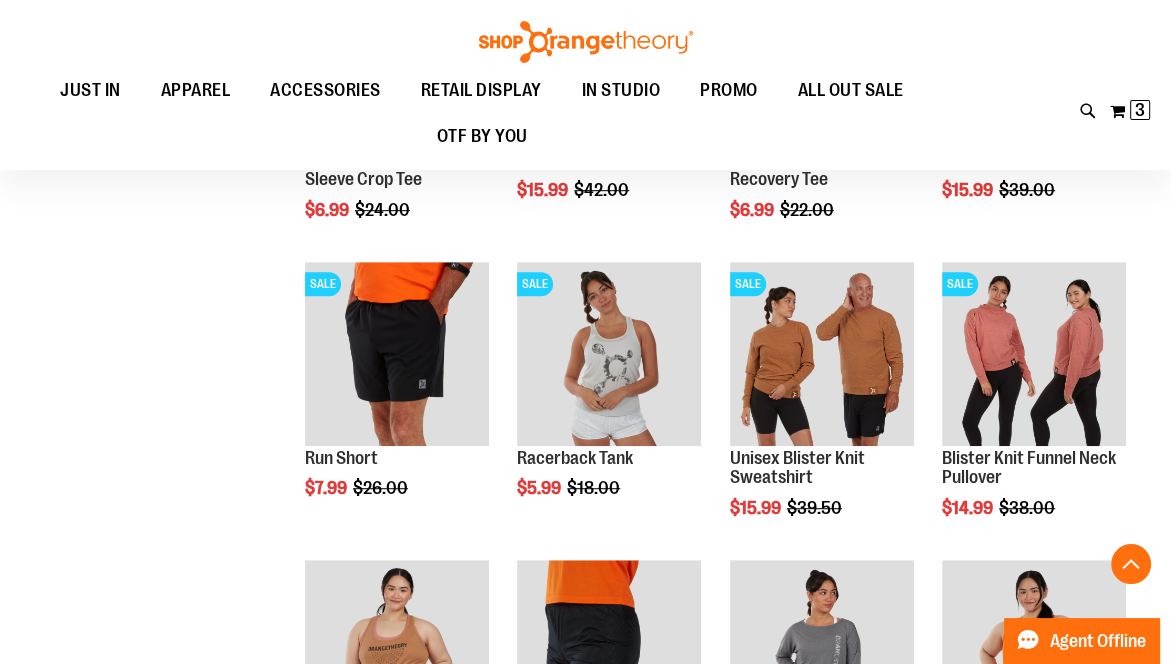 scroll, scrollTop: 780, scrollLeft: 0, axis: vertical 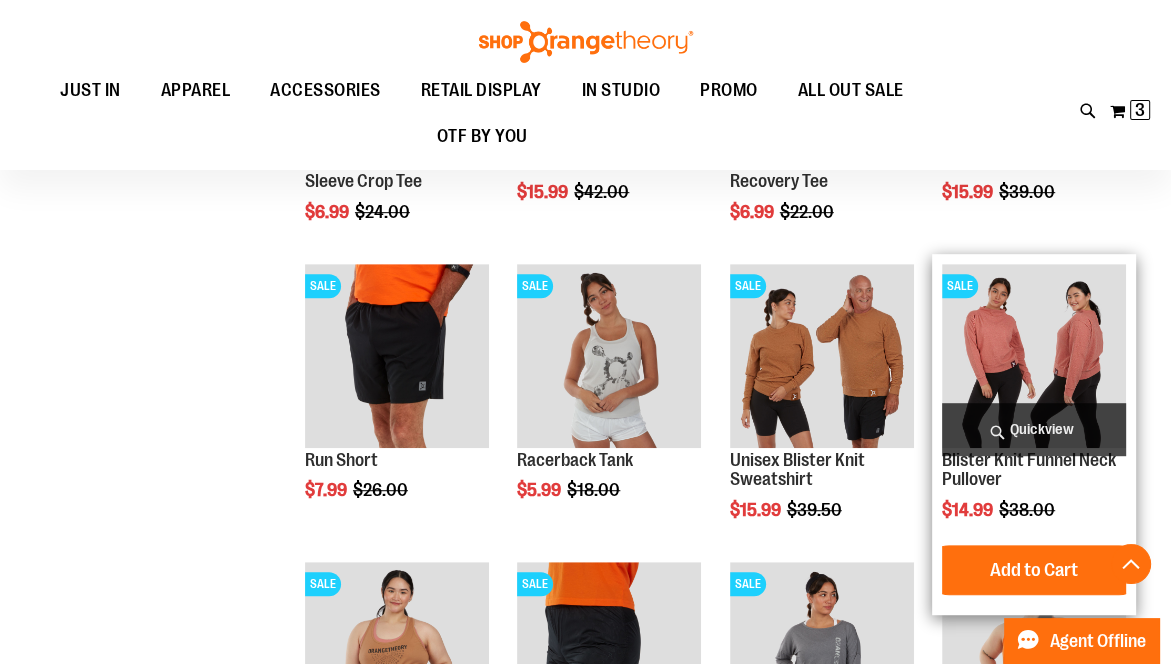 click on "SALE
Blister Knit Funnel Neck Pullover
$14.99
Regular Price
$38.00
Quickview
Add to Cart In stock" at bounding box center [1034, 435] 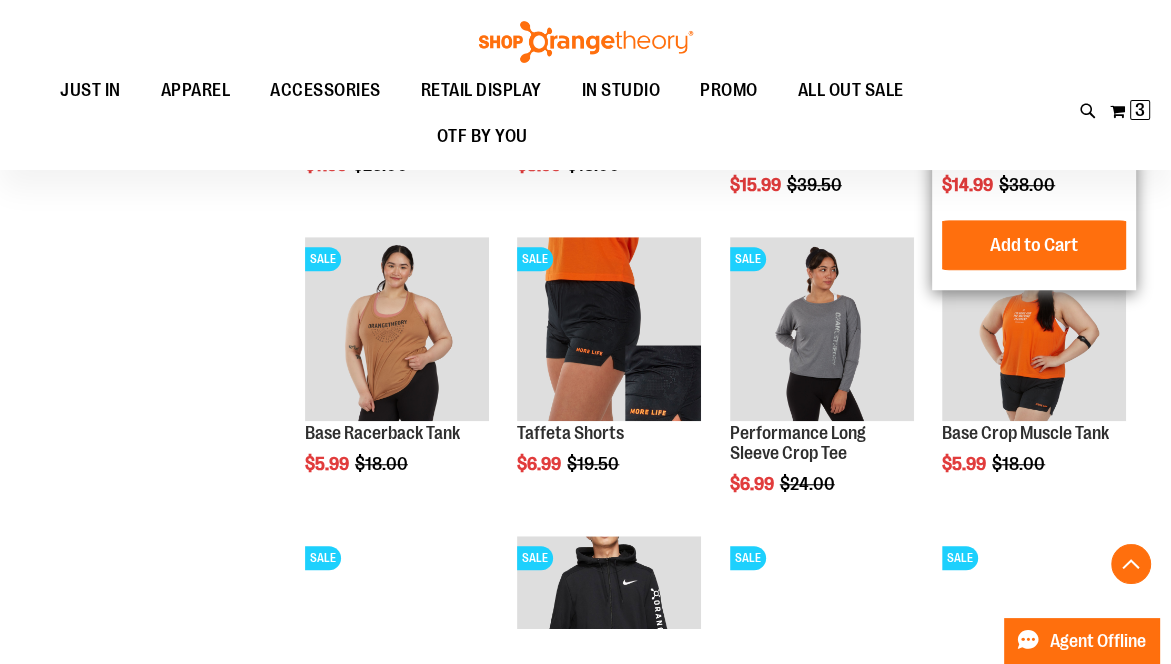 scroll, scrollTop: 1106, scrollLeft: 0, axis: vertical 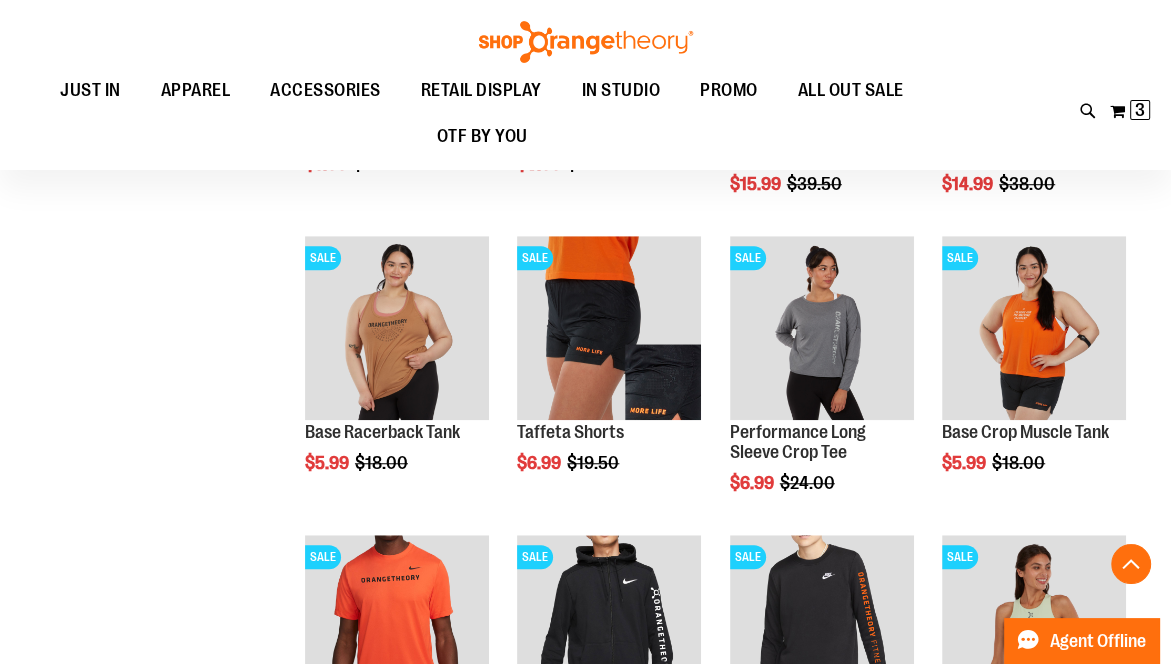 click on "**********" at bounding box center [585, 202] 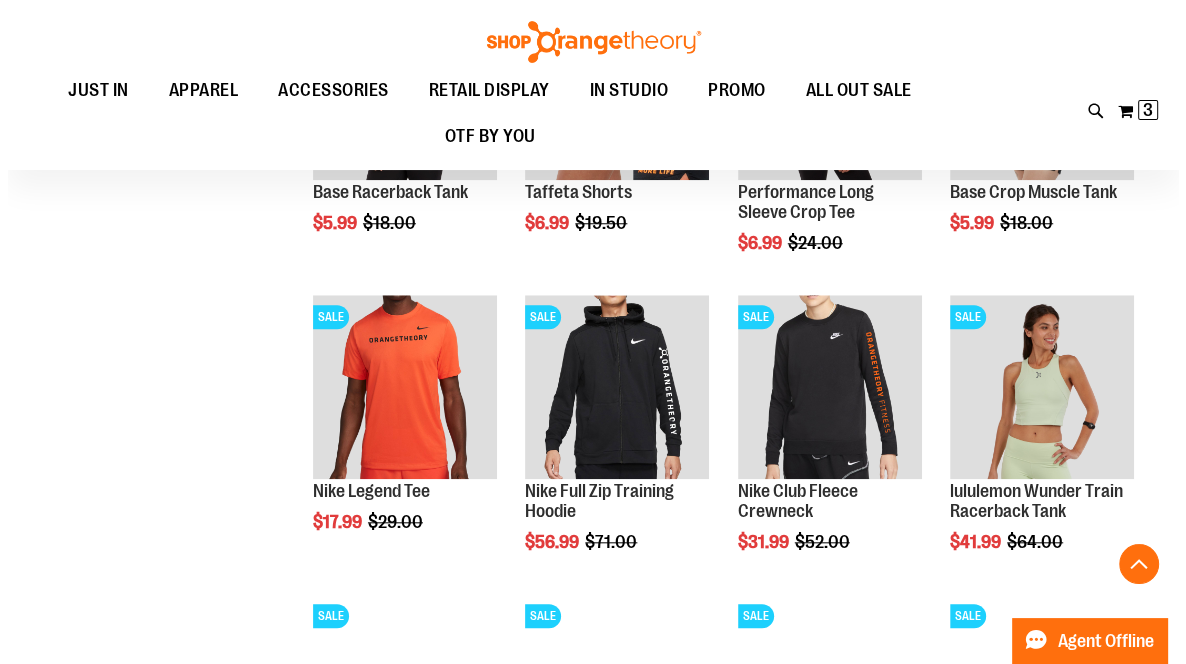 scroll, scrollTop: 1348, scrollLeft: 0, axis: vertical 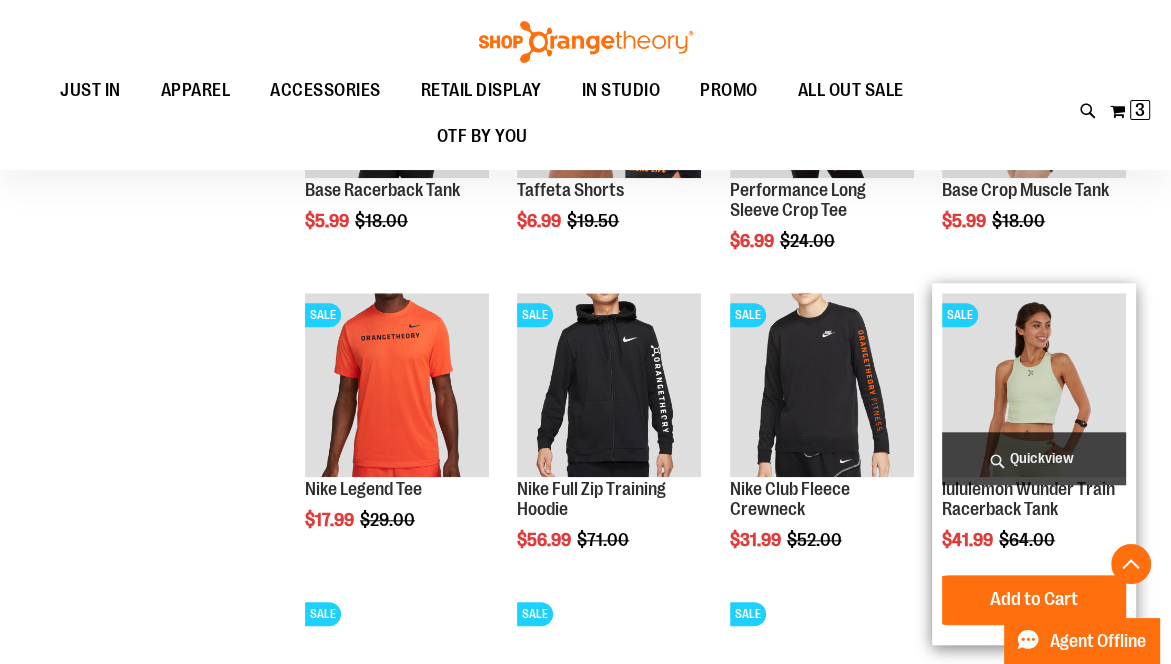 click on "Quickview" at bounding box center (1034, 458) 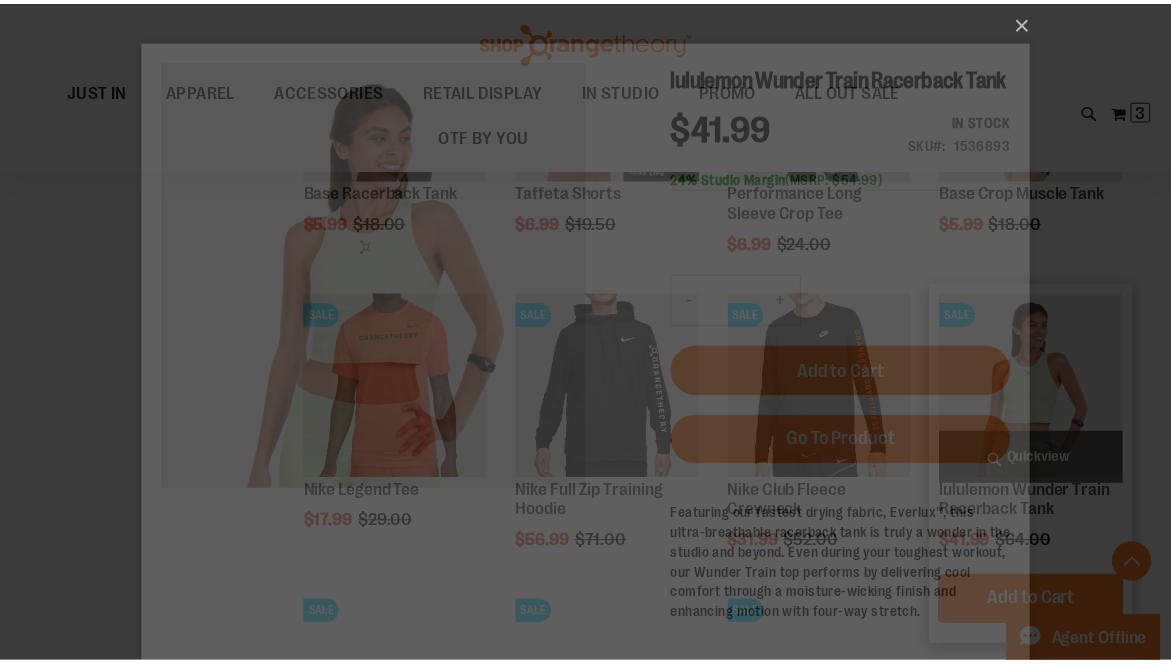 scroll, scrollTop: 0, scrollLeft: 0, axis: both 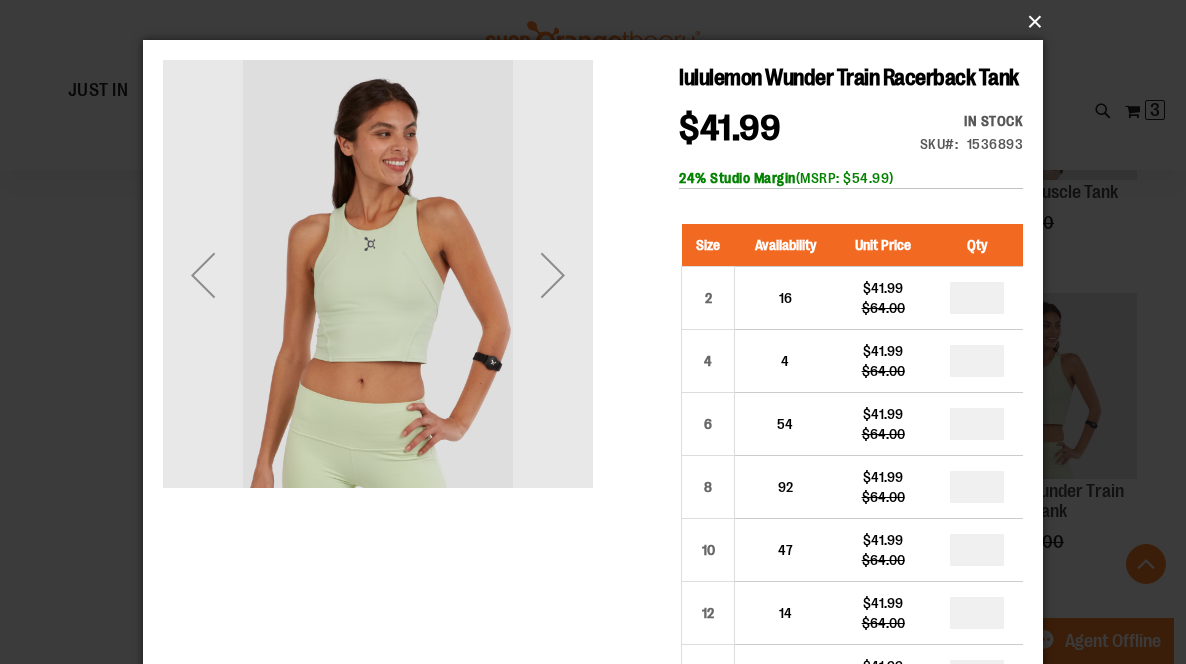 click on "×" at bounding box center (599, 22) 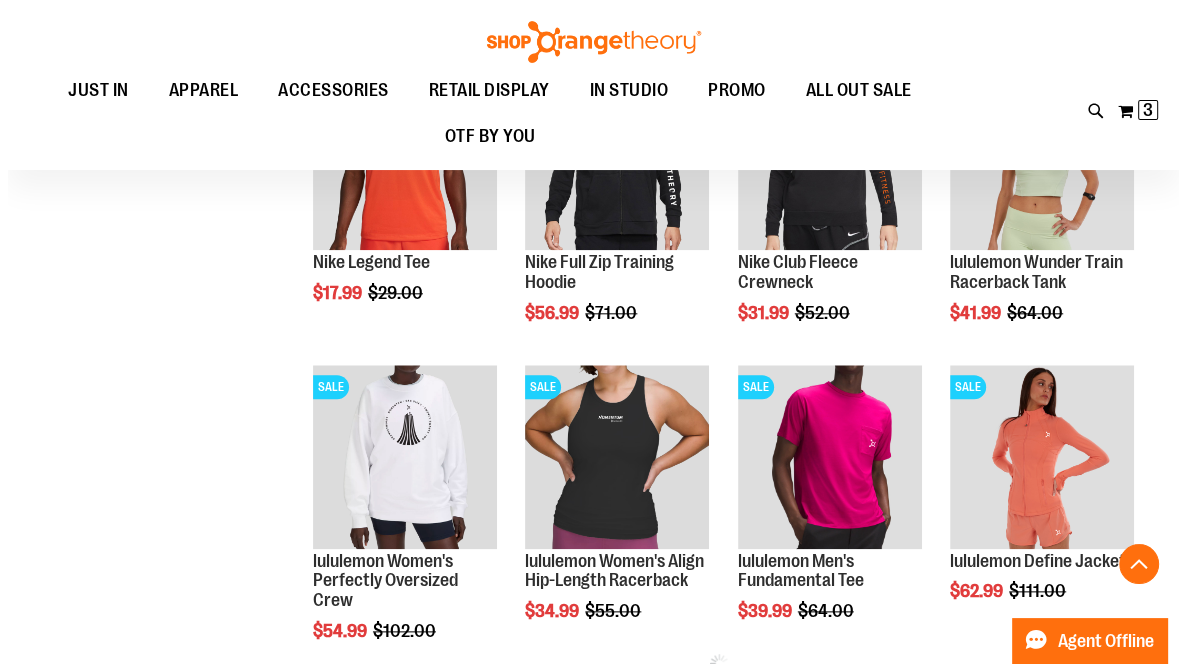 scroll, scrollTop: 1576, scrollLeft: 0, axis: vertical 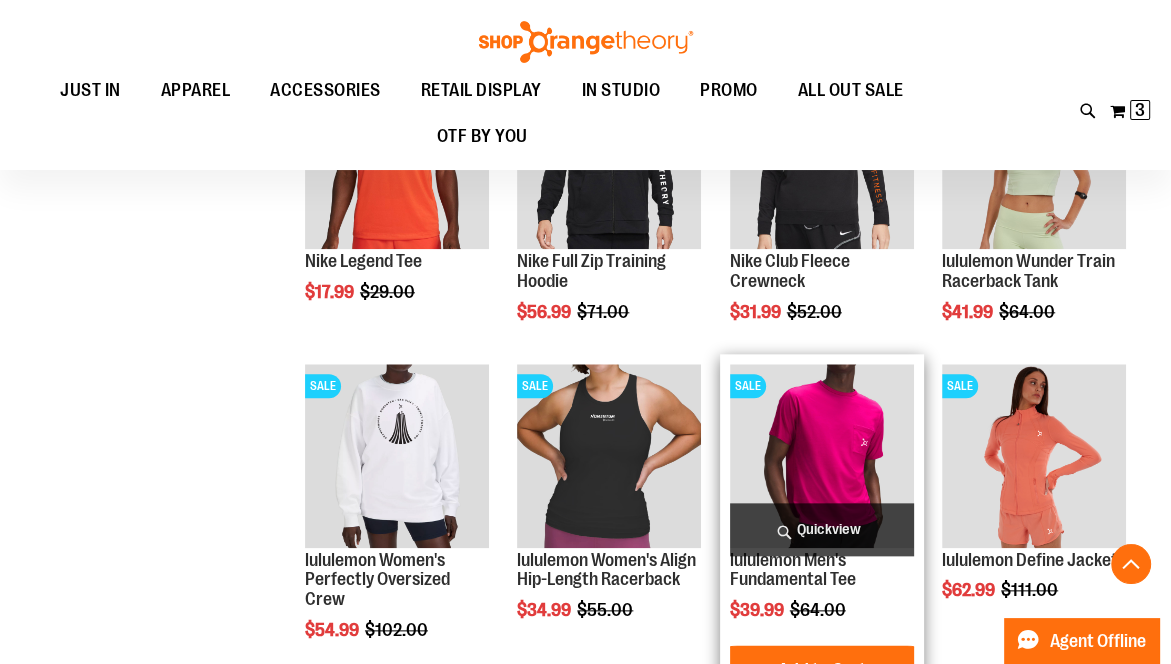 click at bounding box center [822, 456] 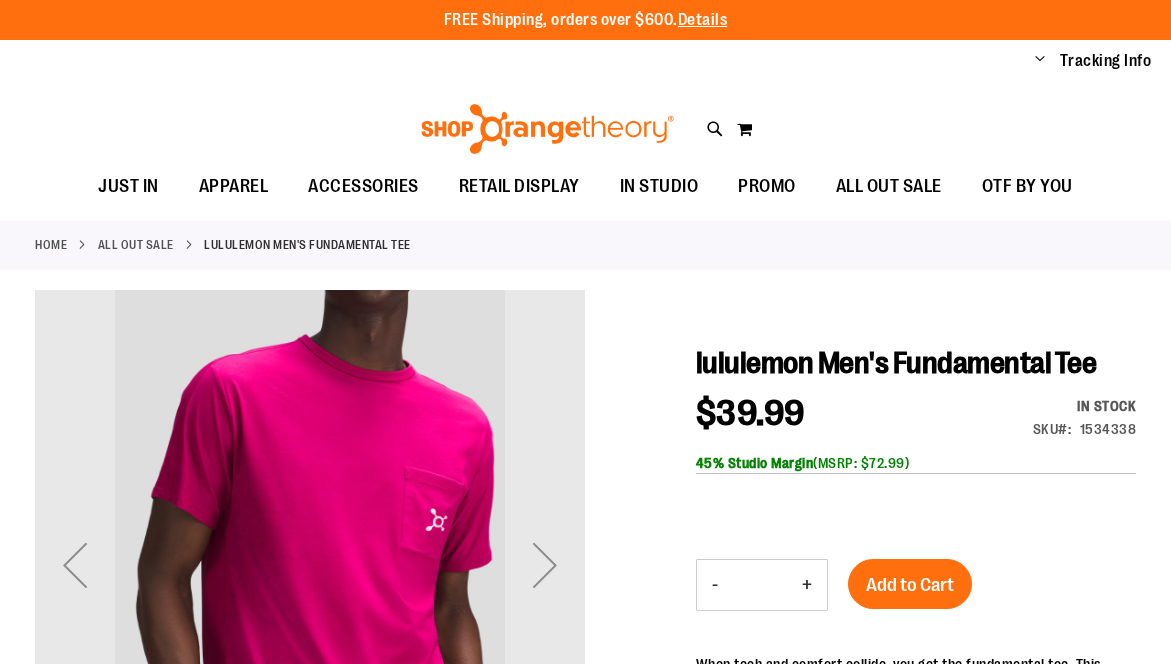 scroll, scrollTop: 0, scrollLeft: 0, axis: both 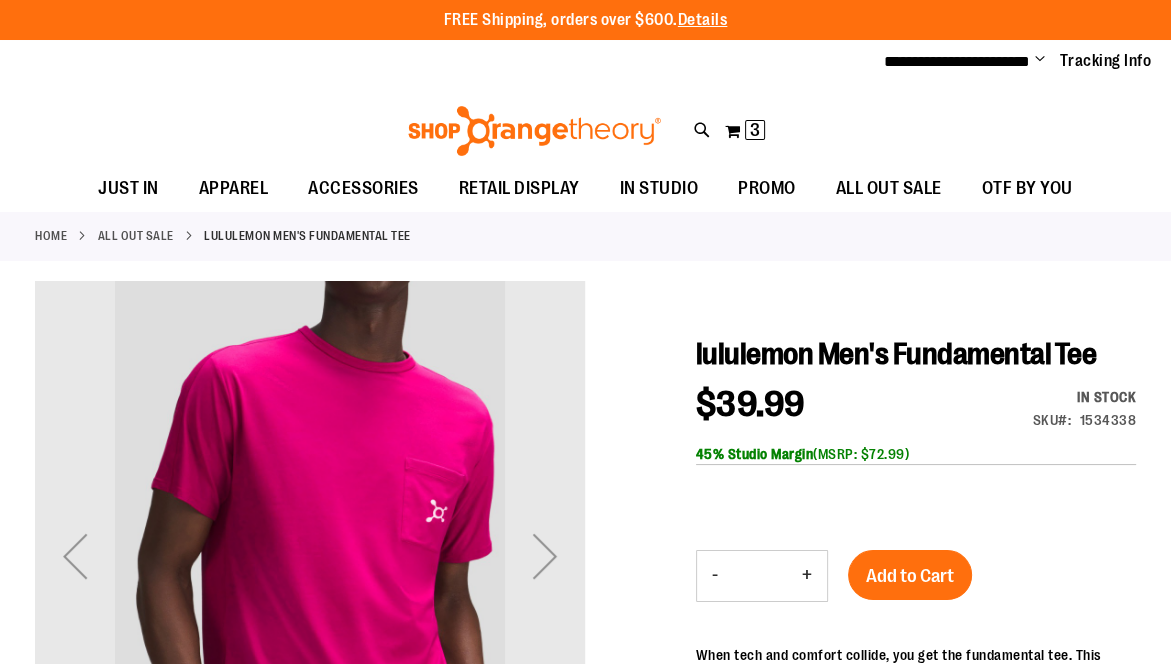 type on "**********" 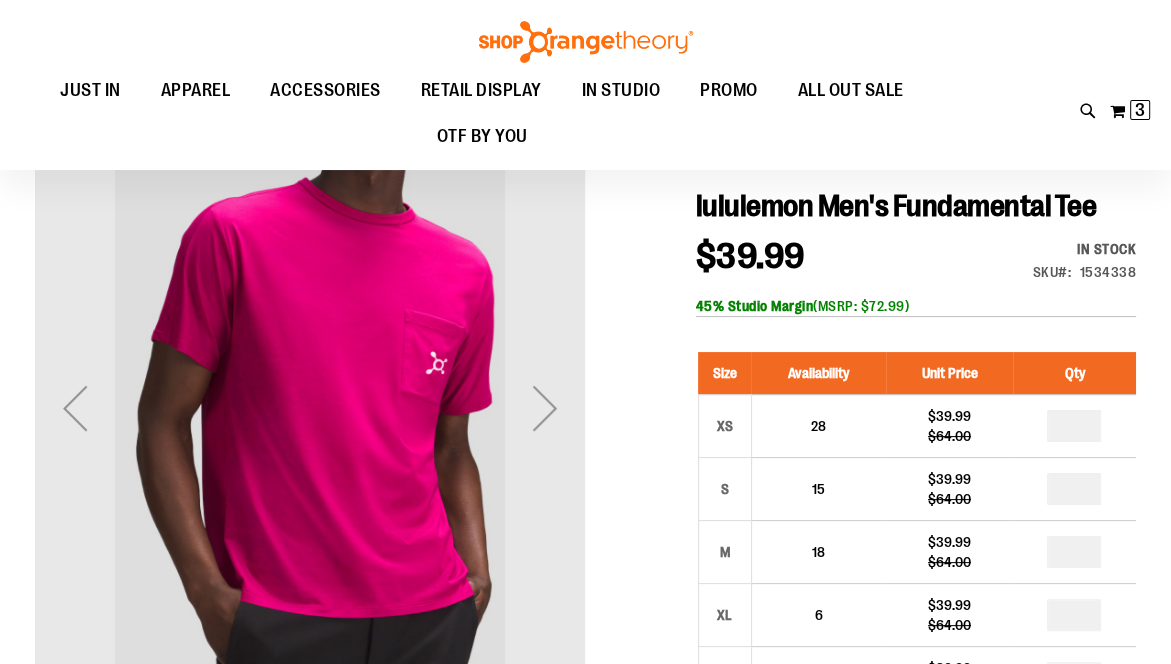 scroll, scrollTop: 147, scrollLeft: 0, axis: vertical 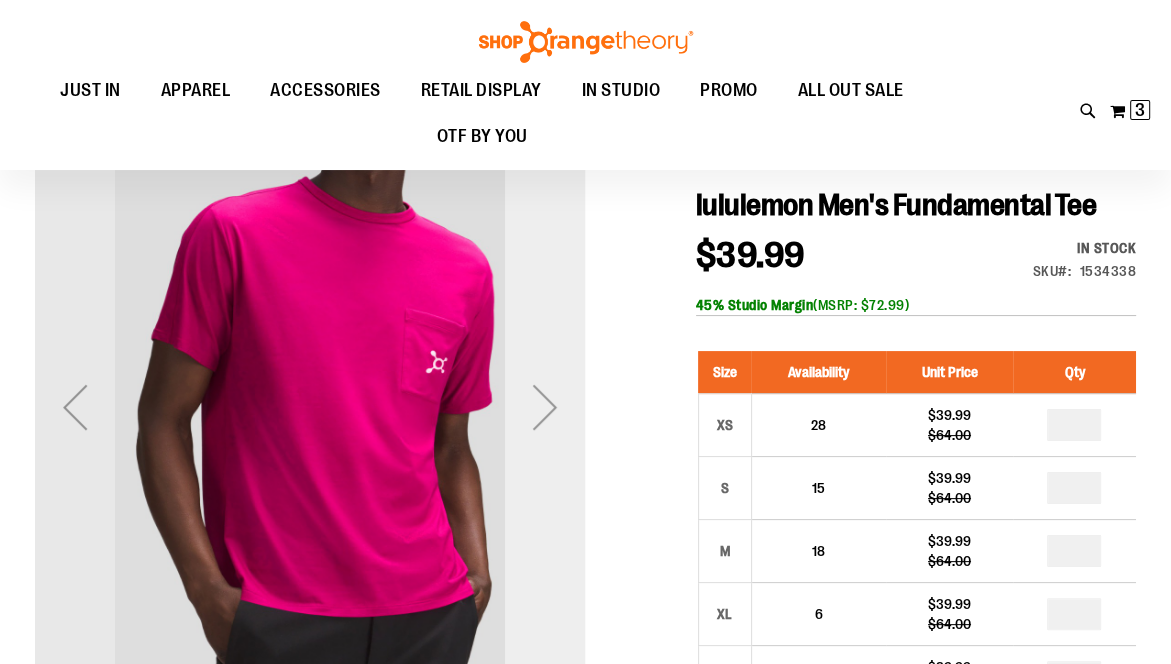 click at bounding box center (545, 407) 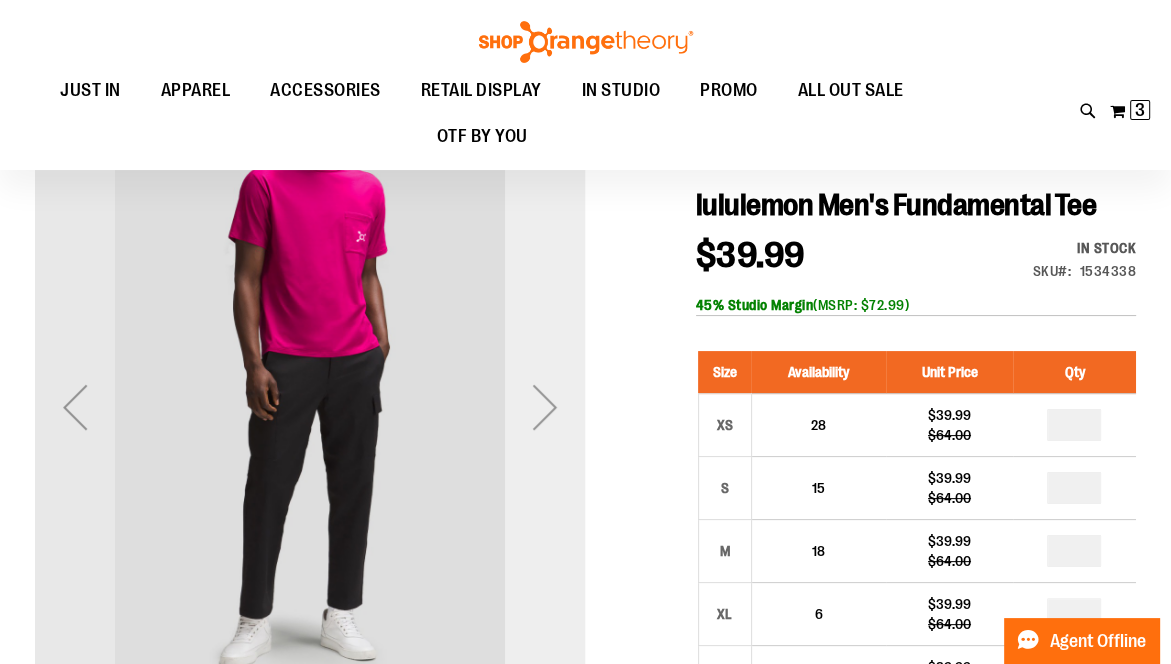 click at bounding box center [545, 407] 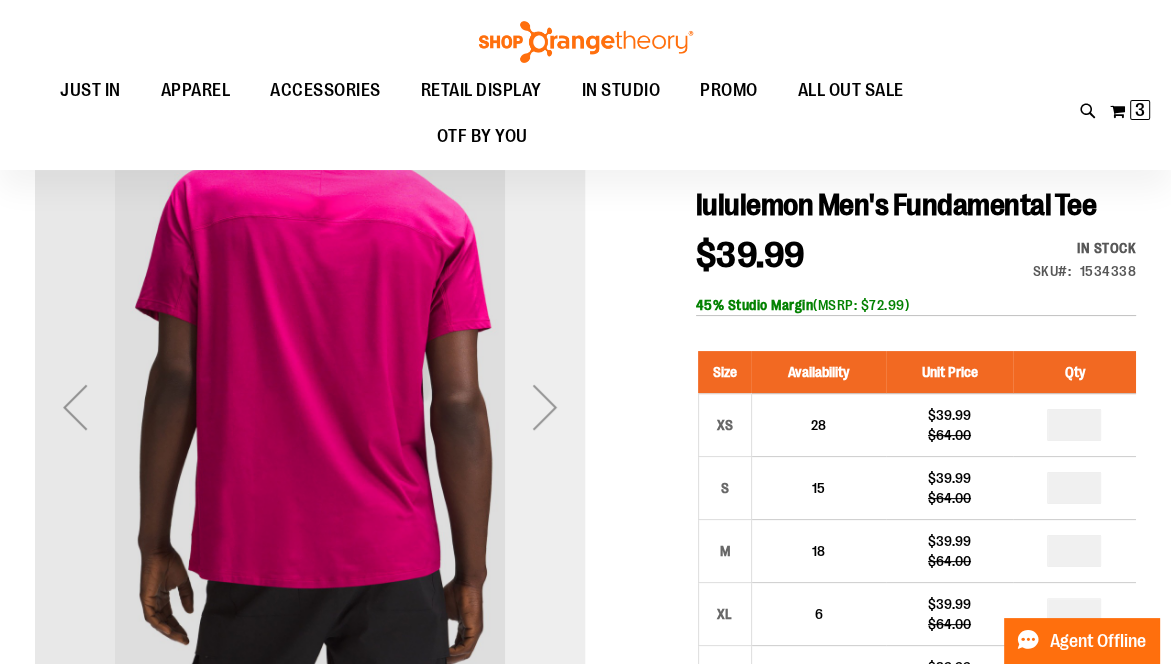 click at bounding box center (545, 407) 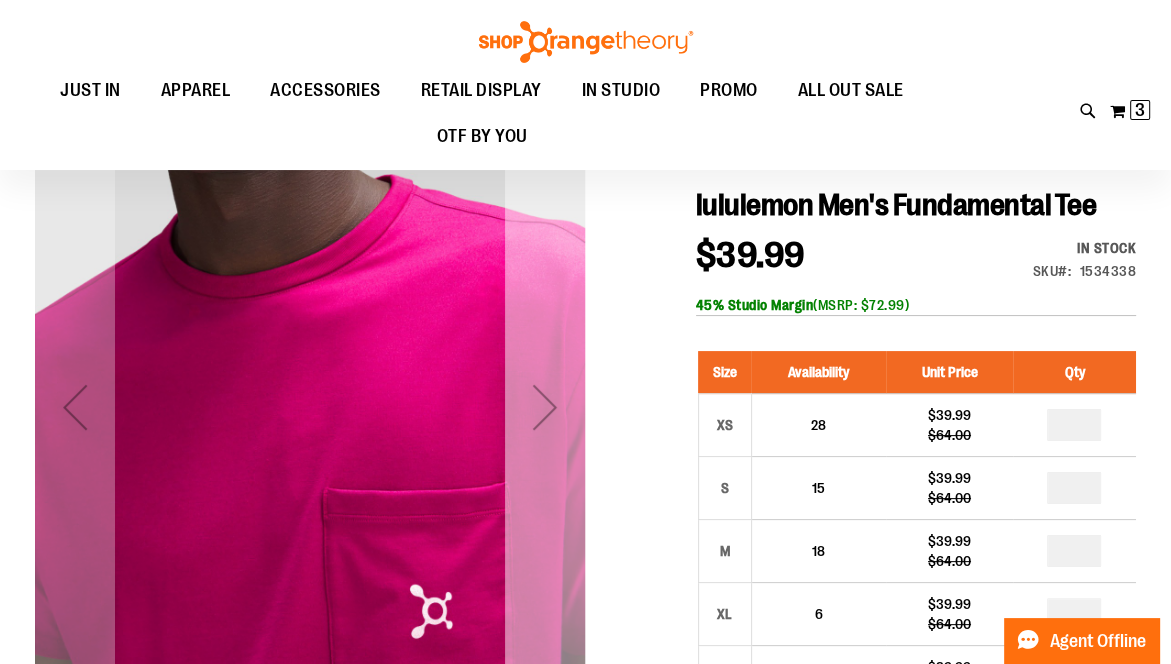 click at bounding box center [545, 407] 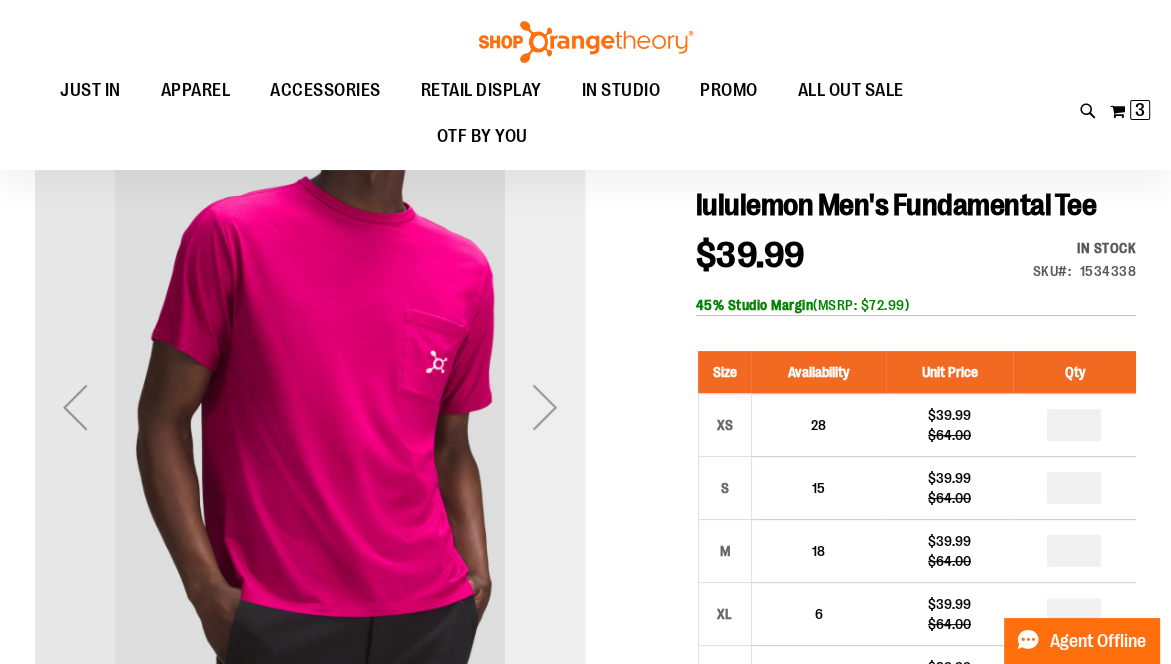 click at bounding box center [545, 407] 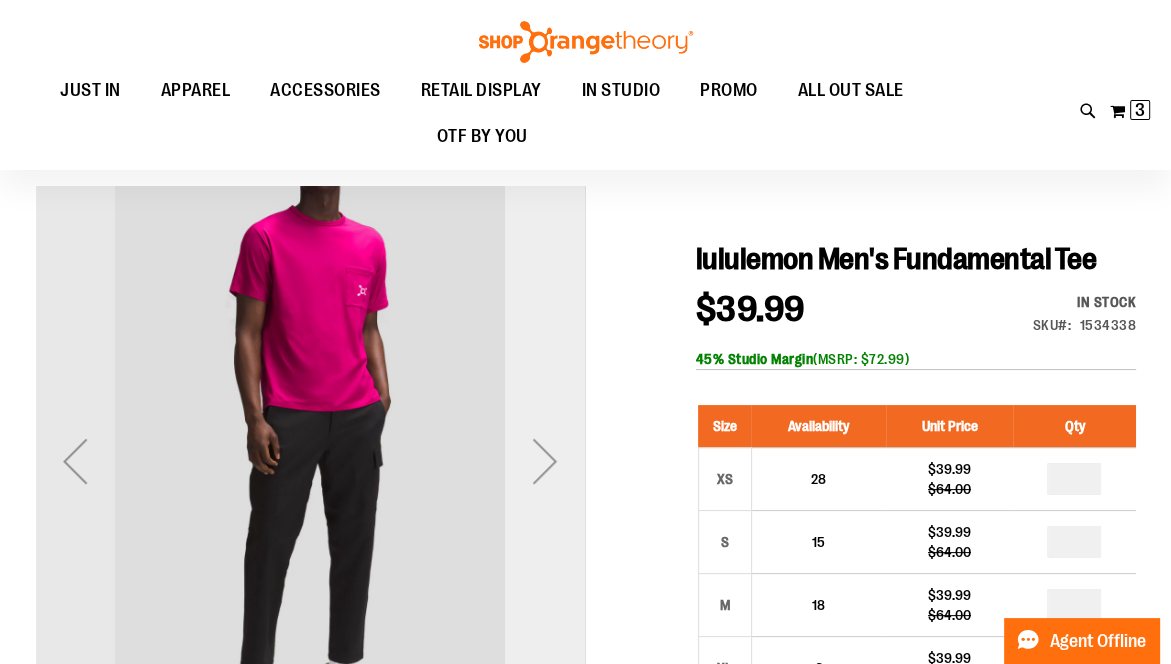 scroll, scrollTop: 0, scrollLeft: 0, axis: both 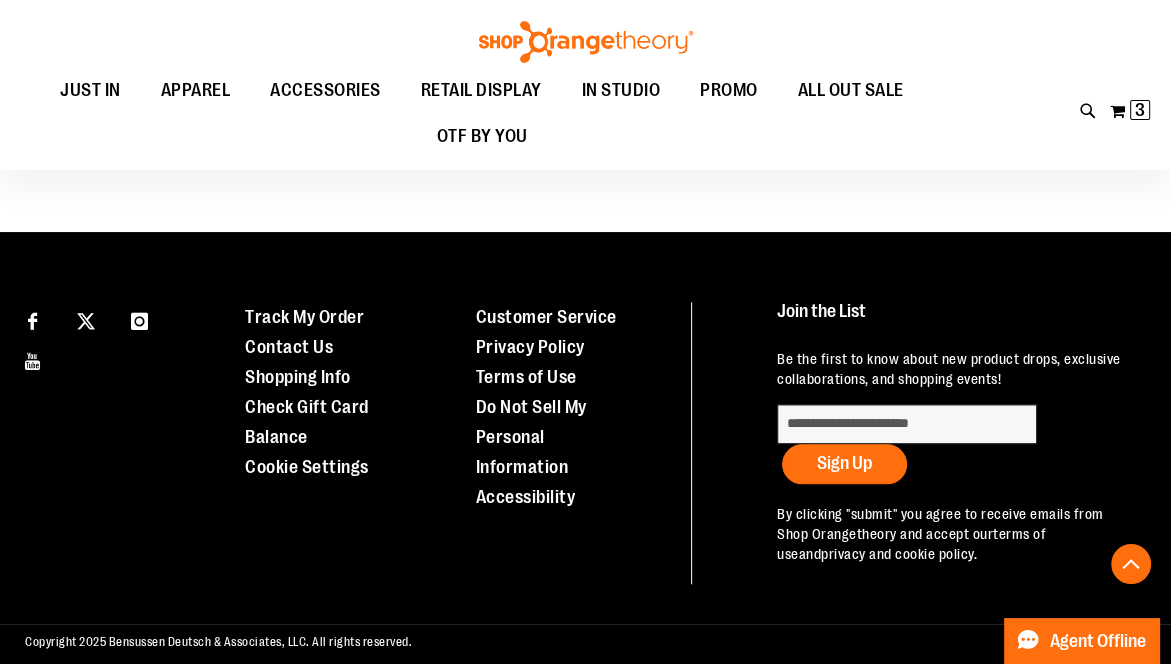 type on "**********" 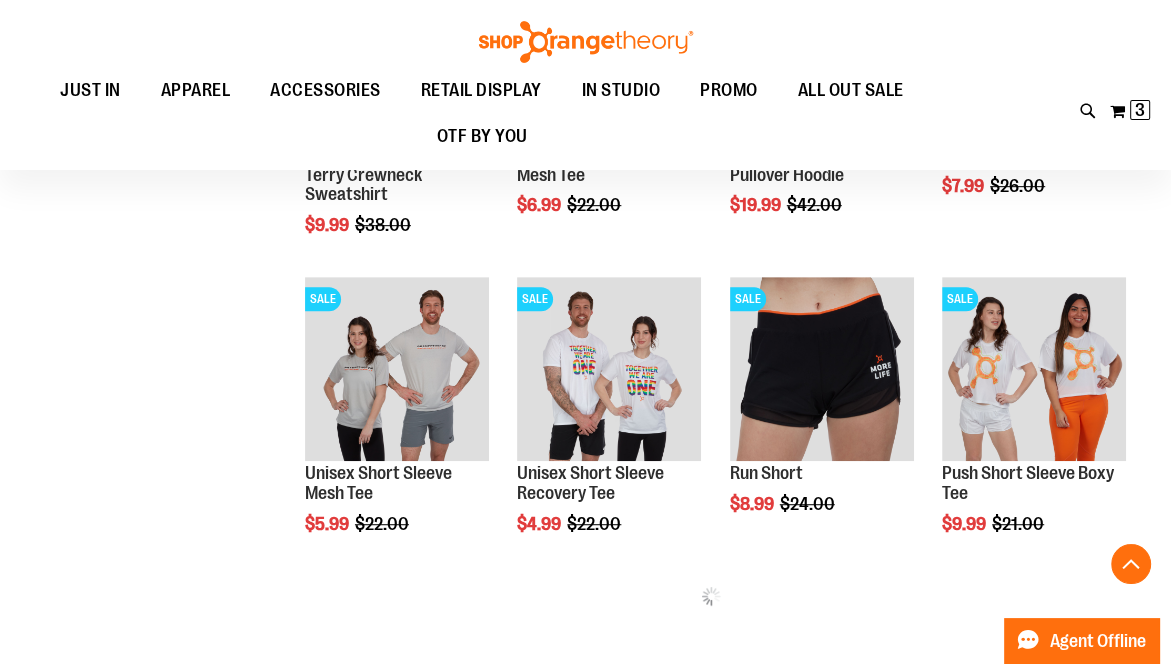 scroll, scrollTop: 803, scrollLeft: 0, axis: vertical 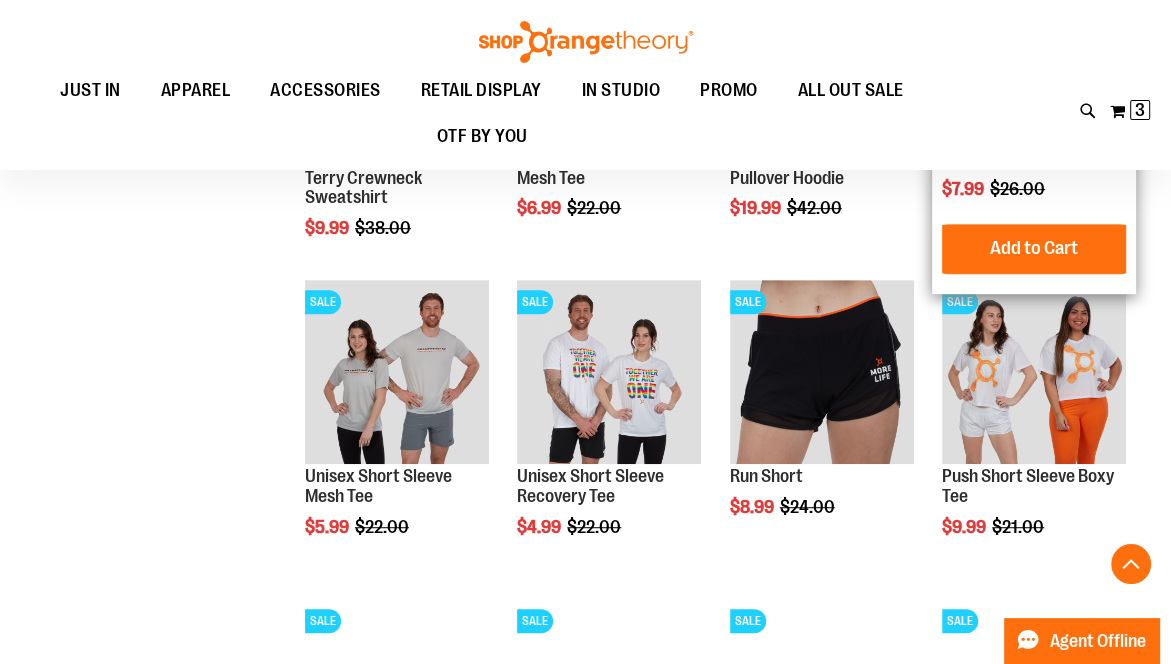 click on "SALE
24/7 Long Sleeve Tee
$7.99
Regular Price
$26.00
Quickview
Add to Cart In stock" at bounding box center (1034, 123) 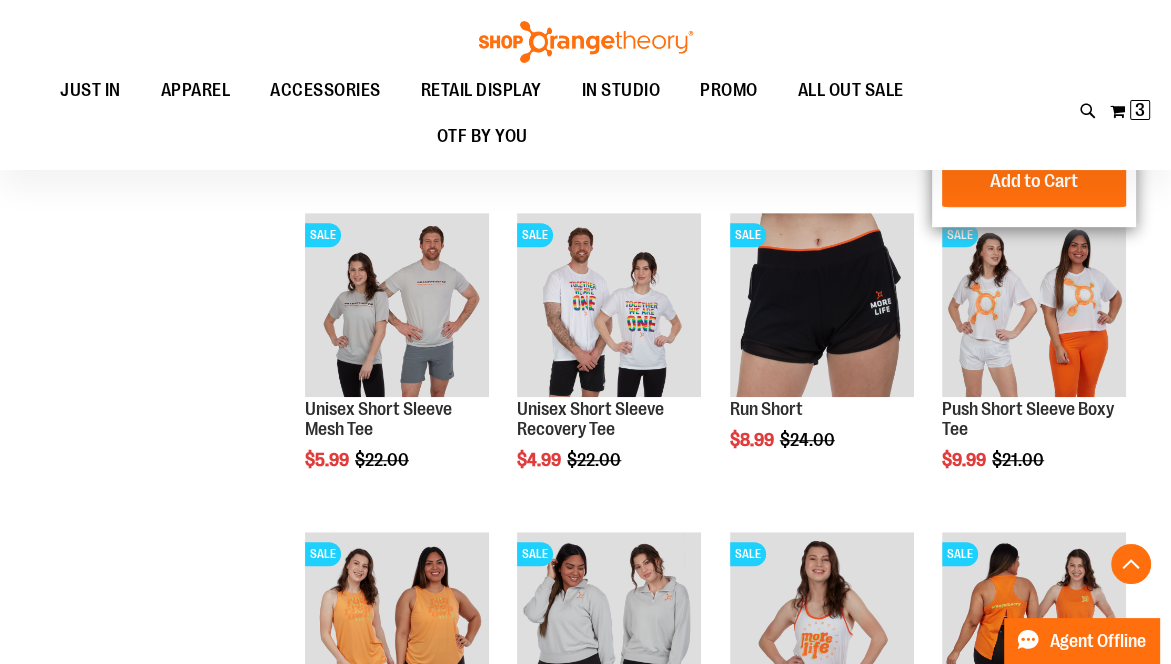 scroll, scrollTop: 871, scrollLeft: 0, axis: vertical 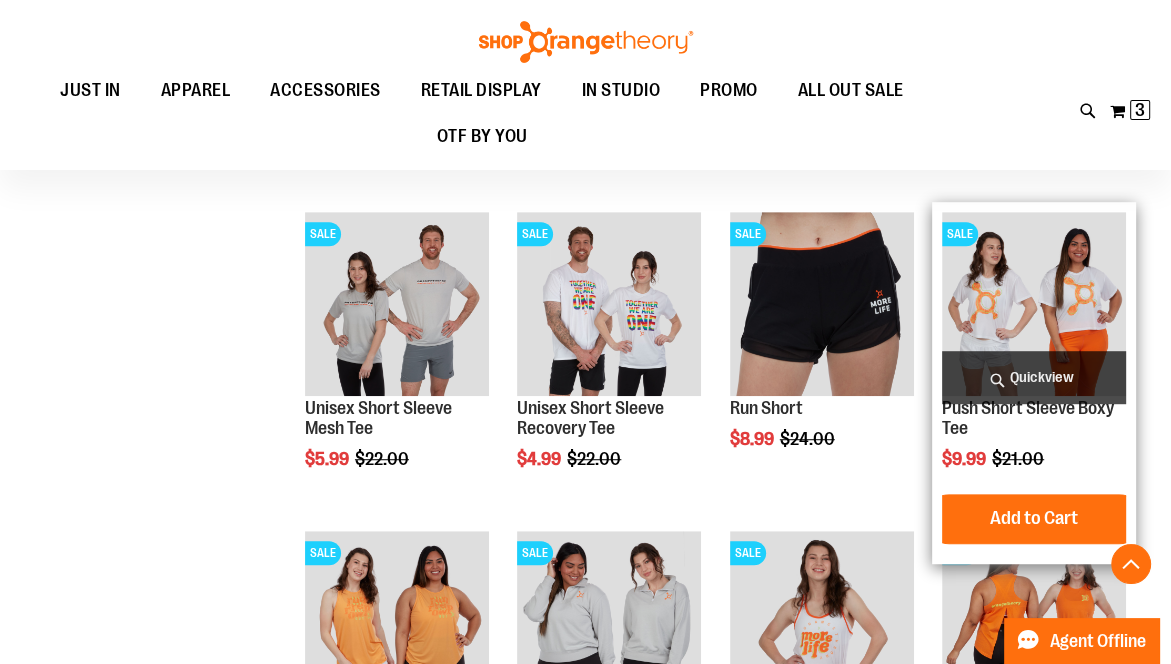 click on "SALE
Push Short Sleeve Boxy Tee
$9.99
Regular Price
$21.00
Quickview
Add to Cart In stock" at bounding box center [1034, 383] 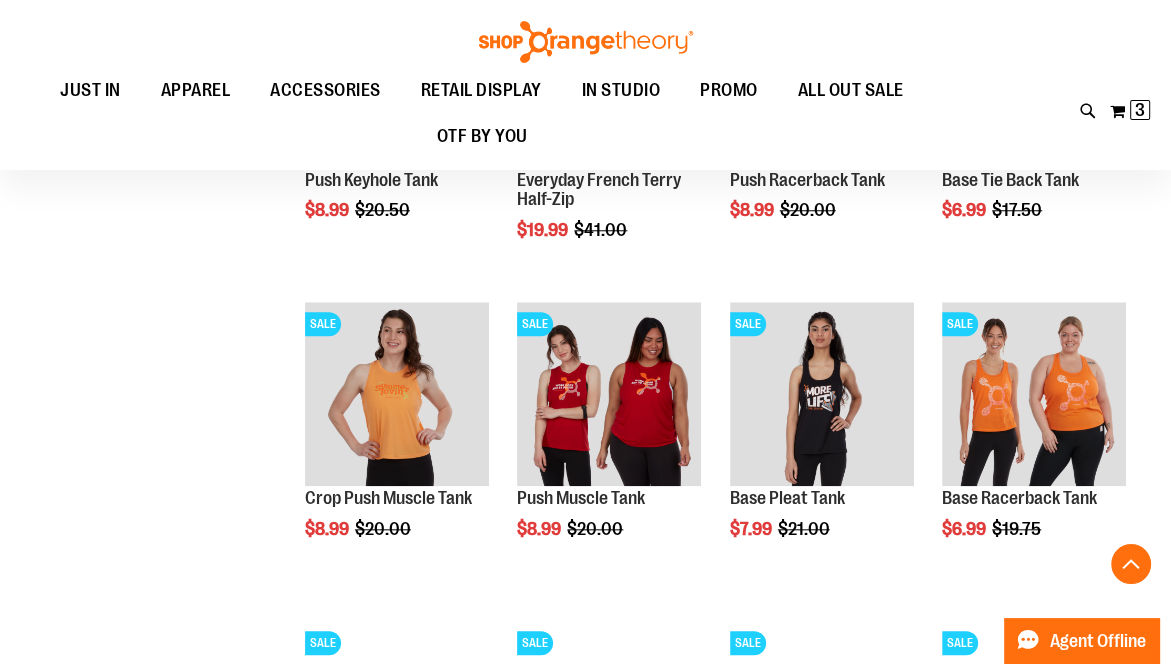 scroll, scrollTop: 1420, scrollLeft: 0, axis: vertical 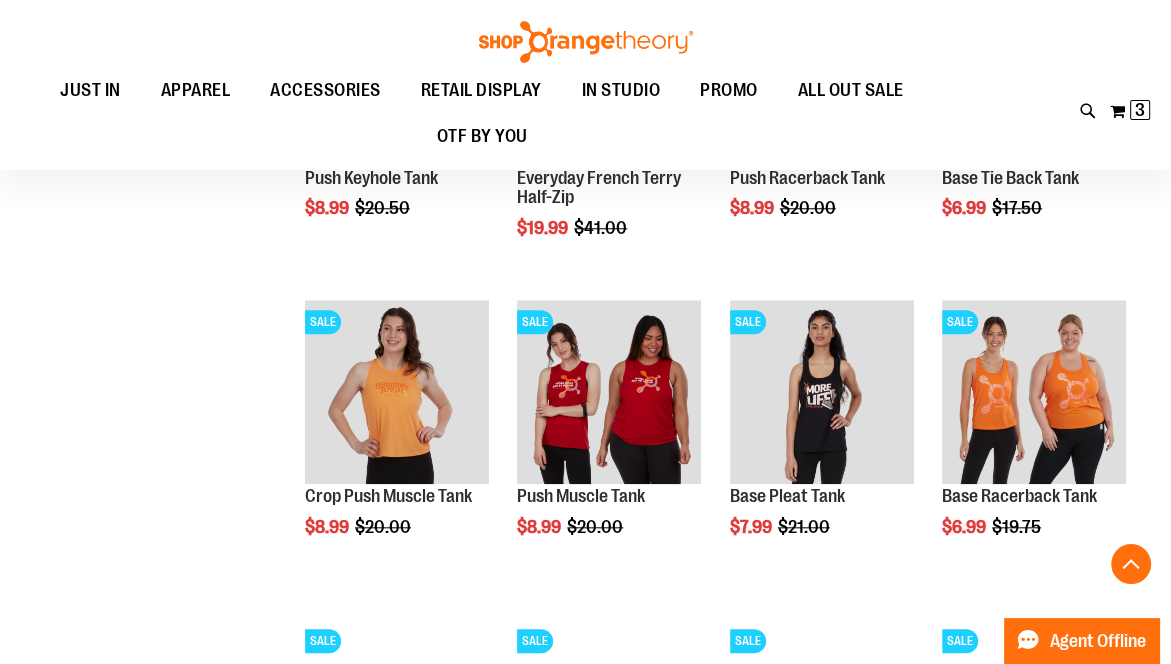 click on "**********" at bounding box center (585, -35) 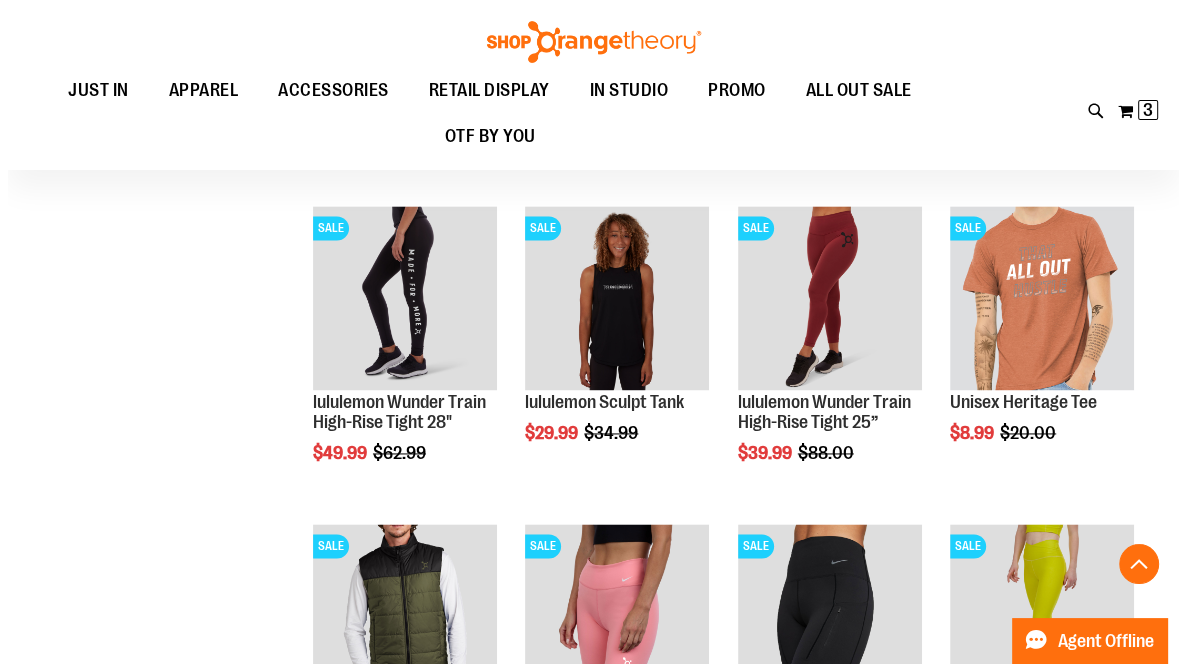 scroll, scrollTop: 2151, scrollLeft: 0, axis: vertical 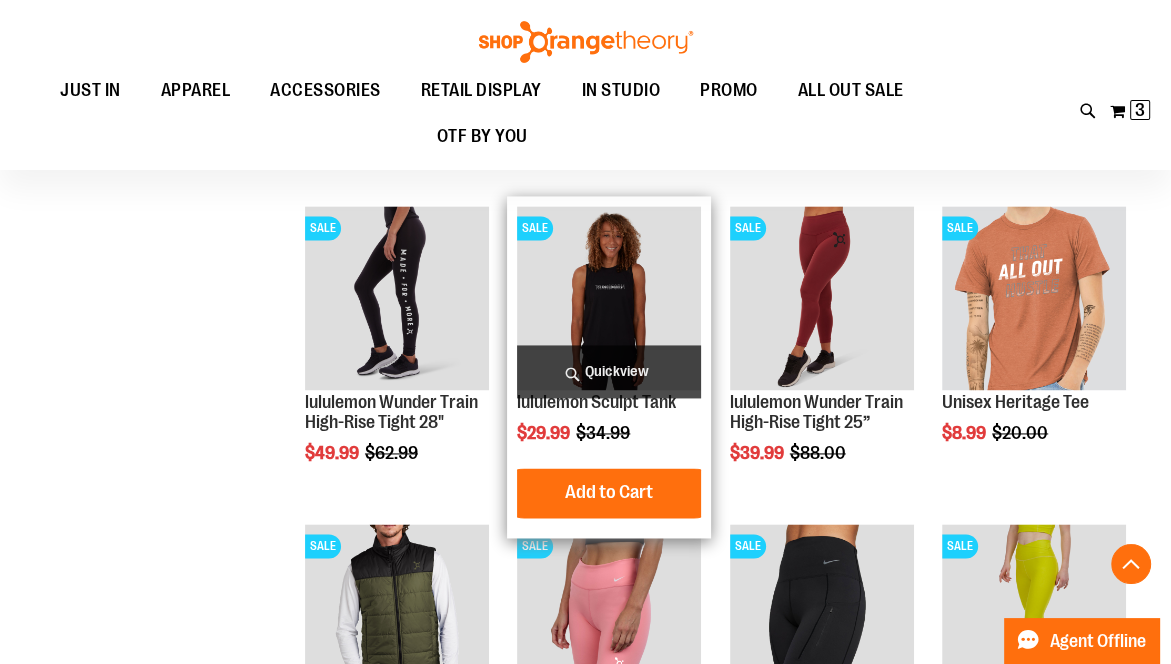 click on "Quickview" at bounding box center [609, 371] 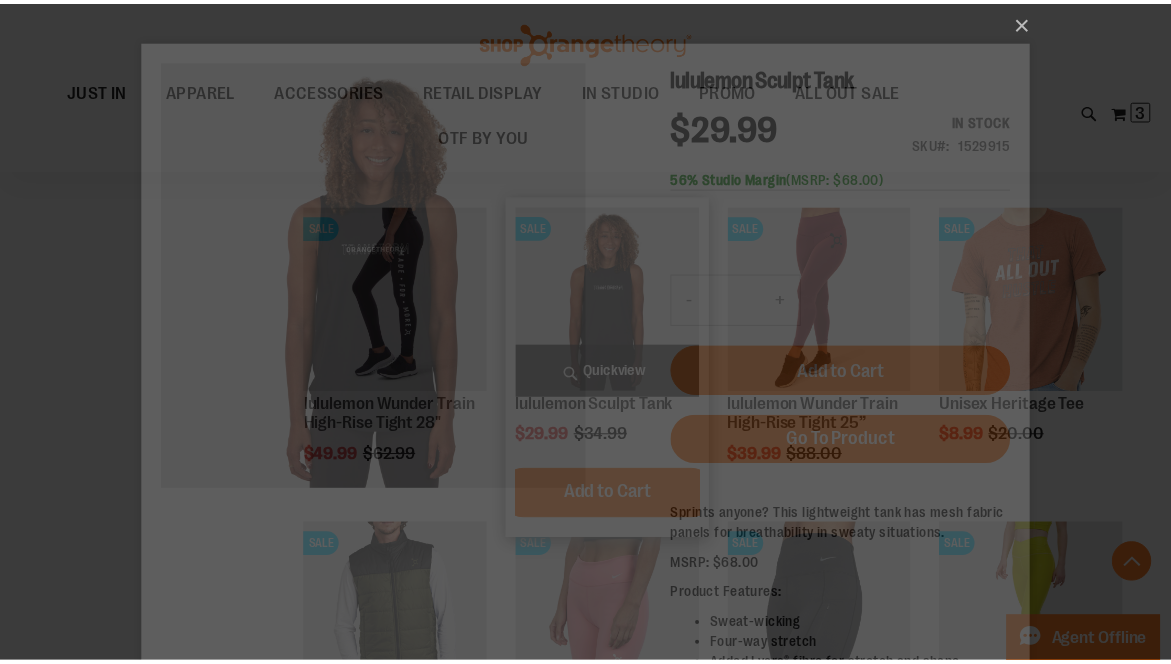 scroll, scrollTop: 0, scrollLeft: 0, axis: both 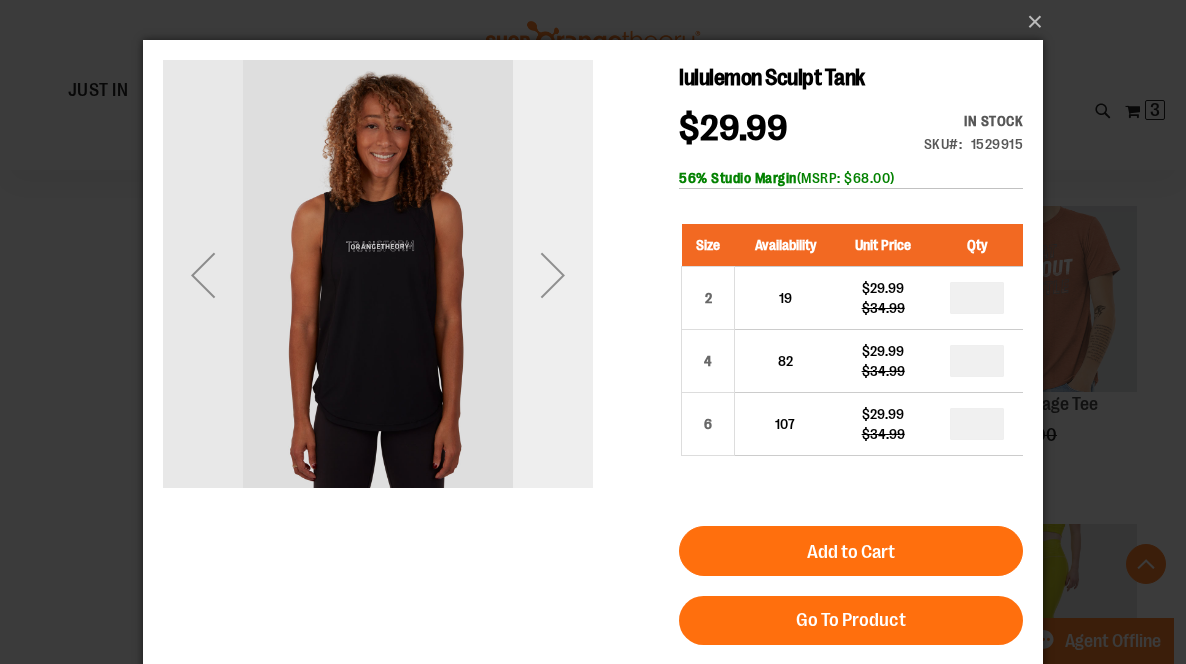 click at bounding box center (553, 275) 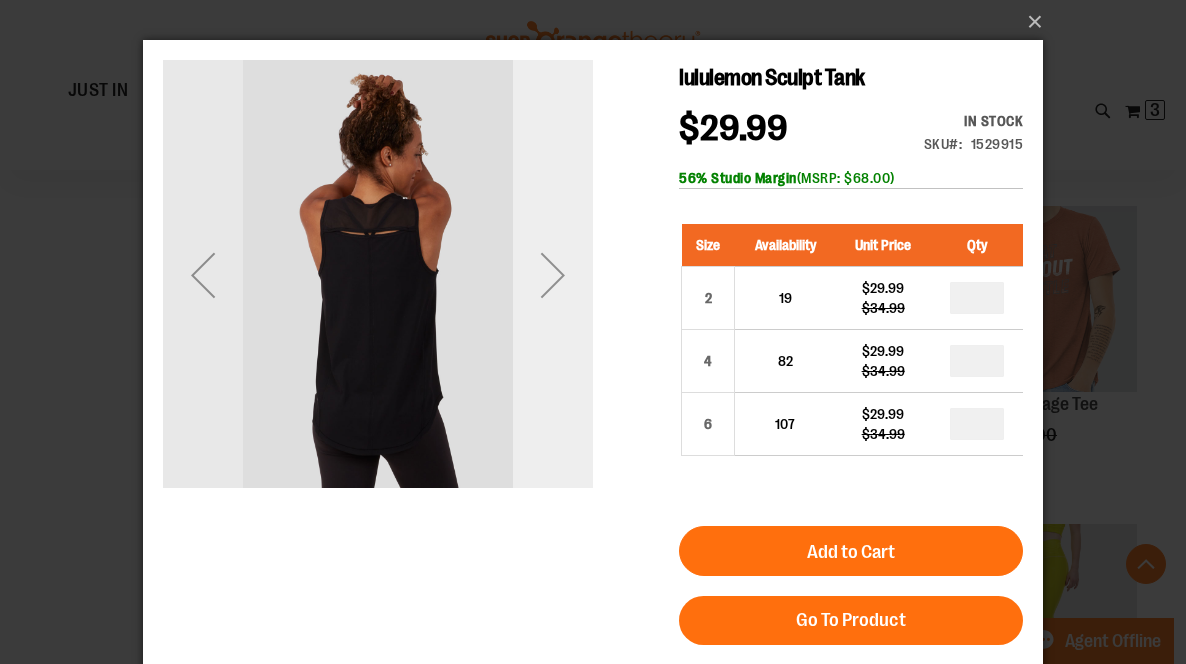 click at bounding box center [553, 275] 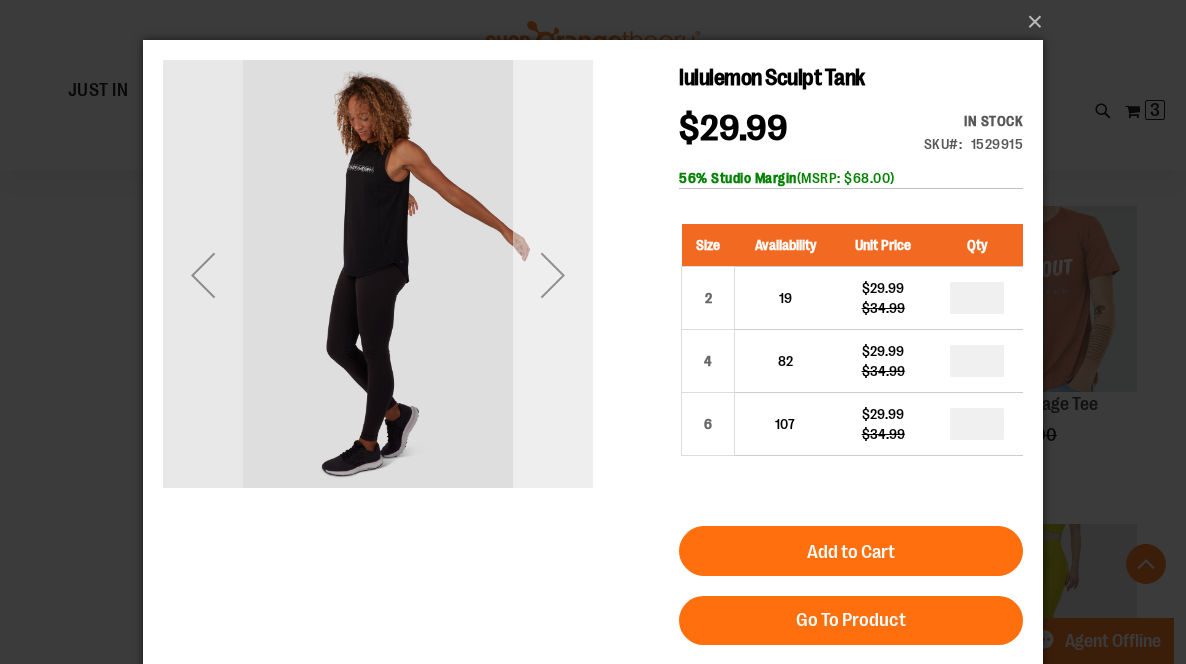 click at bounding box center [553, 275] 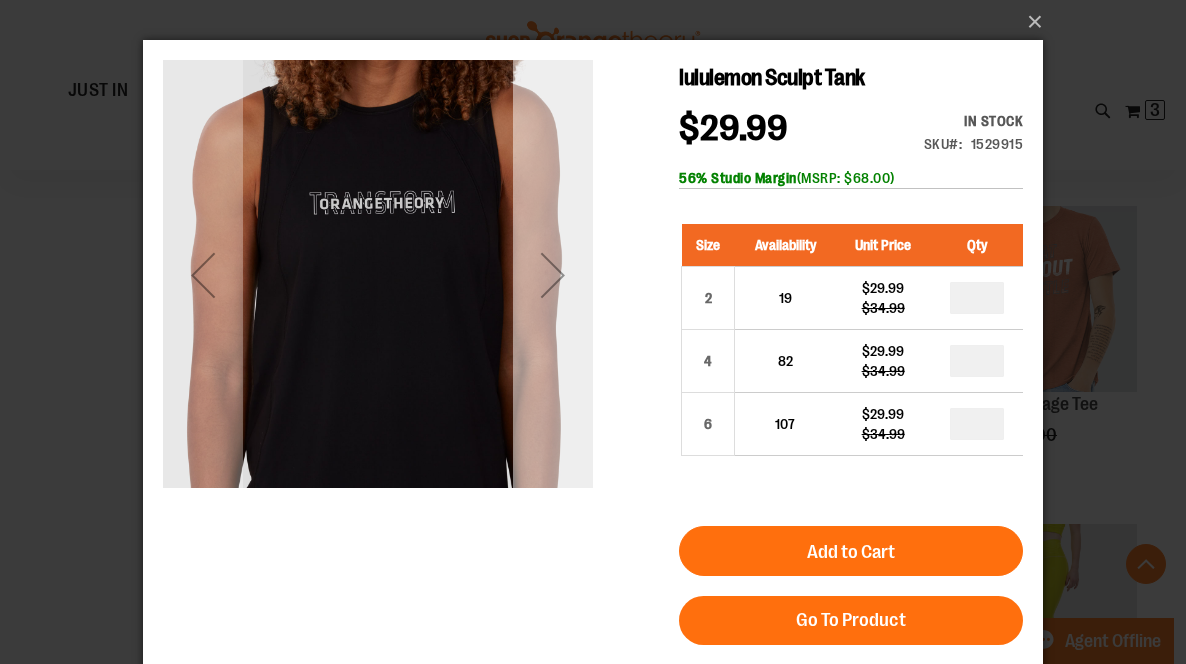 click at bounding box center (553, 275) 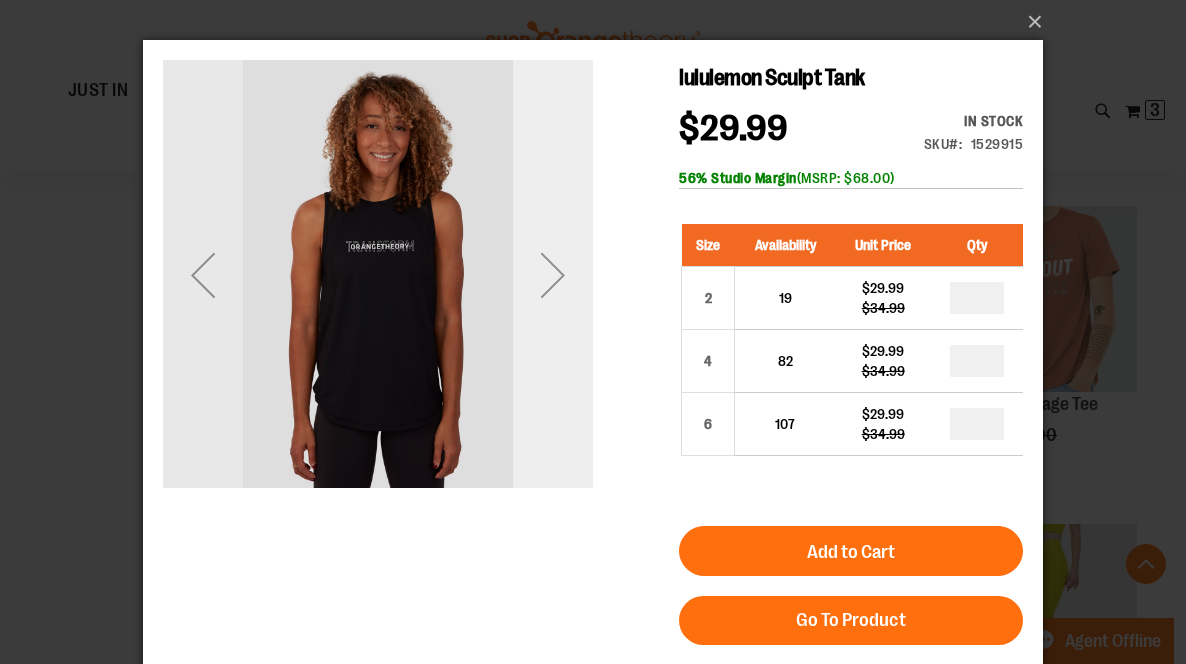 click at bounding box center [553, 275] 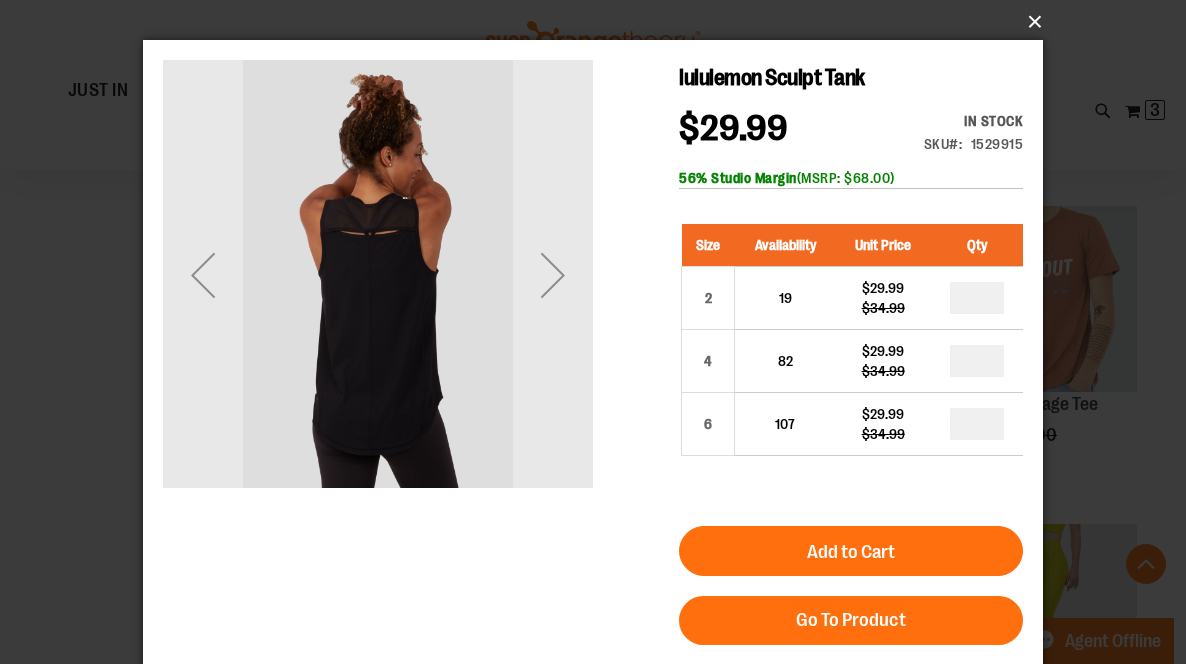 click on "×" at bounding box center [599, 22] 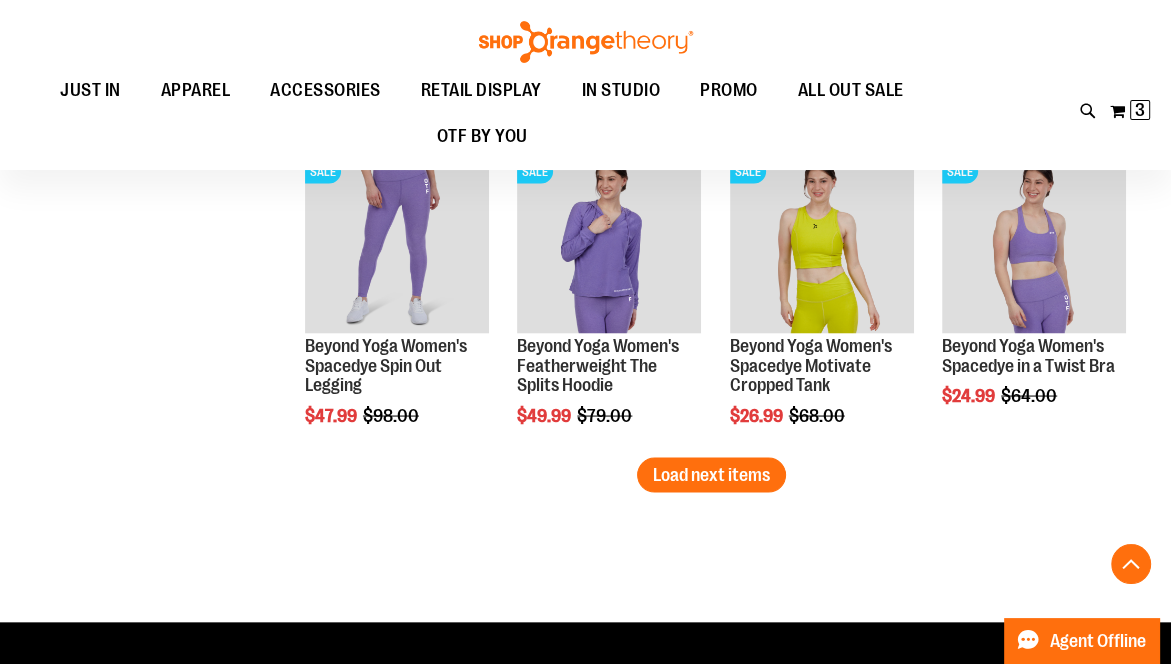 scroll, scrollTop: 2846, scrollLeft: 0, axis: vertical 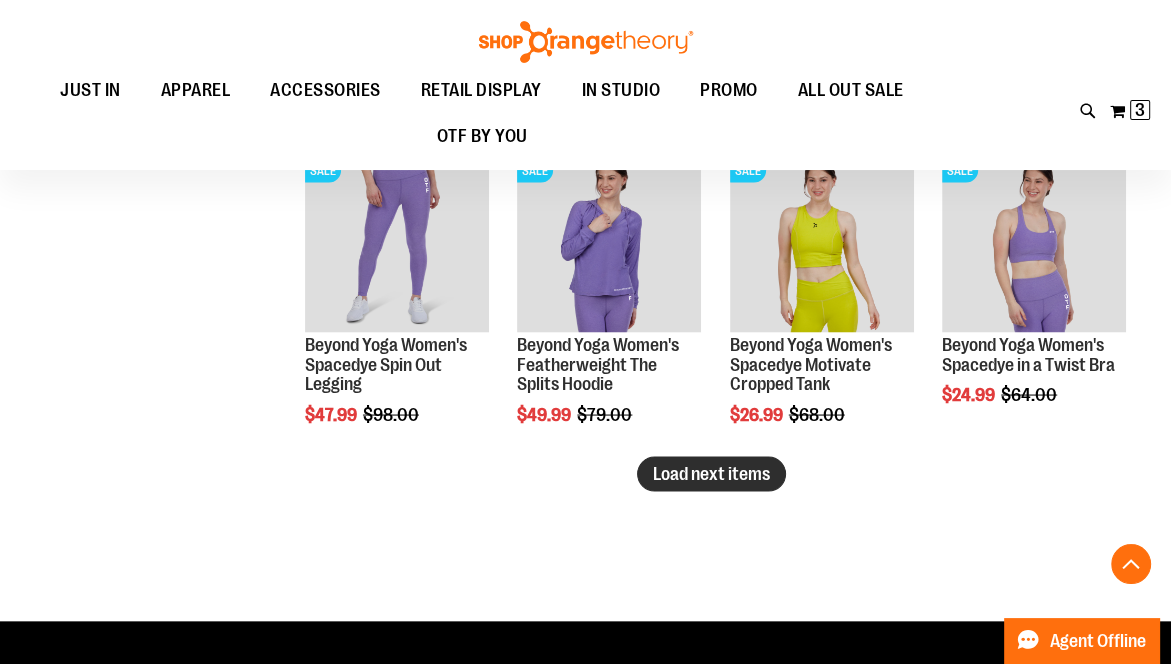click on "Load next items" at bounding box center [711, 473] 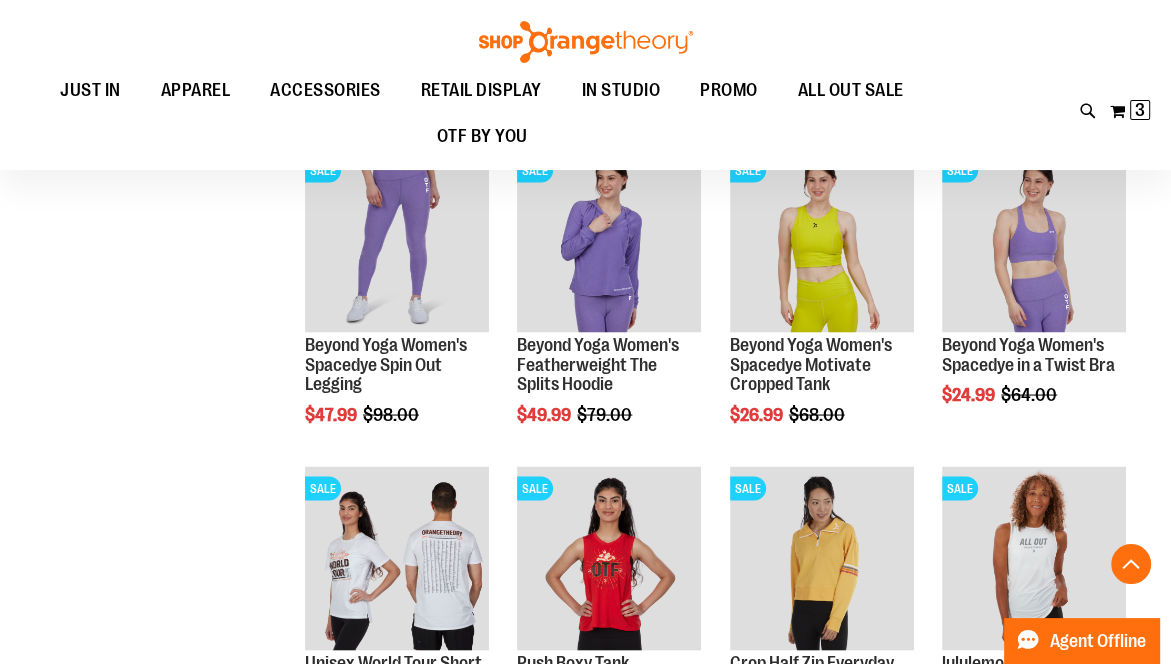 click on "**********" at bounding box center (585, -665) 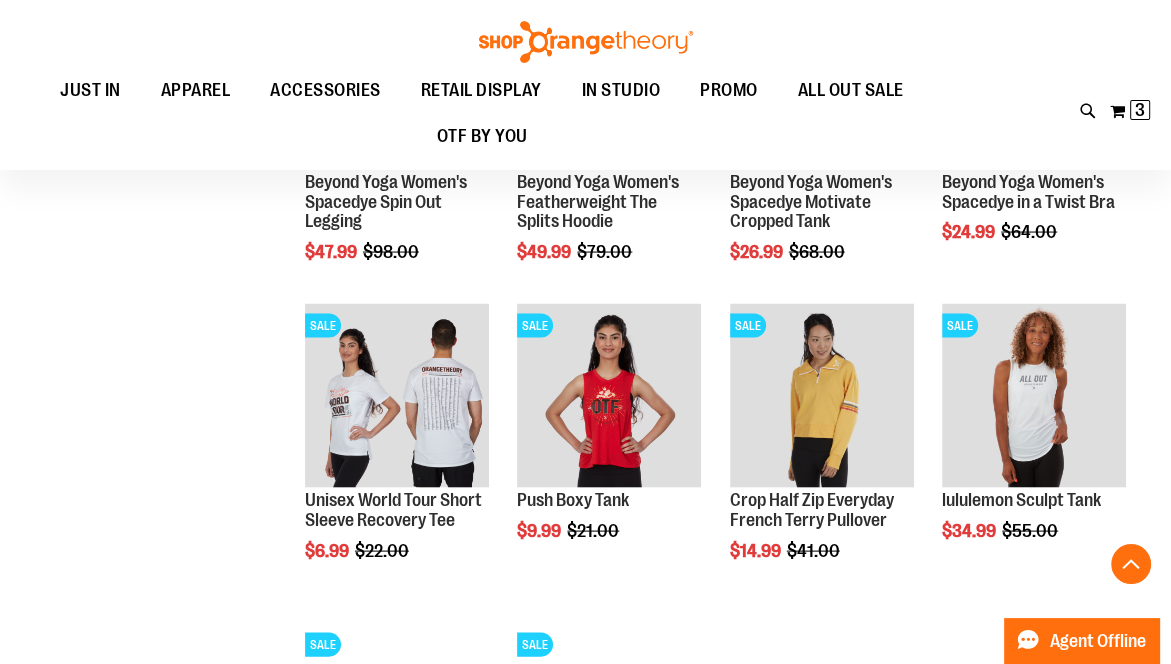 scroll, scrollTop: 3016, scrollLeft: 0, axis: vertical 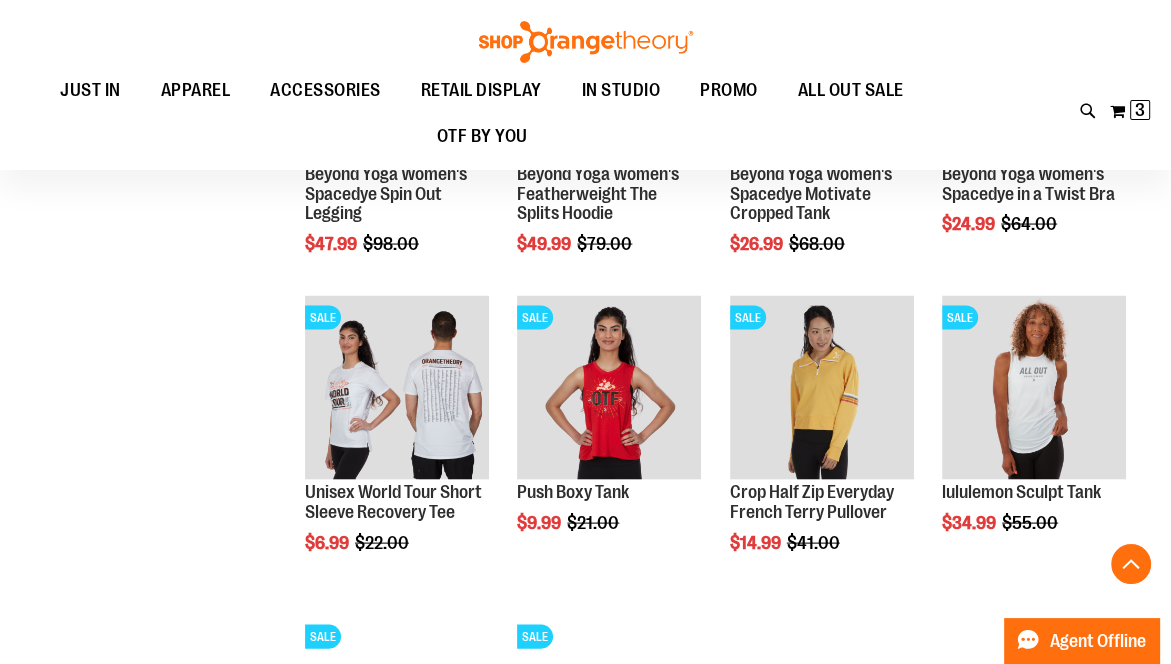 click on "**********" at bounding box center (585, -835) 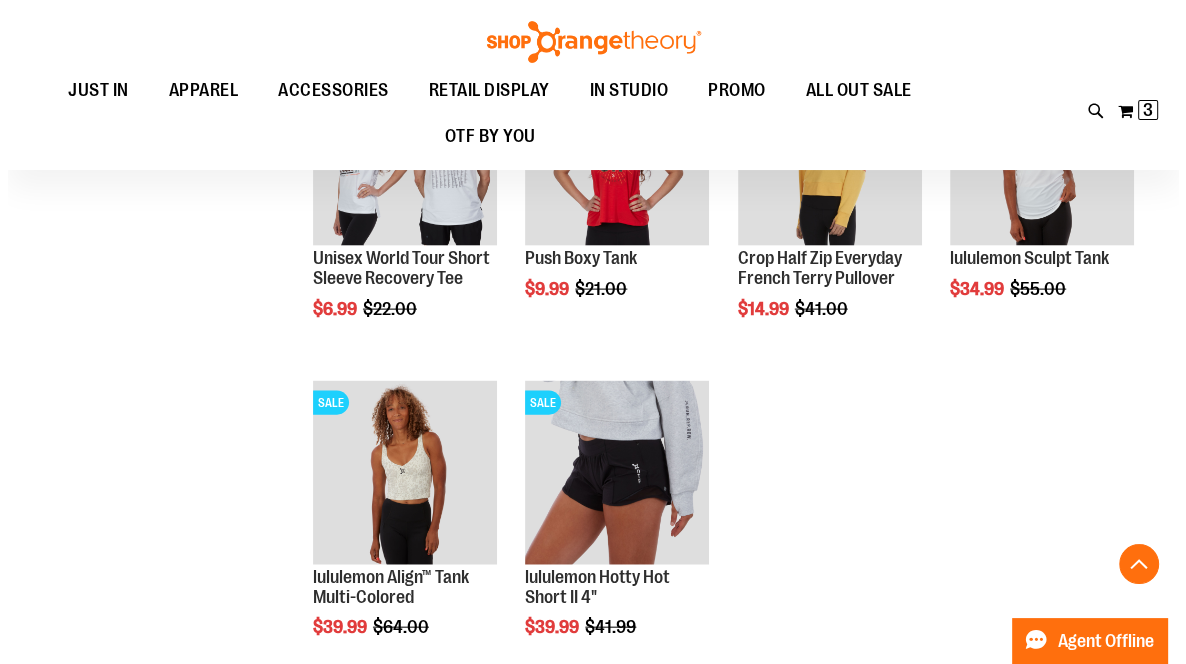 scroll, scrollTop: 3252, scrollLeft: 0, axis: vertical 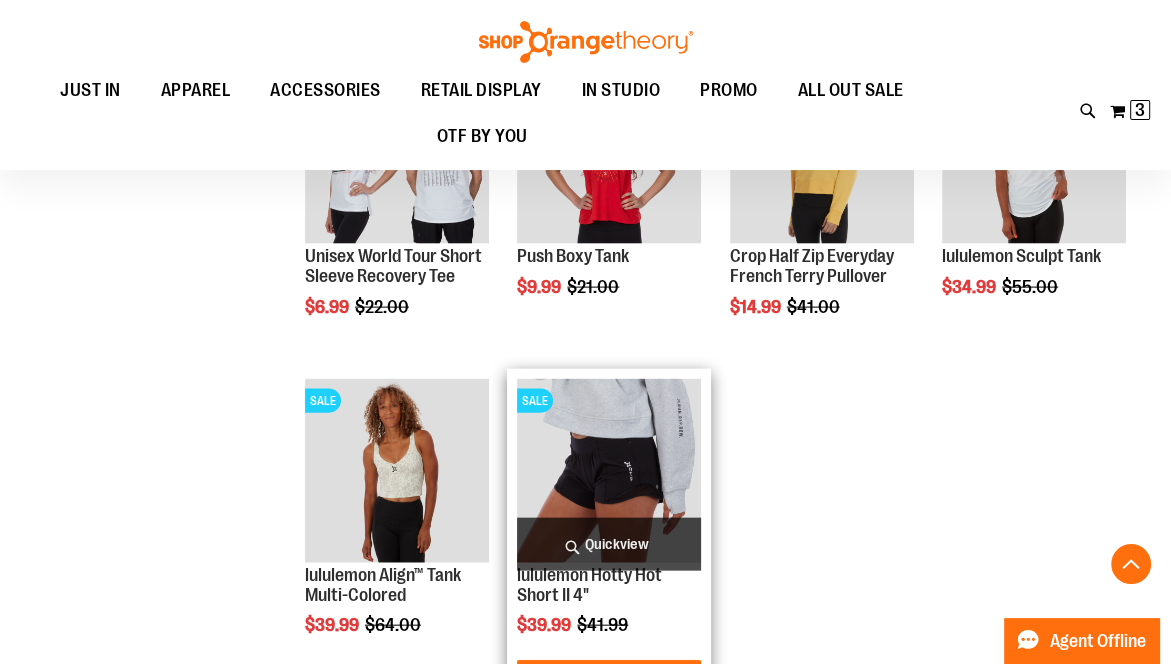 click on "Quickview" at bounding box center [609, 544] 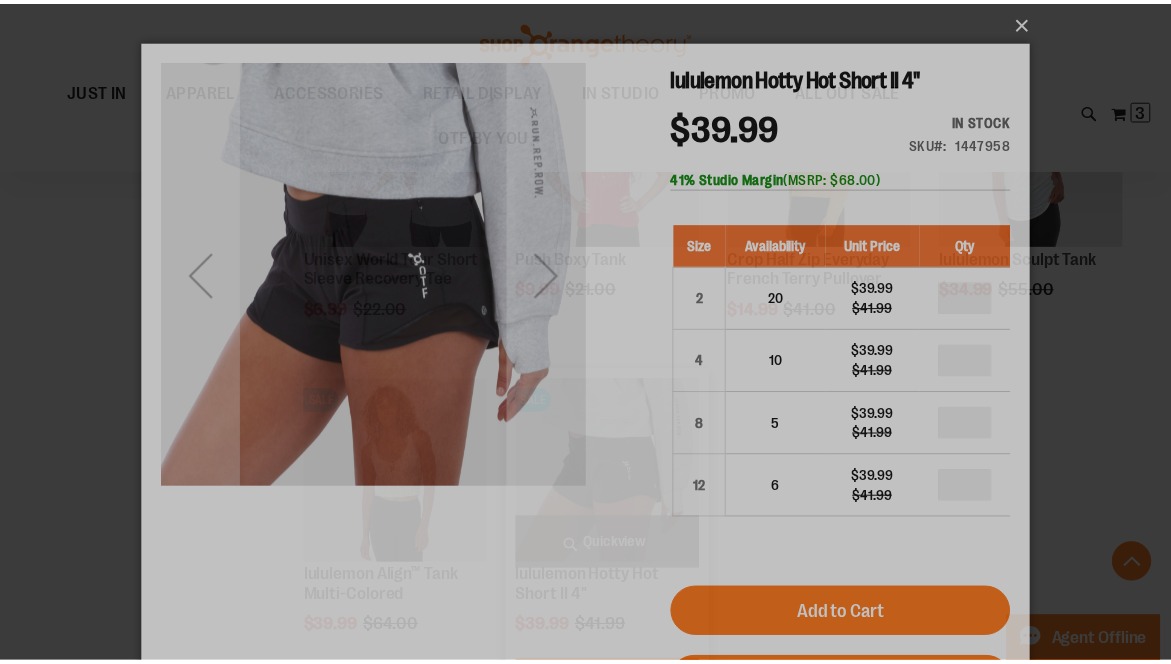 scroll, scrollTop: 0, scrollLeft: 0, axis: both 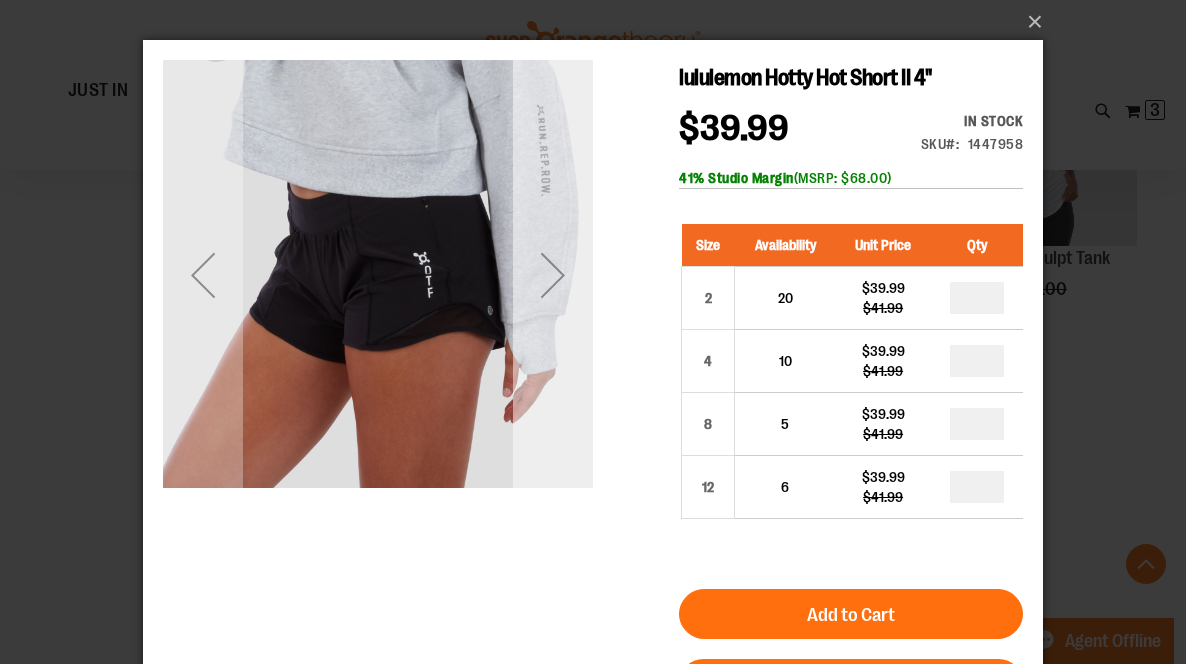 click at bounding box center (553, 275) 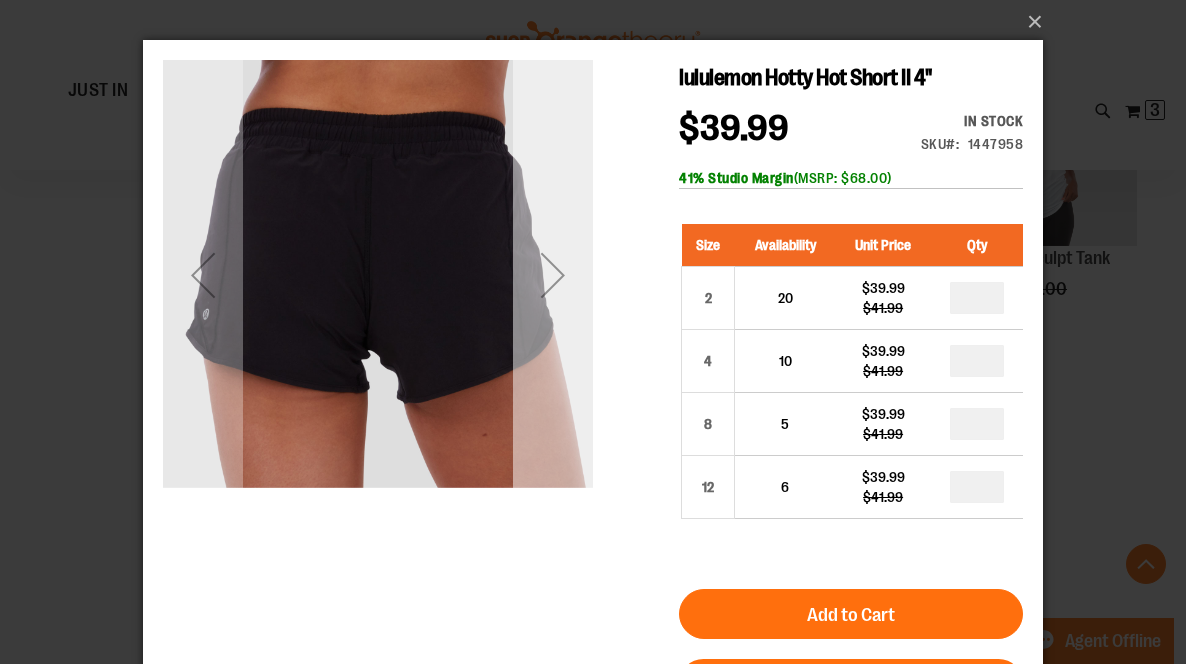 click at bounding box center (553, 275) 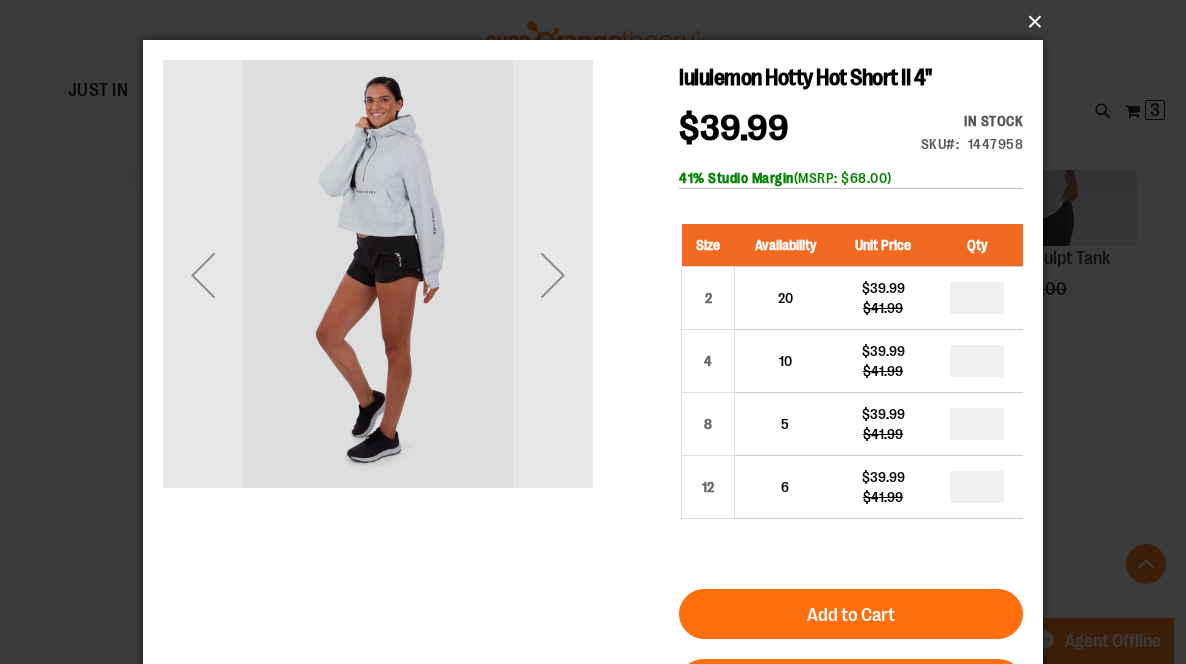 click on "×" at bounding box center (599, 22) 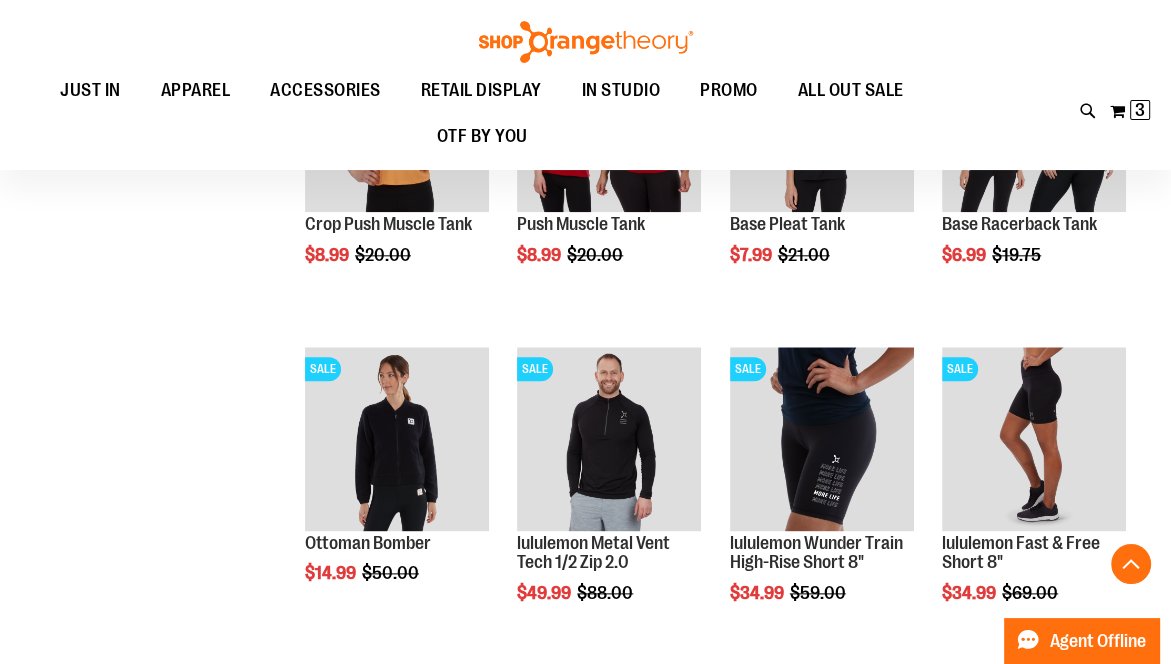 scroll, scrollTop: 1689, scrollLeft: 0, axis: vertical 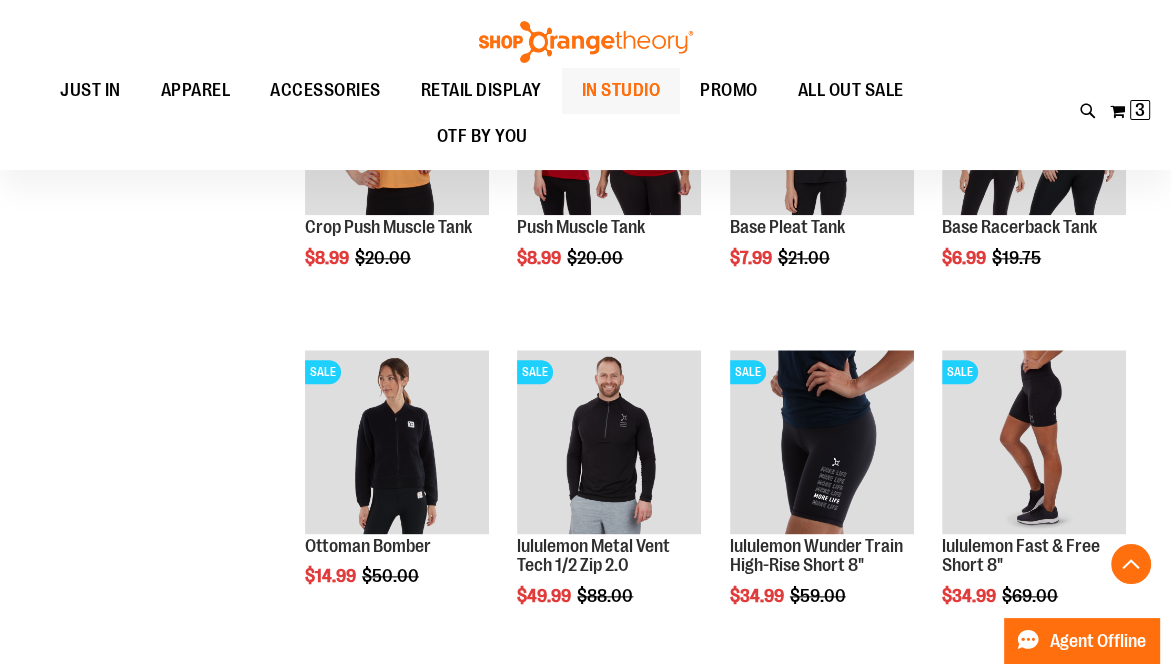 click on "IN STUDIO" at bounding box center (621, 90) 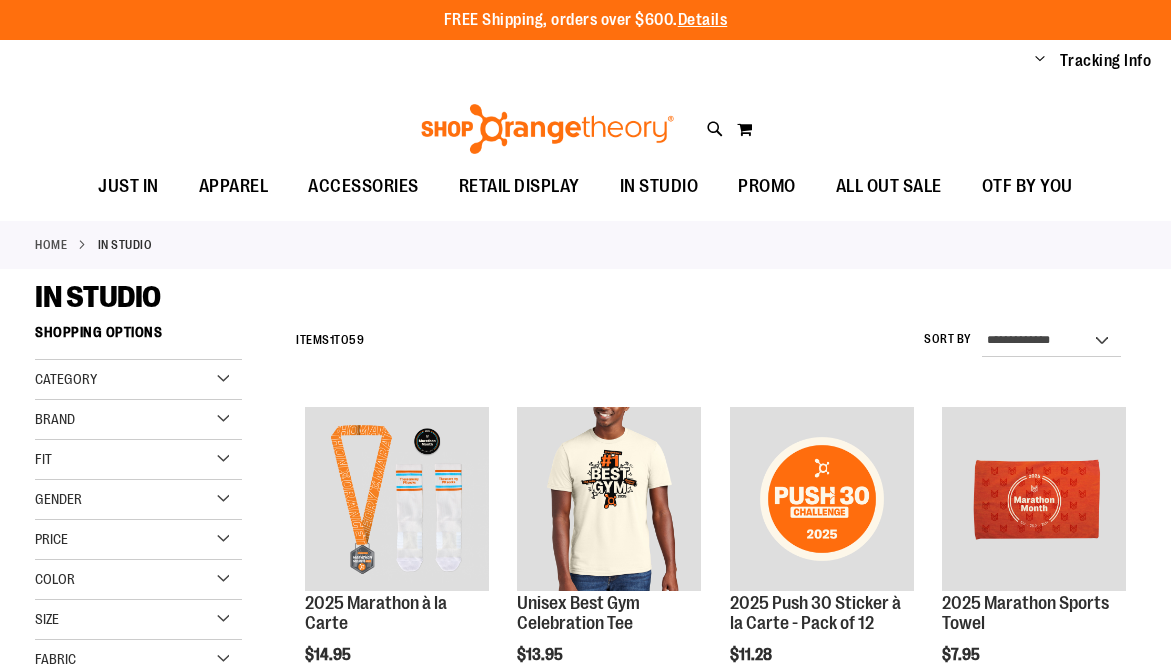 scroll, scrollTop: 0, scrollLeft: 0, axis: both 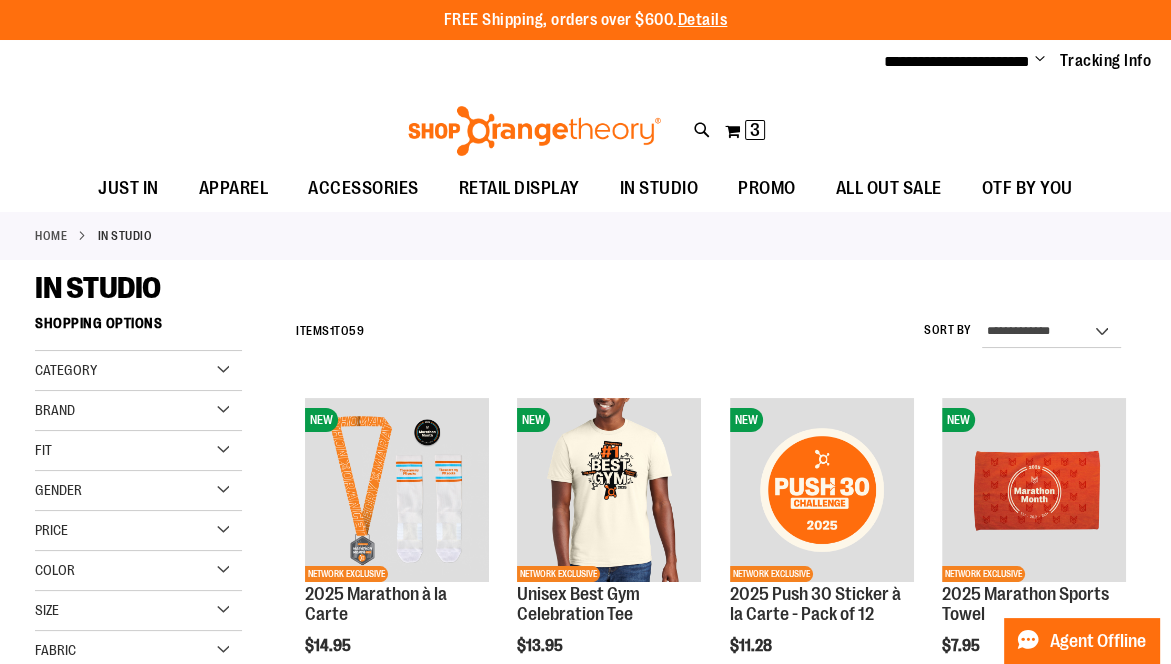 type on "**********" 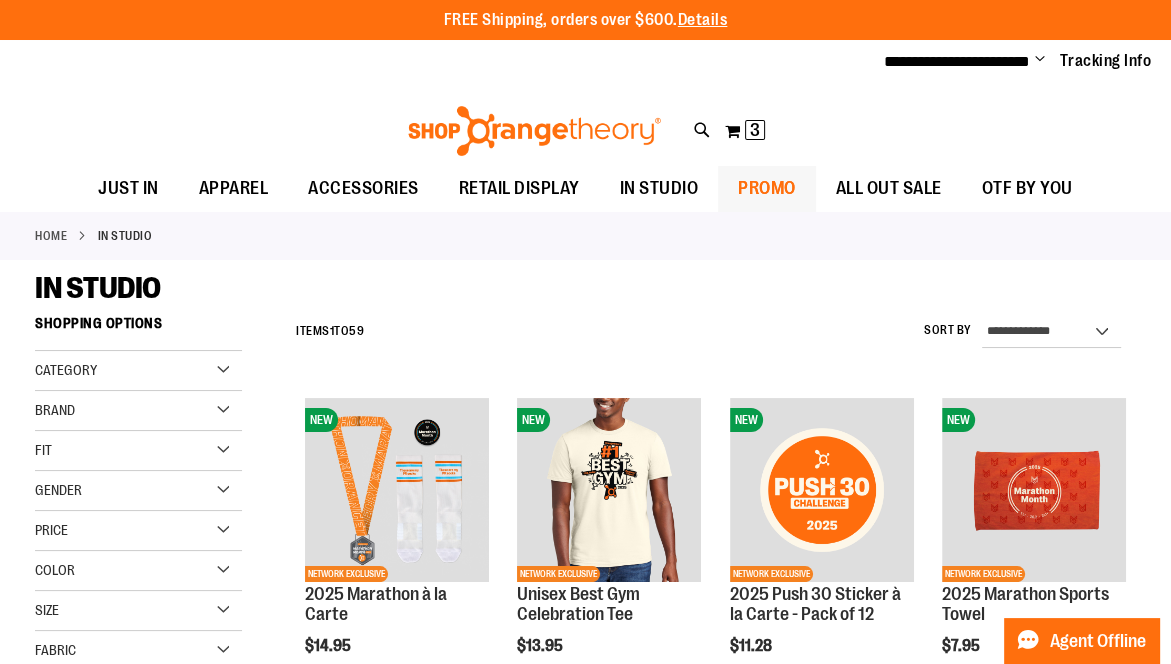 click on "PROMO" at bounding box center (767, 188) 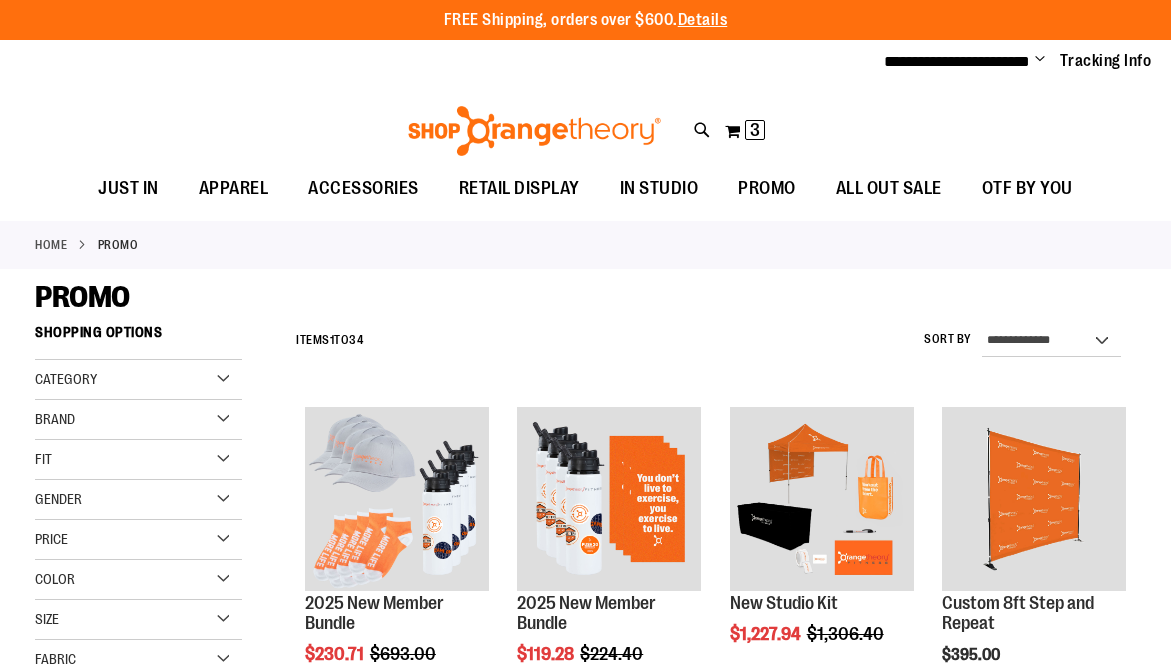 scroll, scrollTop: 0, scrollLeft: 0, axis: both 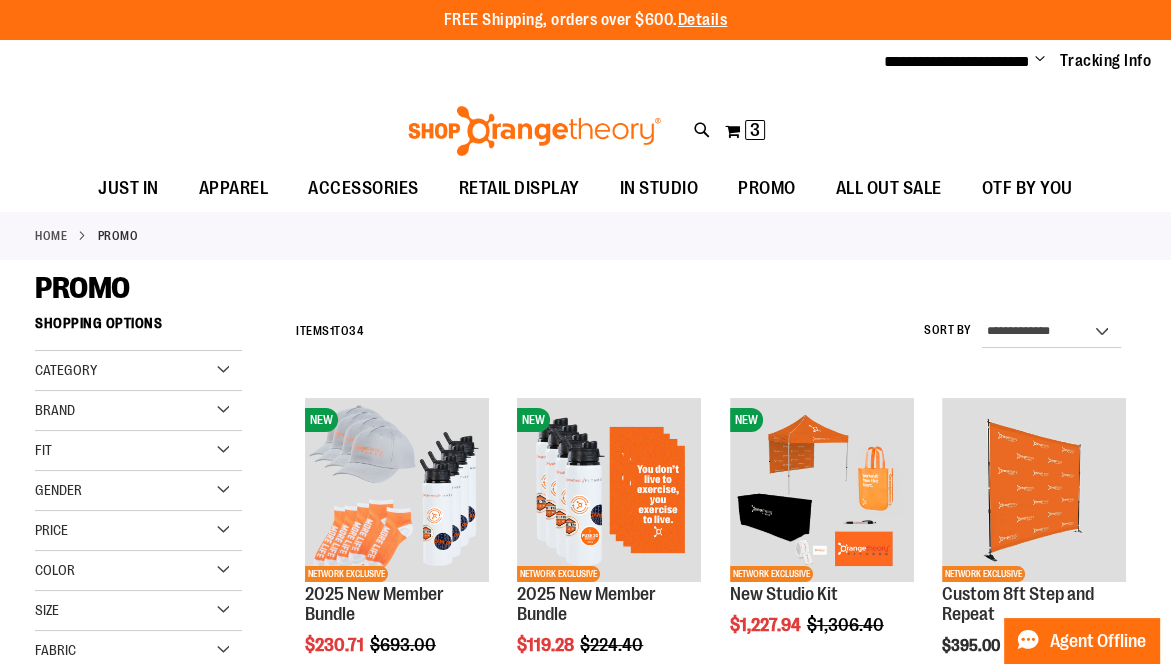 type on "**********" 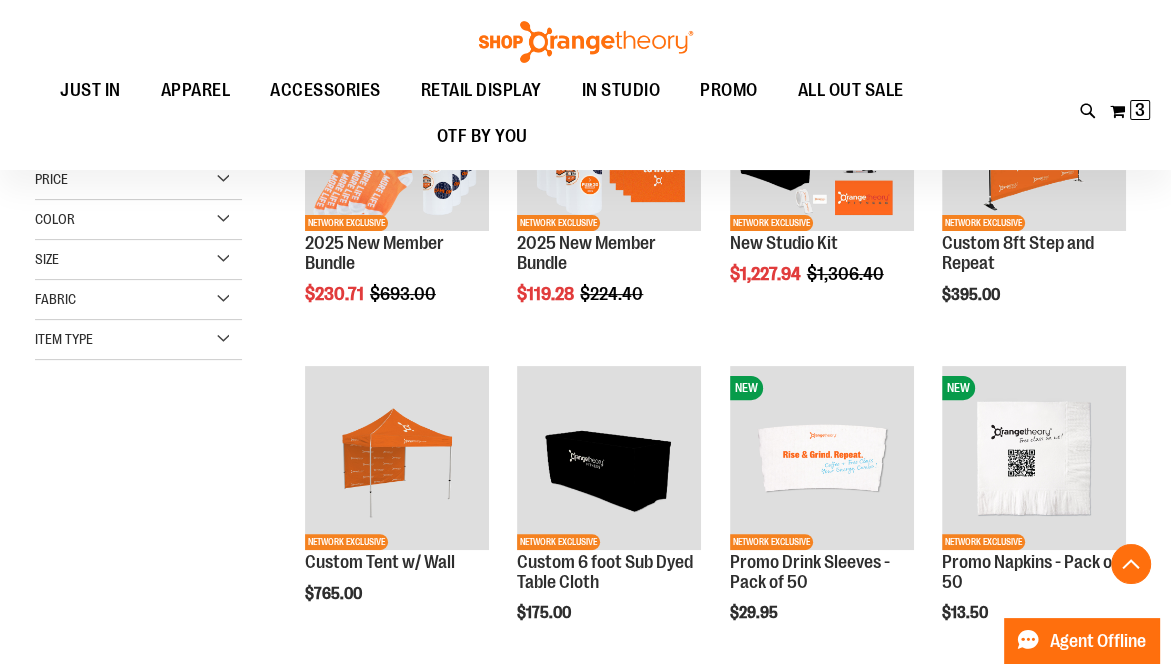 scroll, scrollTop: 350, scrollLeft: 0, axis: vertical 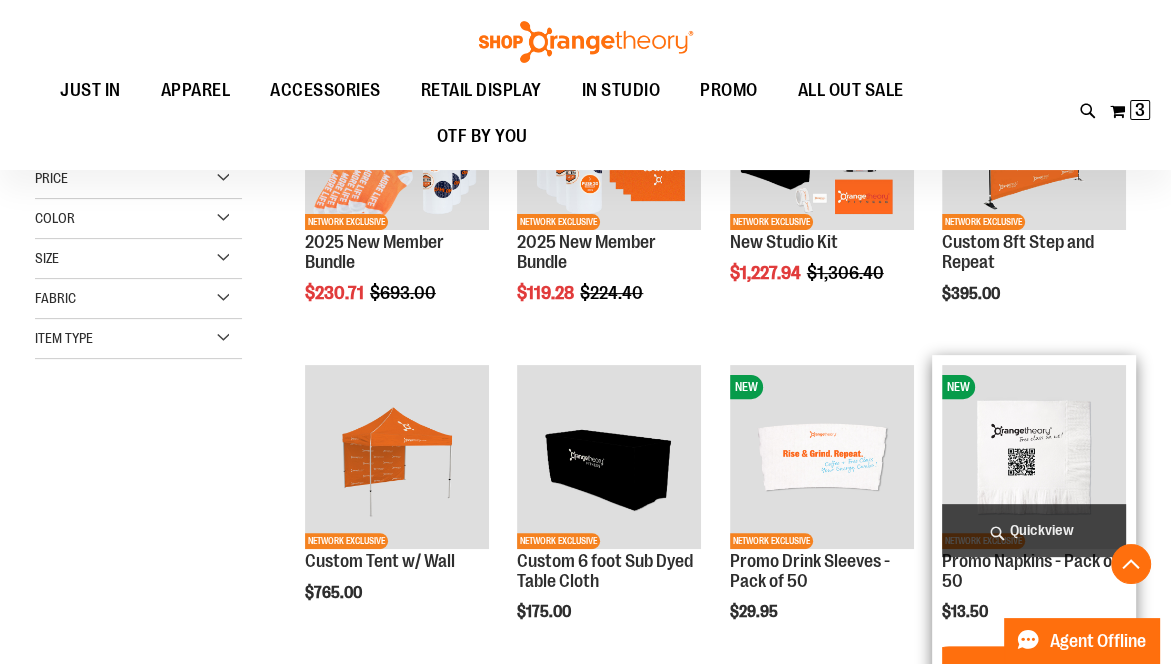 click on "NEW NETWORK EXCLUSIVE
Promo Napkins - Pack of 50
$13.50
Quickview
Add to Cart In stock" at bounding box center (1034, 536) 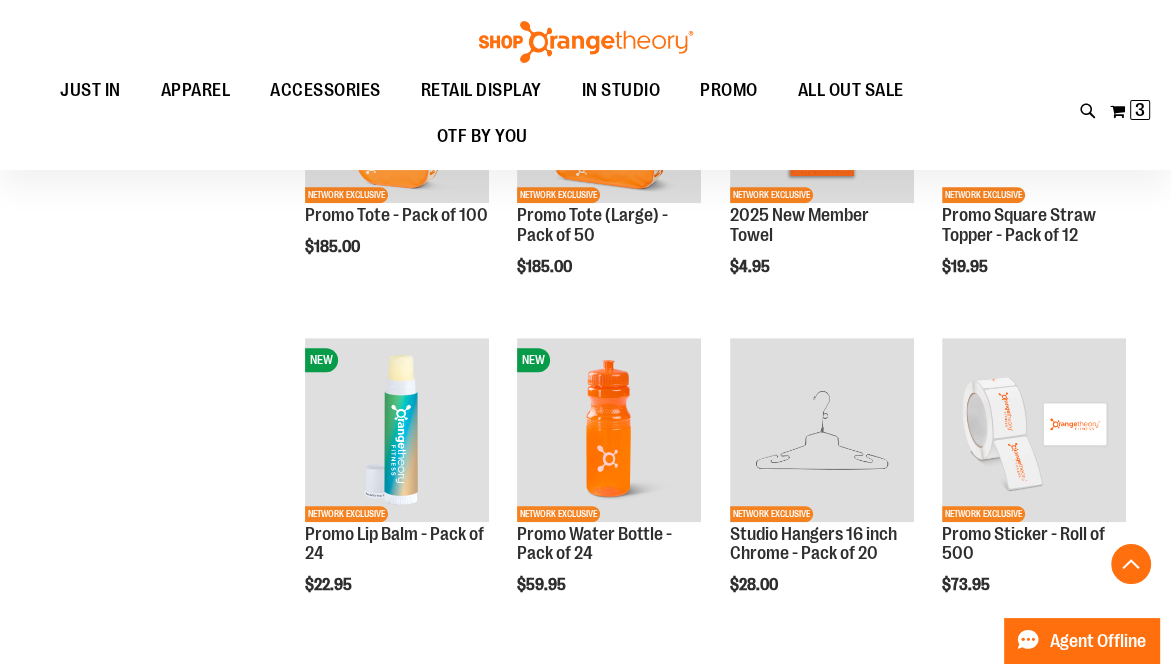 scroll, scrollTop: 1016, scrollLeft: 0, axis: vertical 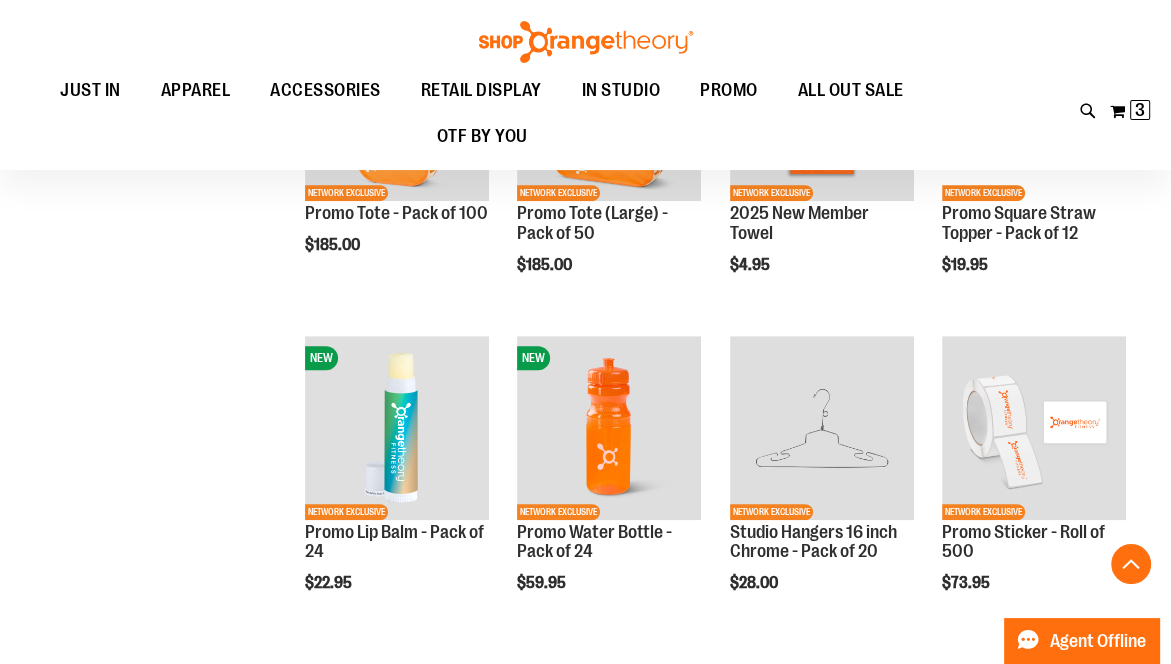 click on "**********" at bounding box center [585, 326] 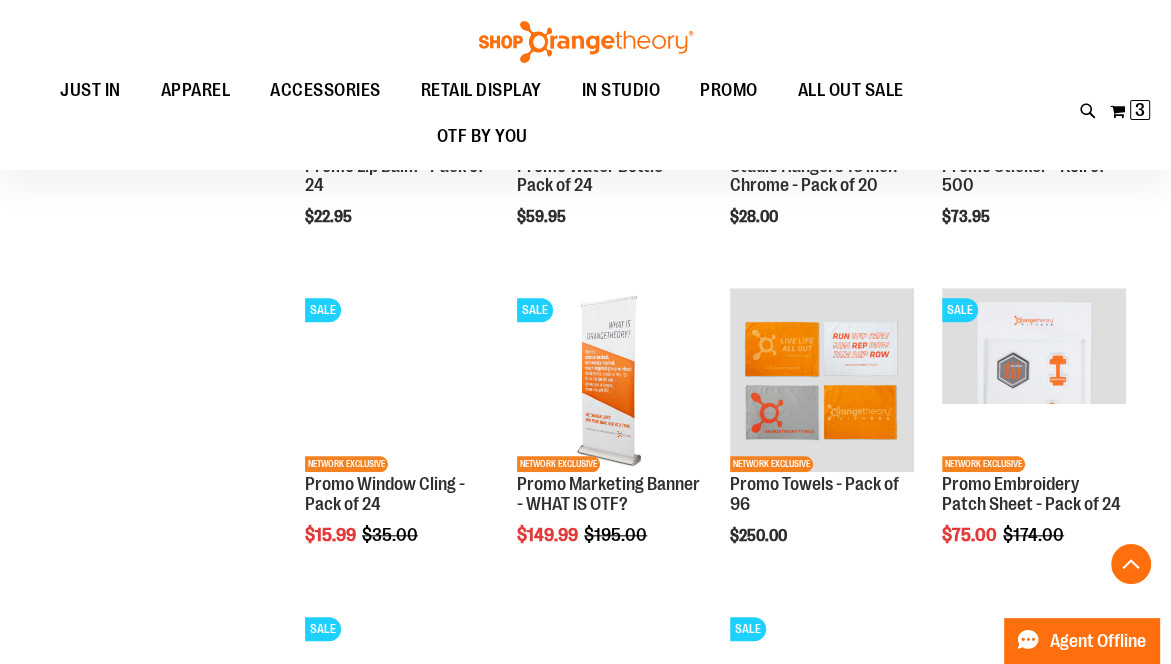 scroll, scrollTop: 1383, scrollLeft: 0, axis: vertical 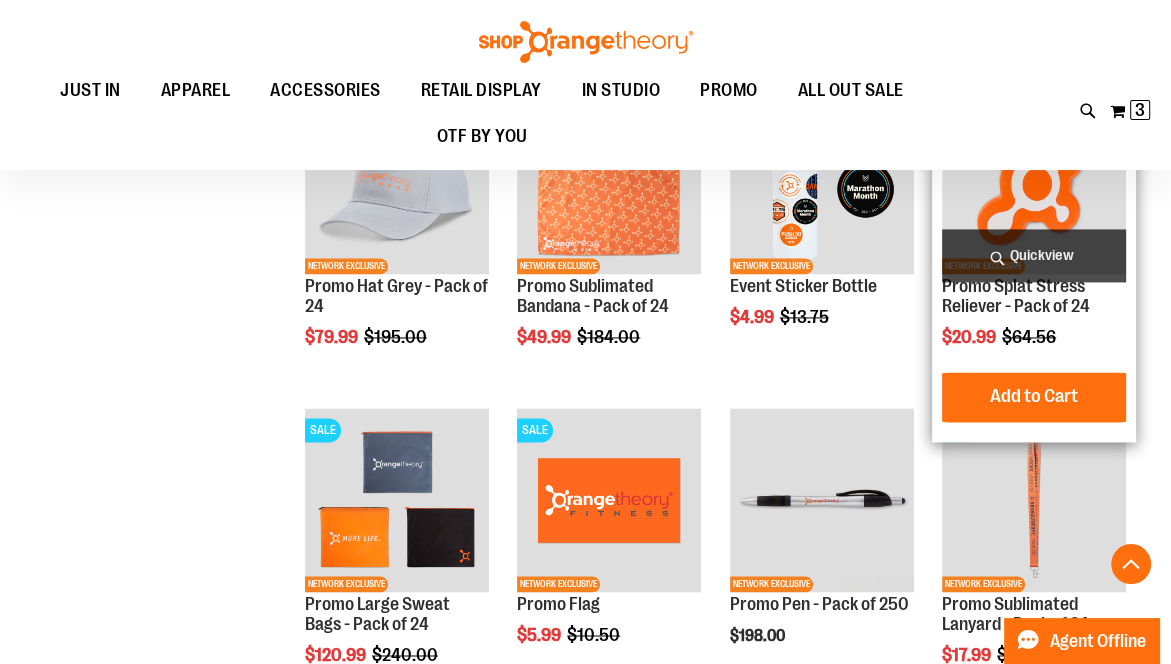 click on "SALE NETWORK EXCLUSIVE
Promo Splat Stress Reliever - Pack of 24
Special Price
$20.99
Regular Price
$64.56
Quickview
Add to Cart" at bounding box center [1034, 261] 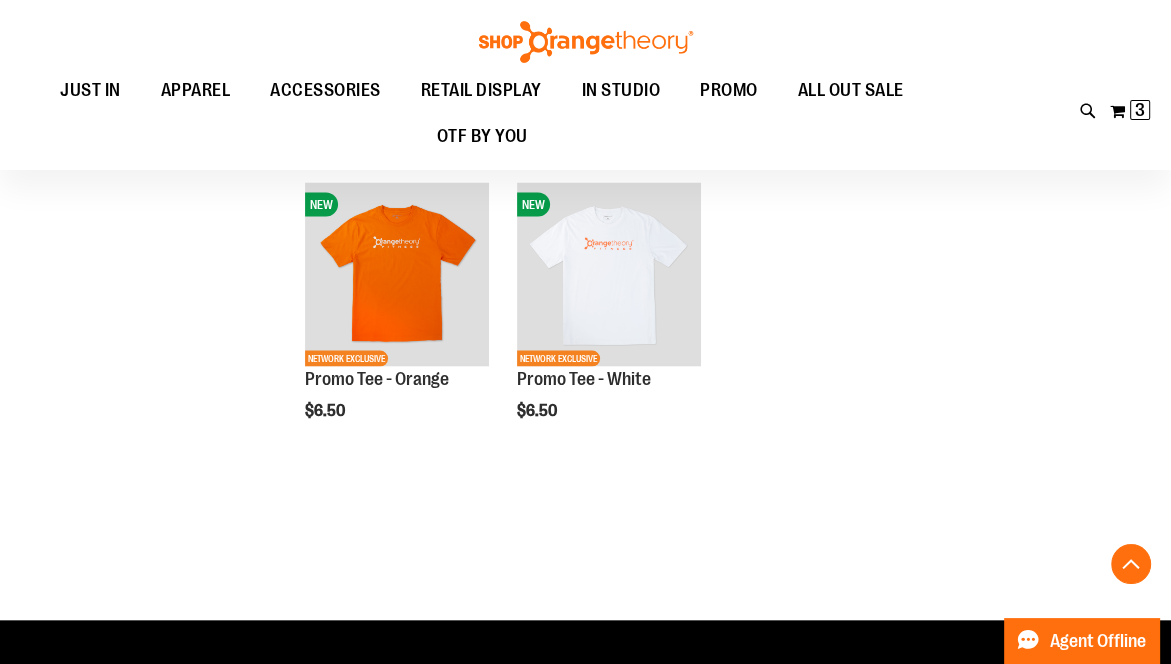 scroll, scrollTop: 2764, scrollLeft: 0, axis: vertical 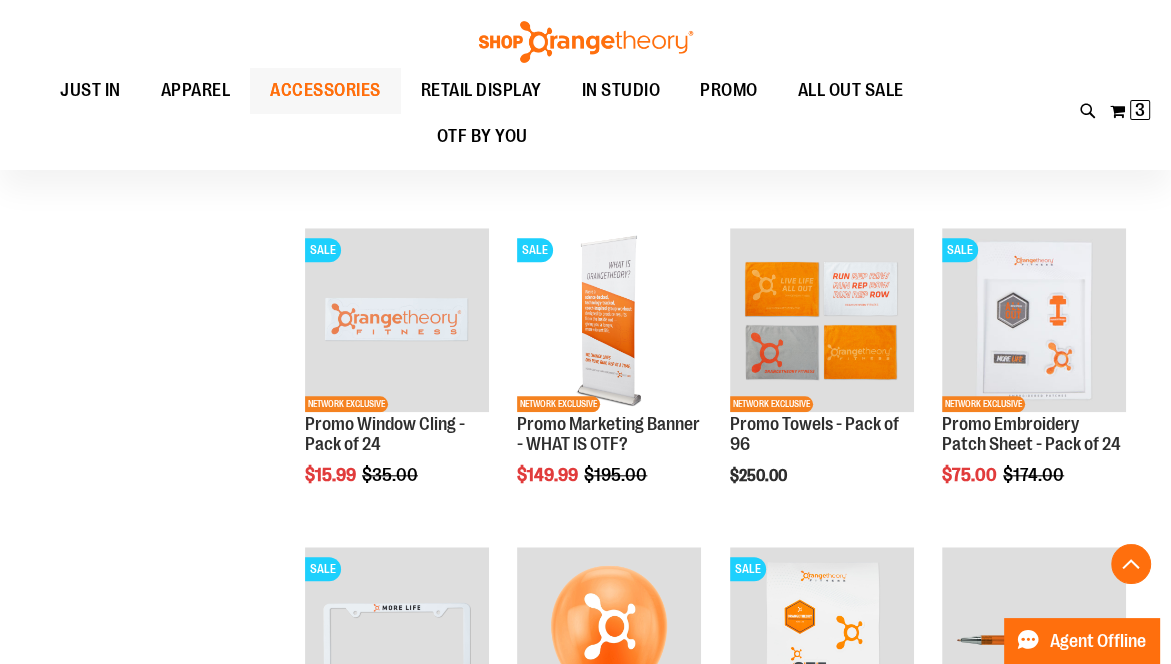 click on "ACCESSORIES" at bounding box center (325, 90) 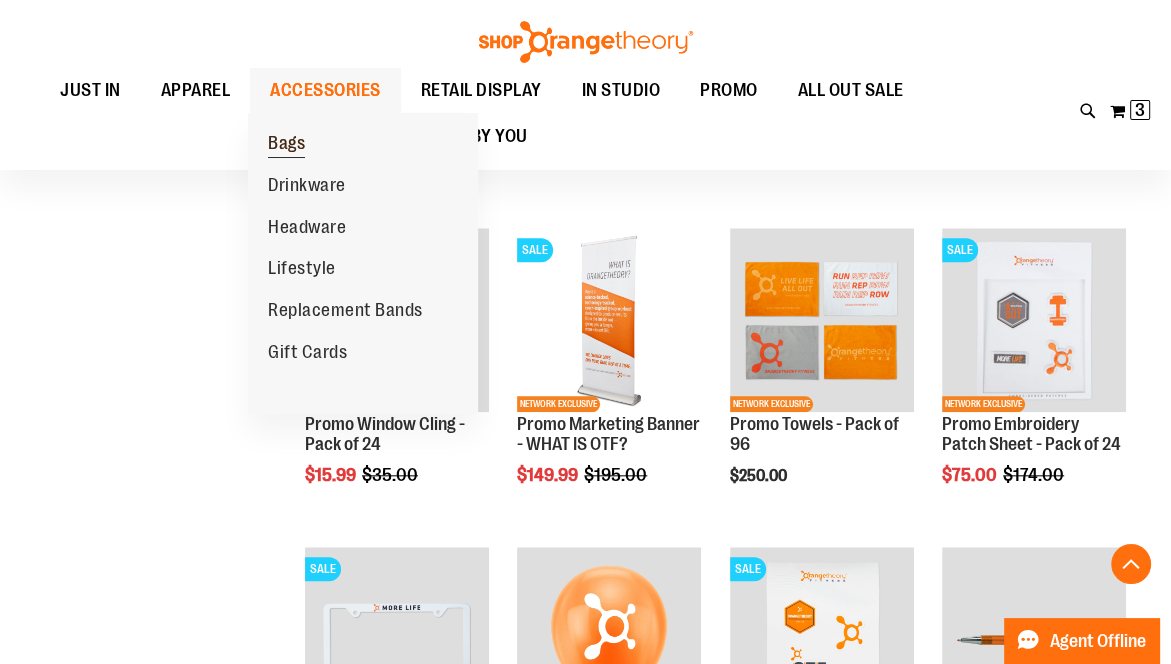 click on "Bags" at bounding box center (286, 145) 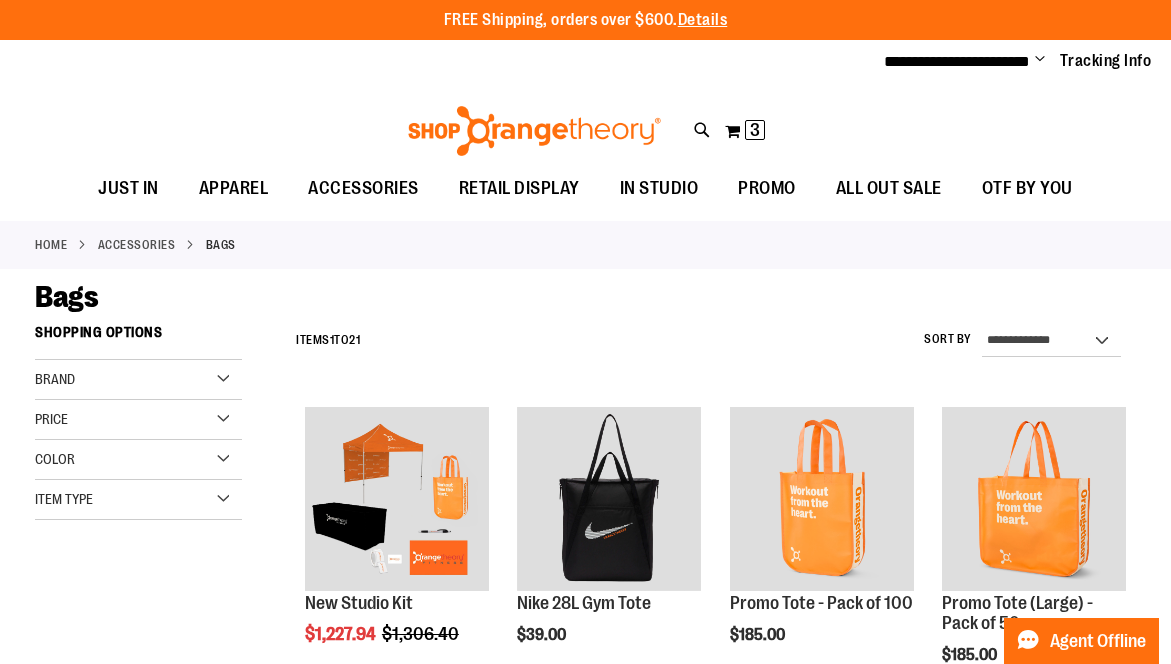 scroll, scrollTop: 0, scrollLeft: 0, axis: both 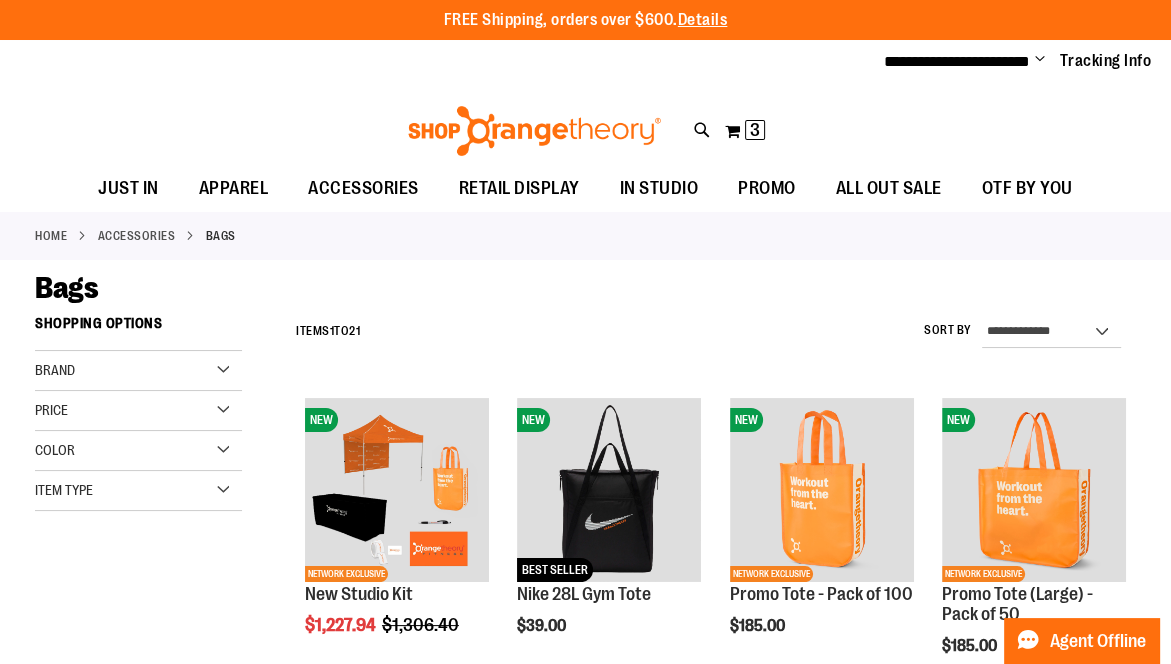 type on "**********" 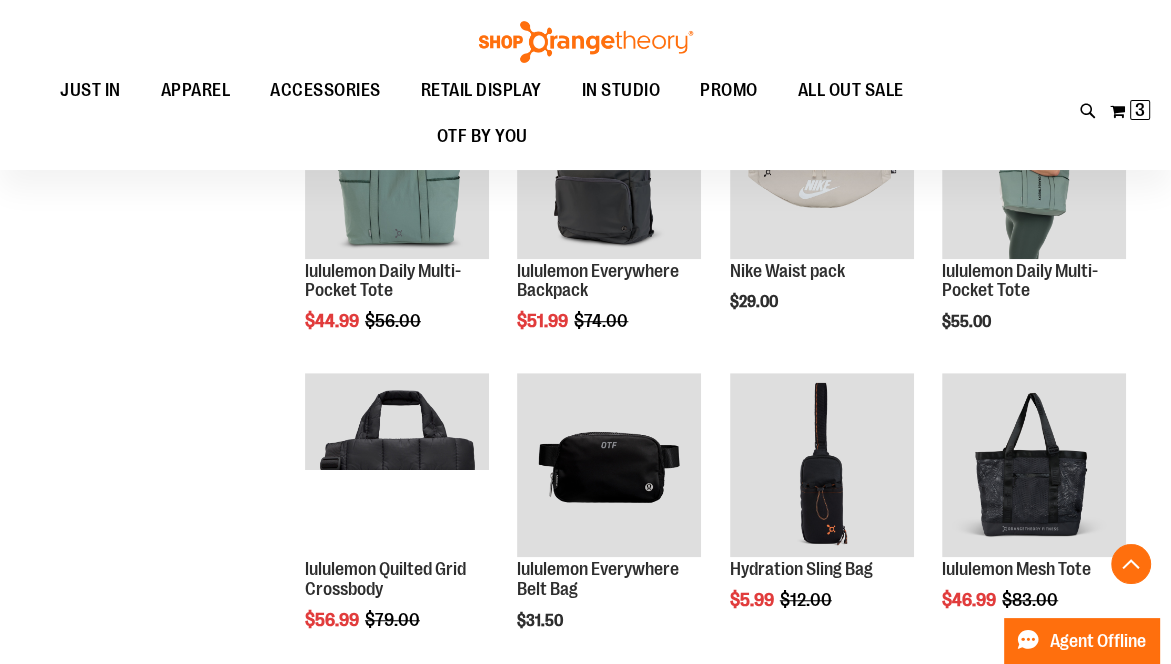 scroll, scrollTop: 923, scrollLeft: 0, axis: vertical 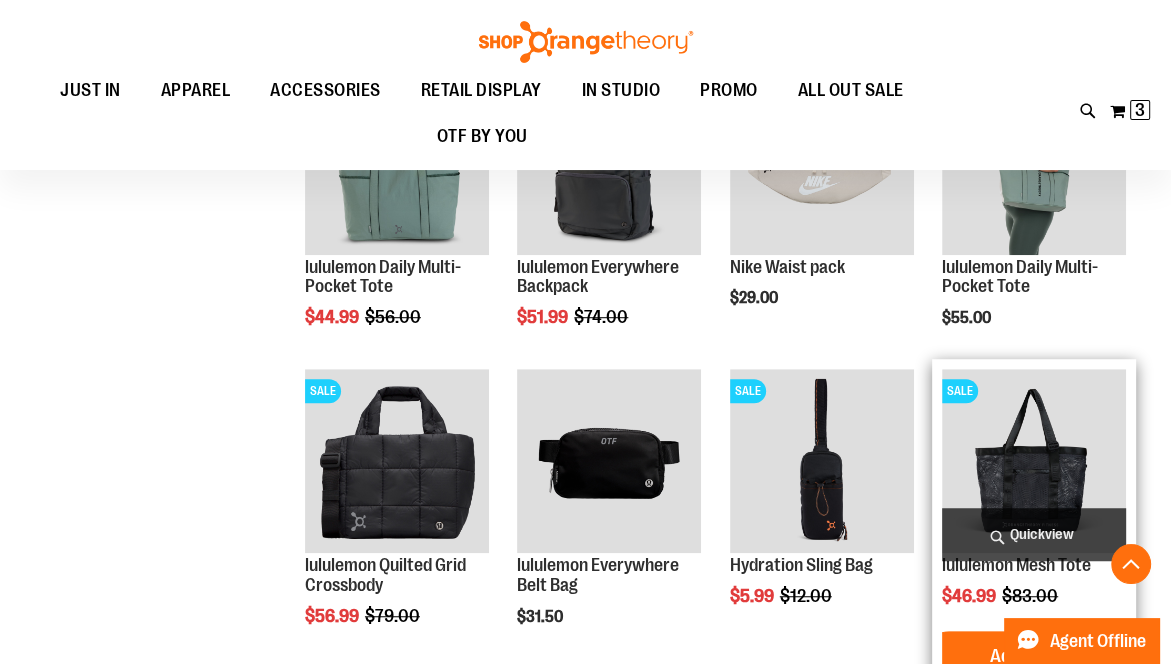 click on "SALE
lululemon Mesh Tote
Special Price
$46.99
Regular Price
$83.00
Quickview
Add to Cart In stock" at bounding box center [1034, 530] 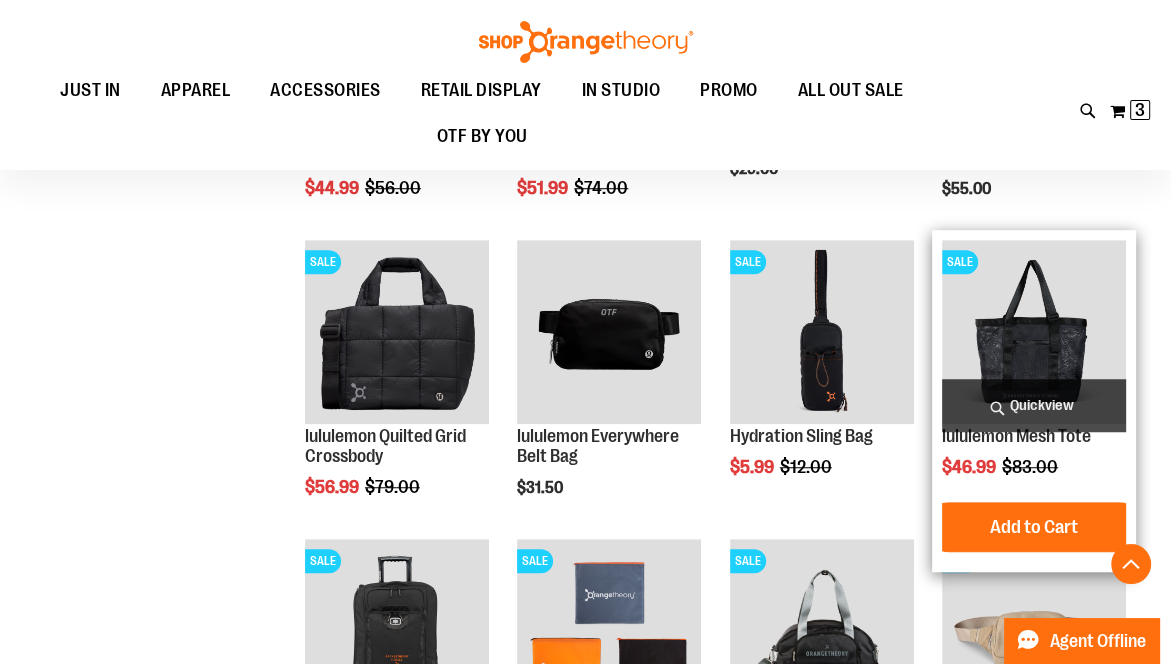 scroll, scrollTop: 1049, scrollLeft: 0, axis: vertical 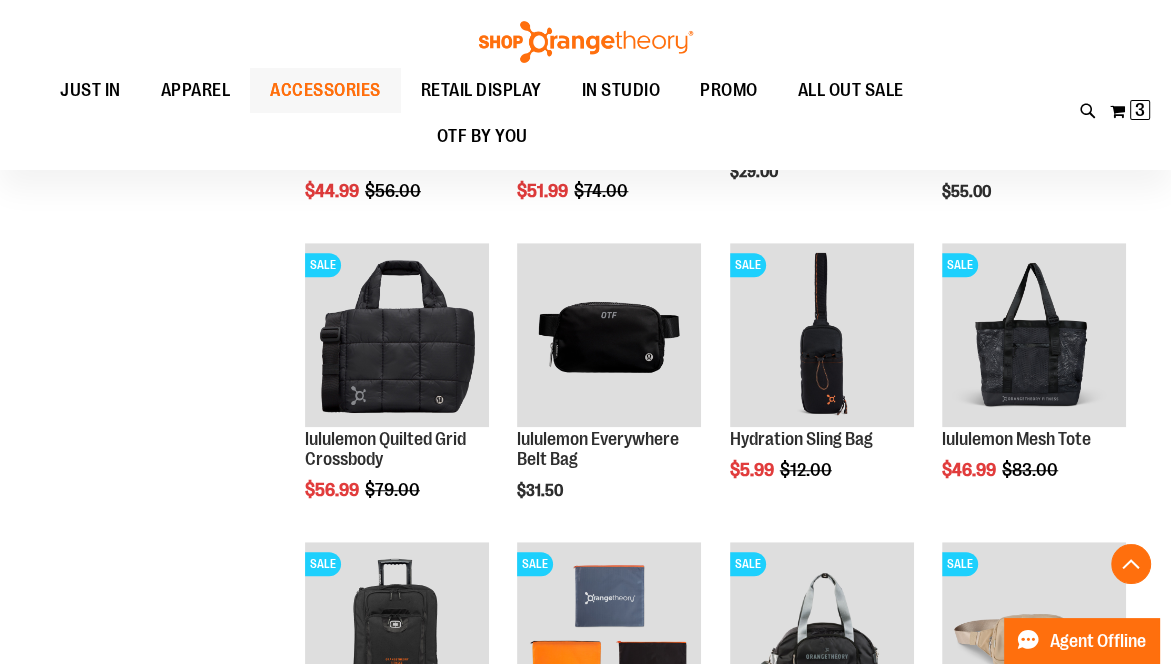 click on "ACCESSORIES" at bounding box center (325, 90) 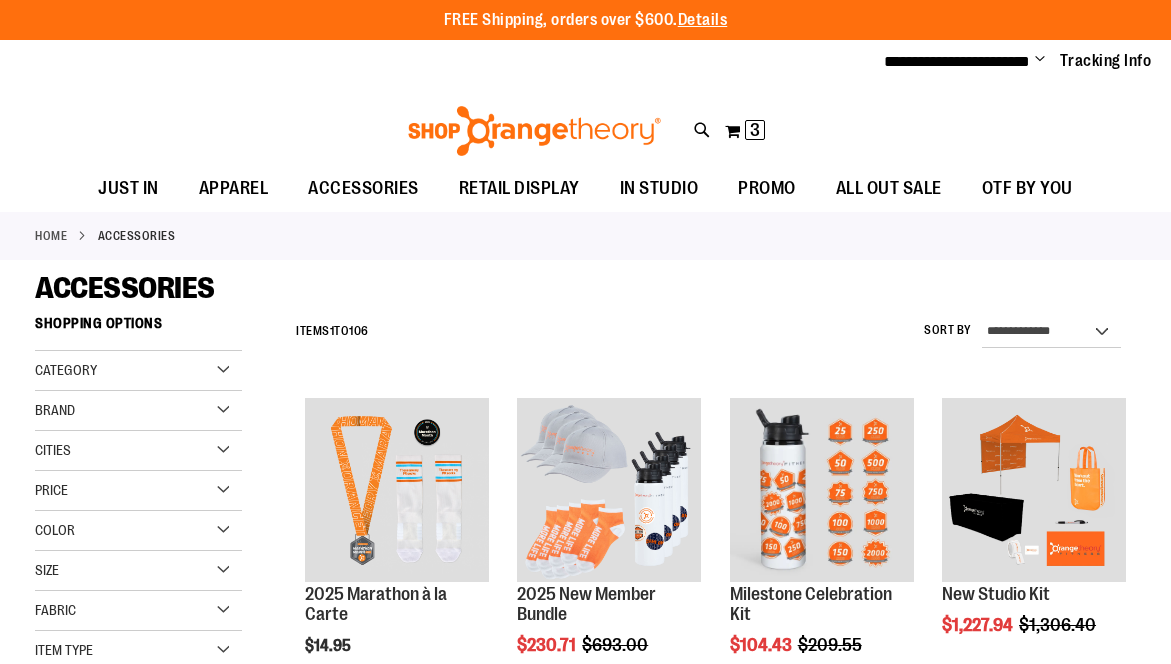 scroll, scrollTop: 0, scrollLeft: 0, axis: both 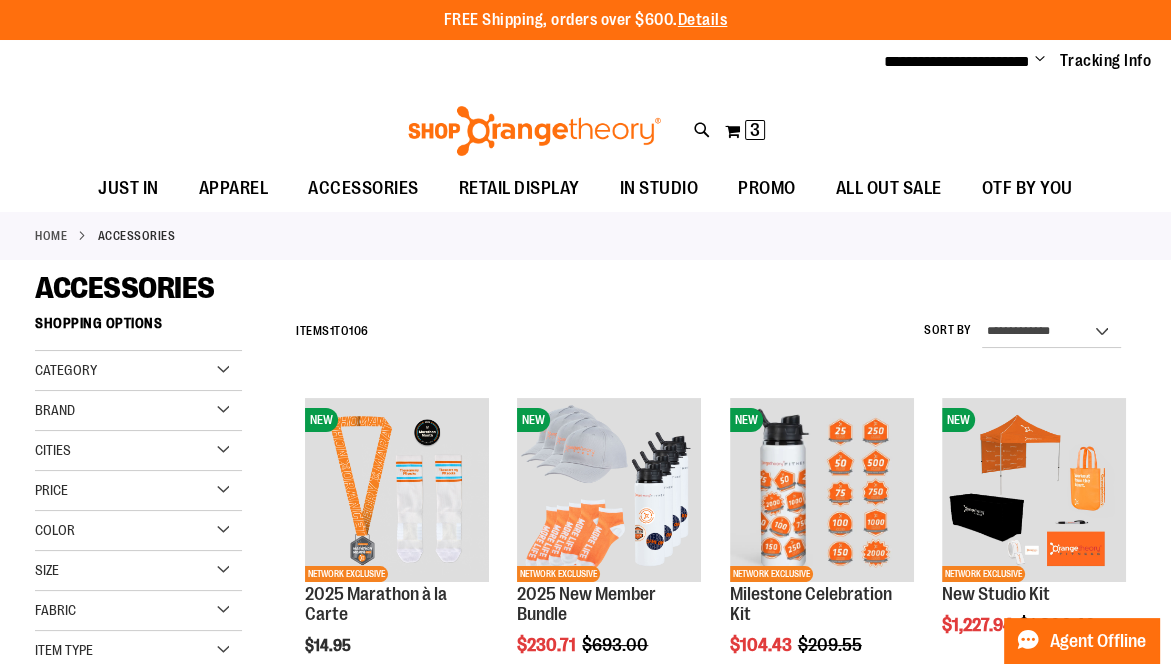 type on "**********" 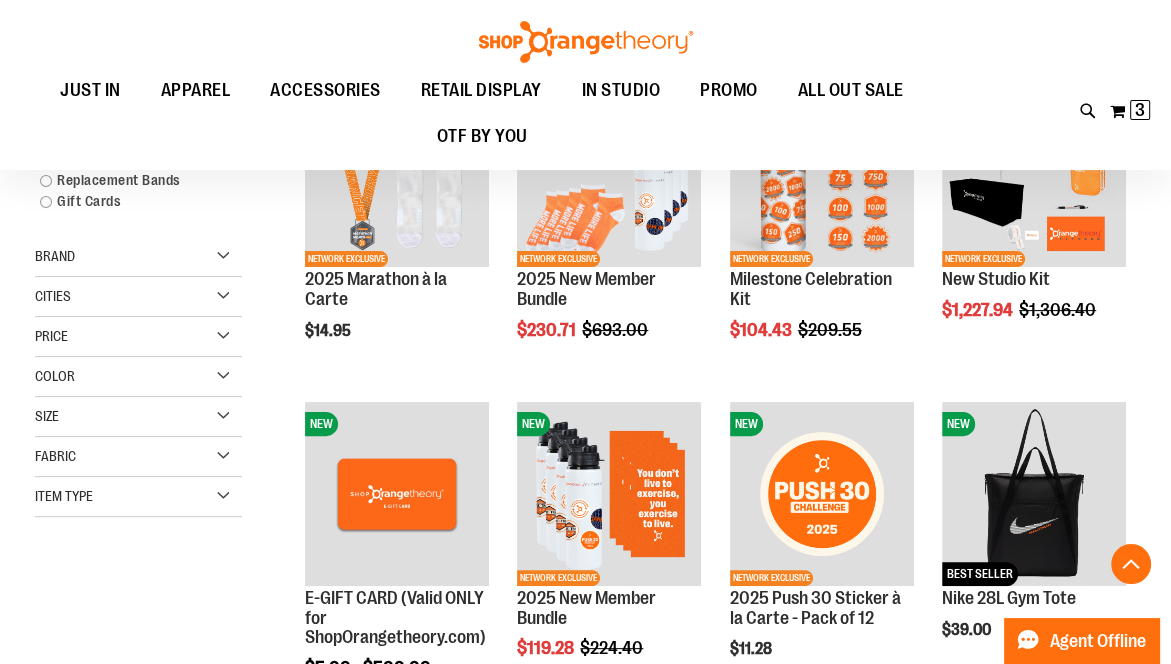 scroll, scrollTop: 314, scrollLeft: 0, axis: vertical 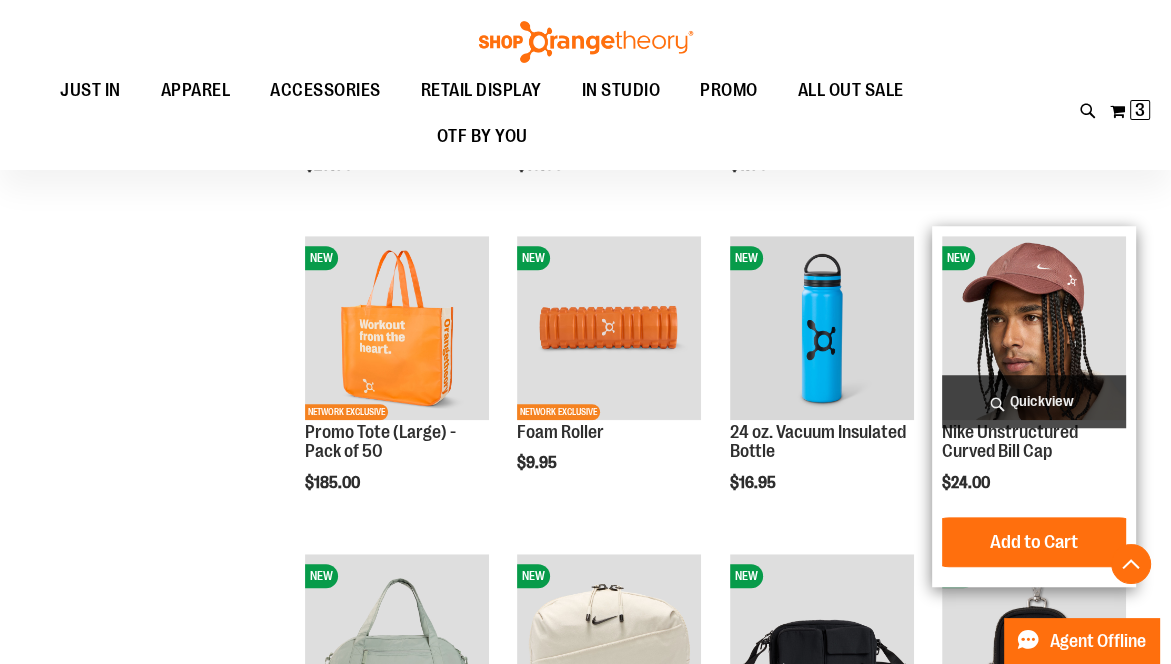 click on "$24.00" at bounding box center (1034, 482) 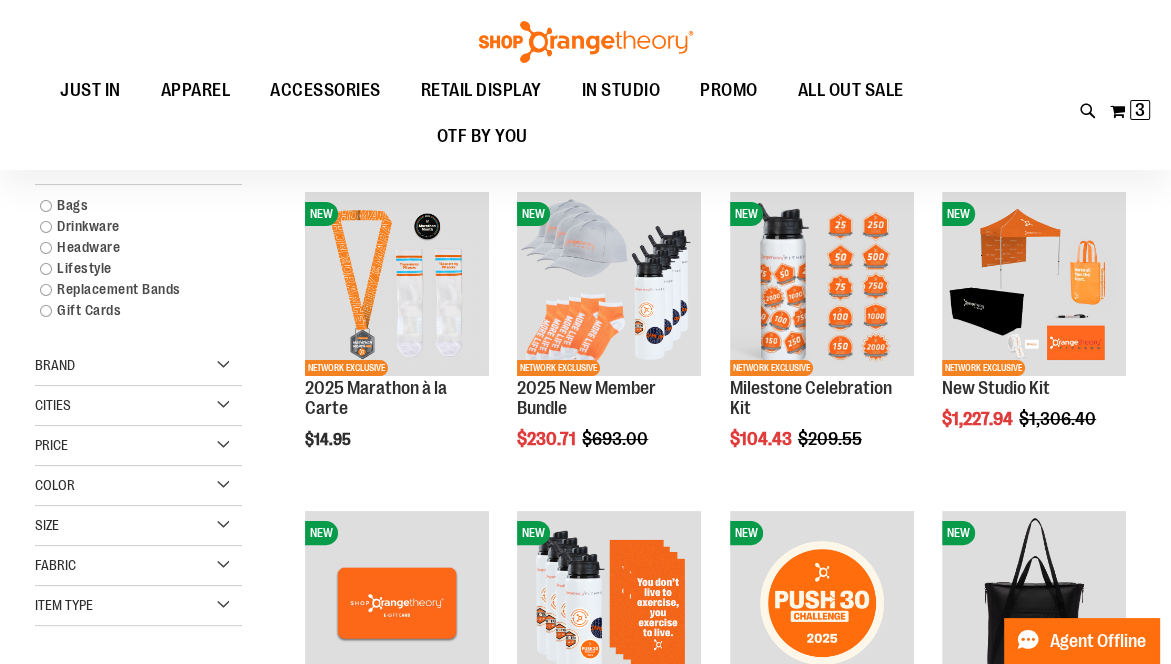 scroll, scrollTop: 0, scrollLeft: 0, axis: both 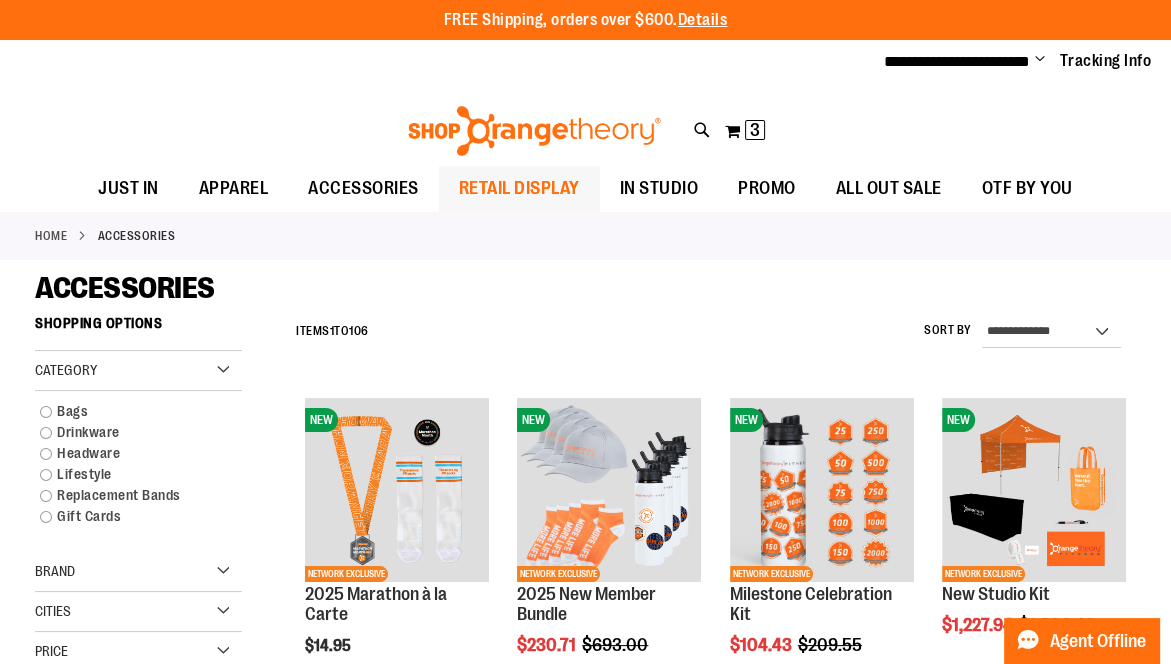 click on "RETAIL DISPLAY" at bounding box center (519, 188) 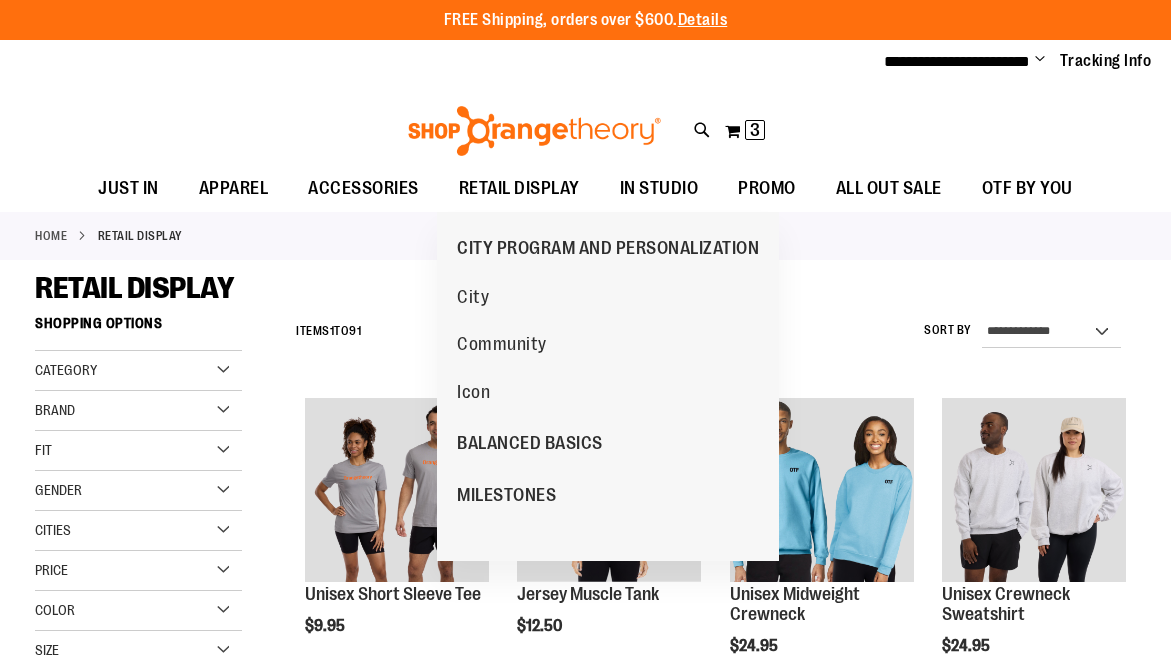 scroll, scrollTop: 0, scrollLeft: 0, axis: both 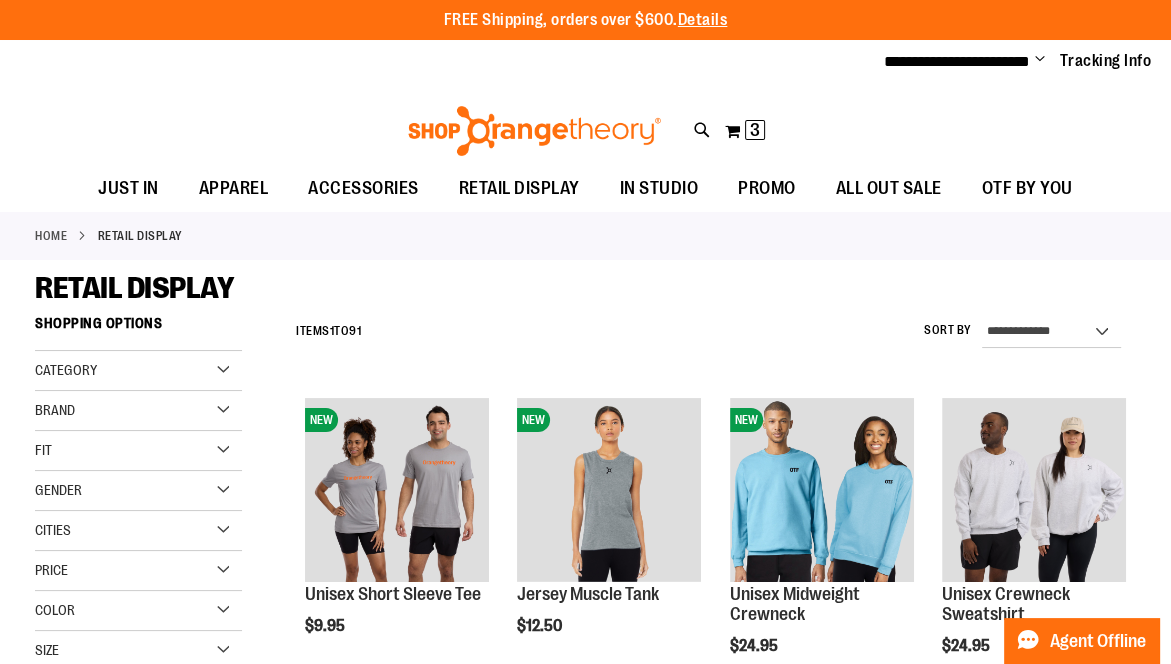 type on "**********" 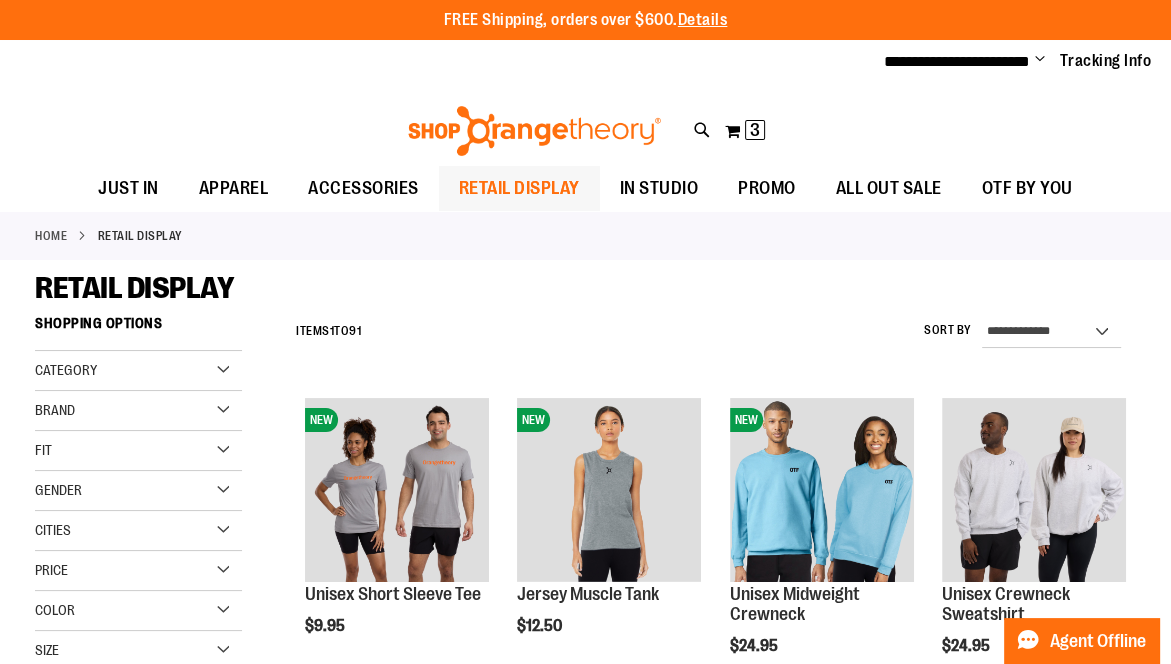 click on "RETAIL DISPLAY" at bounding box center (519, 188) 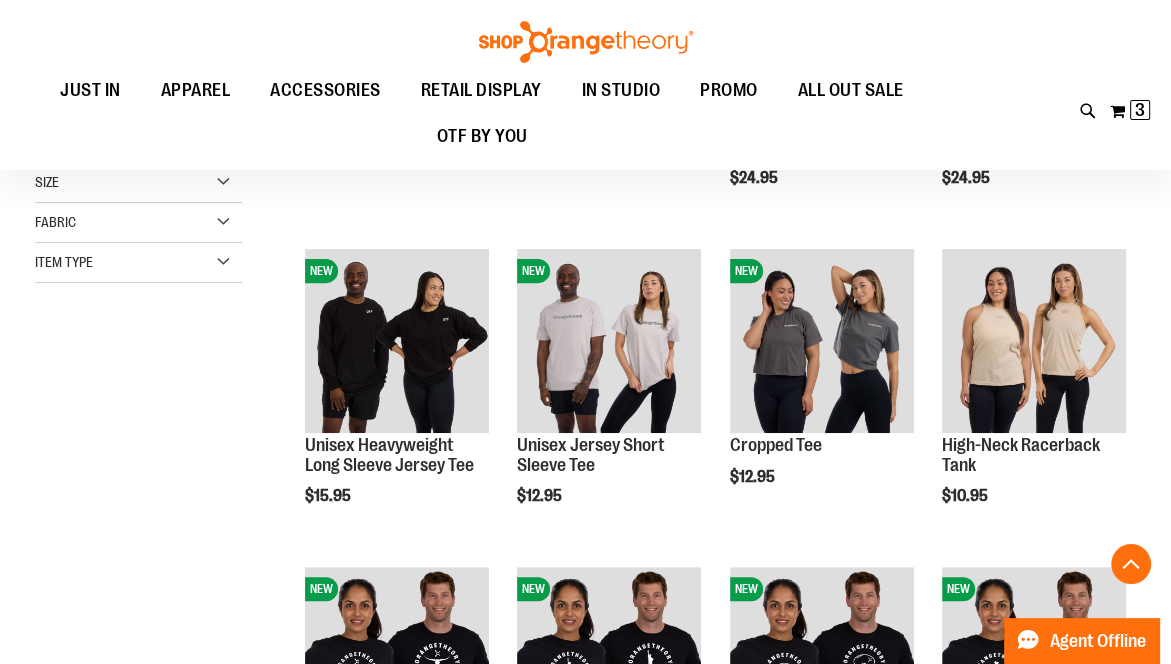 scroll, scrollTop: 468, scrollLeft: 0, axis: vertical 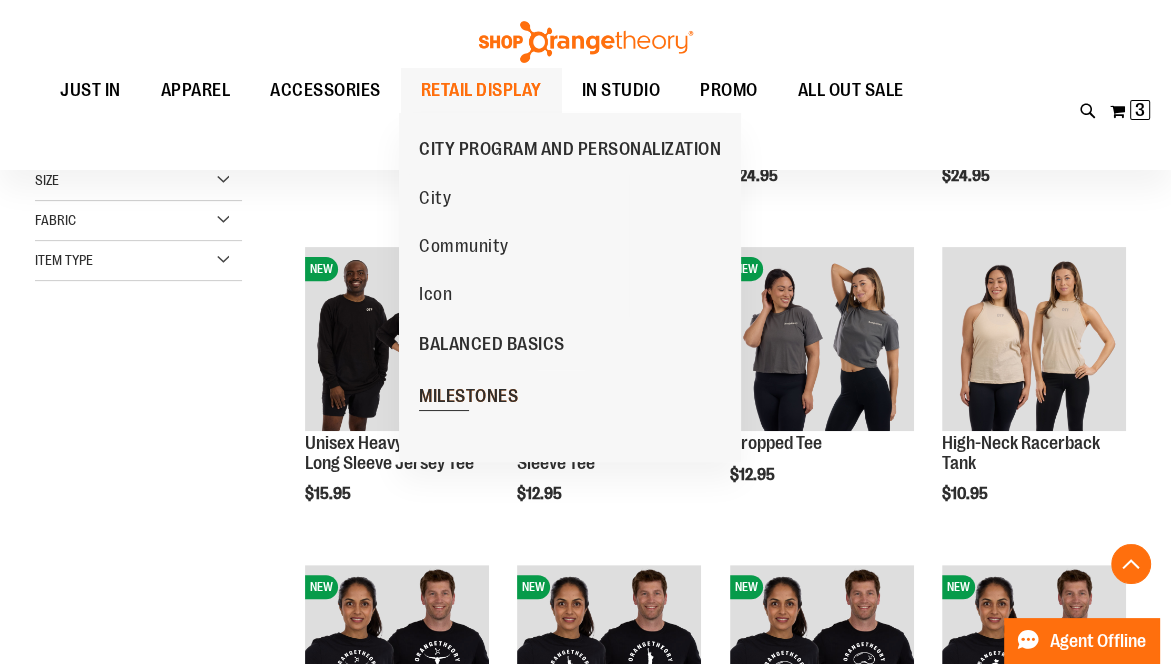 type on "**********" 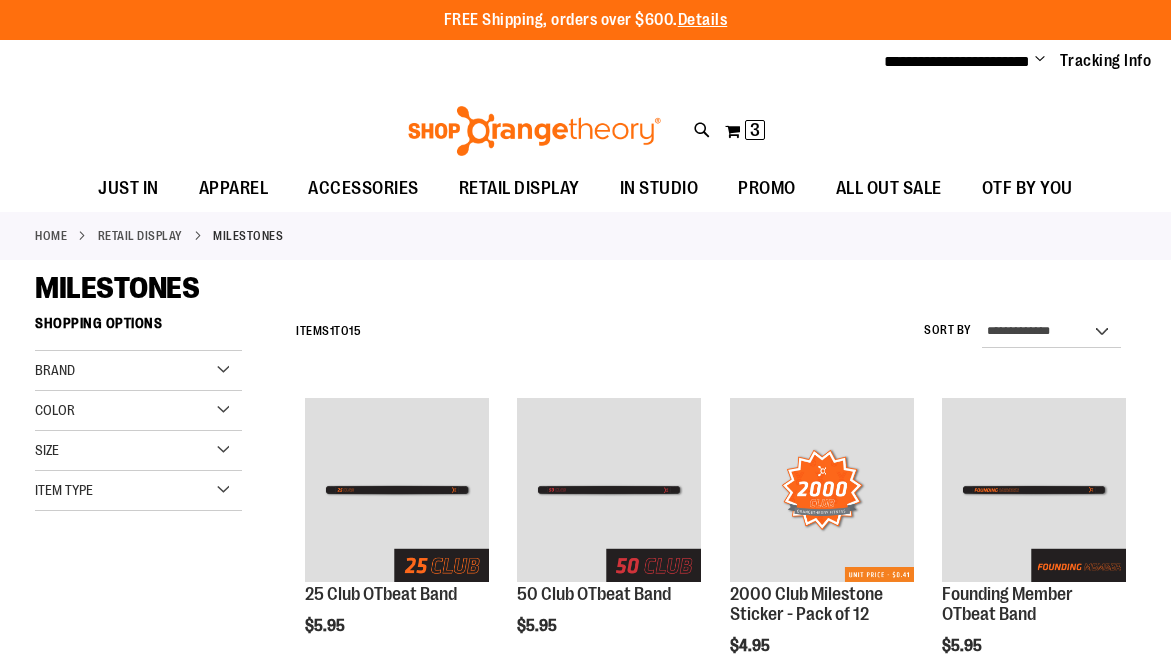 scroll, scrollTop: 0, scrollLeft: 0, axis: both 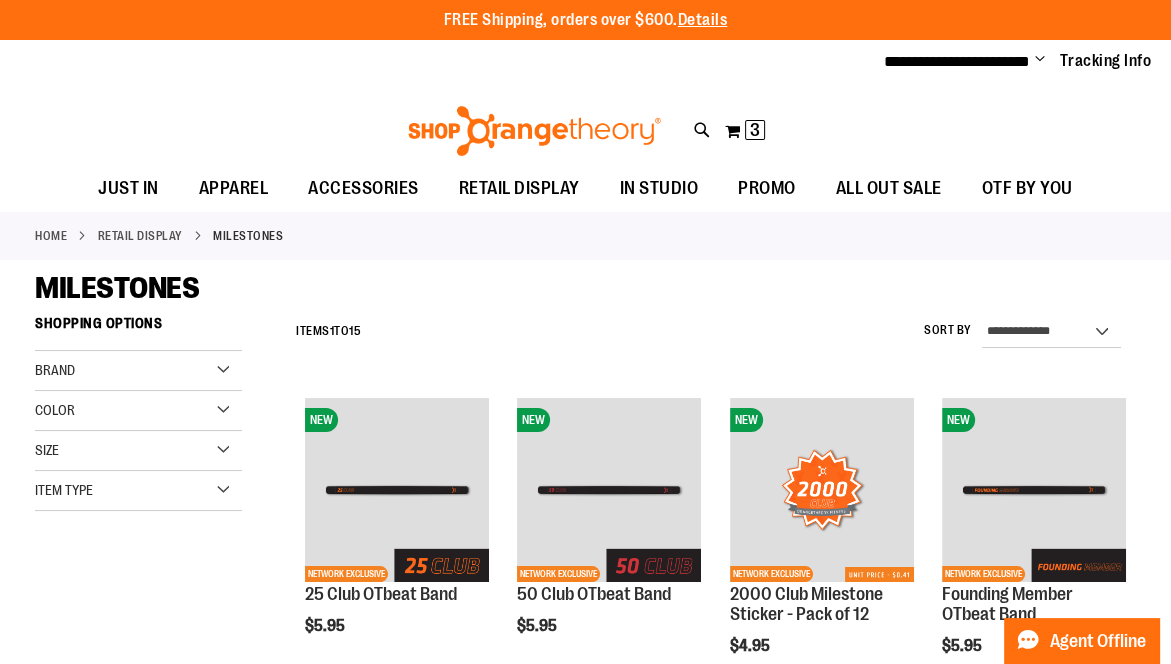 type on "**********" 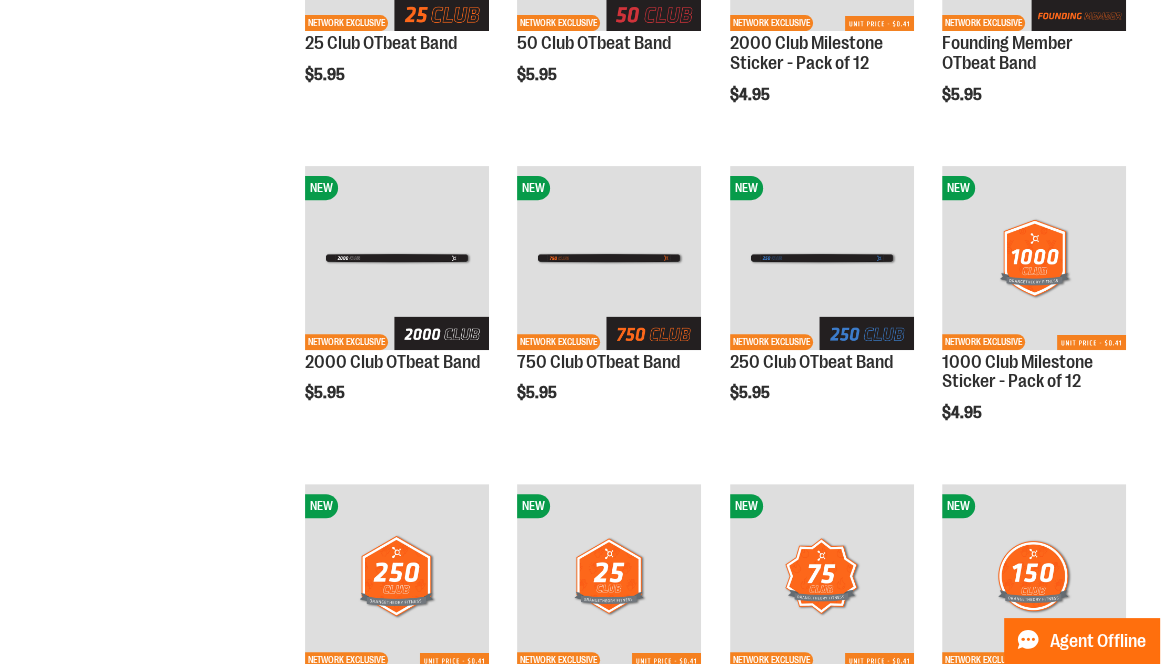 scroll, scrollTop: 580, scrollLeft: 0, axis: vertical 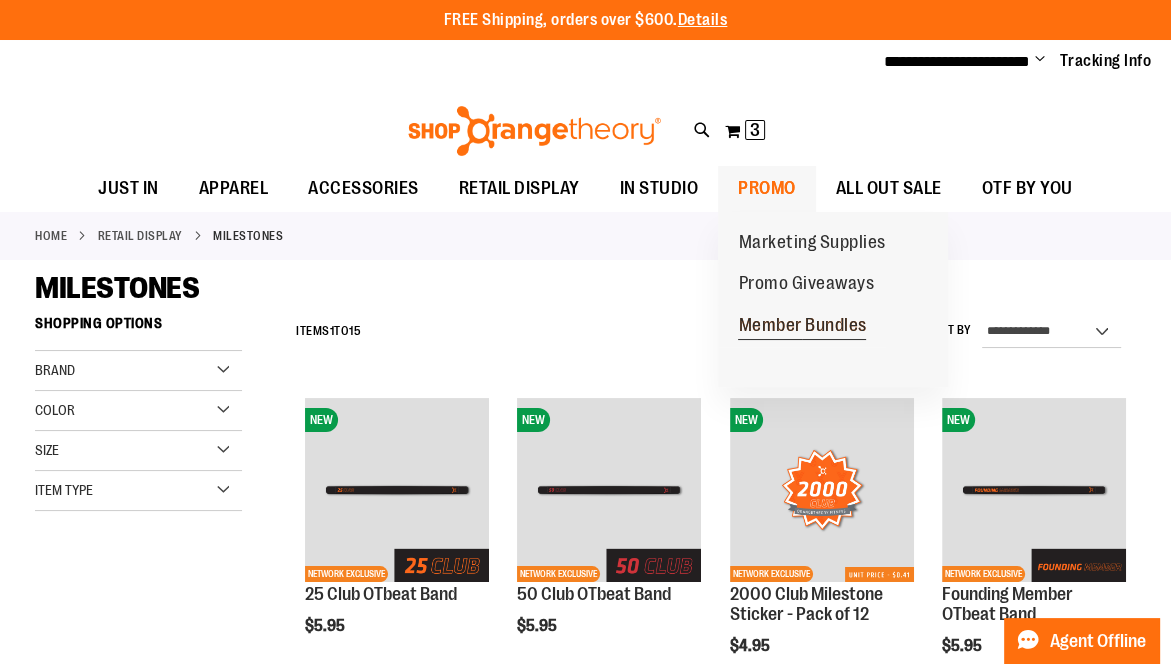 click on "Member Bundles" at bounding box center (802, 327) 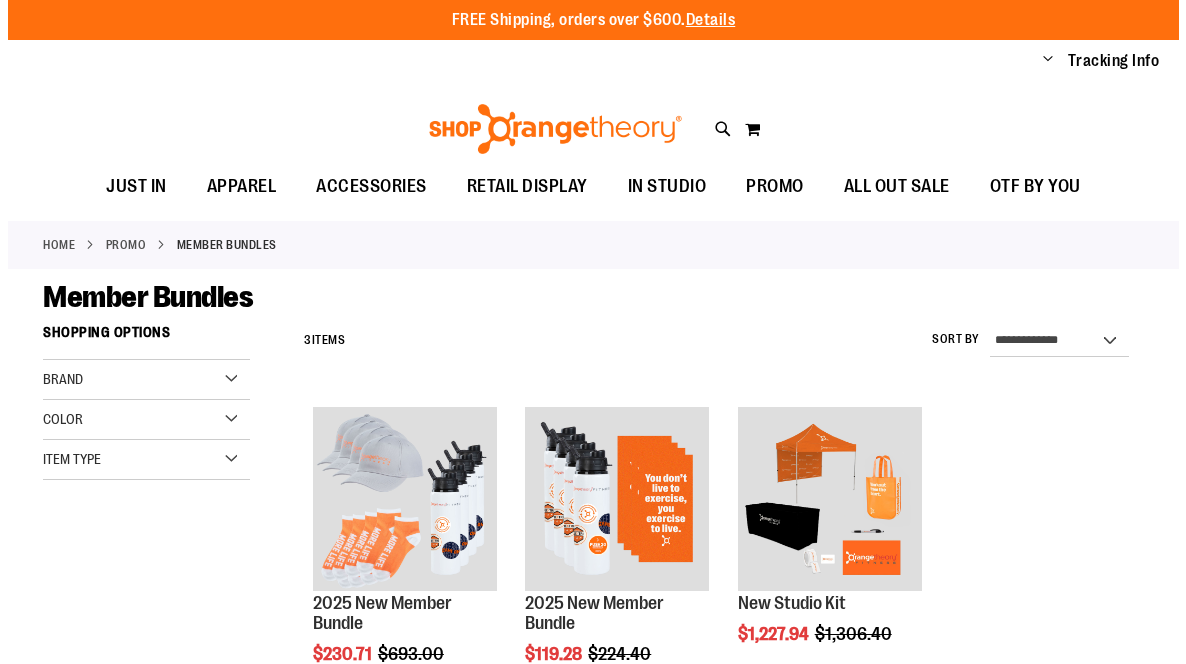 scroll, scrollTop: 0, scrollLeft: 0, axis: both 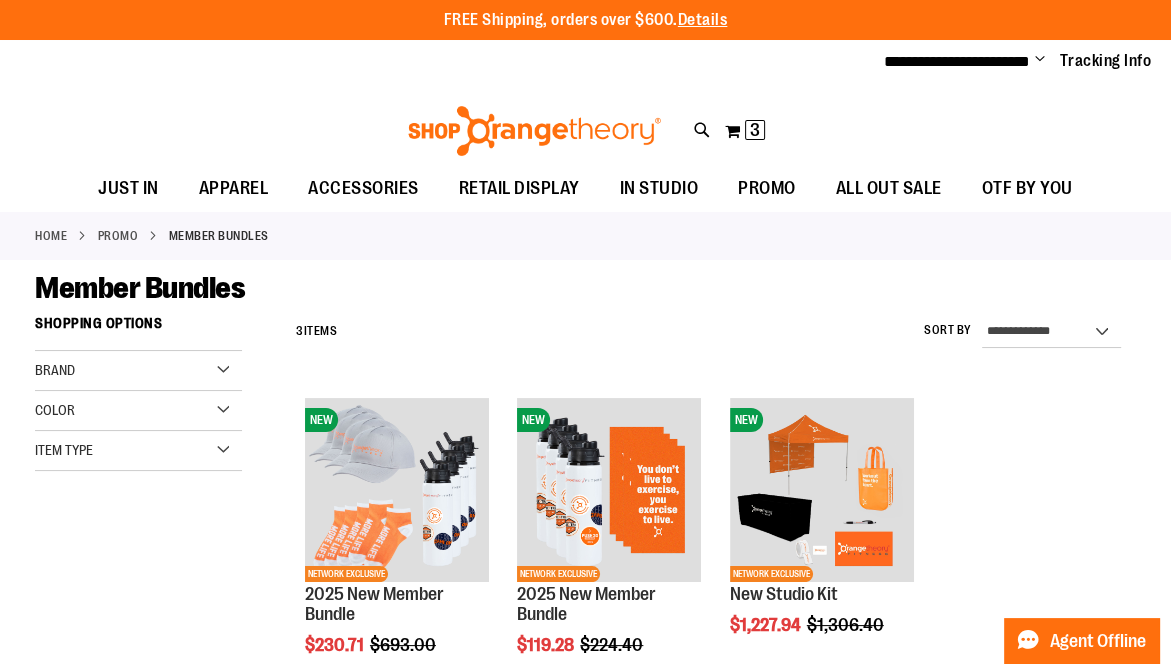 type on "**********" 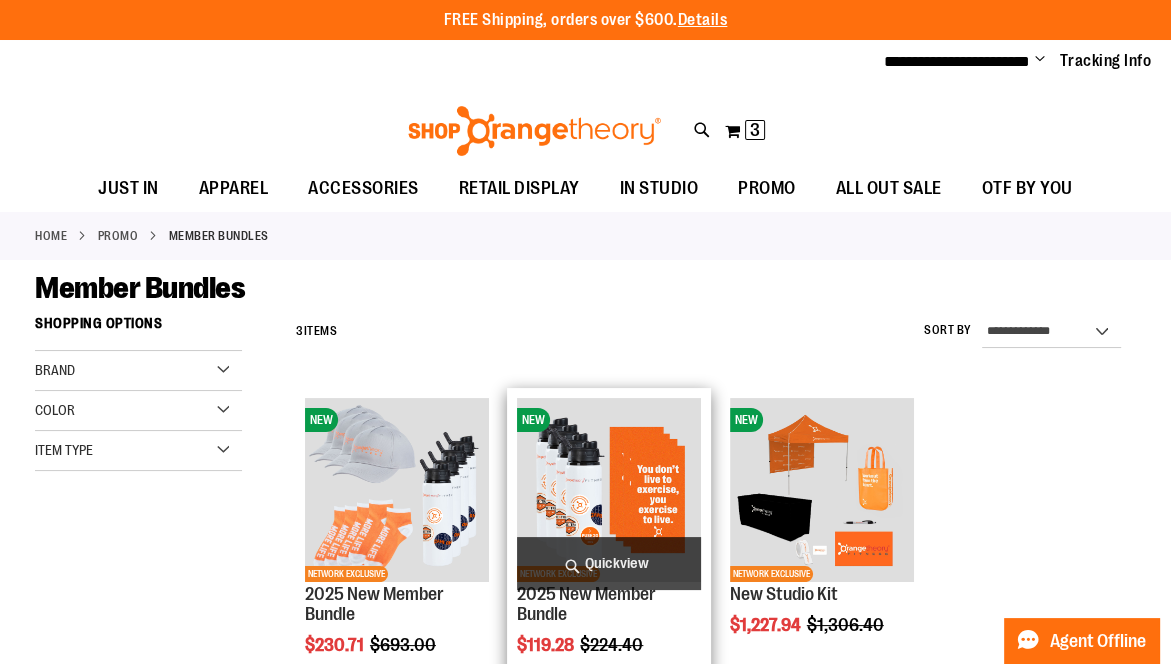 click on "Quickview" at bounding box center [609, 563] 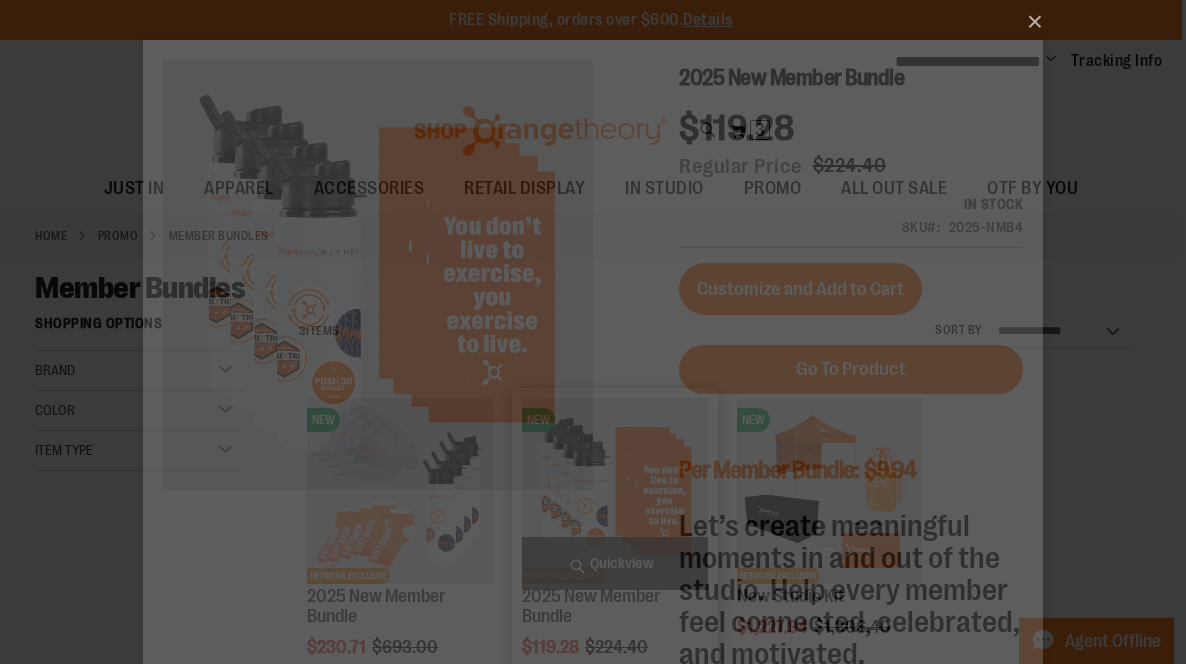 scroll, scrollTop: 0, scrollLeft: 0, axis: both 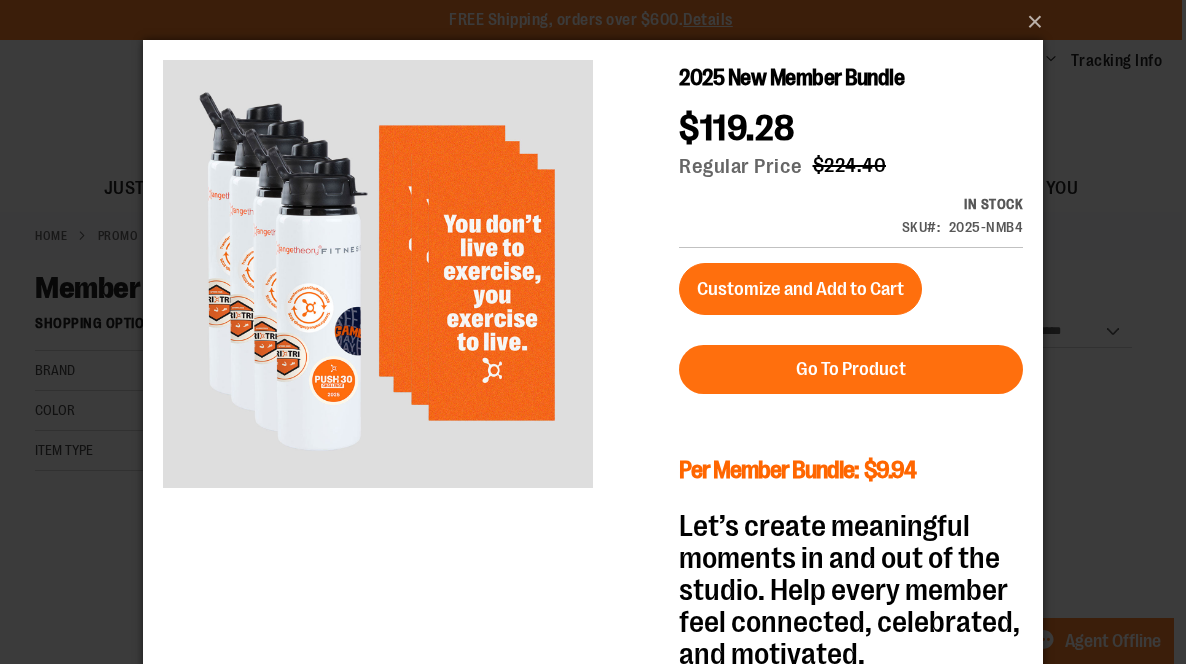 click on "Per Member Bundle:  $9.94" at bounding box center [851, 469] 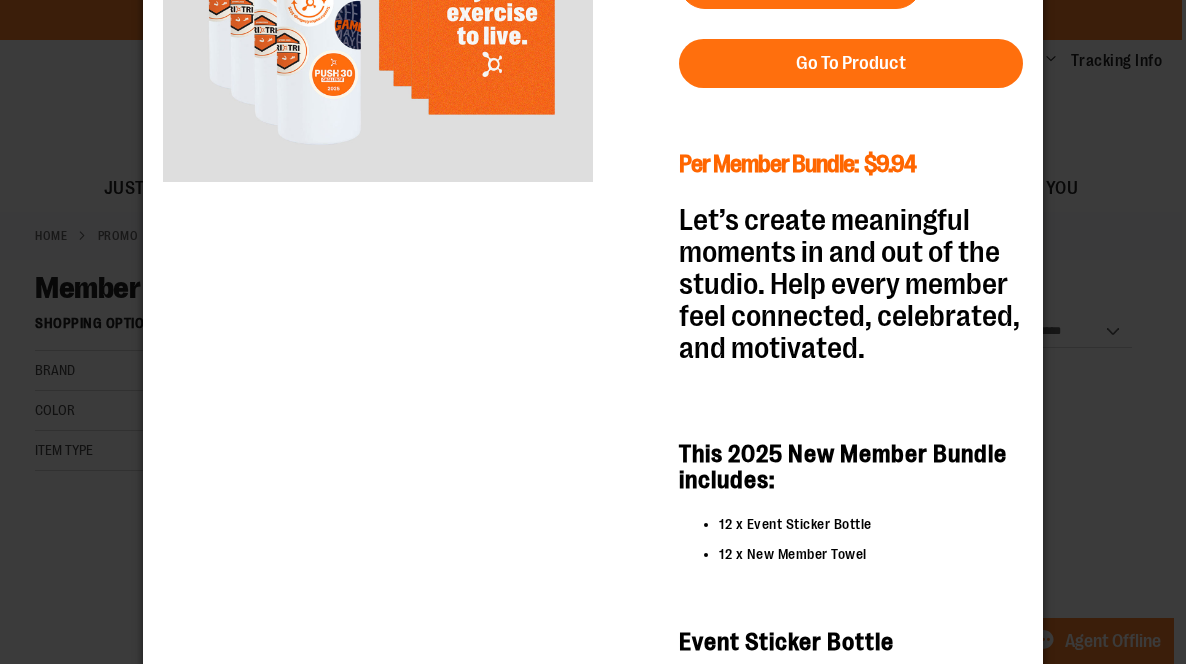 scroll, scrollTop: 306, scrollLeft: 0, axis: vertical 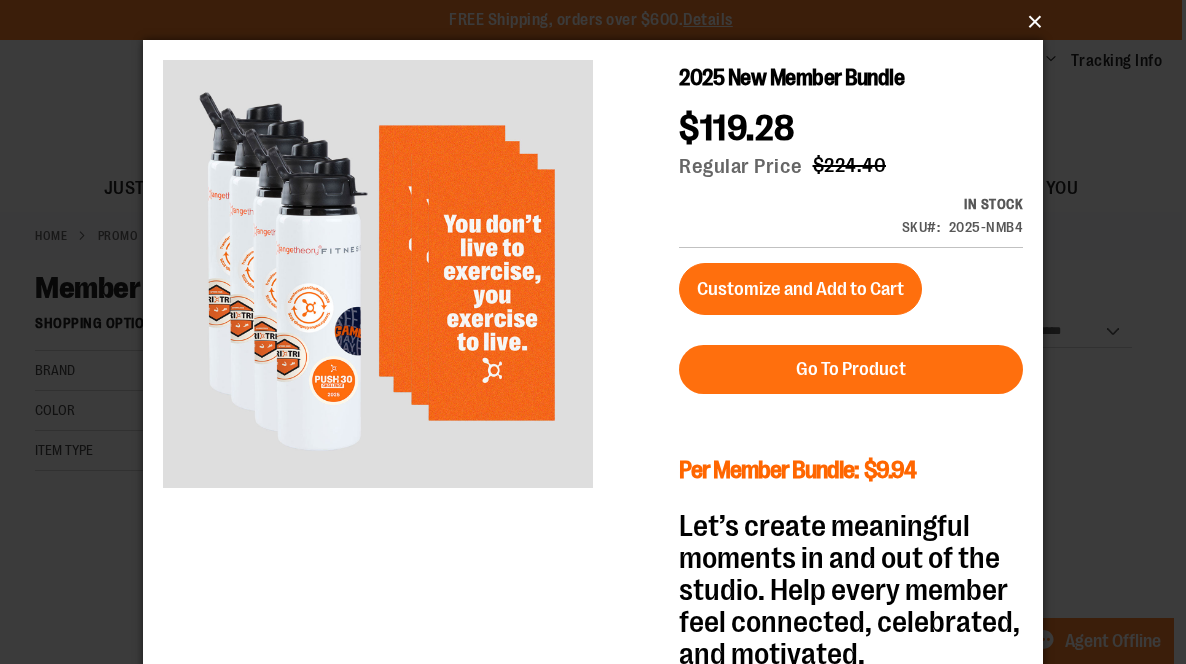 click on "×" at bounding box center (599, 22) 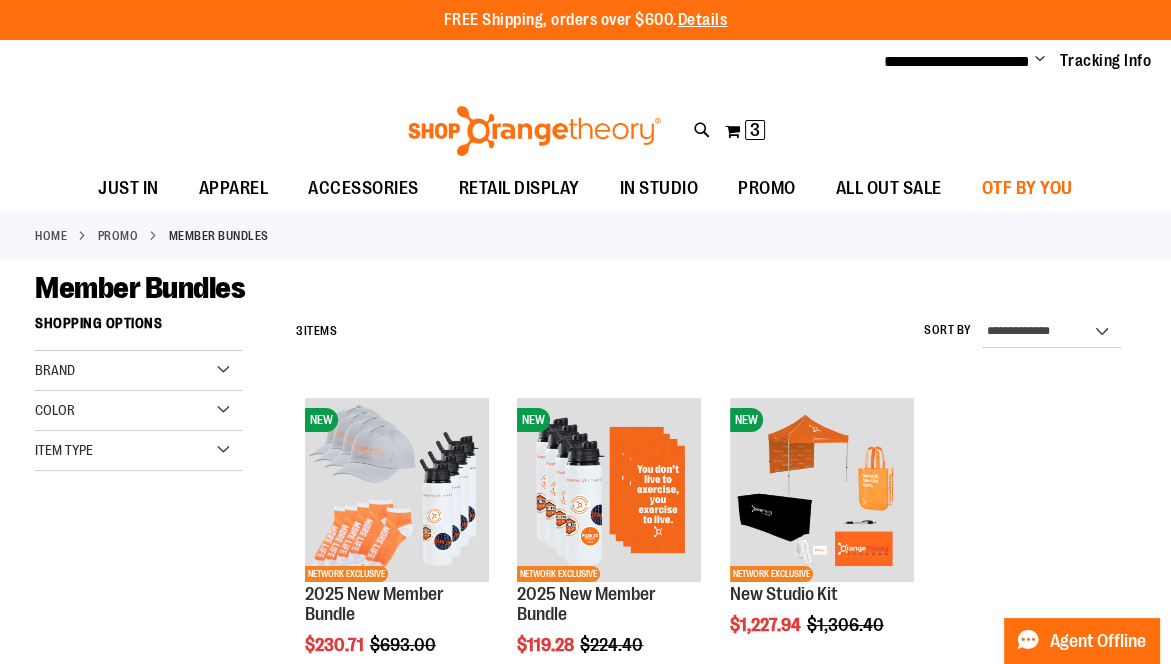 click on "OTF BY YOU" at bounding box center [1027, 188] 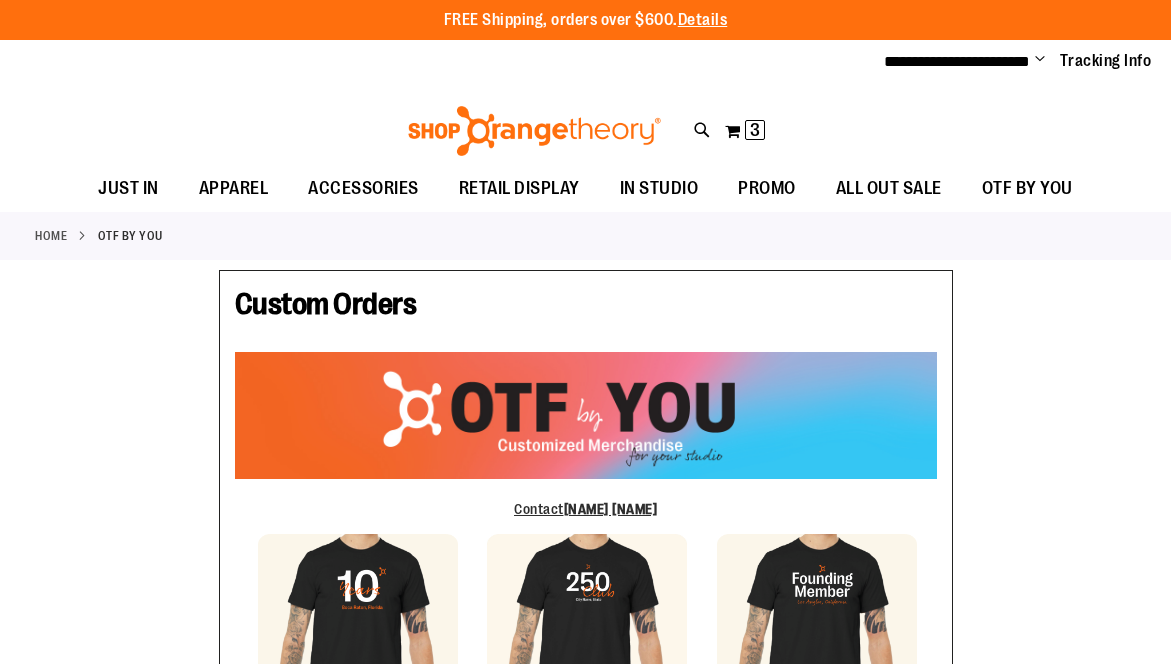 scroll, scrollTop: 0, scrollLeft: 0, axis: both 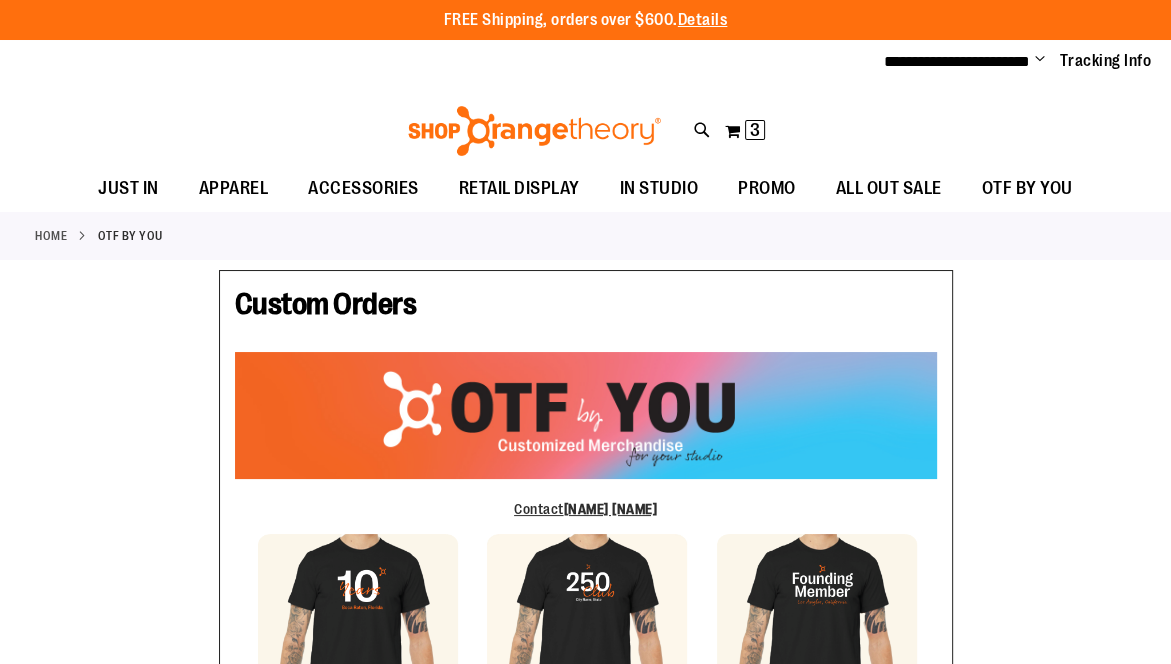 type on "******" 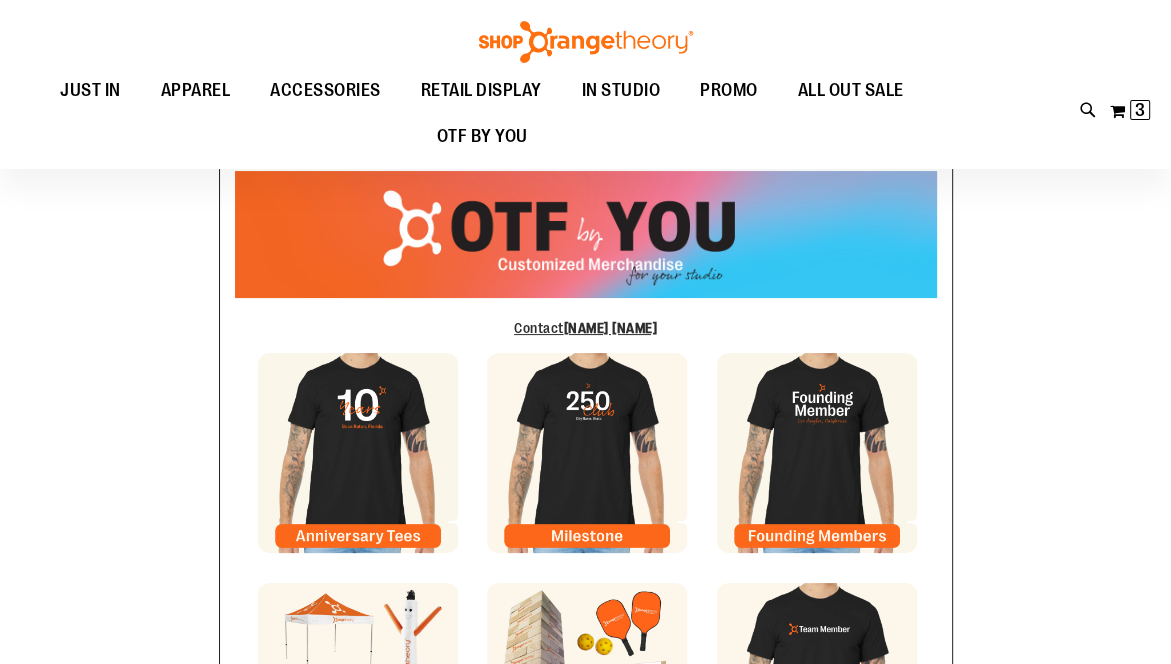 scroll, scrollTop: 239, scrollLeft: 0, axis: vertical 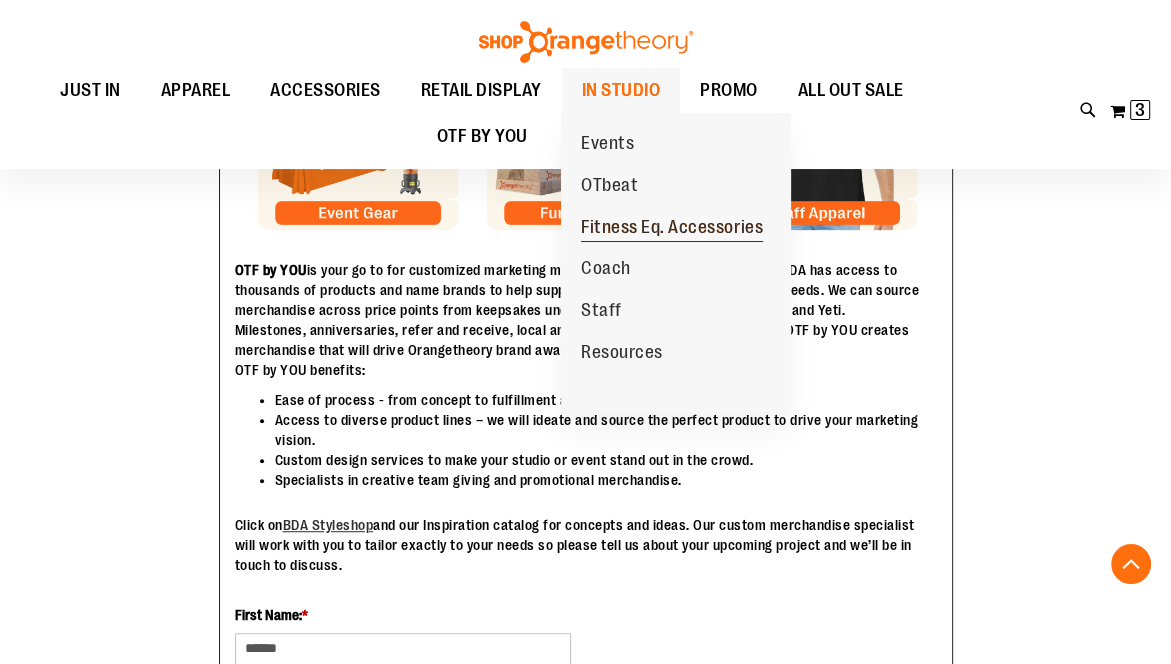 click on "Fitness Eq. Accessories" at bounding box center [672, 229] 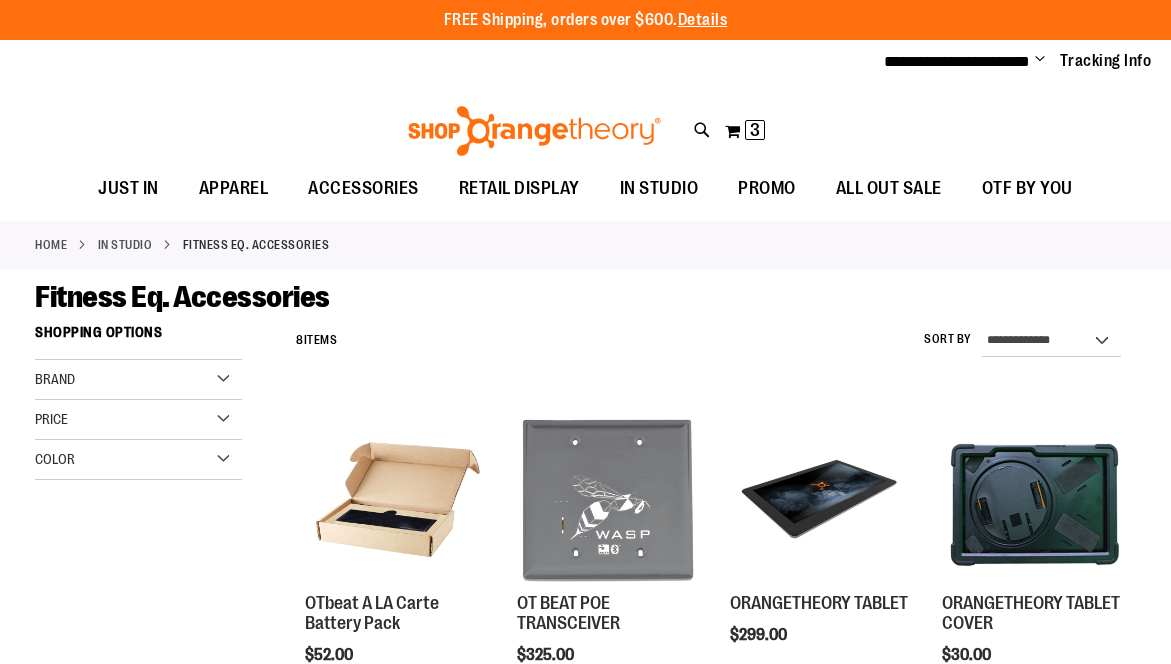 scroll, scrollTop: 0, scrollLeft: 0, axis: both 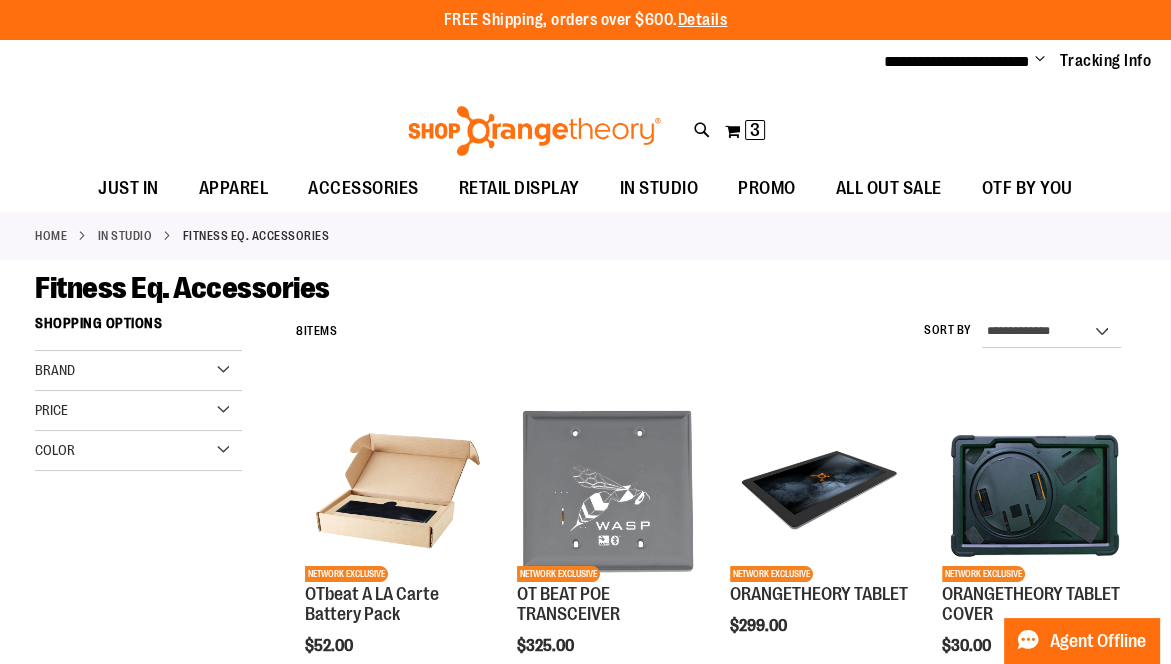 type on "**********" 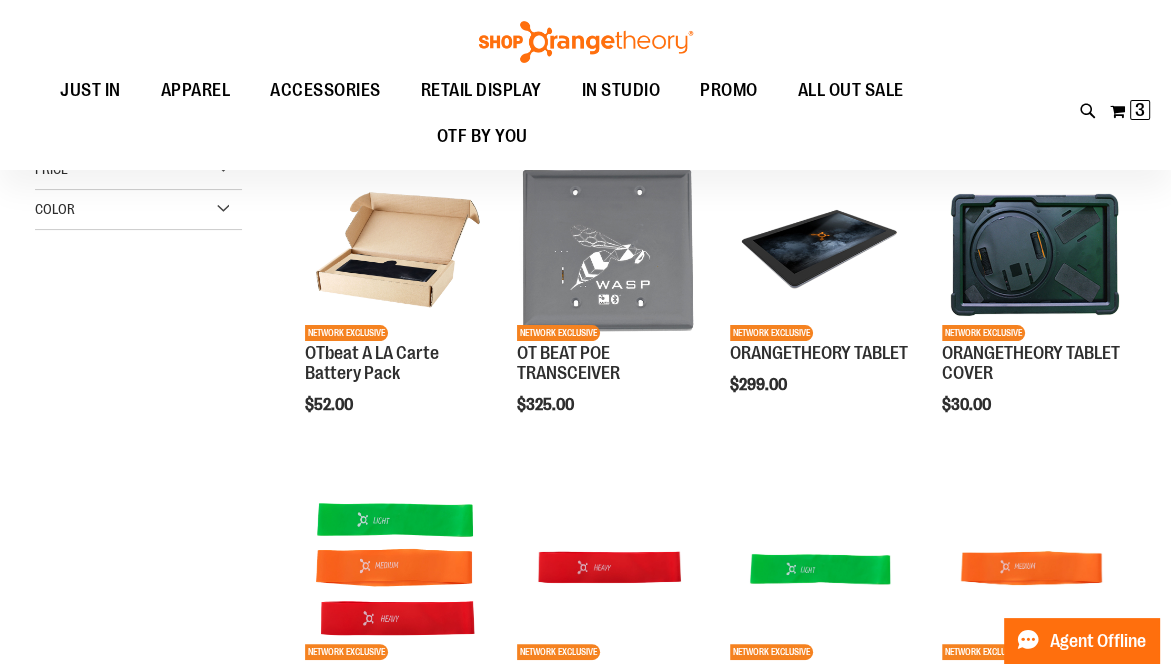 scroll, scrollTop: 252, scrollLeft: 0, axis: vertical 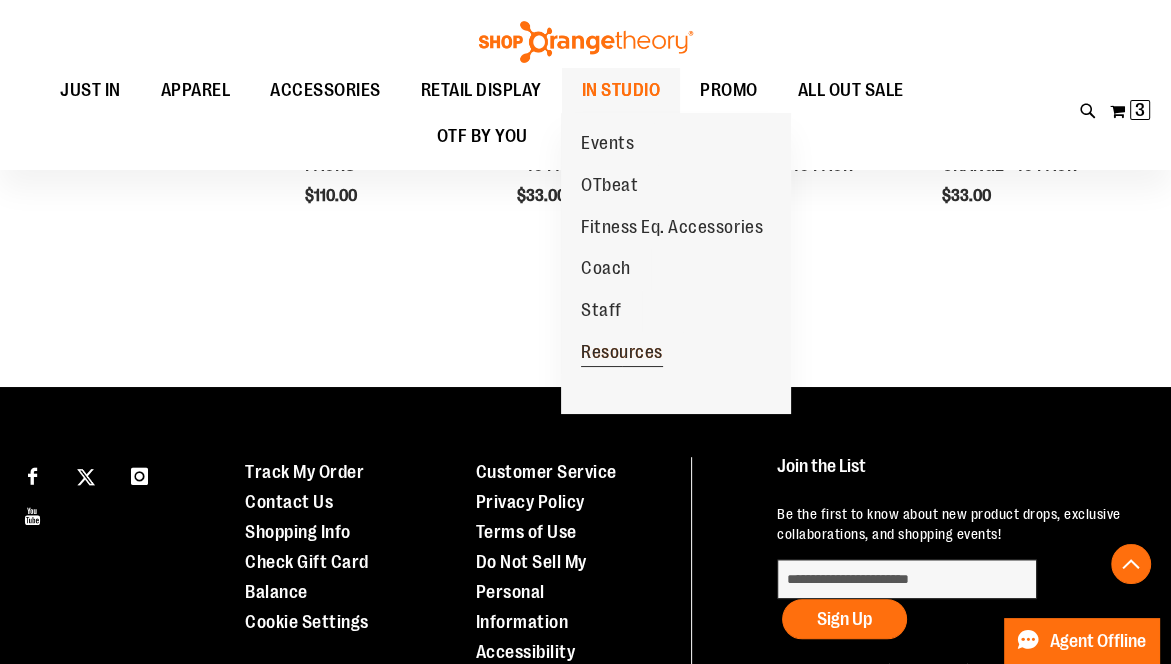 click on "Resources" at bounding box center [622, 354] 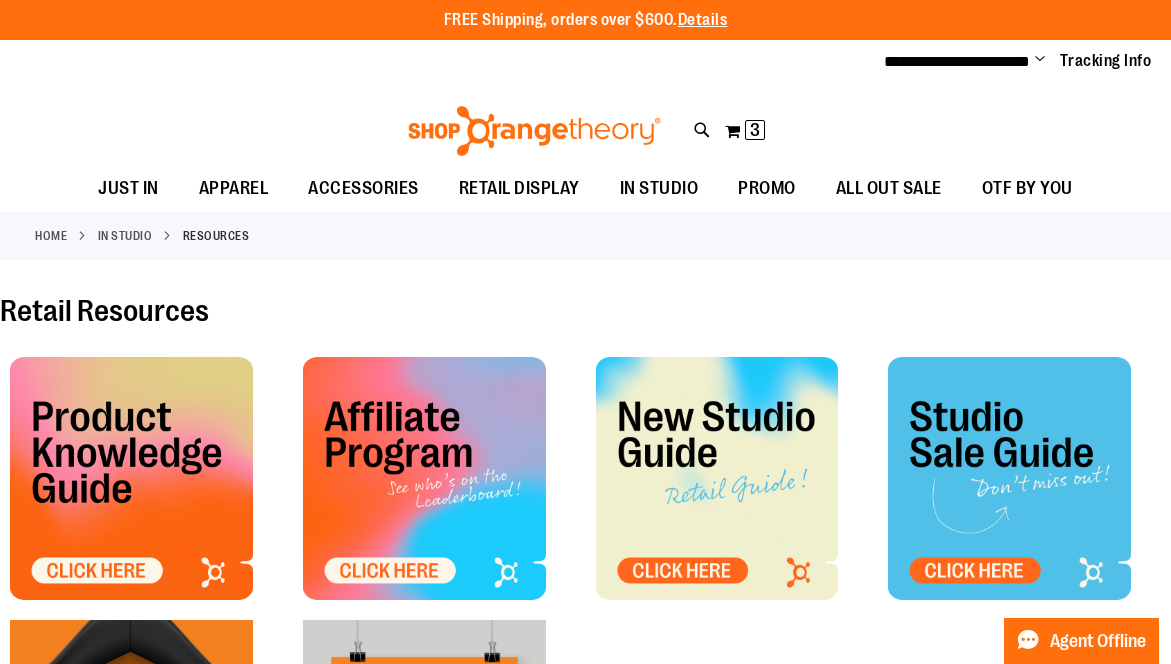 scroll, scrollTop: 0, scrollLeft: 0, axis: both 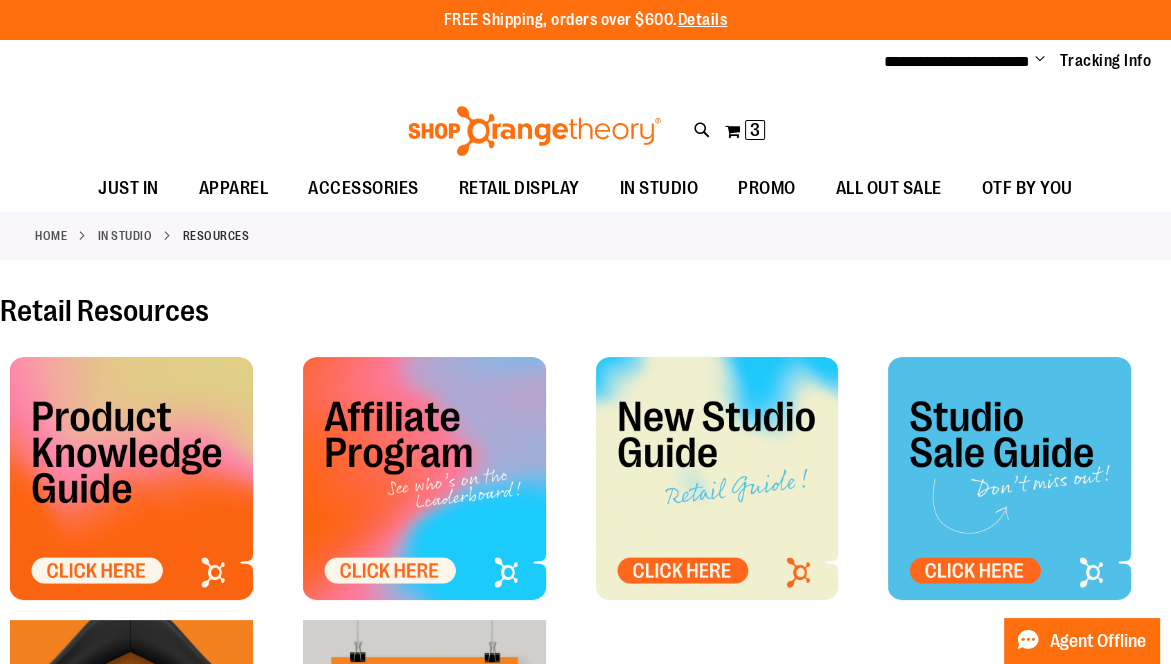 type on "**********" 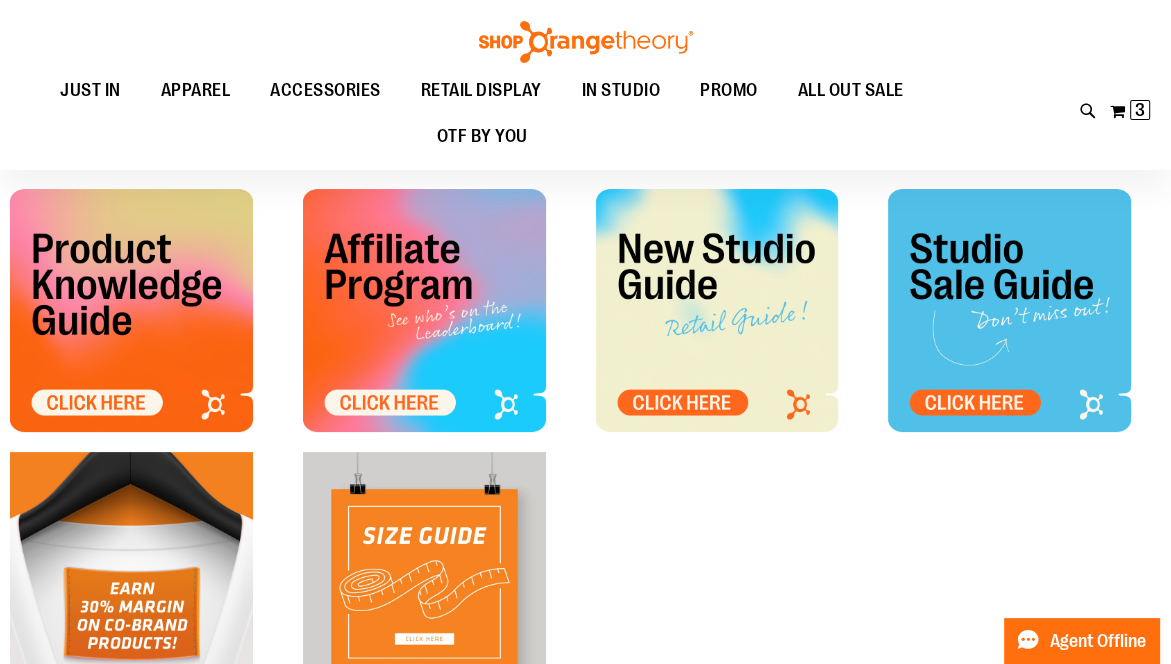 scroll, scrollTop: 286, scrollLeft: 0, axis: vertical 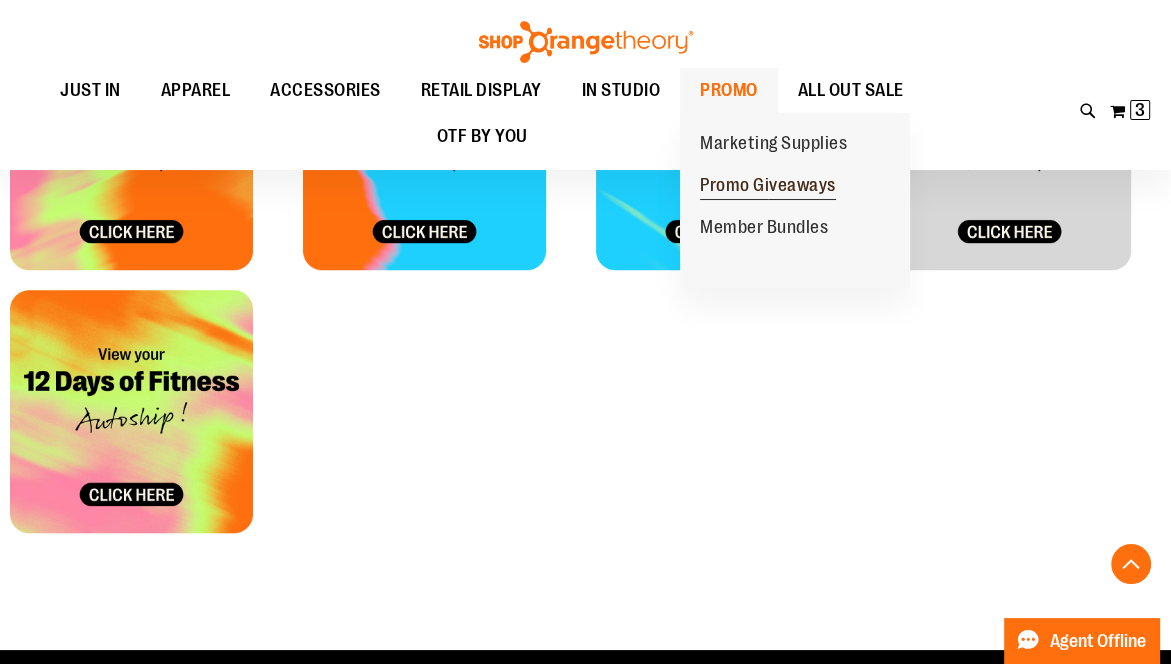 click on "Promo Giveaways" at bounding box center [768, 187] 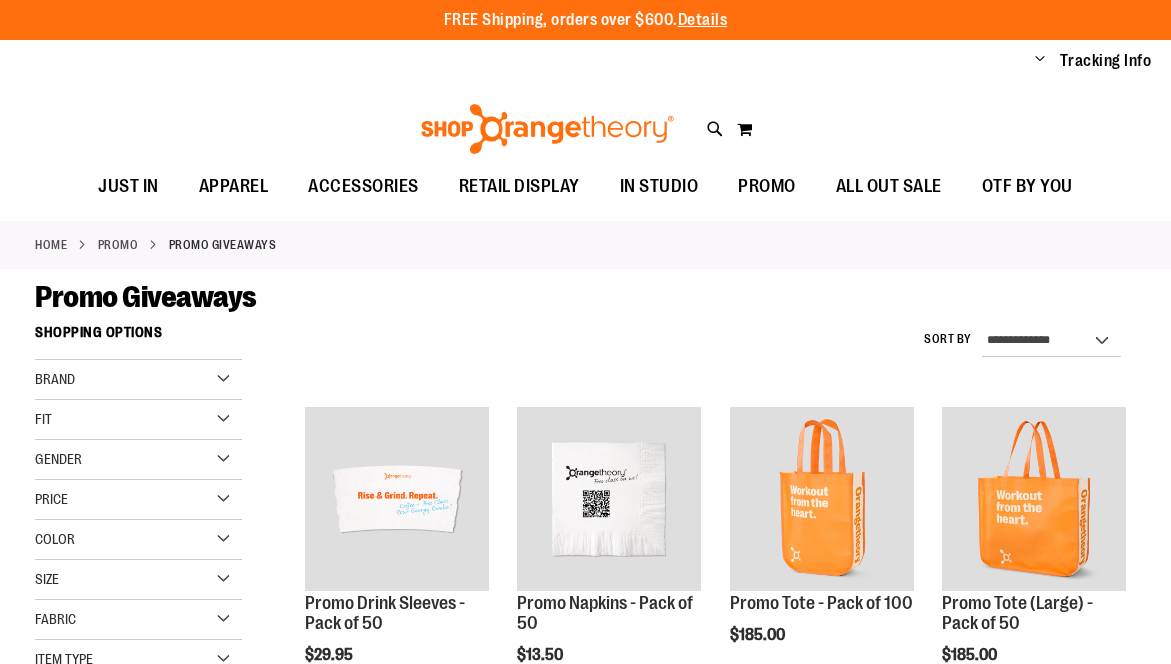 scroll, scrollTop: 0, scrollLeft: 0, axis: both 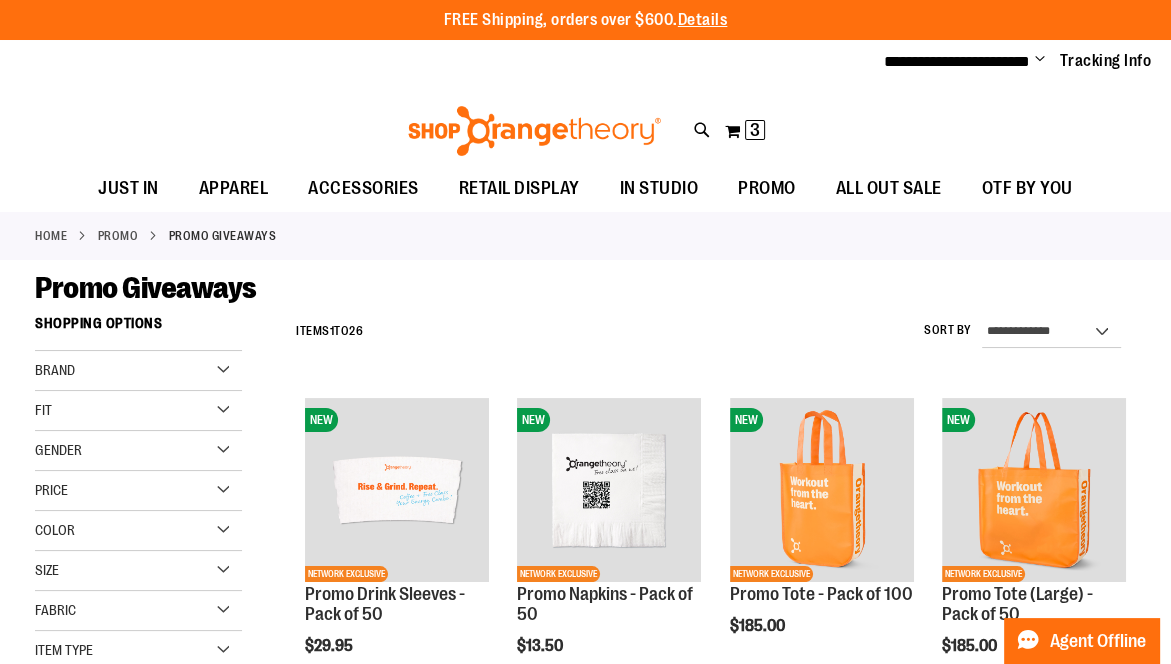 type on "**********" 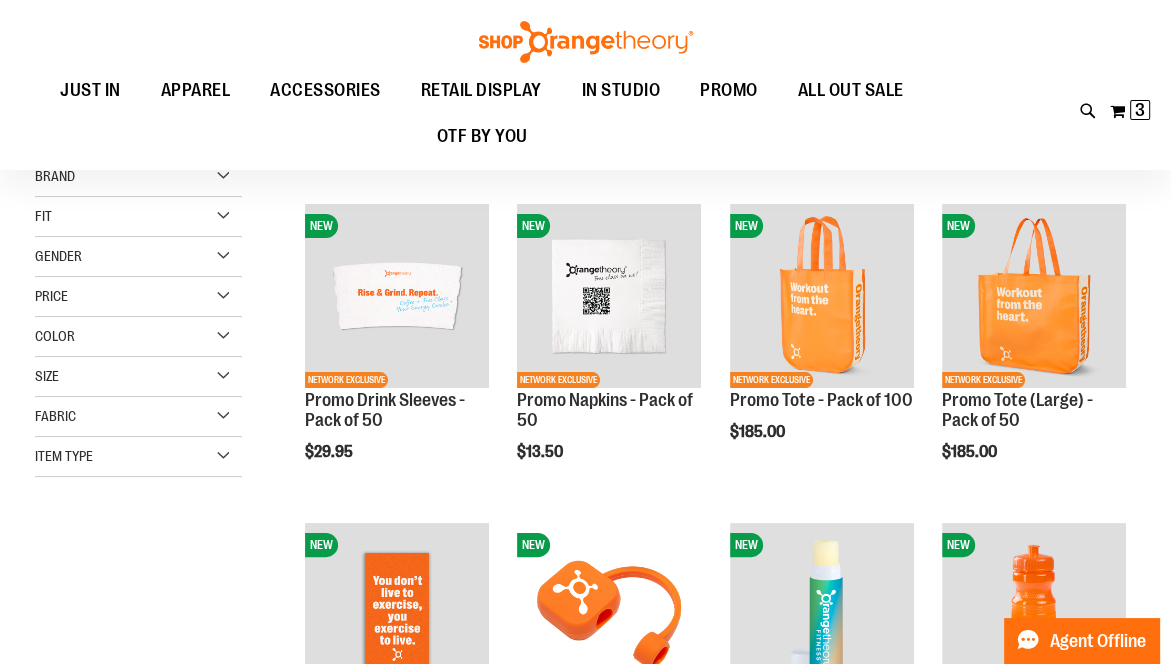 scroll, scrollTop: 232, scrollLeft: 0, axis: vertical 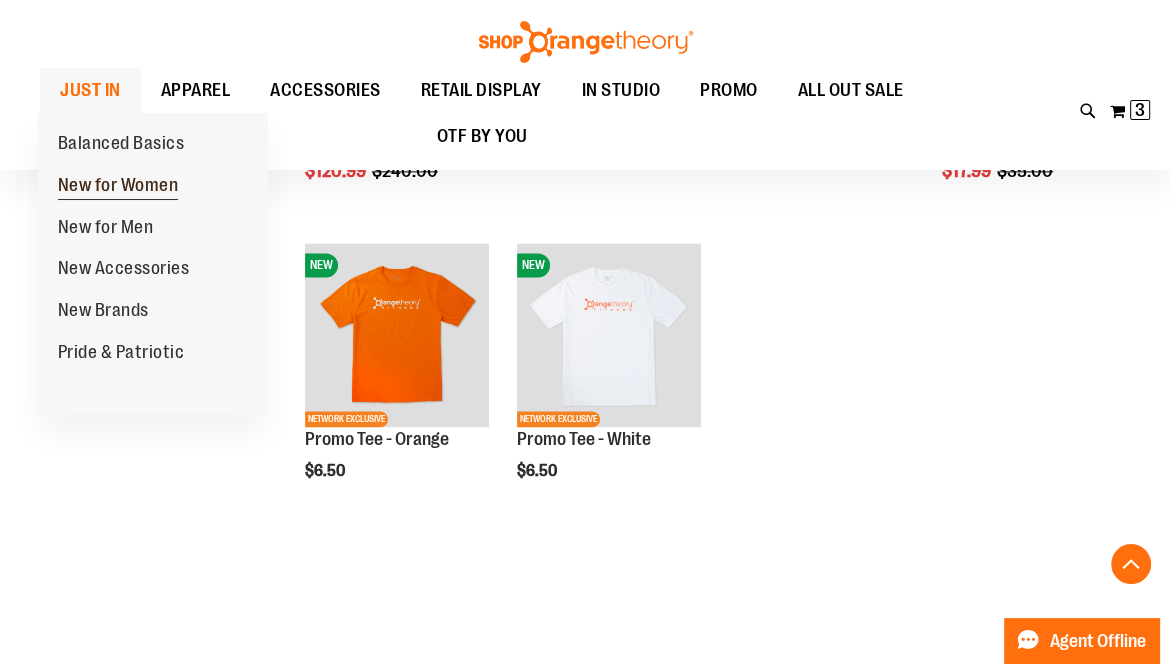 click on "New for Women" at bounding box center [118, 187] 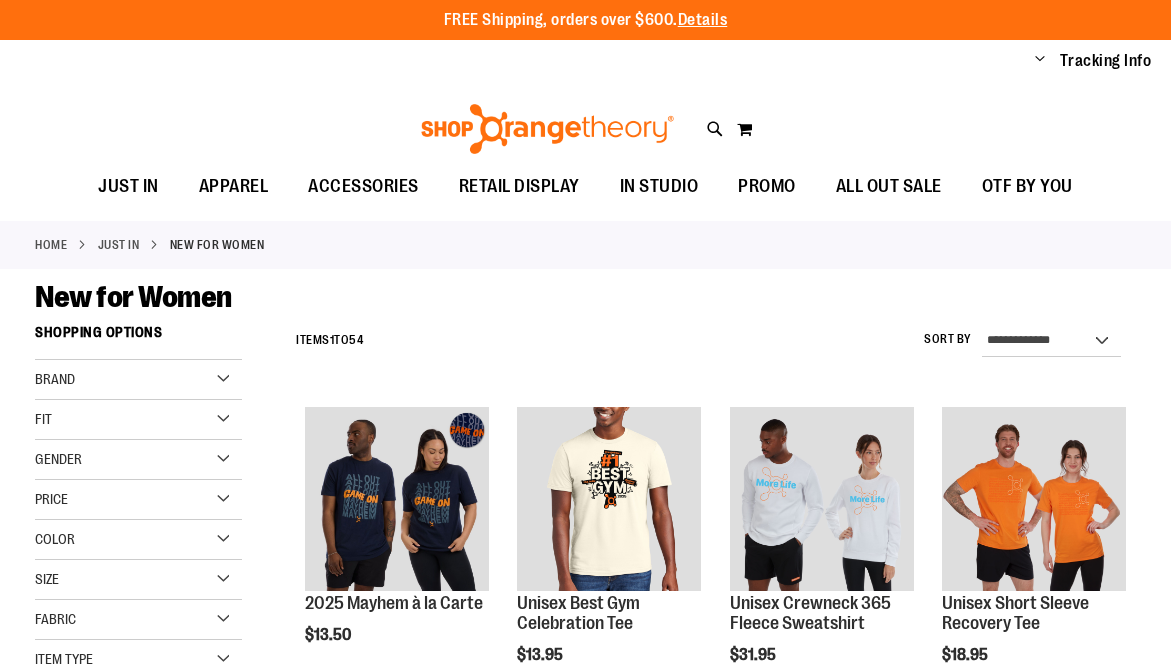 scroll, scrollTop: 0, scrollLeft: 0, axis: both 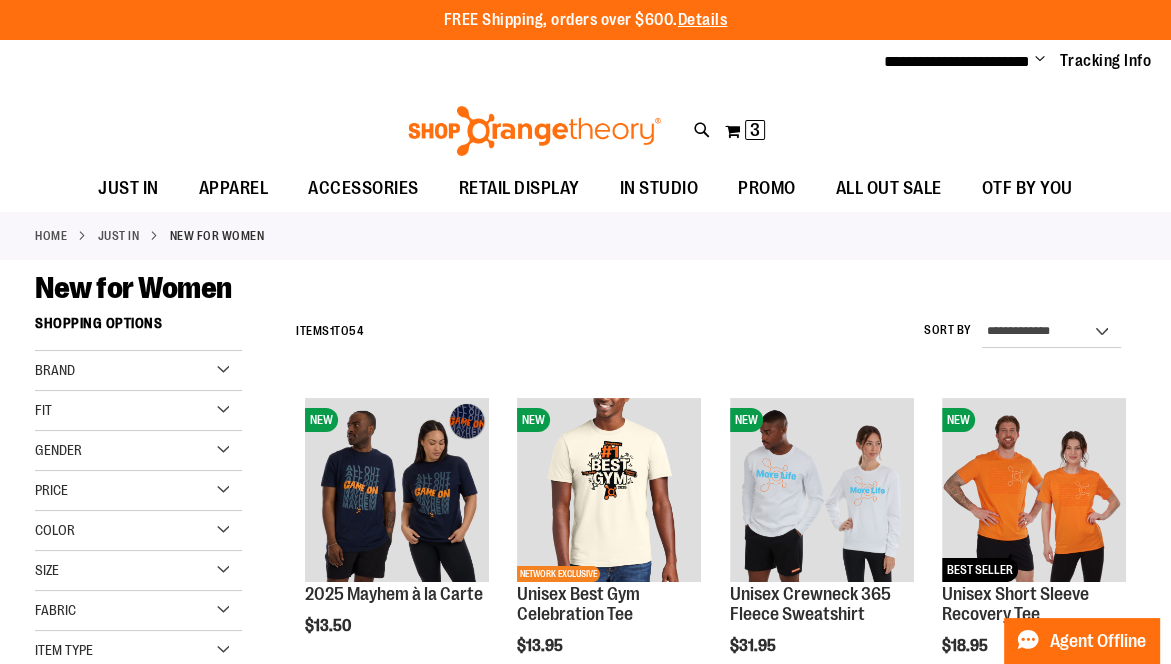 type on "**********" 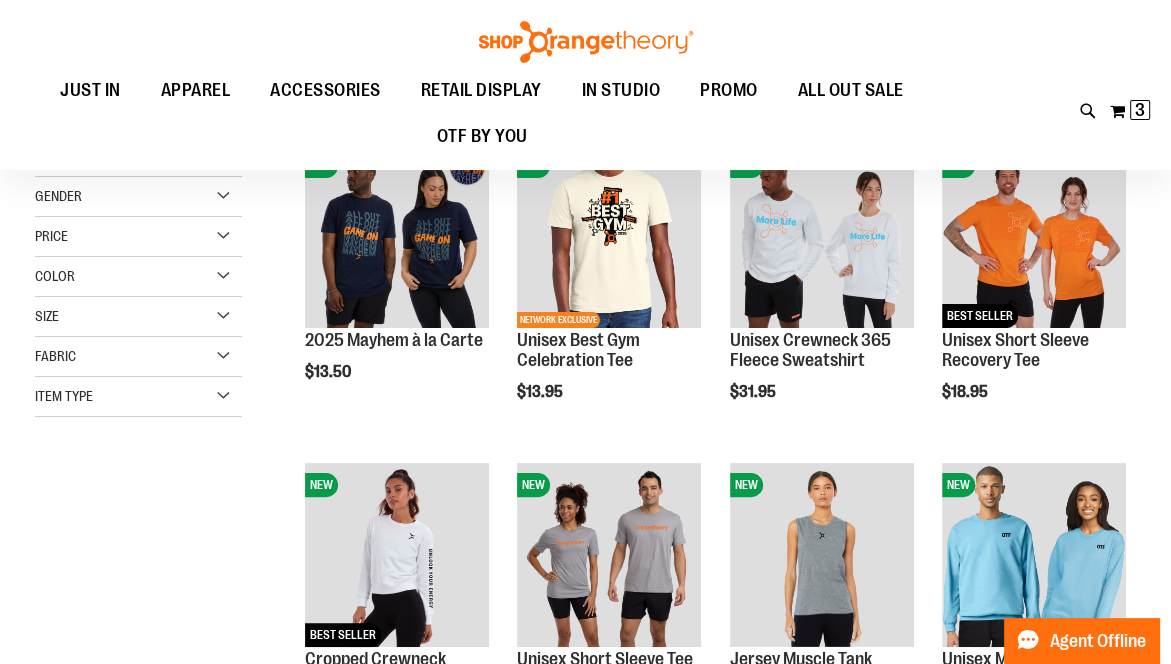 scroll, scrollTop: 379, scrollLeft: 0, axis: vertical 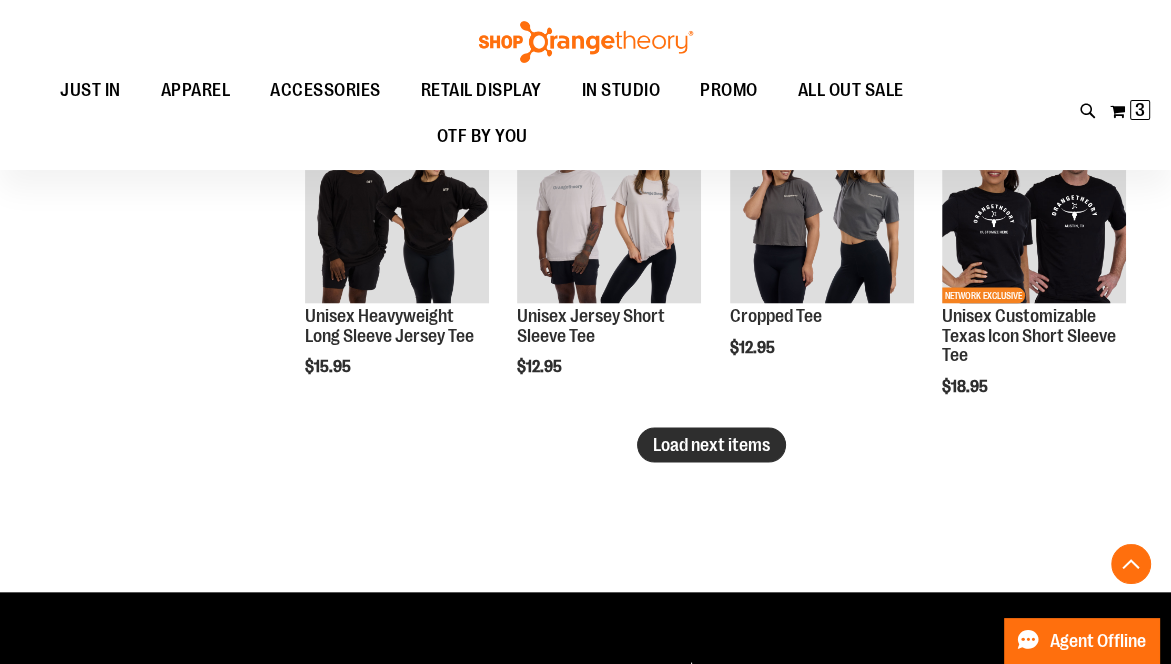 click on "Load next items" at bounding box center [711, 444] 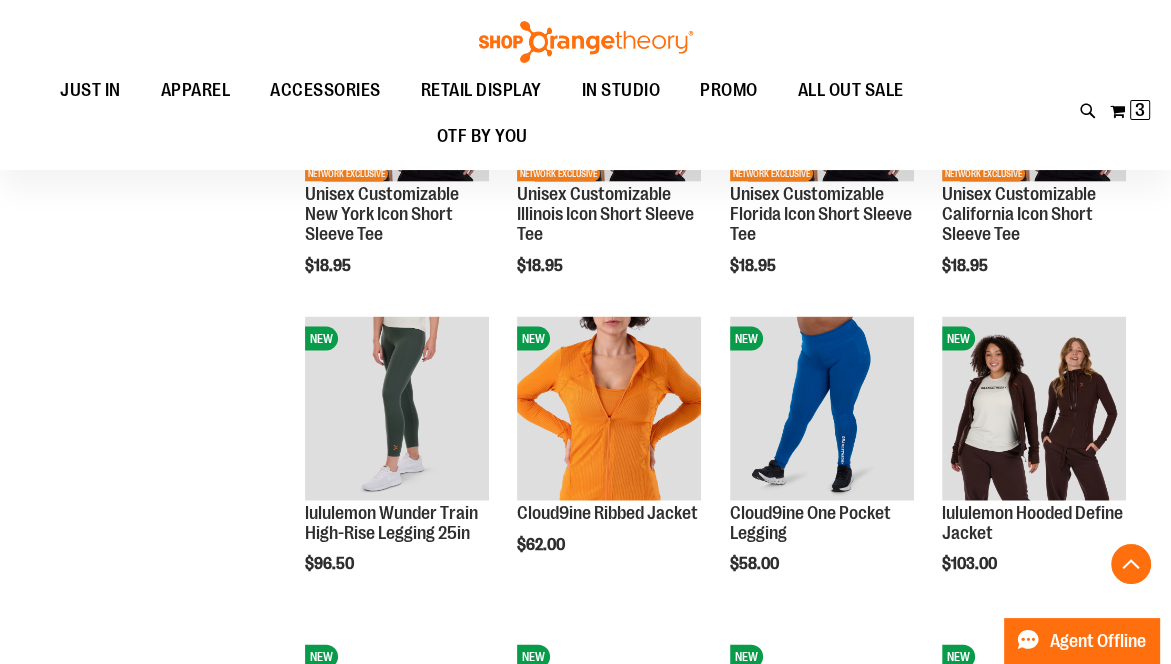 scroll, scrollTop: 3384, scrollLeft: 0, axis: vertical 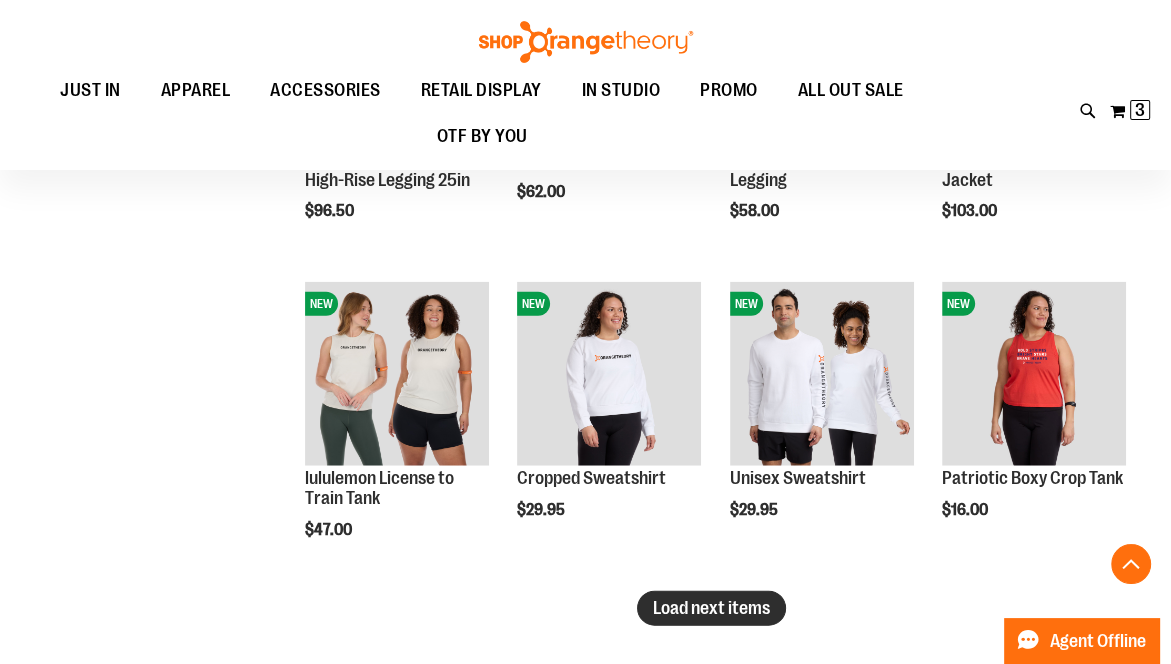 click on "Load next items" at bounding box center [711, 608] 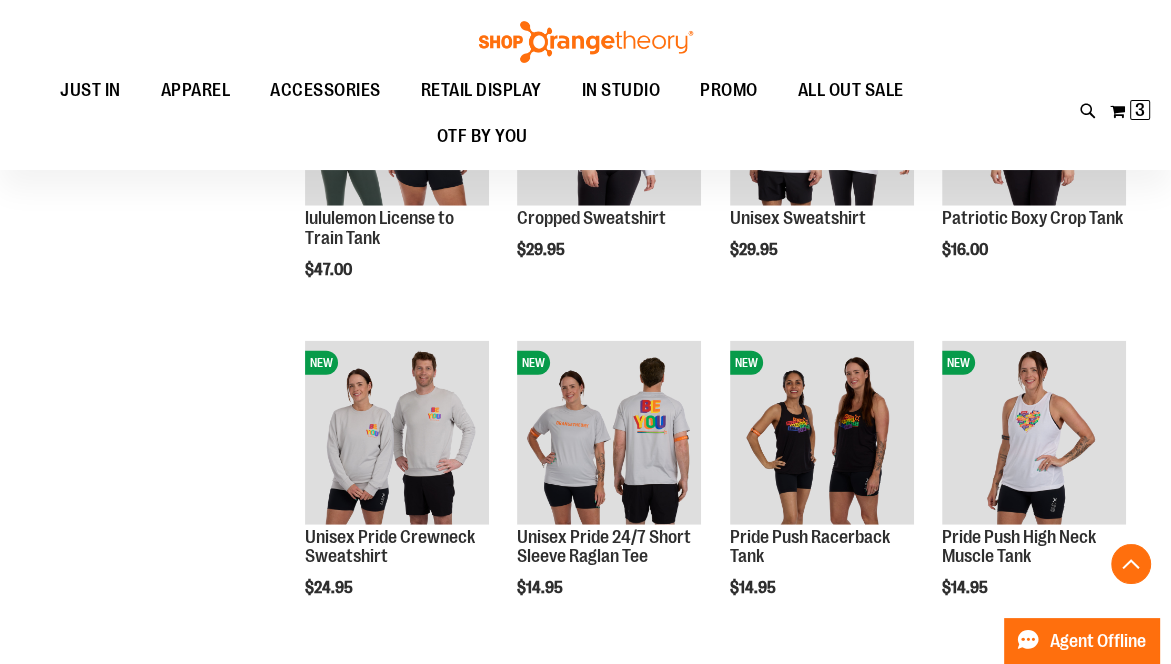 scroll, scrollTop: 3924, scrollLeft: 0, axis: vertical 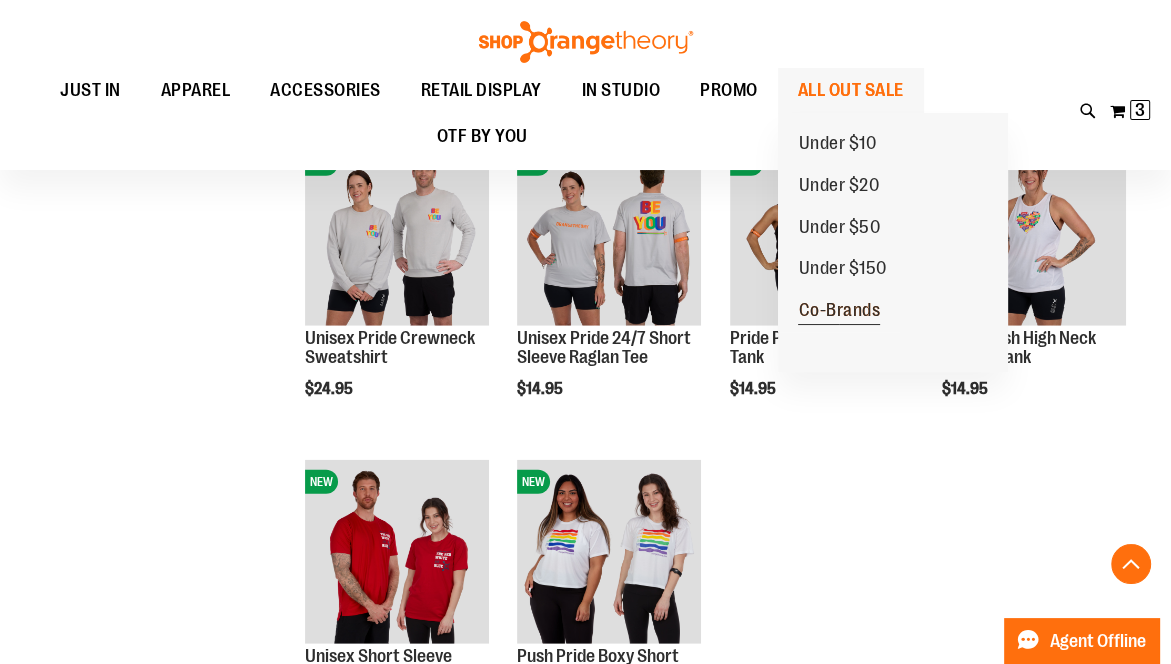click on "Co-Brands" at bounding box center (839, 312) 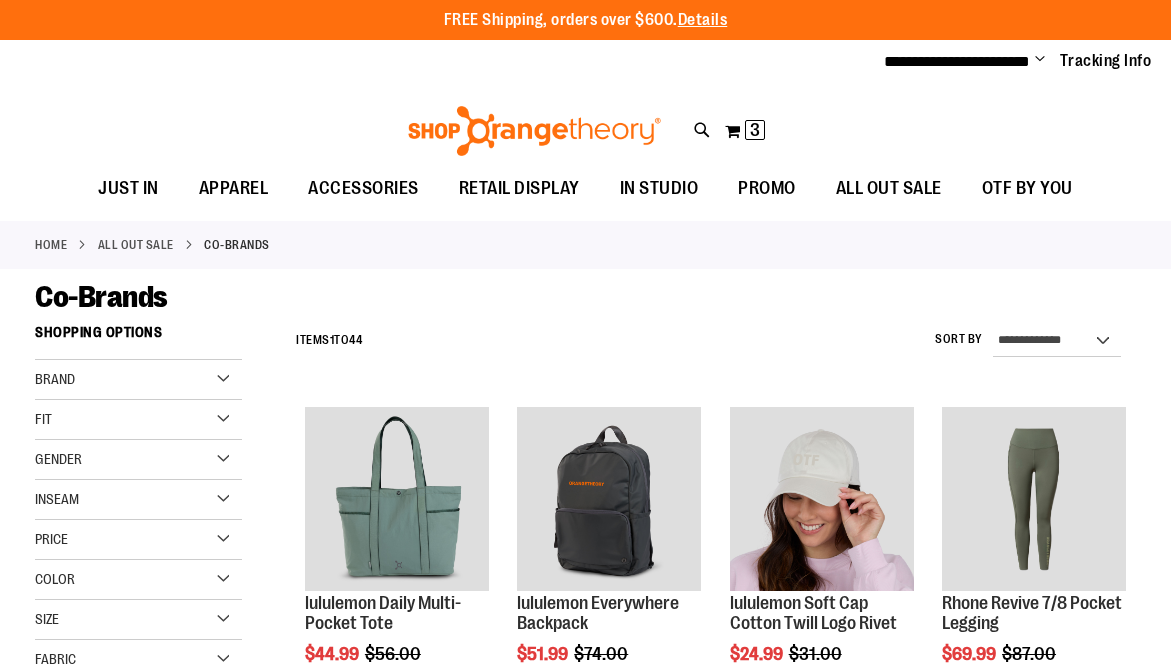 scroll, scrollTop: 0, scrollLeft: 0, axis: both 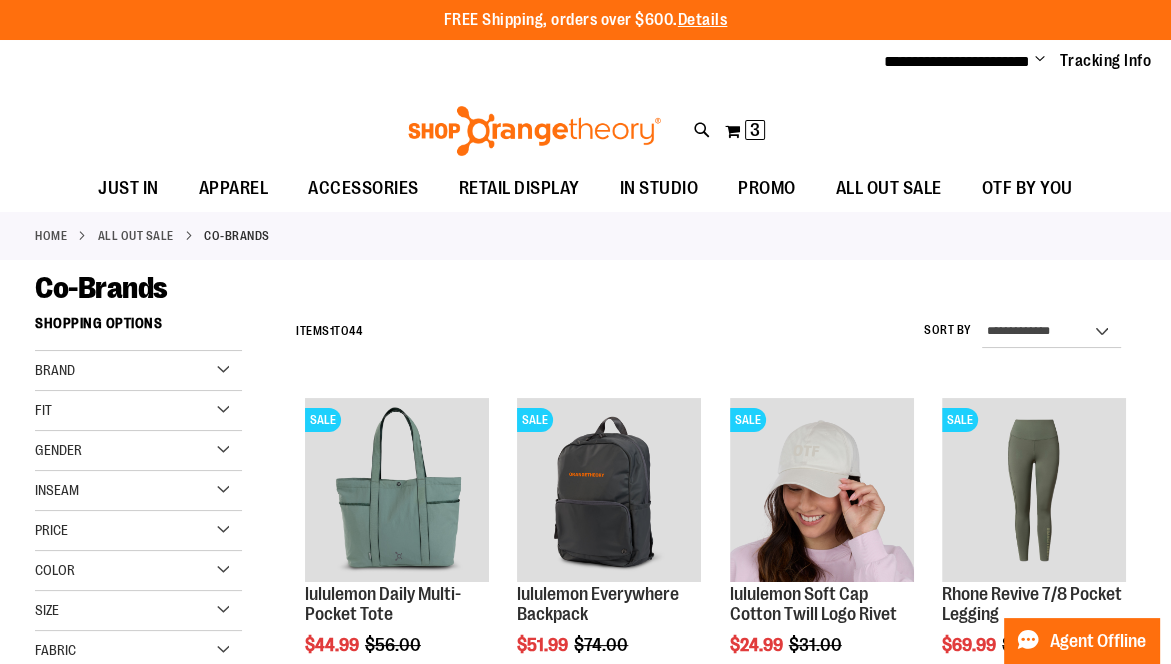 type on "**********" 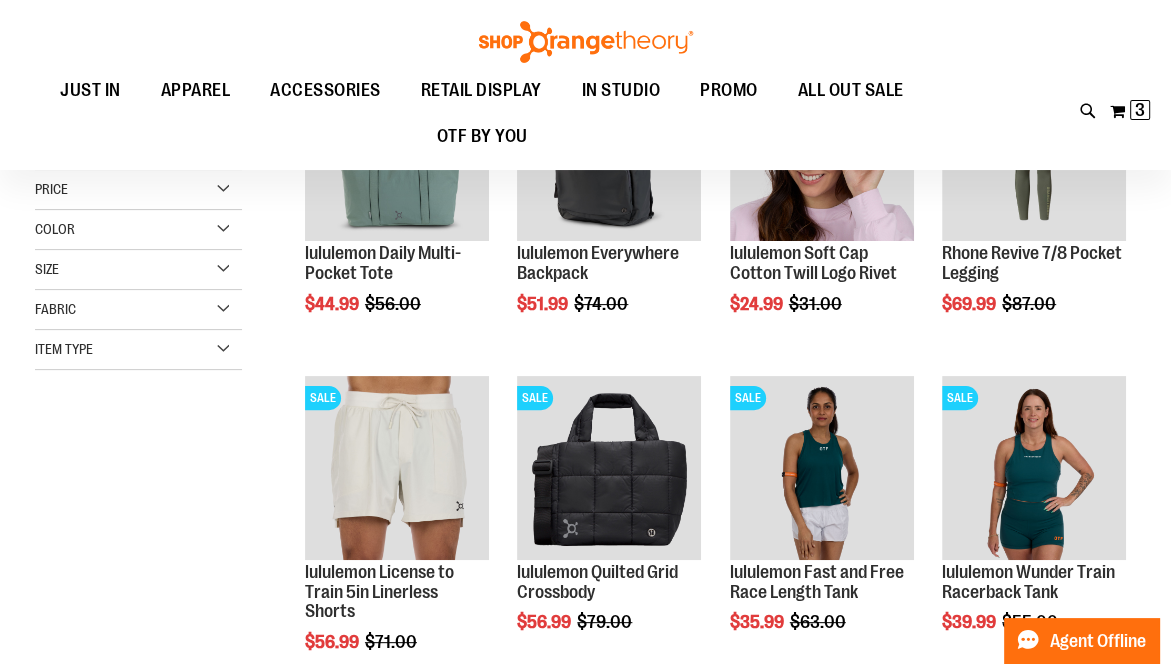 scroll, scrollTop: 352, scrollLeft: 0, axis: vertical 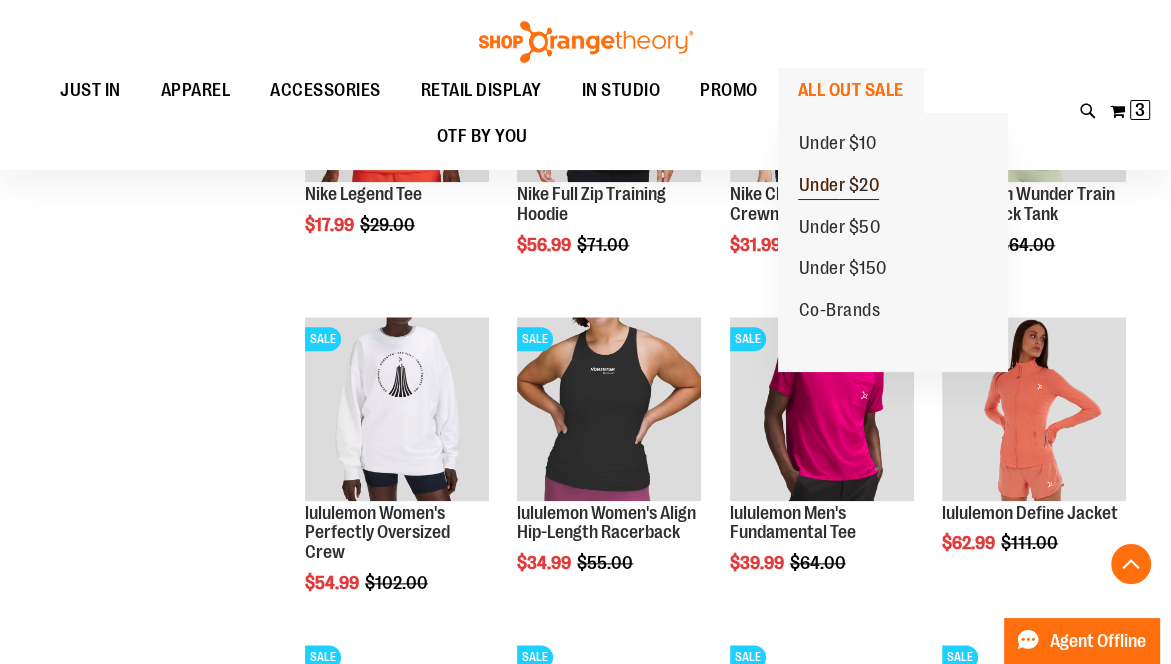 click on "Under $20" at bounding box center (838, 187) 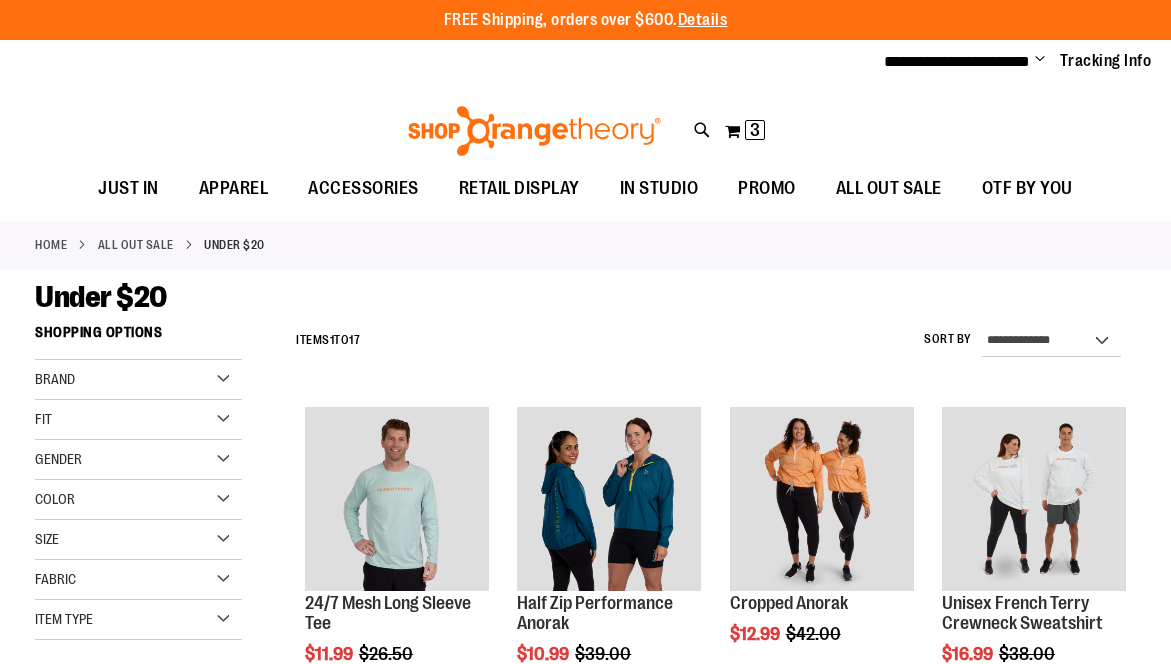 scroll, scrollTop: 0, scrollLeft: 0, axis: both 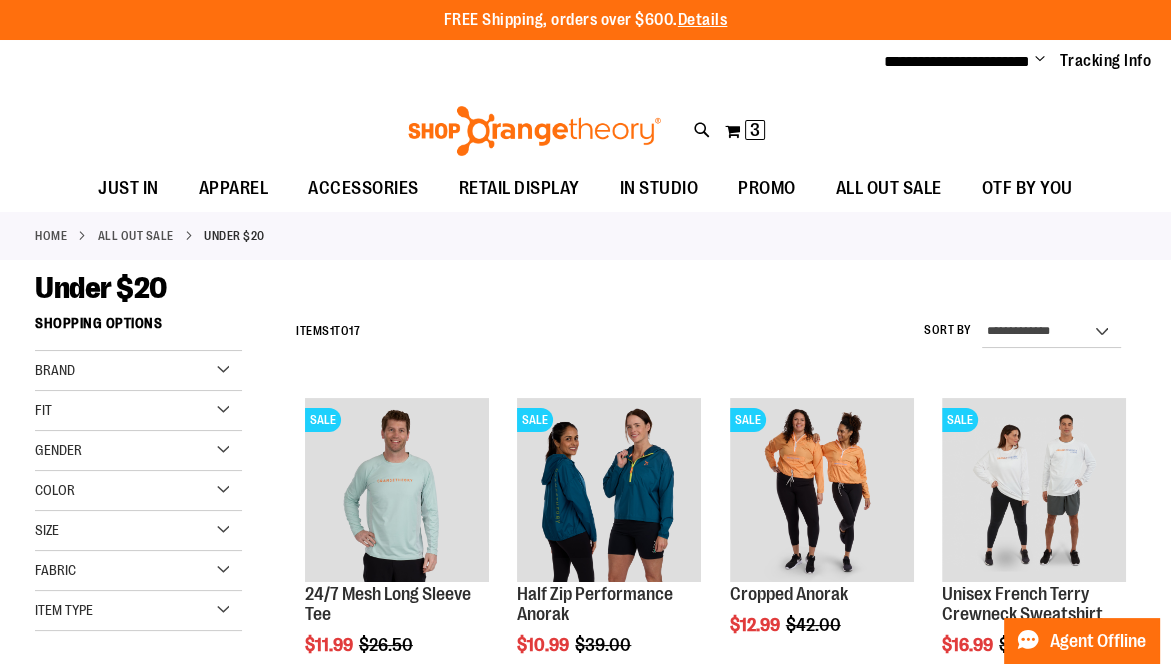 type on "**********" 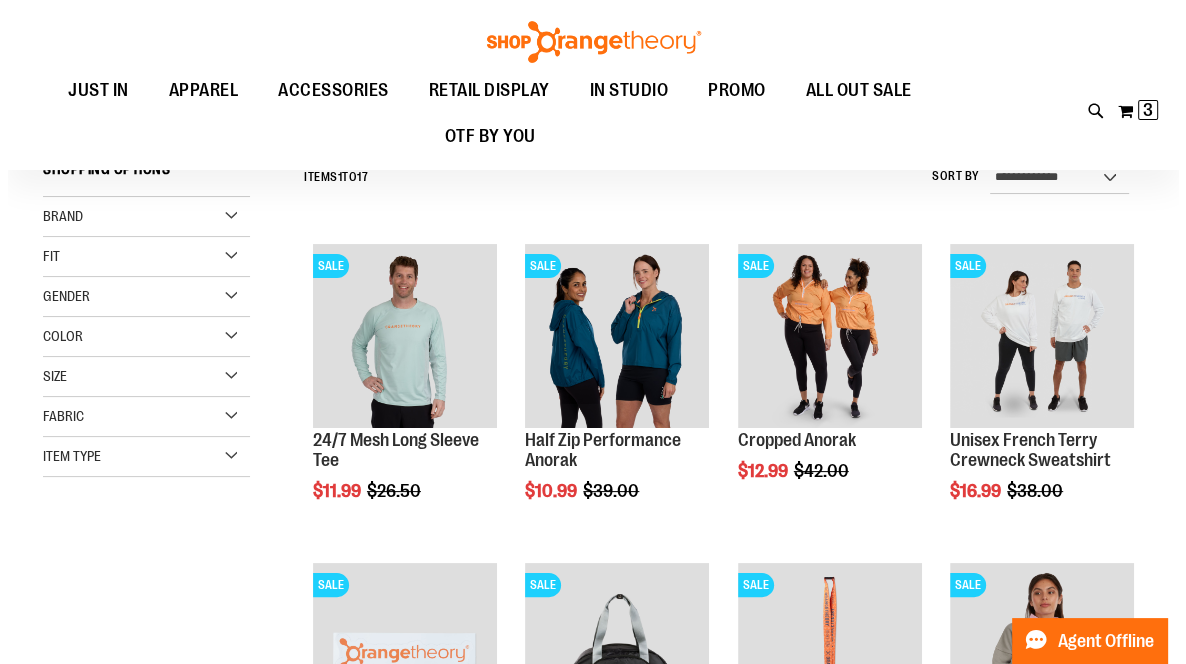 scroll, scrollTop: 266, scrollLeft: 0, axis: vertical 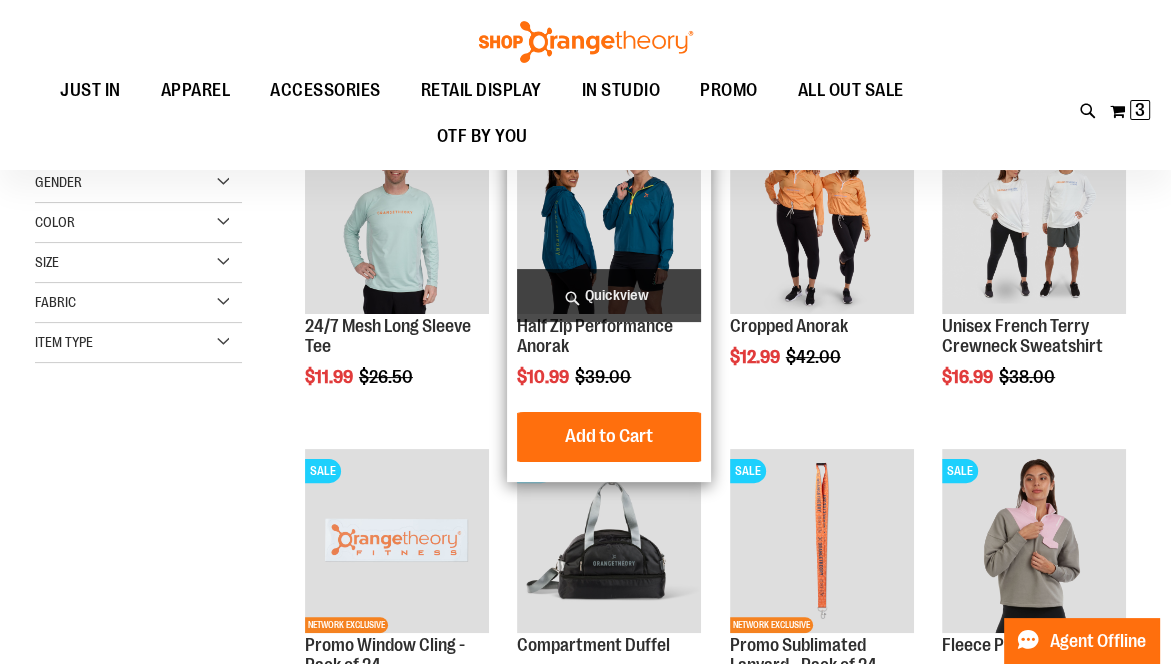 click on "Quickview" at bounding box center [609, 295] 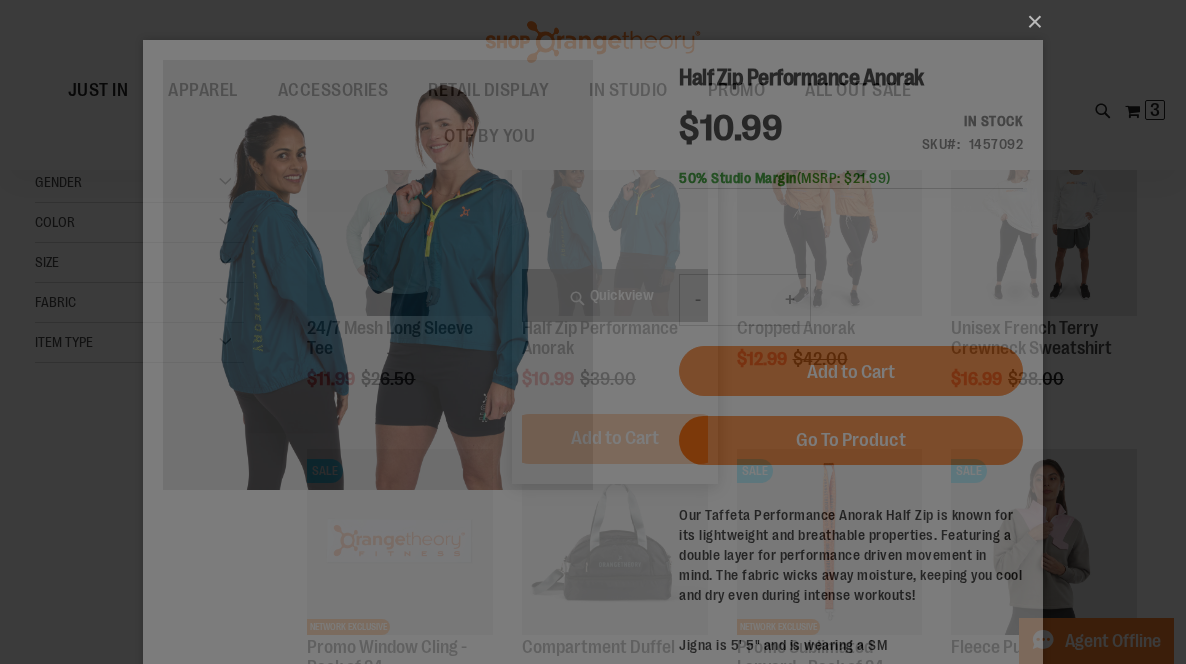 scroll, scrollTop: 0, scrollLeft: 0, axis: both 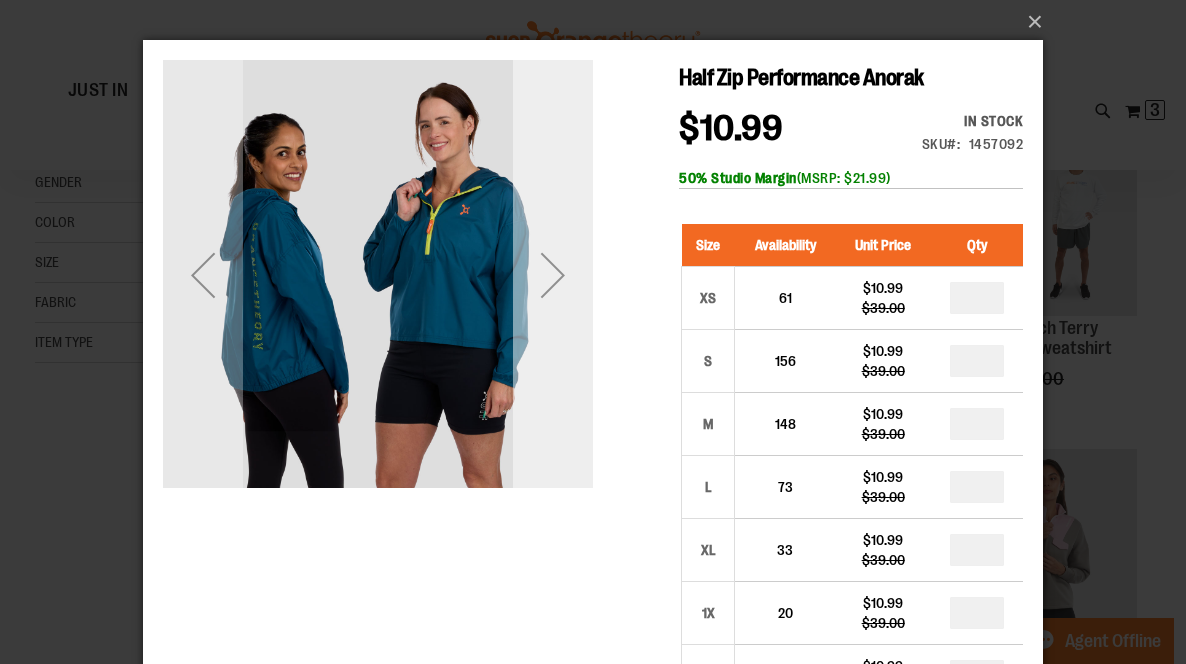 click at bounding box center [553, 275] 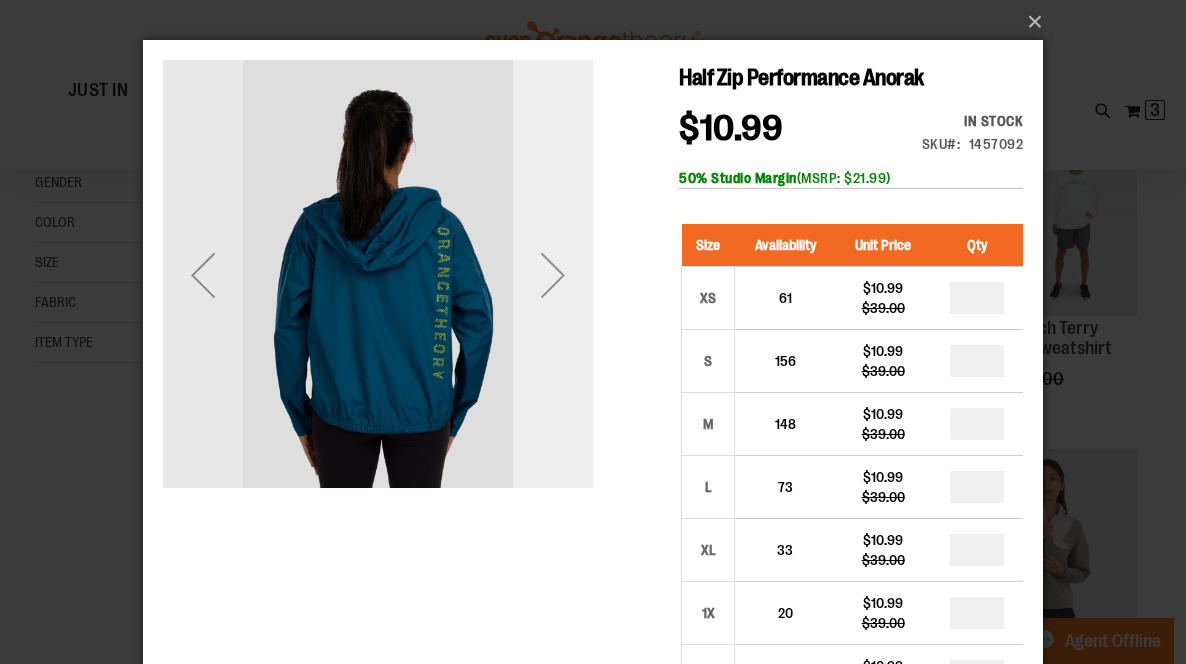 click at bounding box center [553, 275] 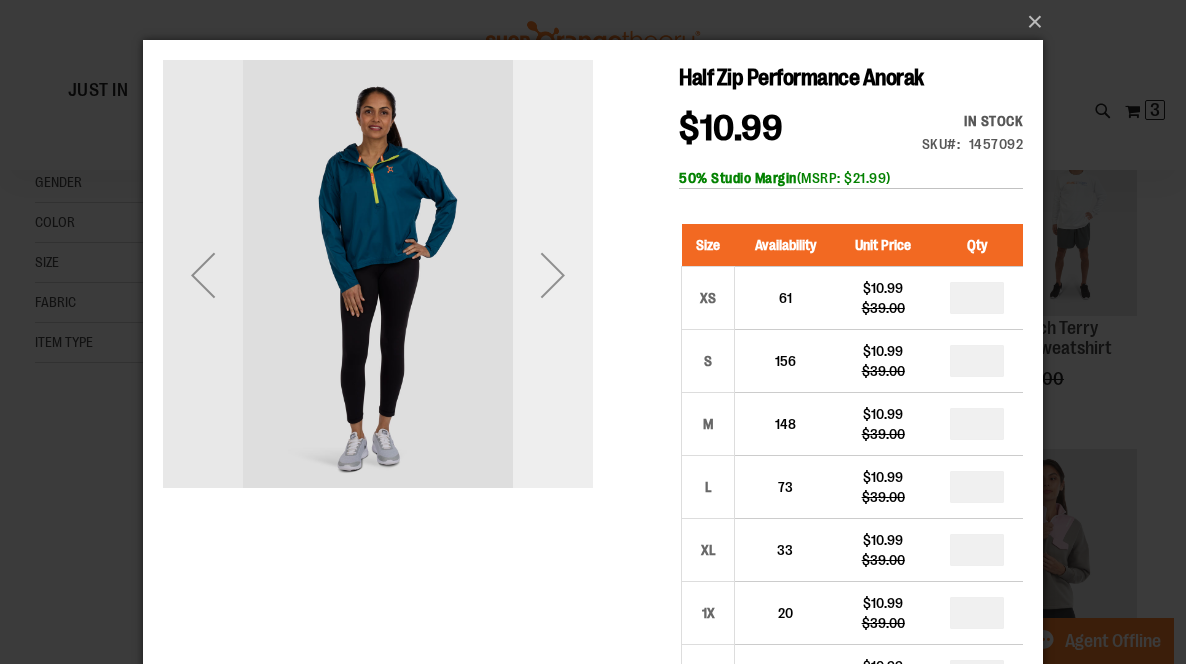click at bounding box center [553, 275] 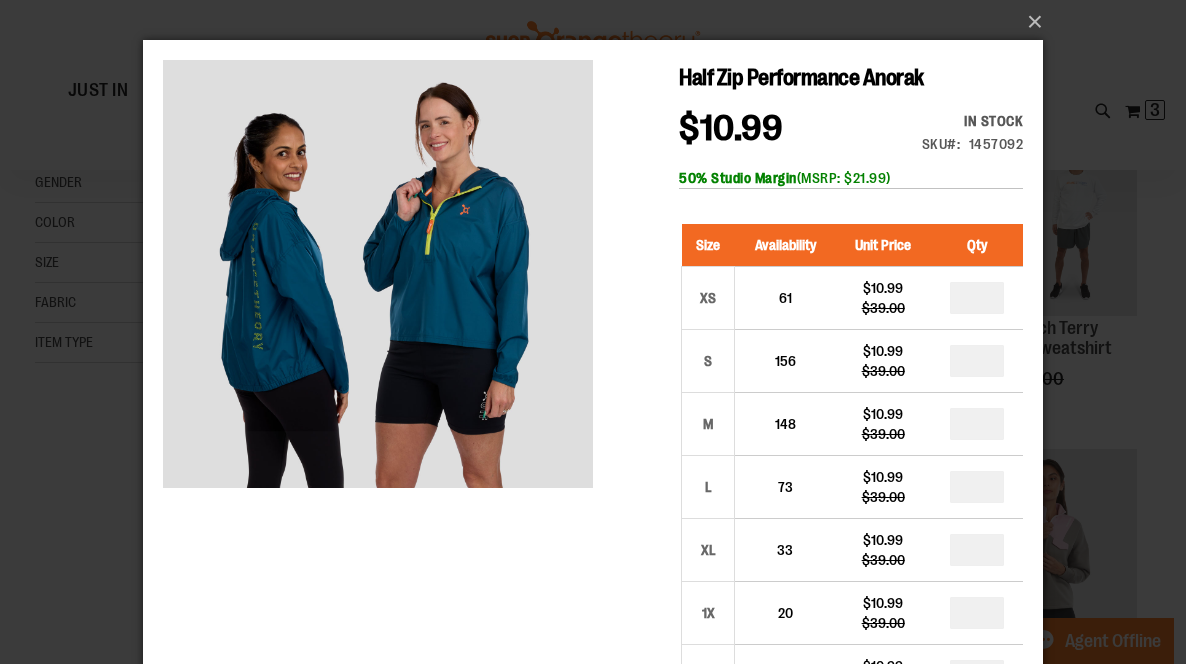 click on "Half Zip Performance Anorak
$10.99
Regular Price
$39.00
In stock
Only  %1  left
SKU
1457092
50% Studio Margin  (MSRP: $21.99)
Size
Availability
Unit Price
Qty
XS
61
*" at bounding box center [593, 632] 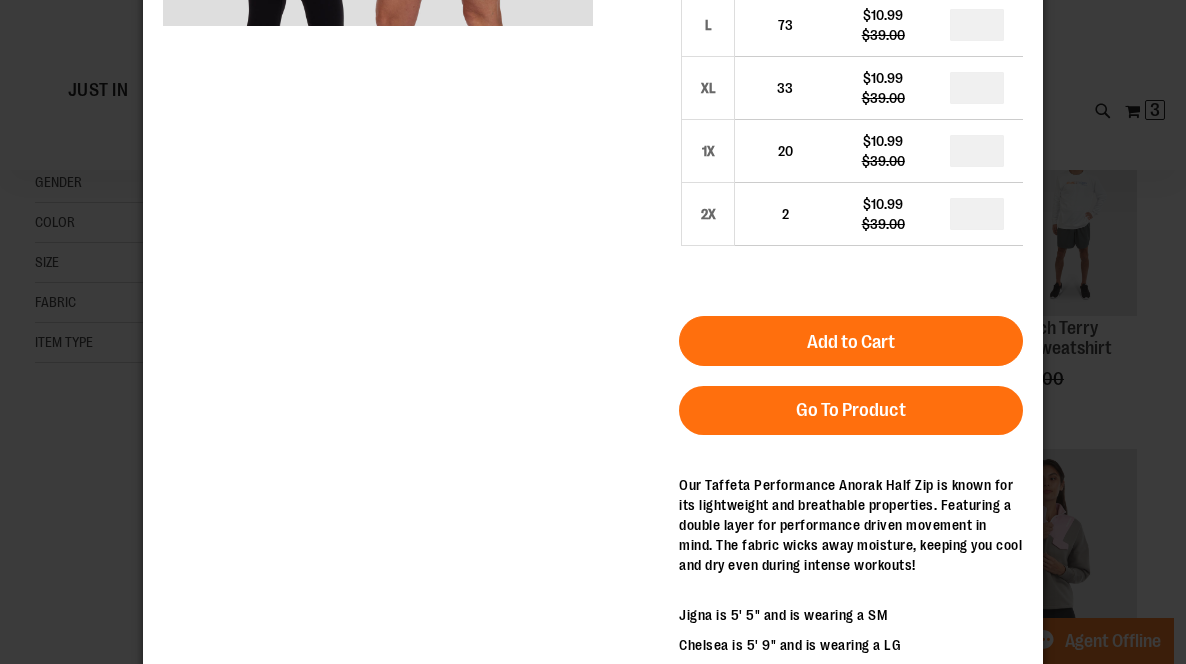 scroll, scrollTop: 462, scrollLeft: 0, axis: vertical 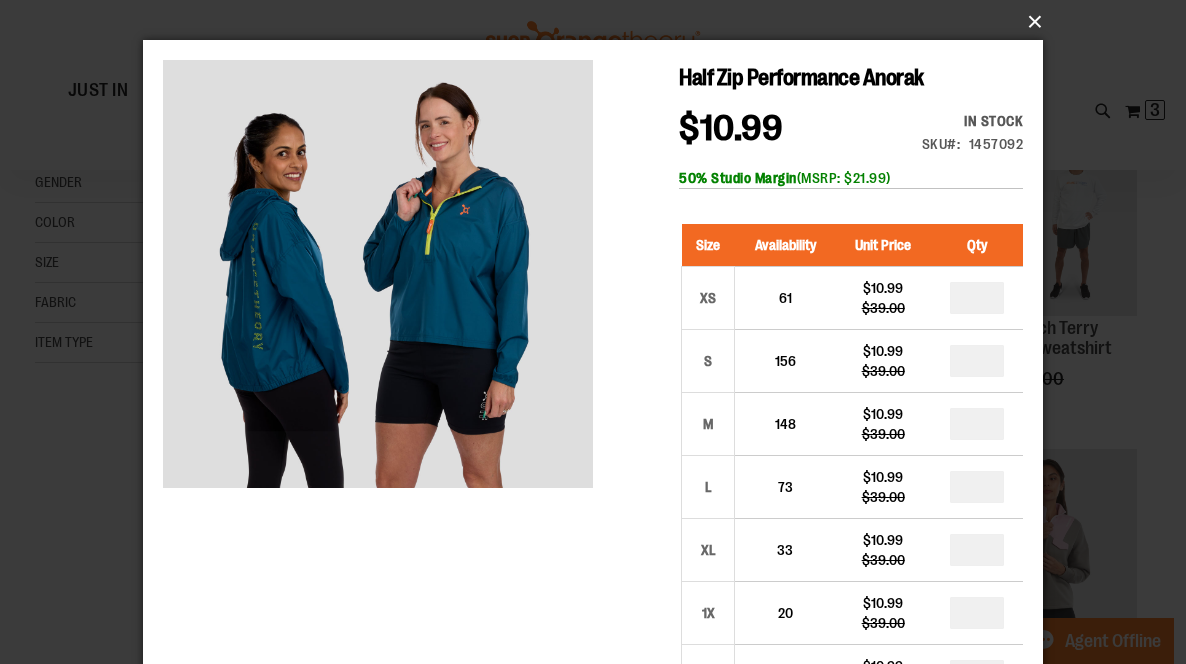 click on "×" at bounding box center (599, 22) 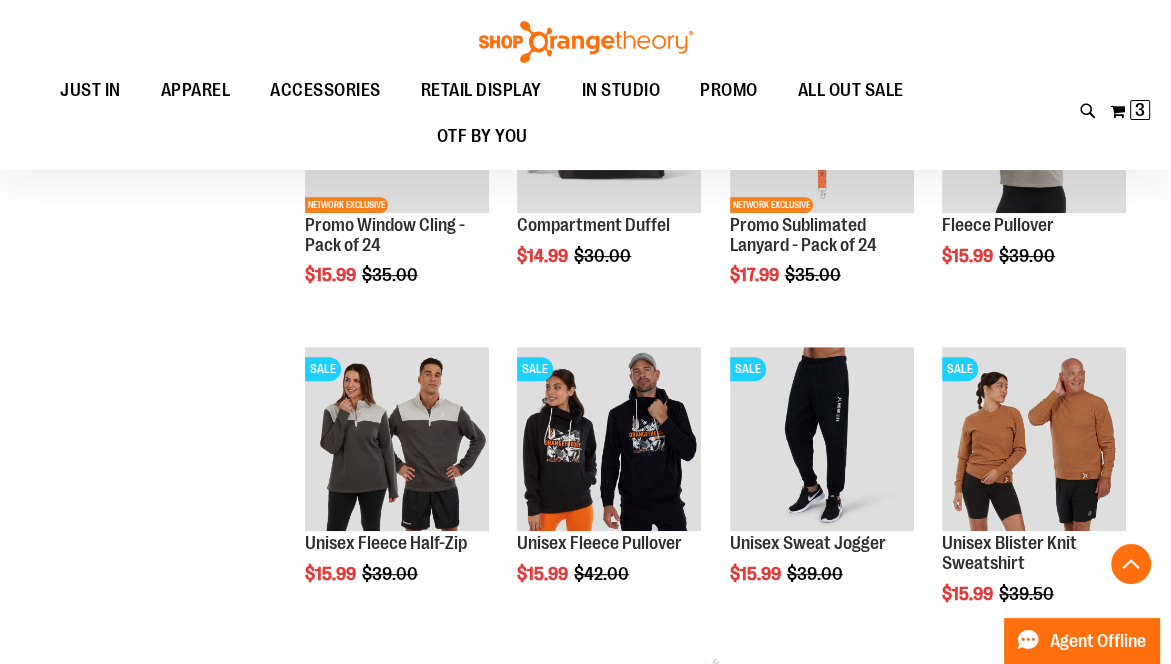 scroll, scrollTop: 779, scrollLeft: 0, axis: vertical 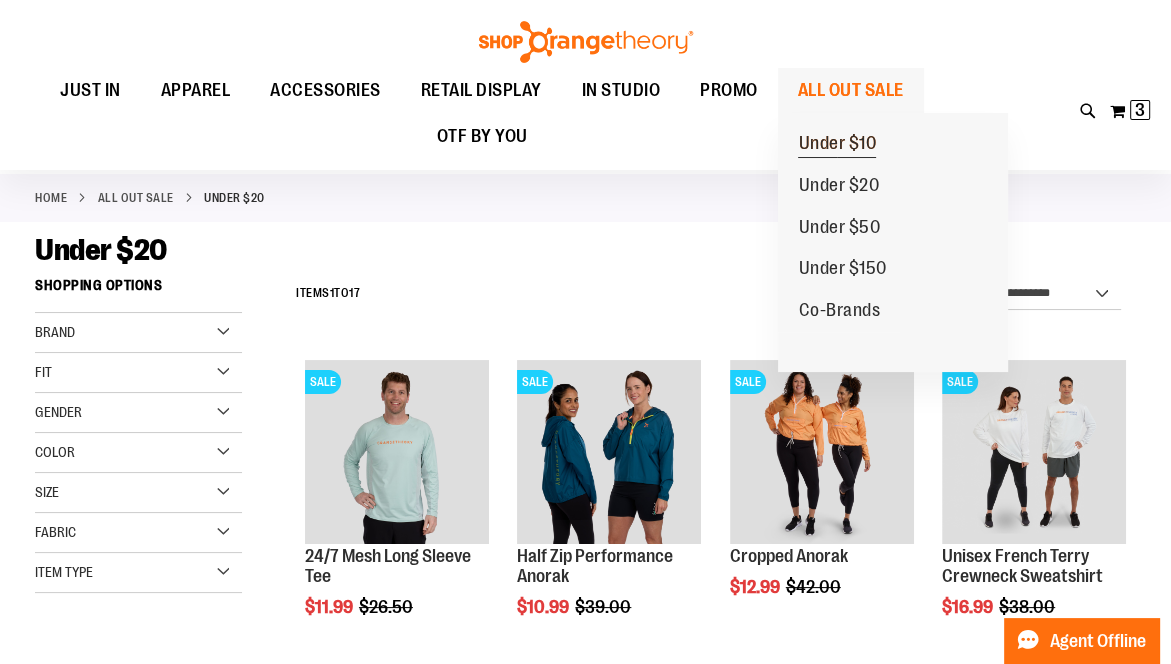 click on "Under $10" at bounding box center [837, 145] 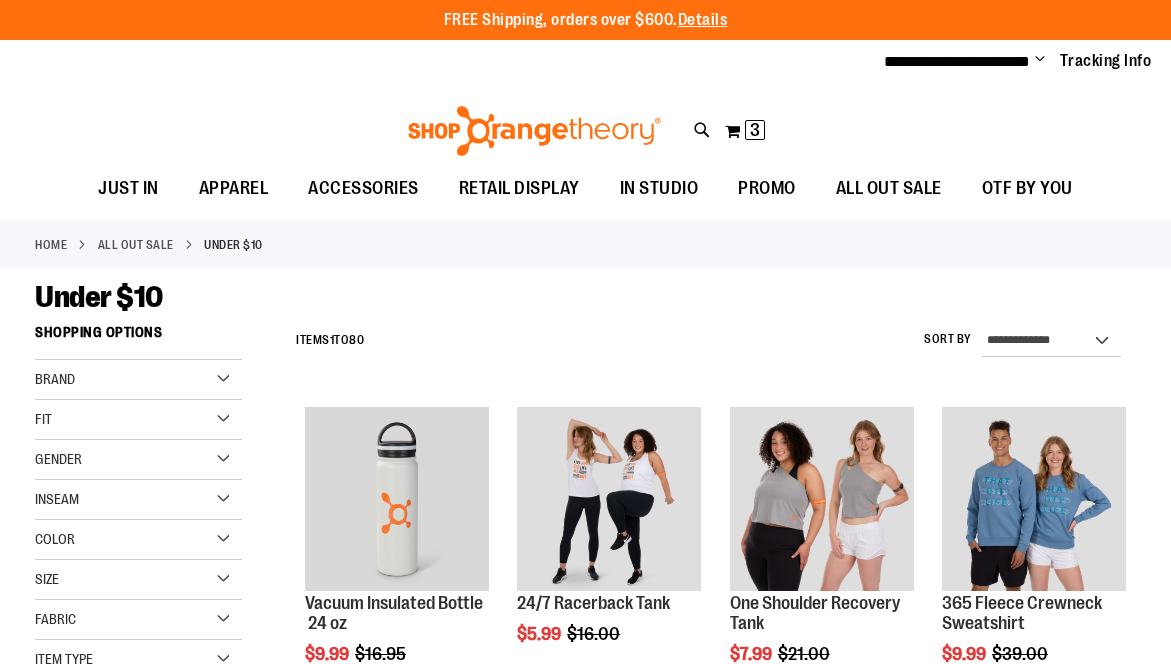 scroll, scrollTop: 0, scrollLeft: 0, axis: both 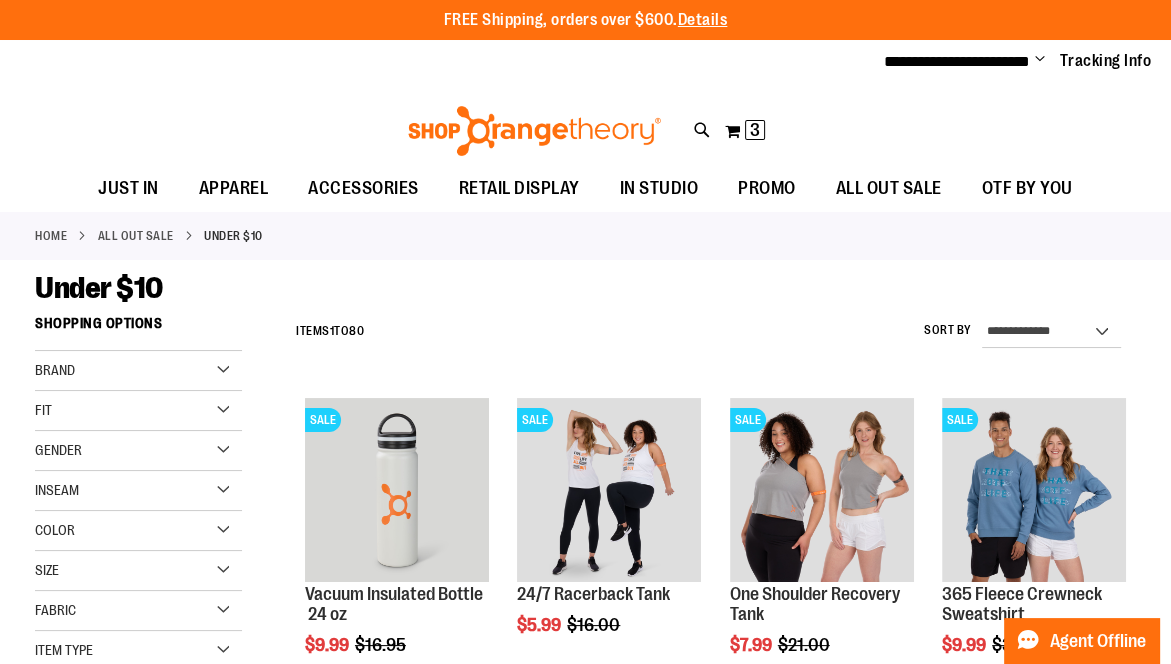 type on "**********" 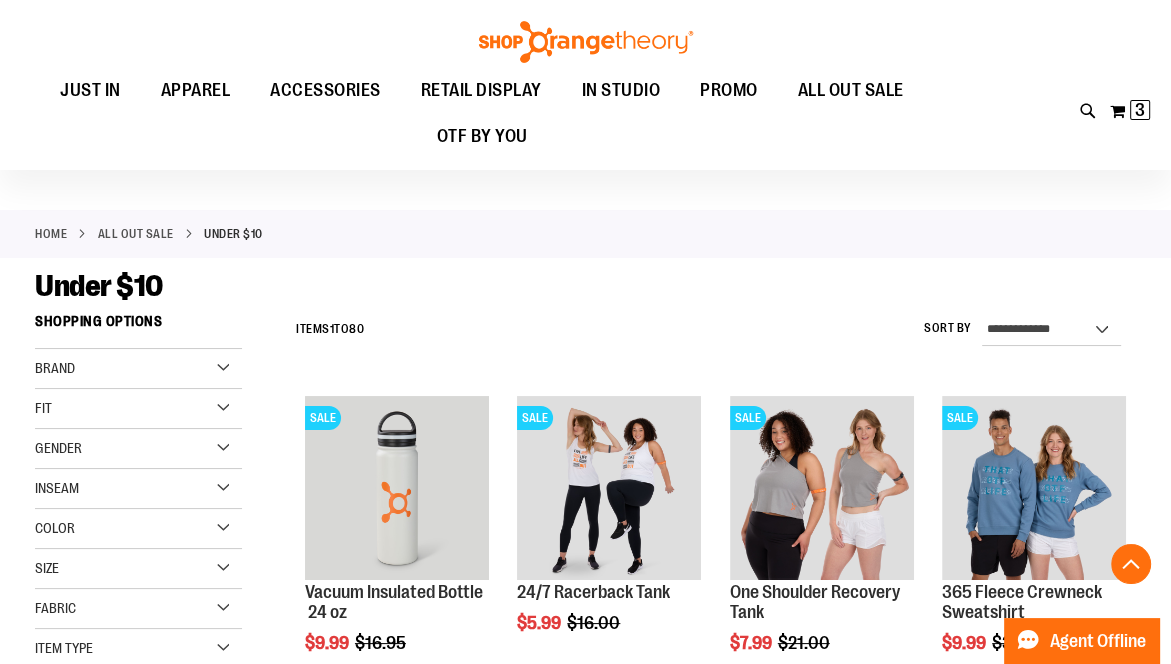 scroll, scrollTop: 580, scrollLeft: 0, axis: vertical 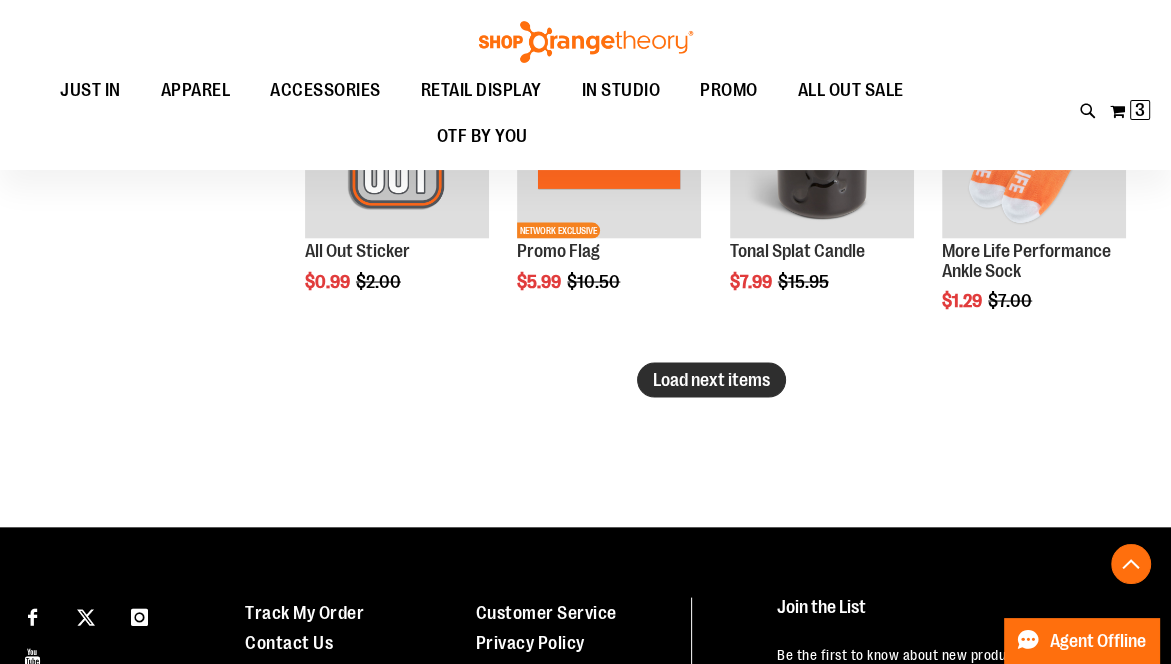 click on "Load next items" at bounding box center (711, 379) 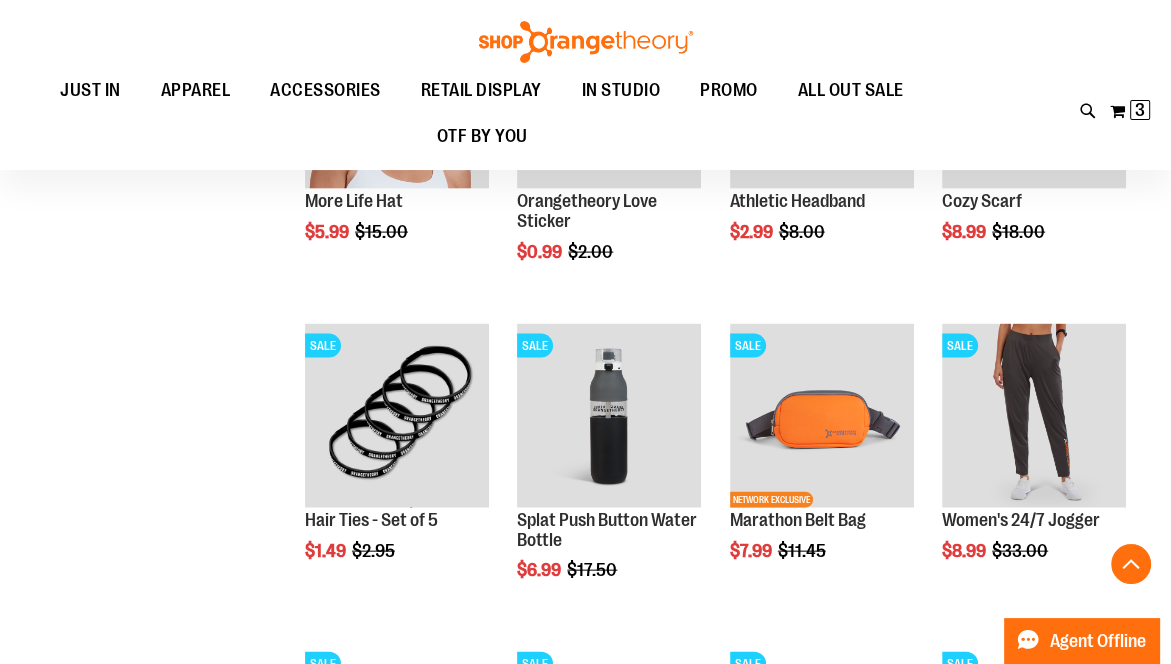 scroll, scrollTop: 3270, scrollLeft: 0, axis: vertical 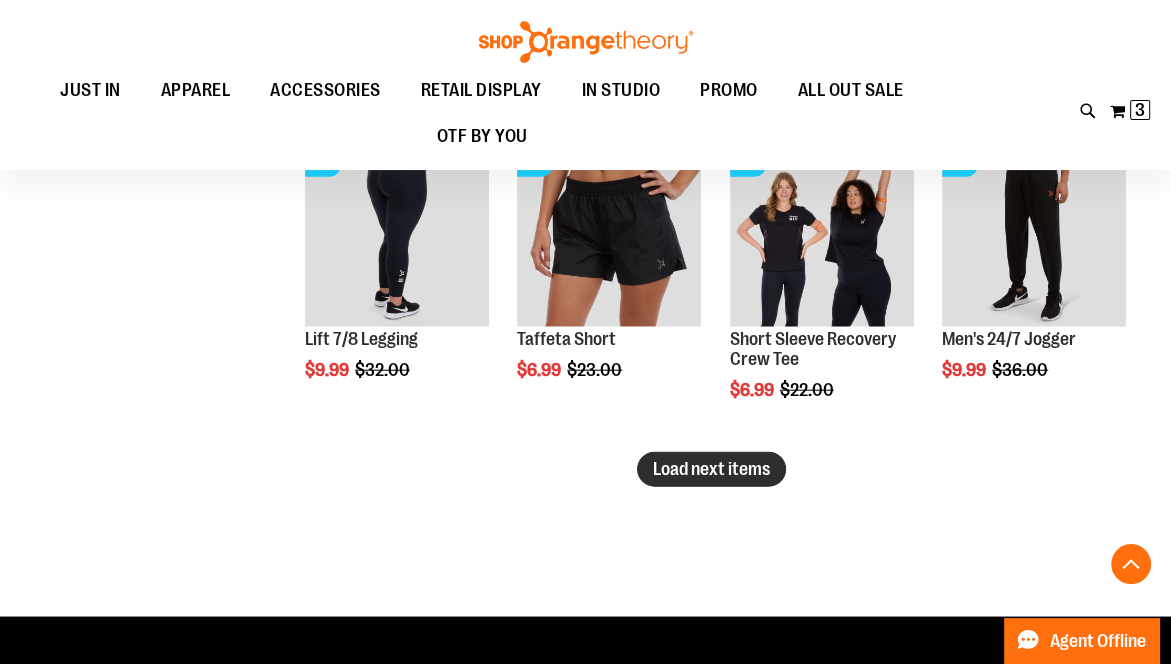 click on "Load next items" at bounding box center (711, 469) 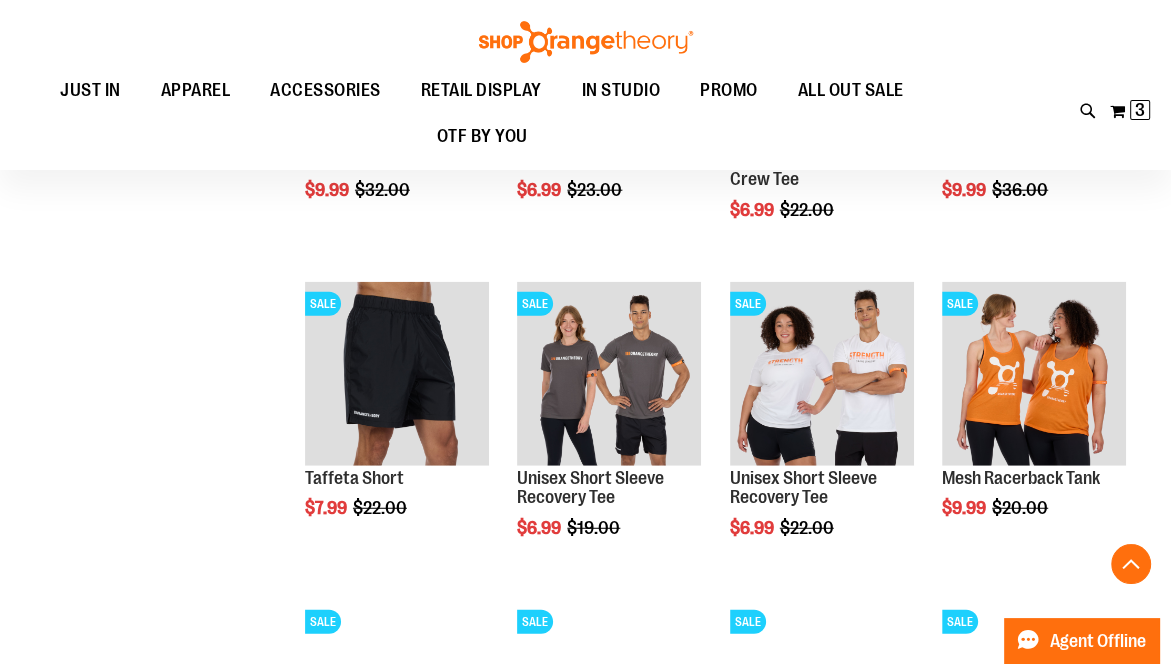 scroll, scrollTop: 4002, scrollLeft: 0, axis: vertical 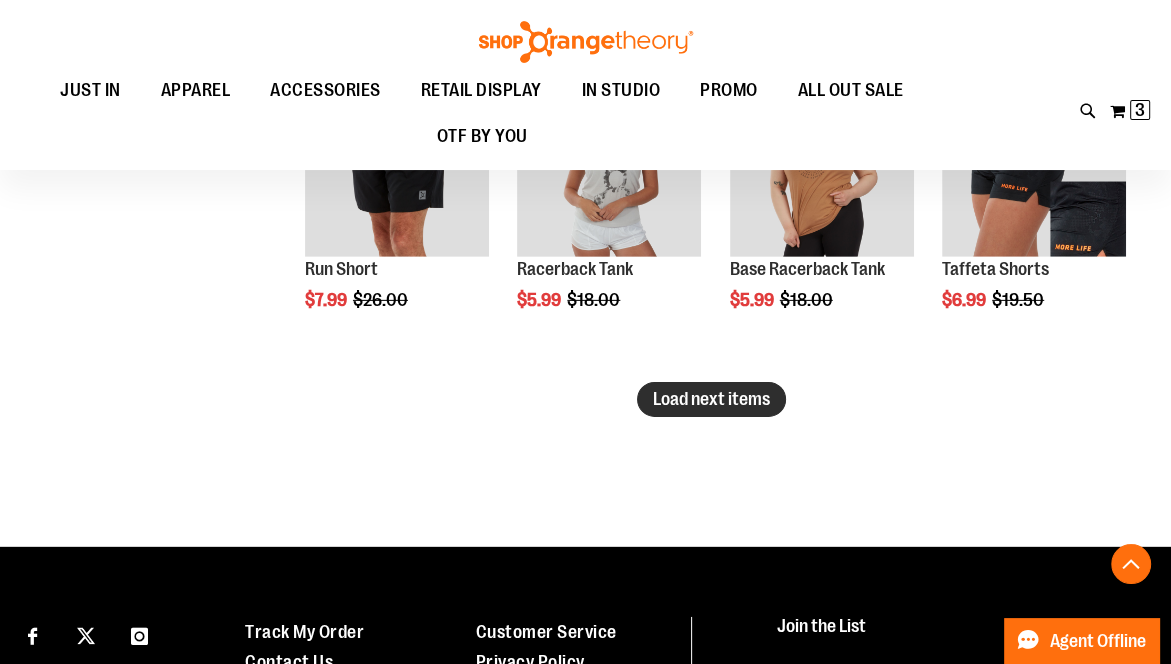 click on "Load next items" at bounding box center (711, 399) 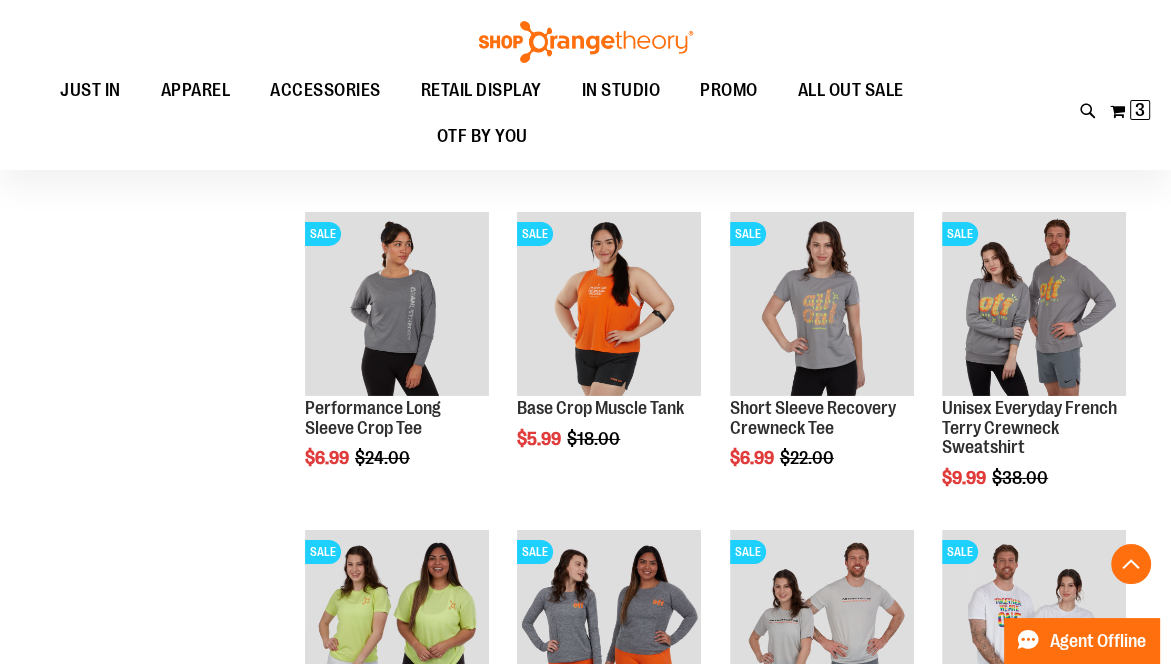 scroll, scrollTop: 5061, scrollLeft: 0, axis: vertical 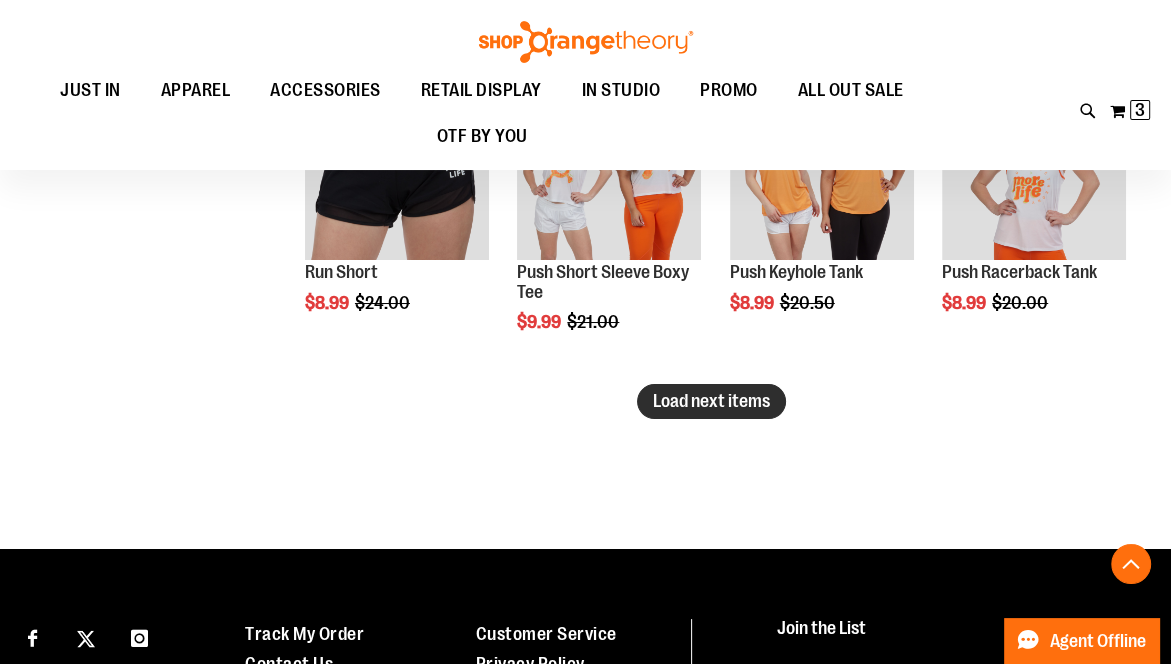 click on "Load next items" at bounding box center (711, 401) 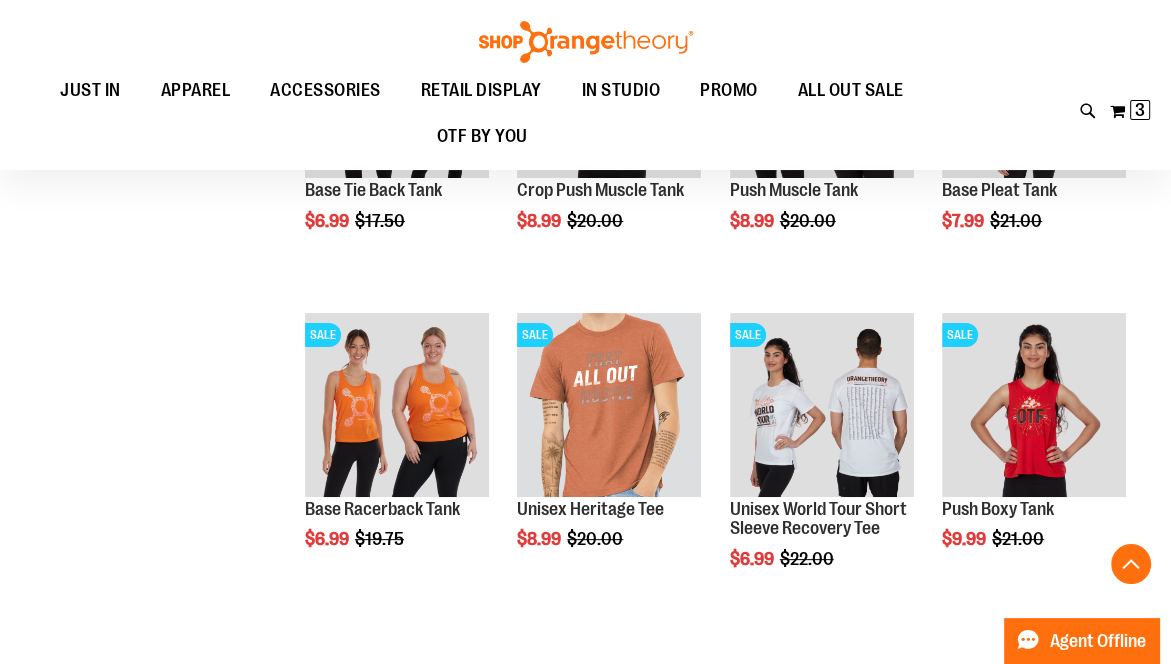 scroll, scrollTop: 6154, scrollLeft: 0, axis: vertical 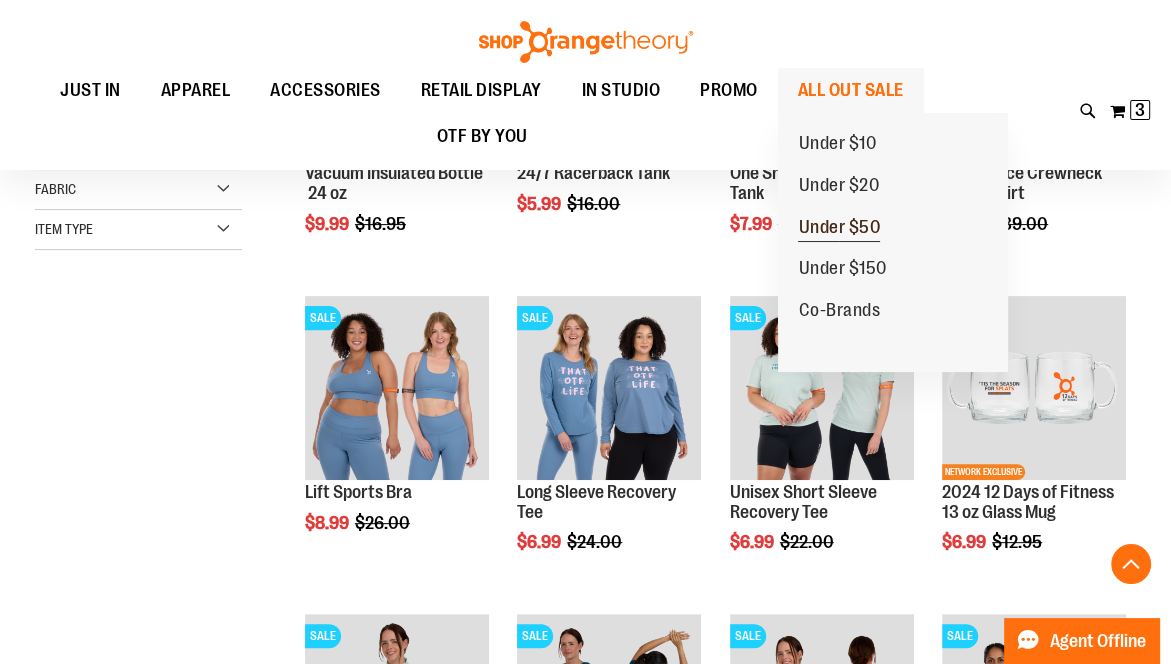 click on "Under $50" at bounding box center [839, 229] 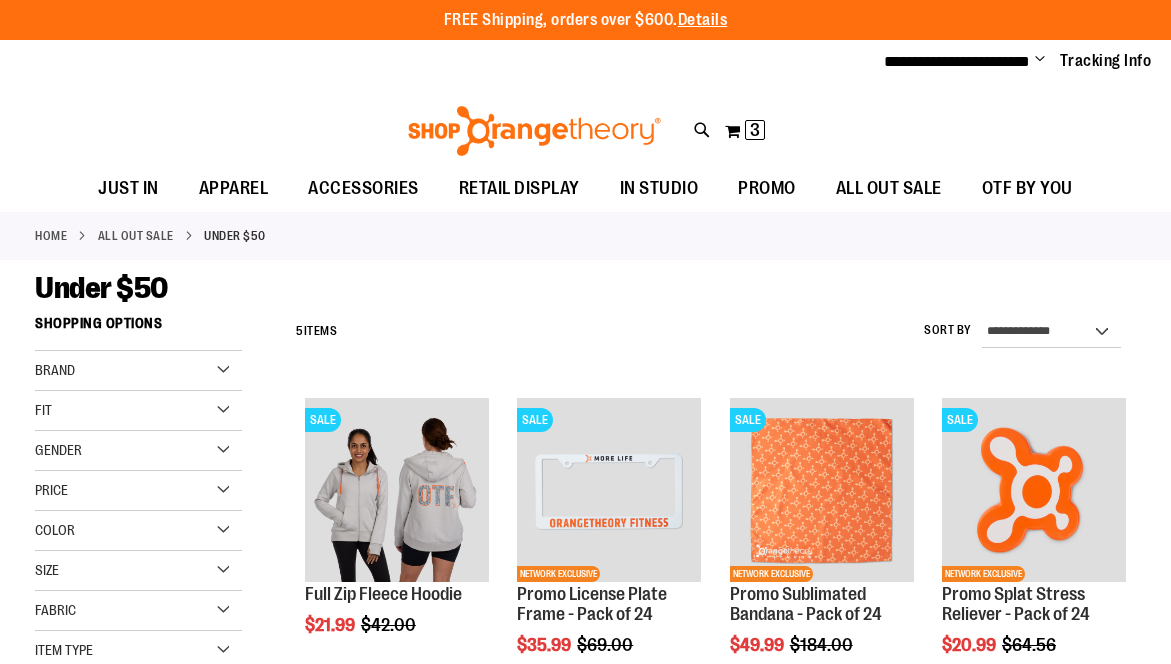 scroll, scrollTop: 0, scrollLeft: 0, axis: both 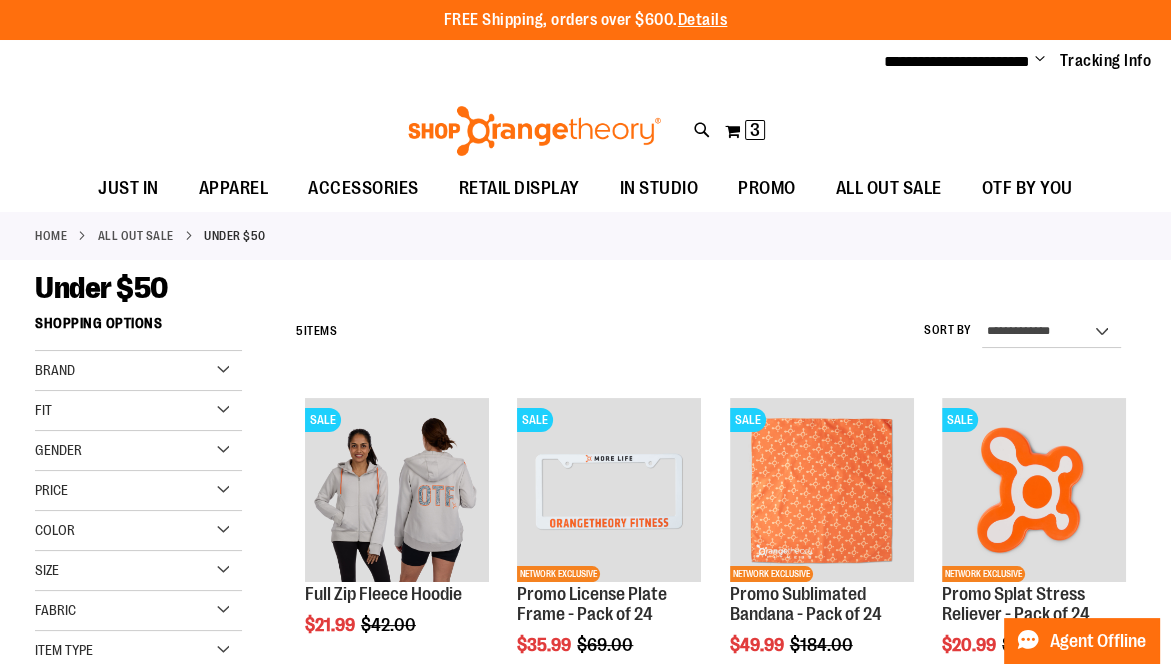 type on "**********" 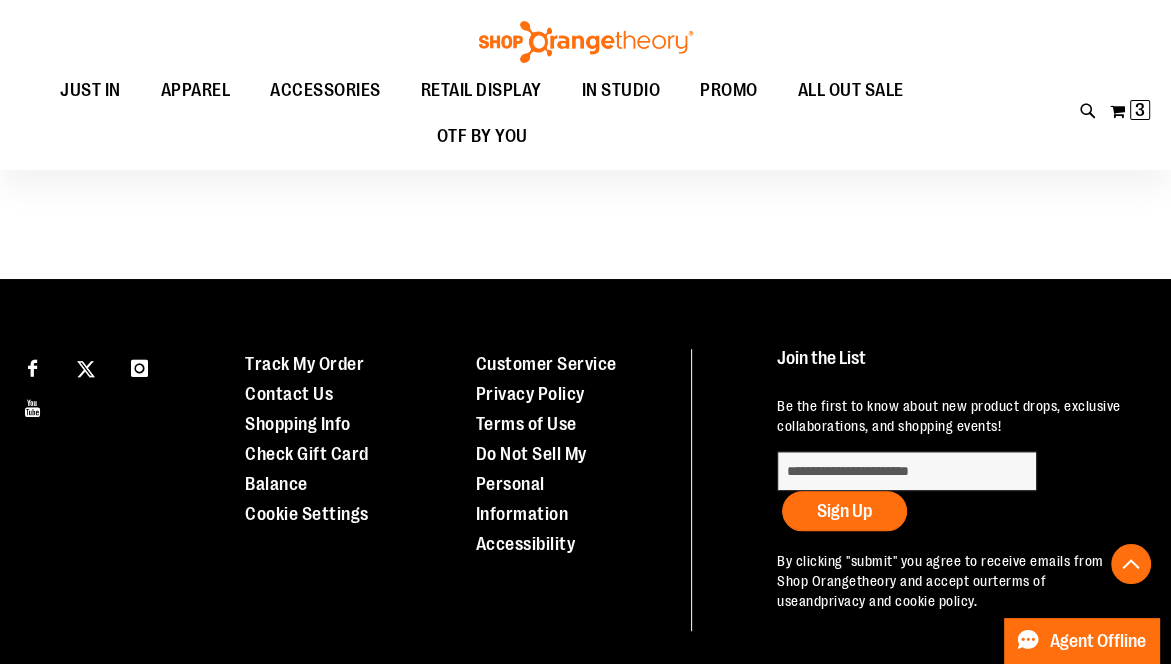 scroll, scrollTop: 942, scrollLeft: 0, axis: vertical 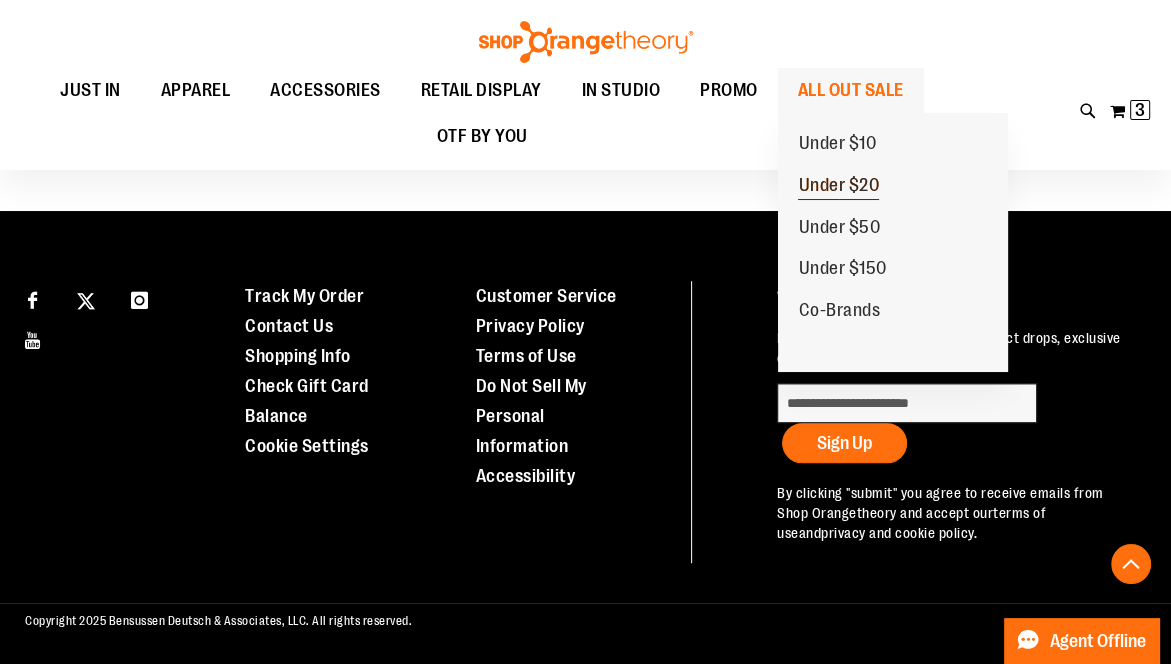 click on "Under $20" at bounding box center (838, 187) 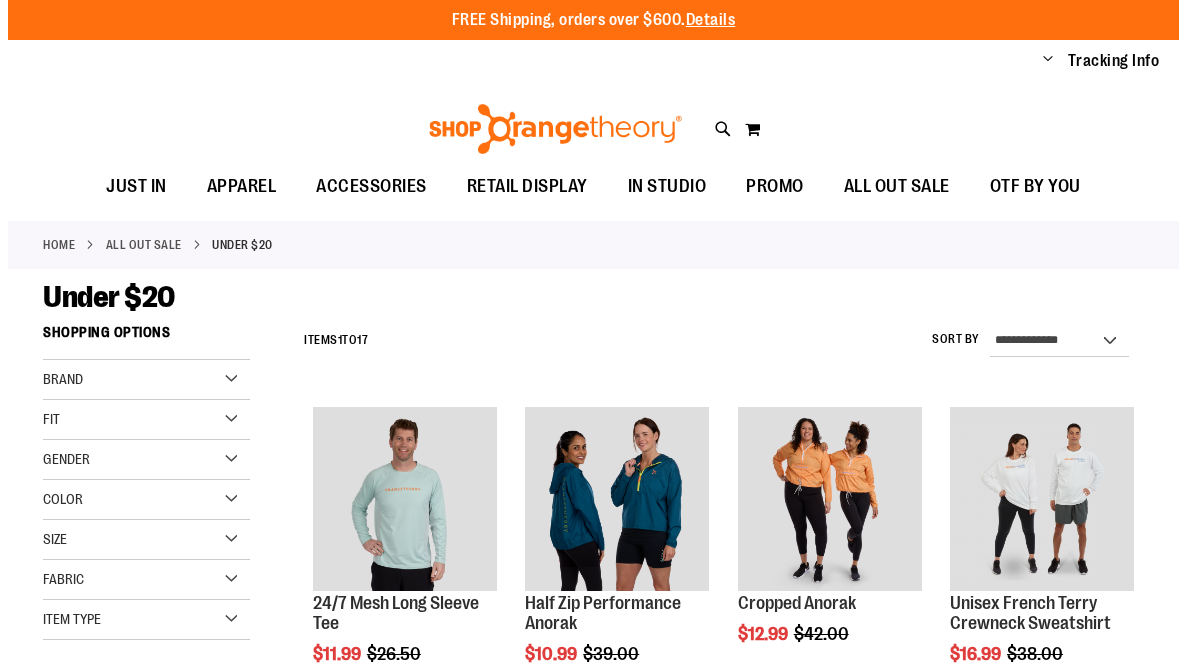 scroll, scrollTop: 0, scrollLeft: 0, axis: both 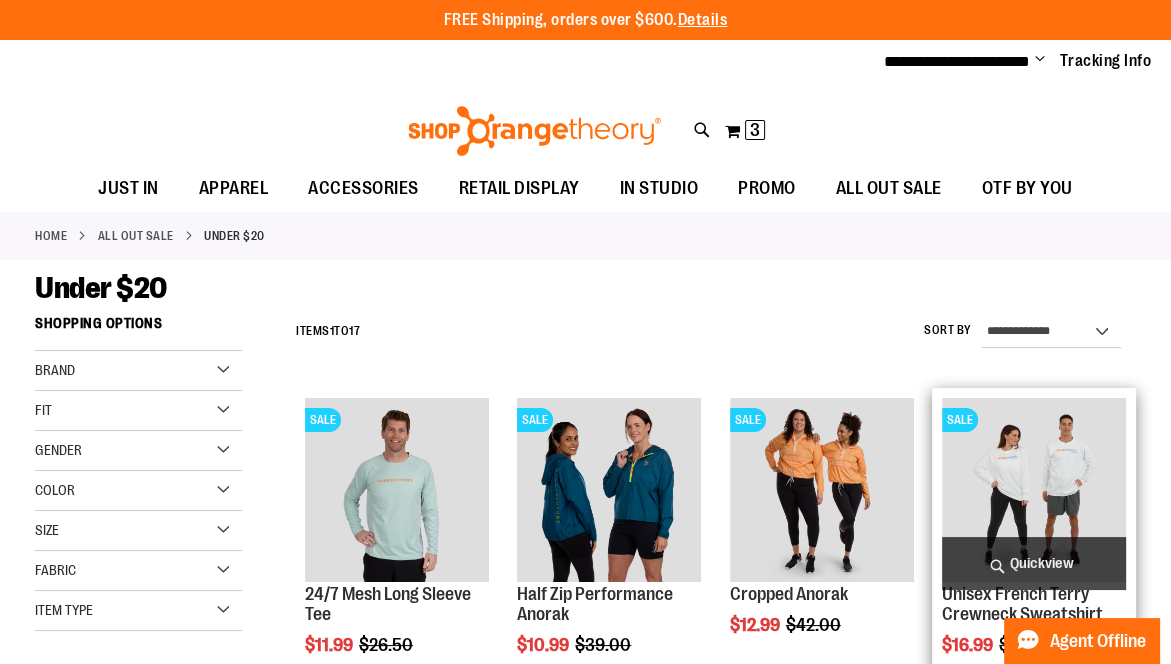 type on "**********" 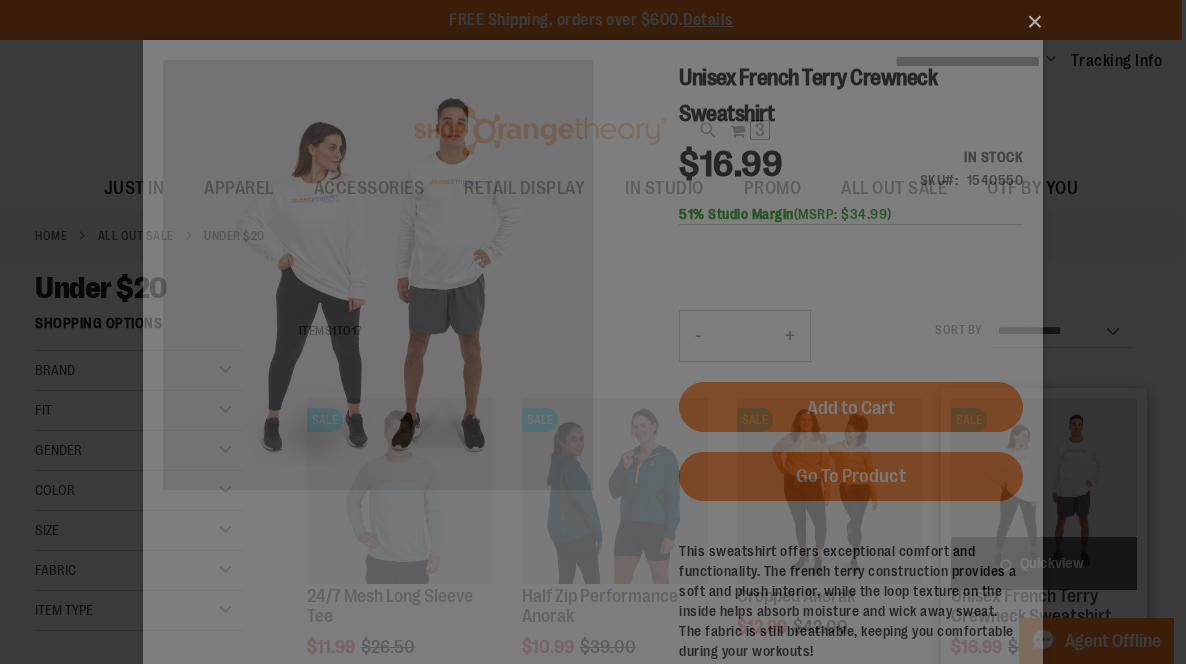 scroll, scrollTop: 0, scrollLeft: 0, axis: both 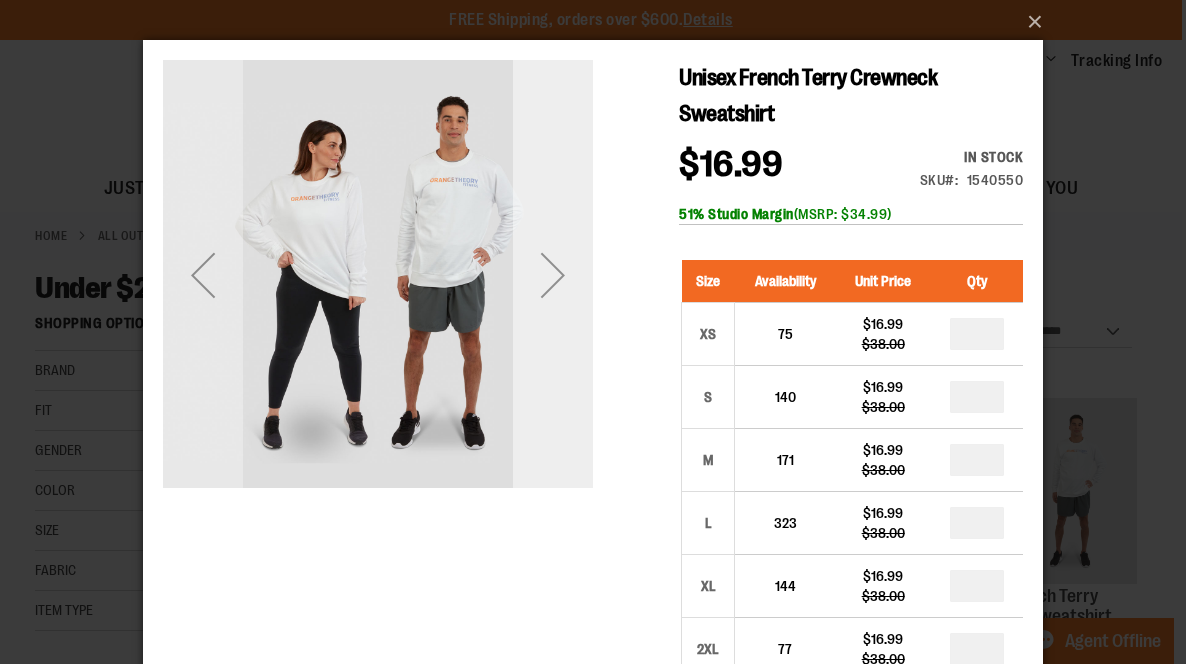click at bounding box center [553, 275] 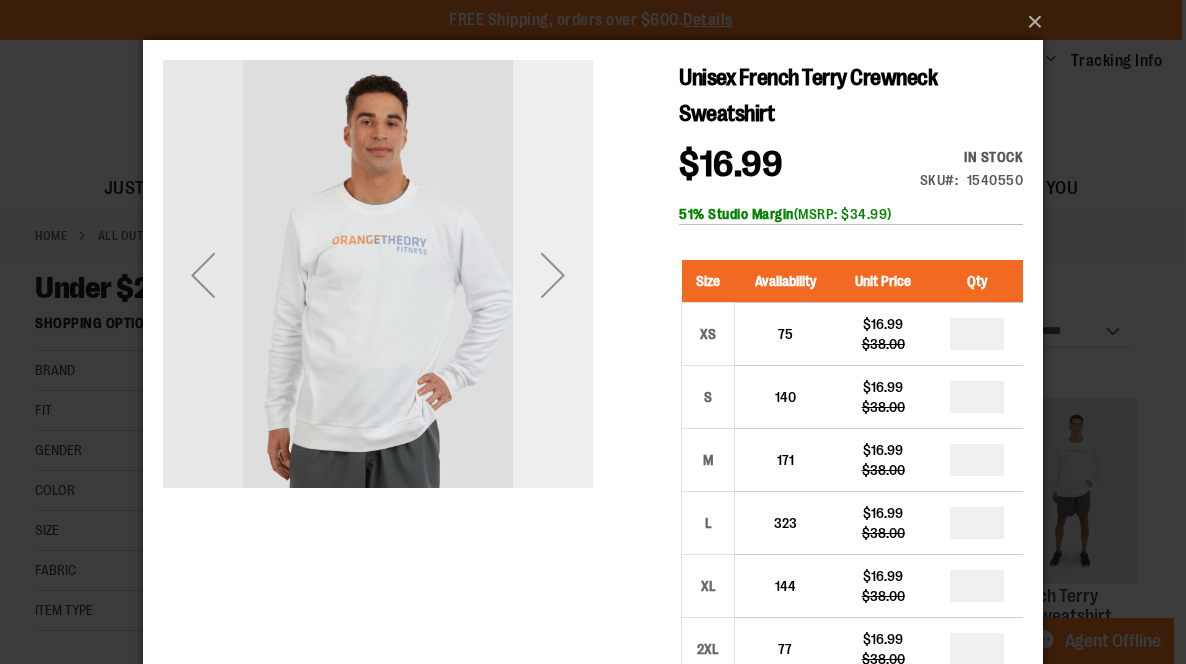 click at bounding box center [553, 275] 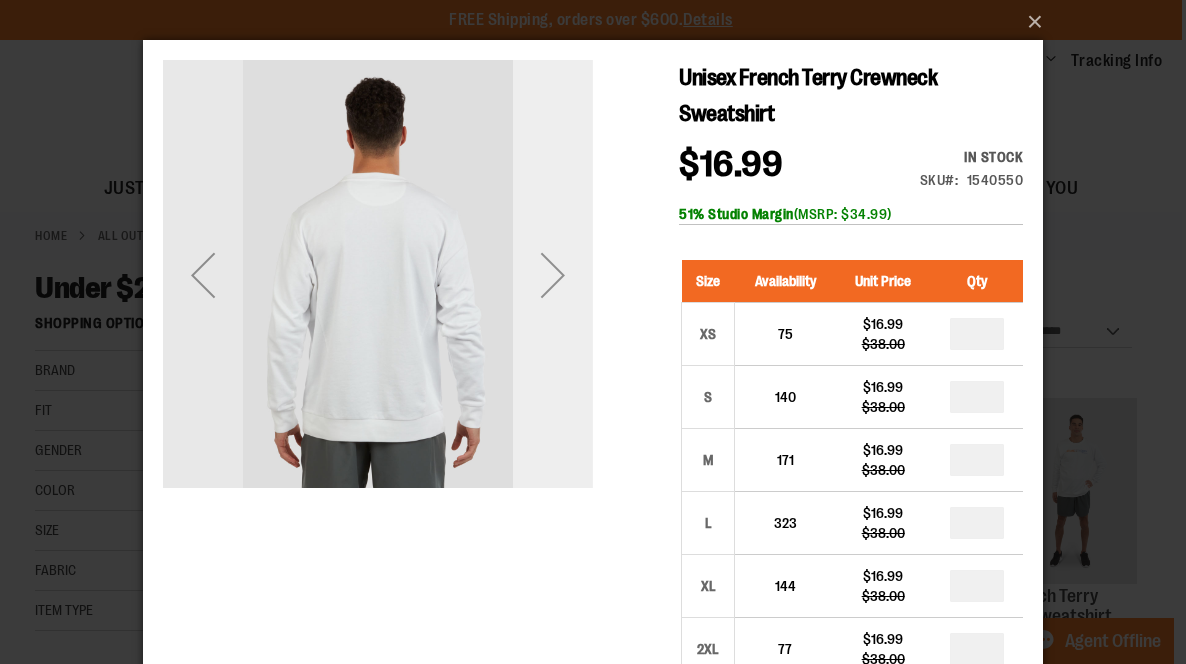 click at bounding box center [553, 275] 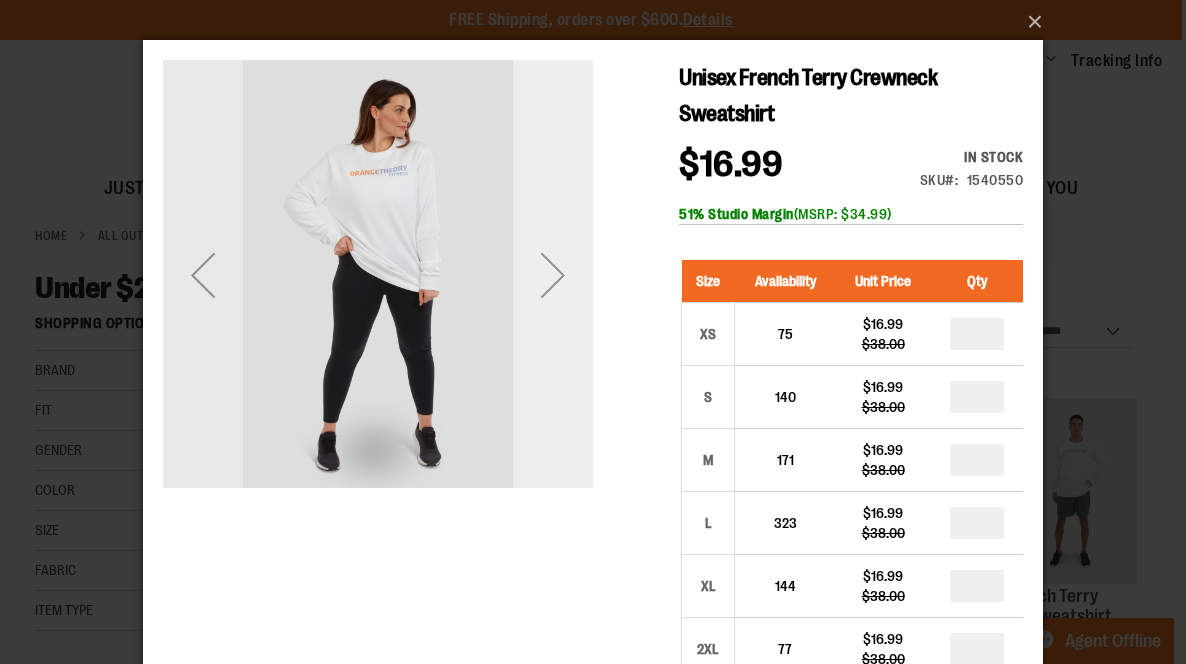 click at bounding box center [553, 275] 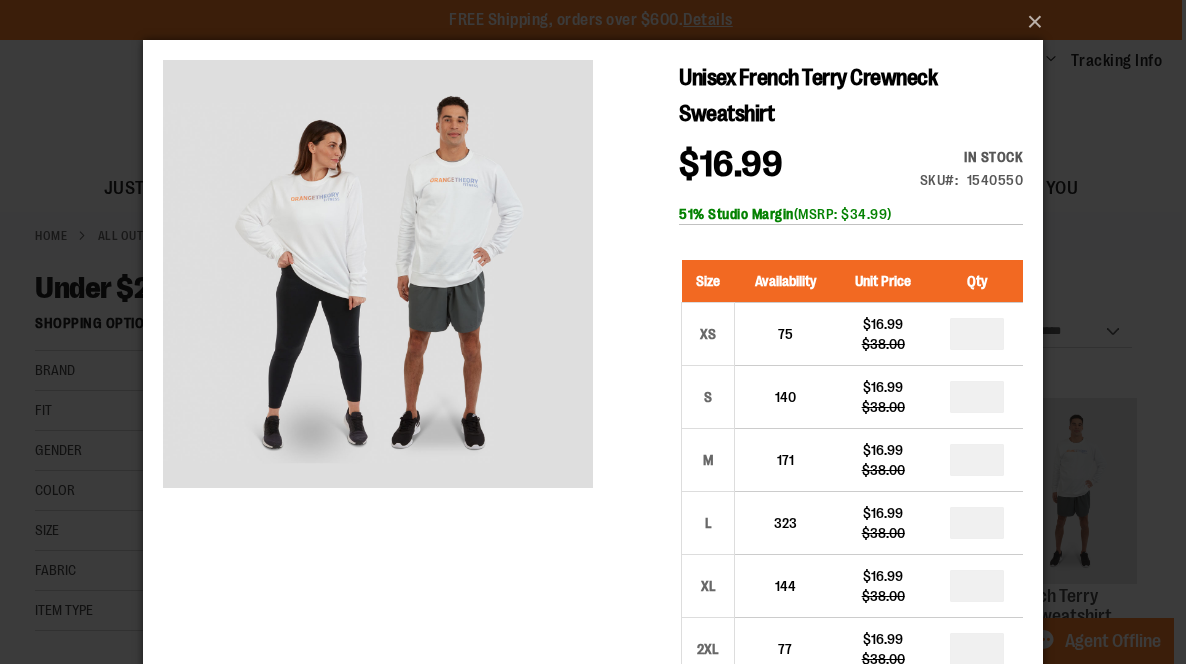 click on "Unisex French Terry Crewneck Sweatshirt
$16.99
Regular Price
$38.00
In stock
Only  %1  left
SKU
1540550
51% Studio Margin  (MSRP: $34.99)
Size
Availability
Unit Price
Qty
XS
75" at bounding box center [593, 615] 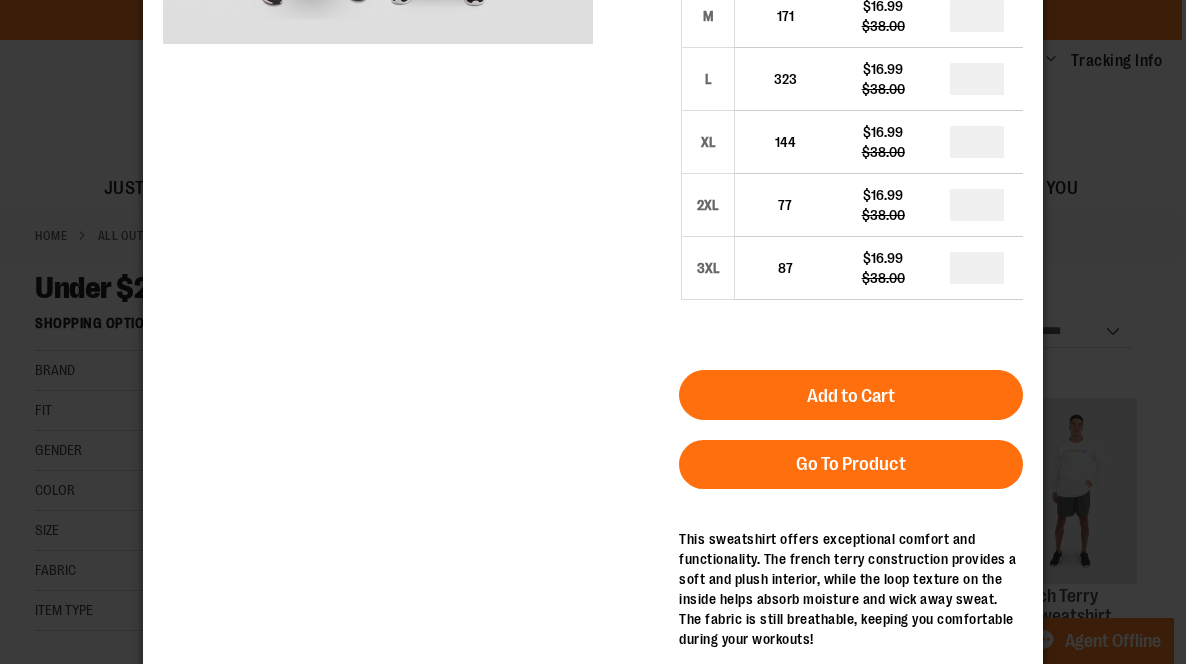 scroll, scrollTop: 526, scrollLeft: 0, axis: vertical 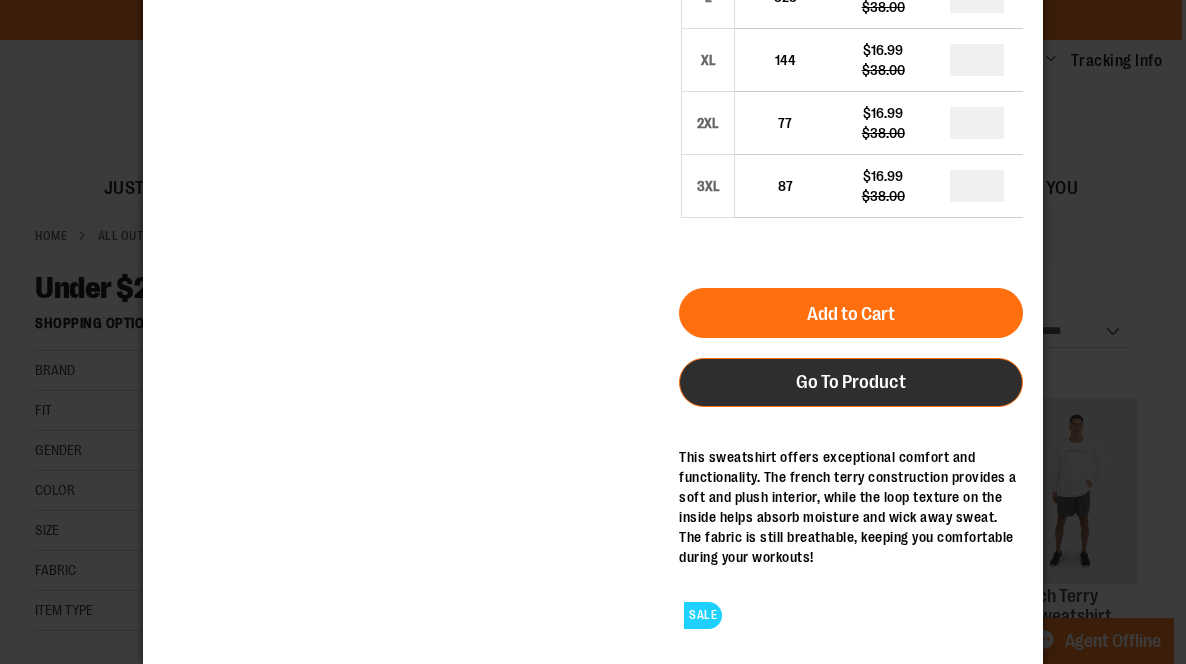 click on "Go To Product" at bounding box center [851, 382] 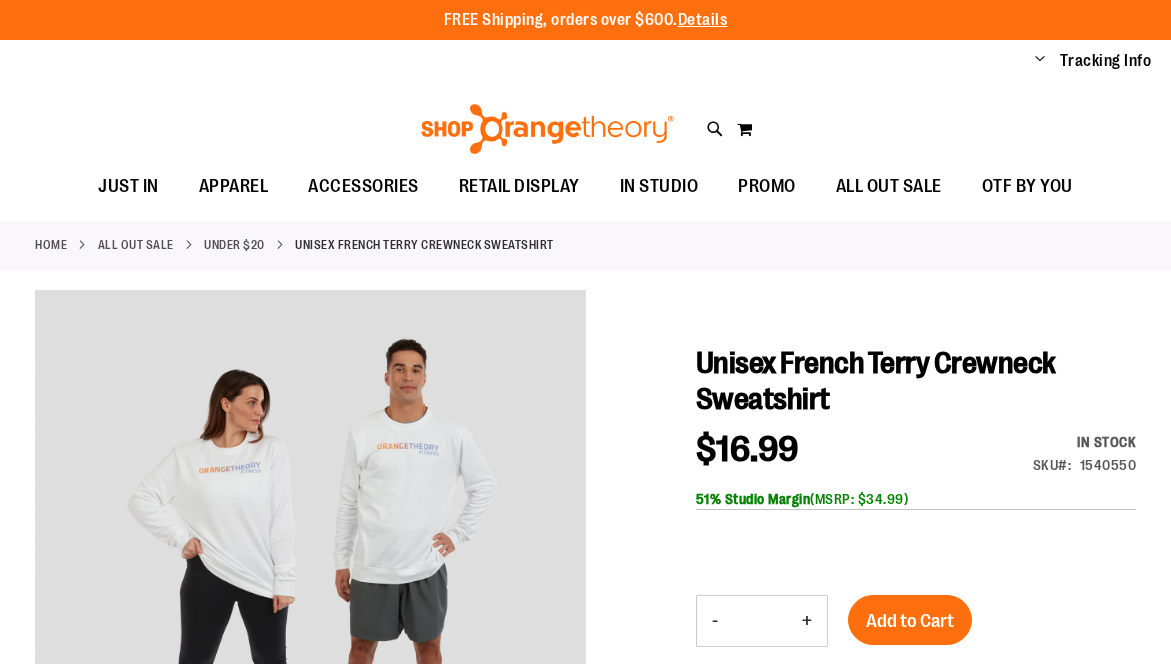 scroll, scrollTop: 0, scrollLeft: 0, axis: both 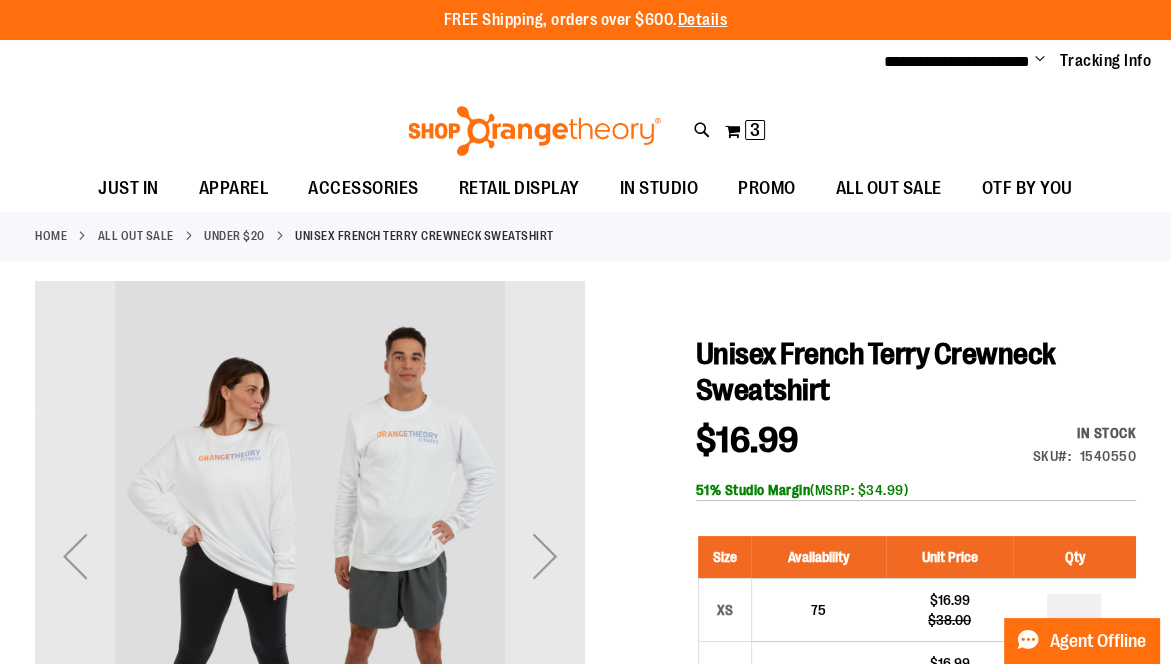 type on "**********" 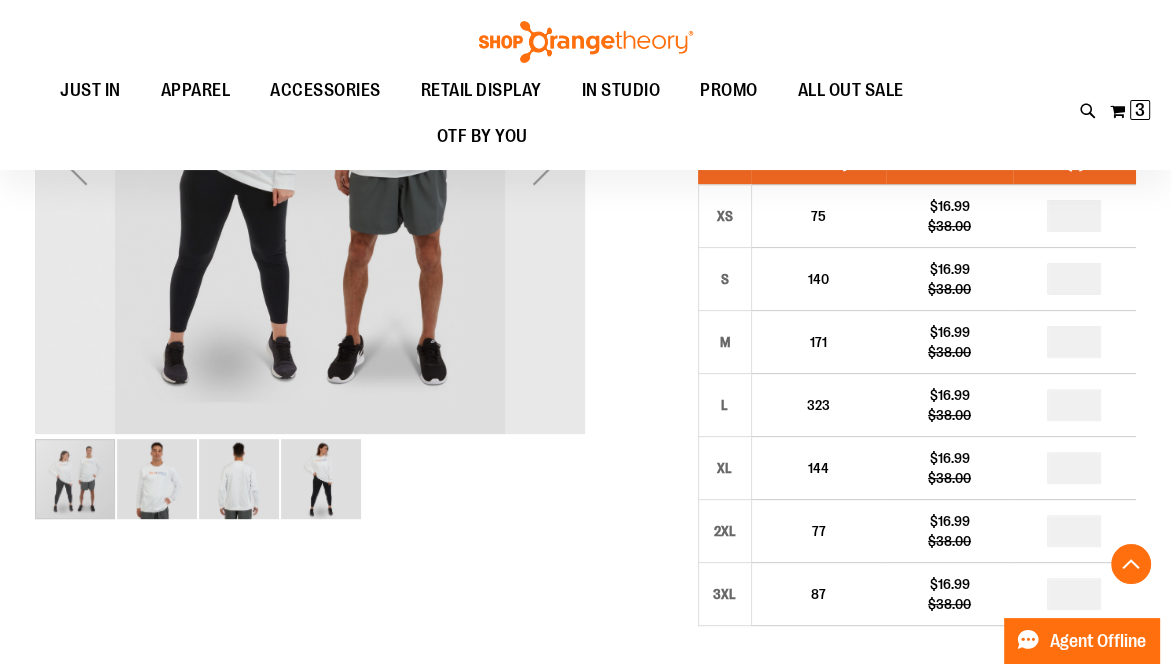 scroll, scrollTop: 533, scrollLeft: 0, axis: vertical 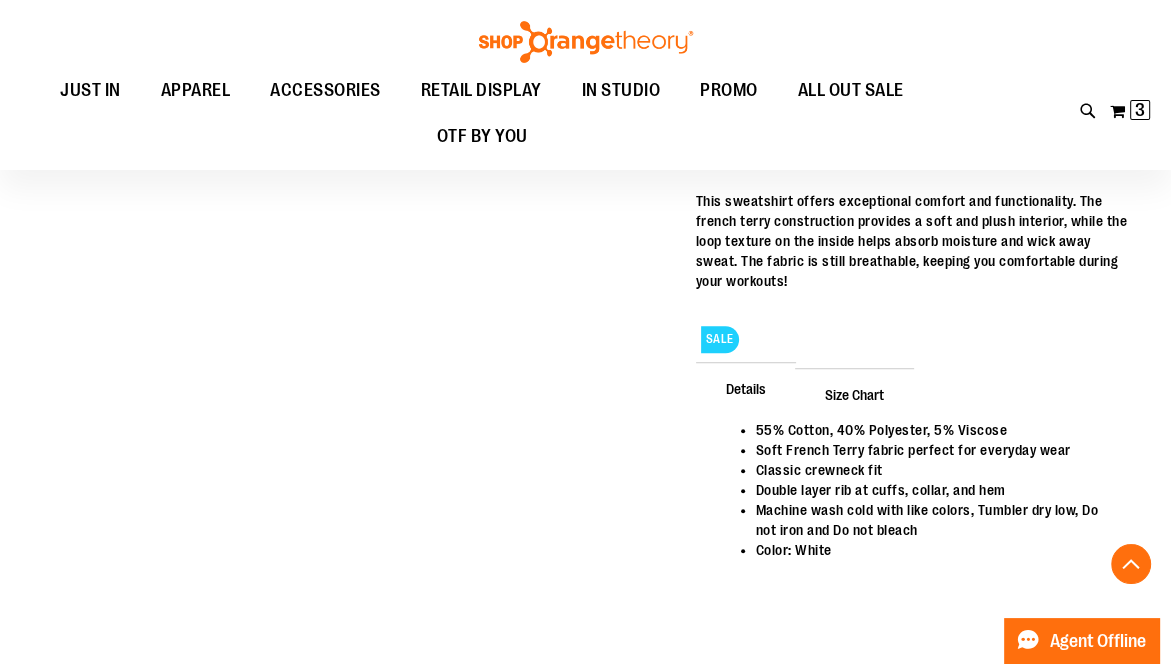 click on "Size Chart" at bounding box center [854, 394] 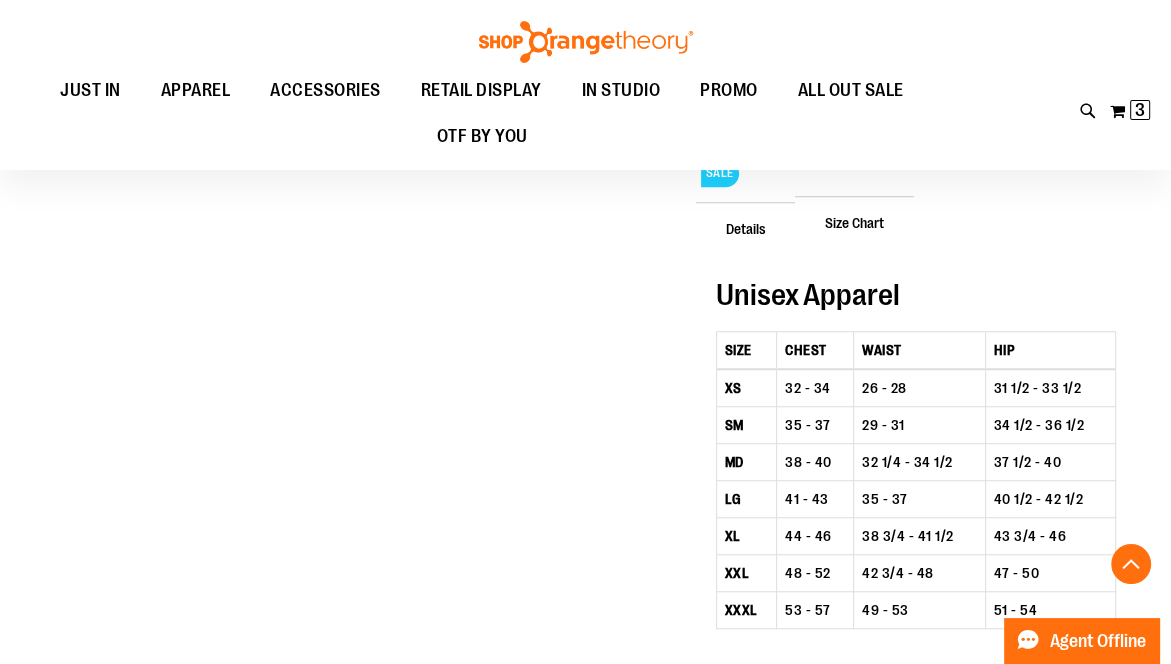 scroll, scrollTop: 1172, scrollLeft: 0, axis: vertical 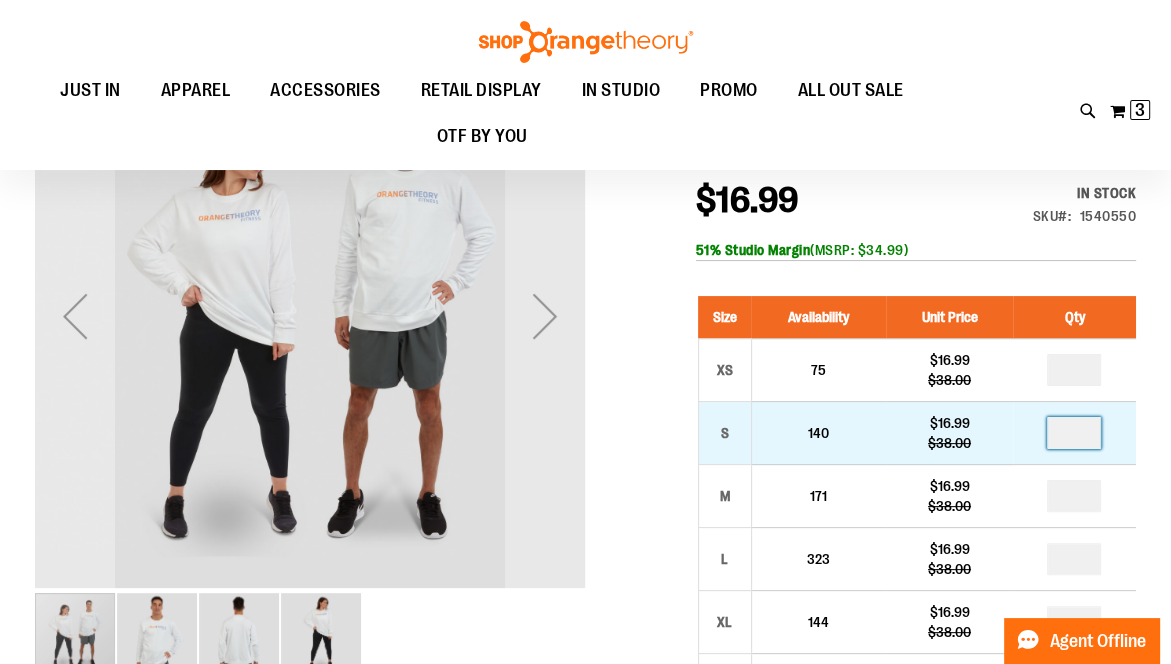click at bounding box center [1074, 433] 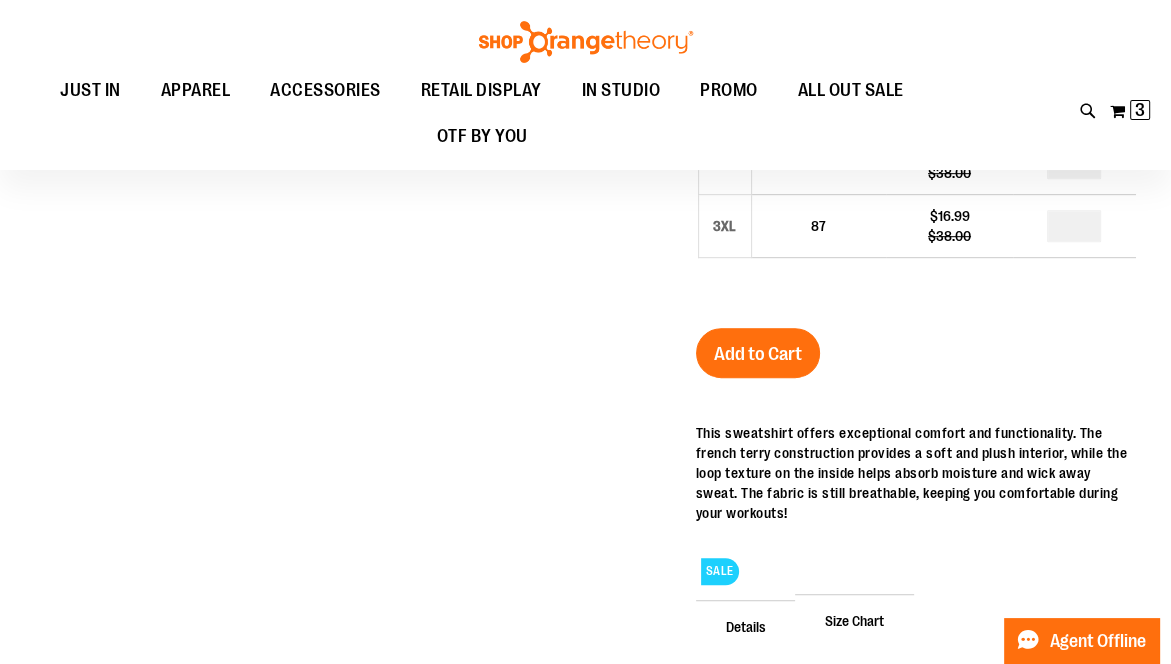 scroll, scrollTop: 819, scrollLeft: 0, axis: vertical 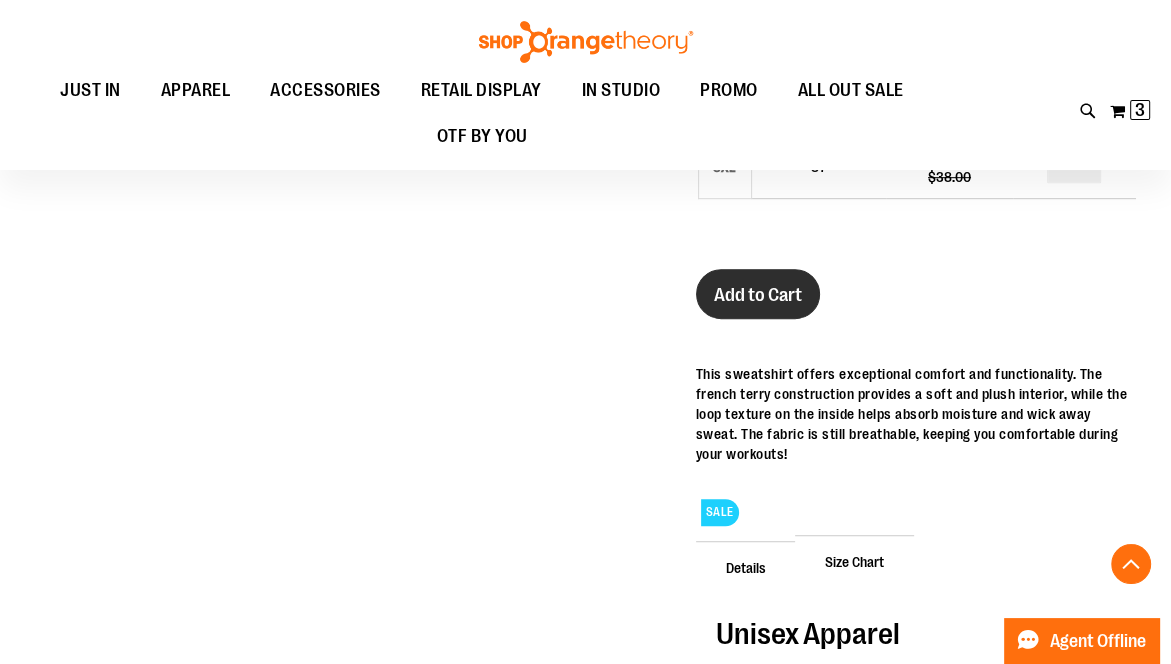 click on "Add to Cart" at bounding box center (758, 294) 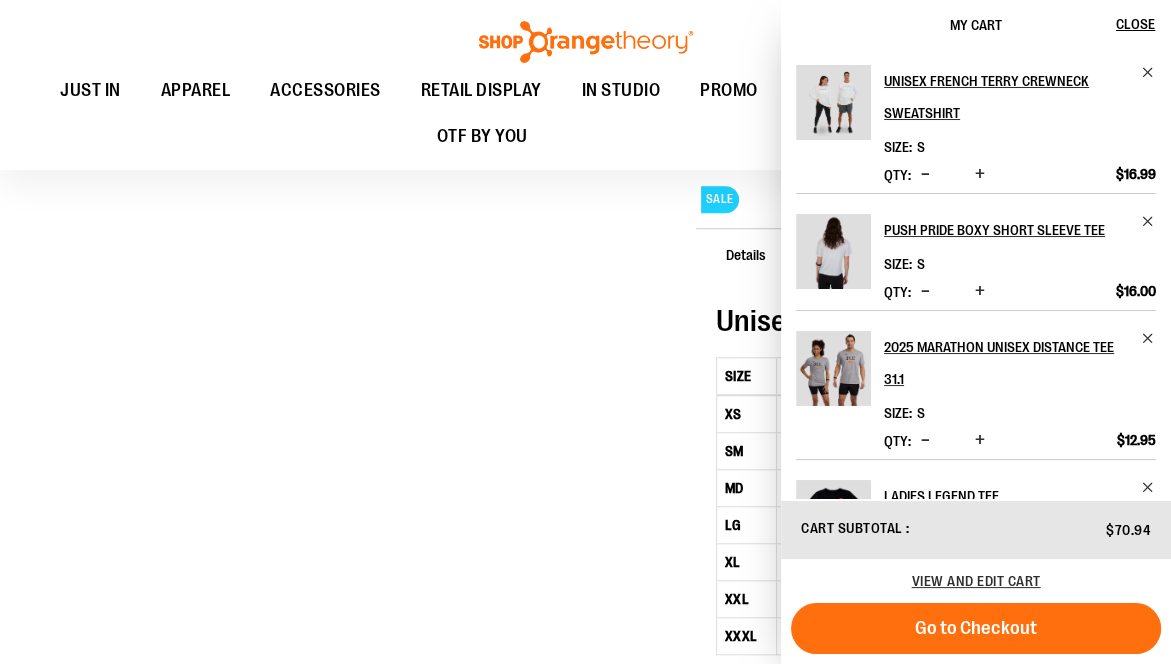 scroll, scrollTop: 1138, scrollLeft: 0, axis: vertical 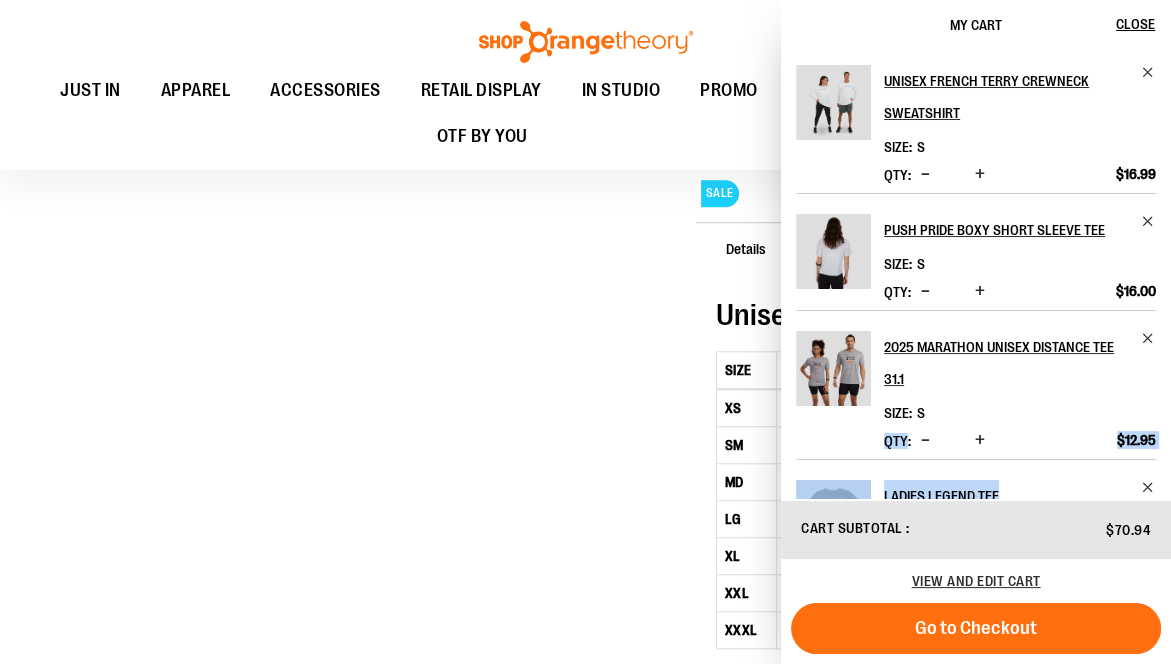 drag, startPoint x: 1089, startPoint y: 397, endPoint x: 1090, endPoint y: 479, distance: 82.006096 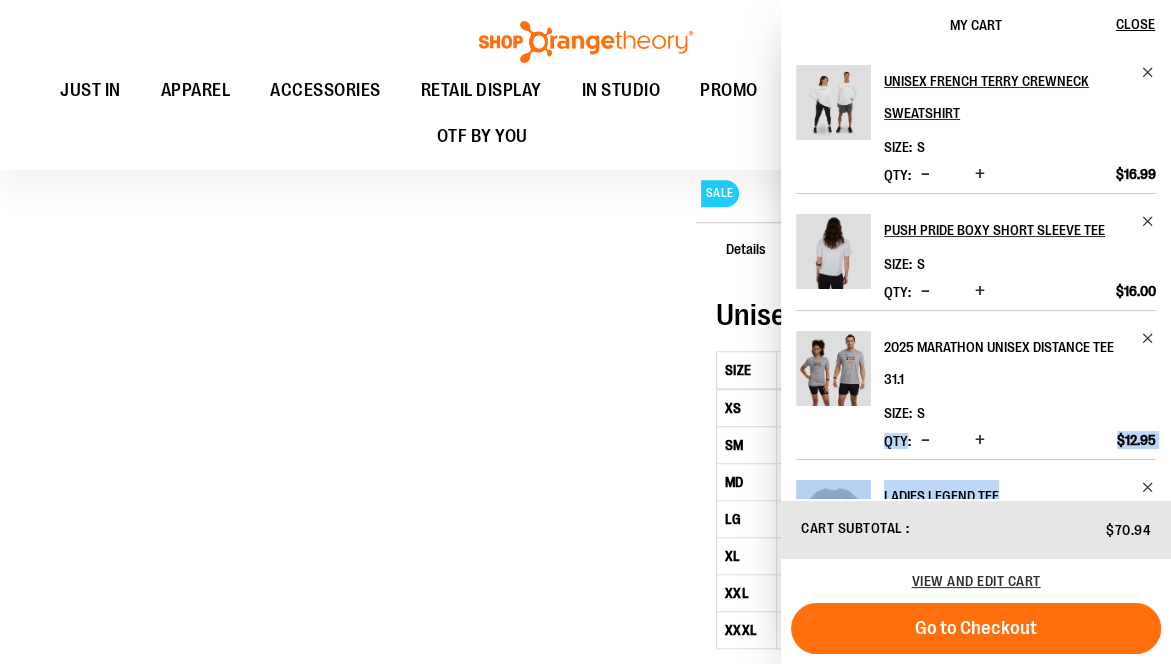 click on "2025 Marathon Unisex Distance Tee 31.1" at bounding box center (1006, 363) 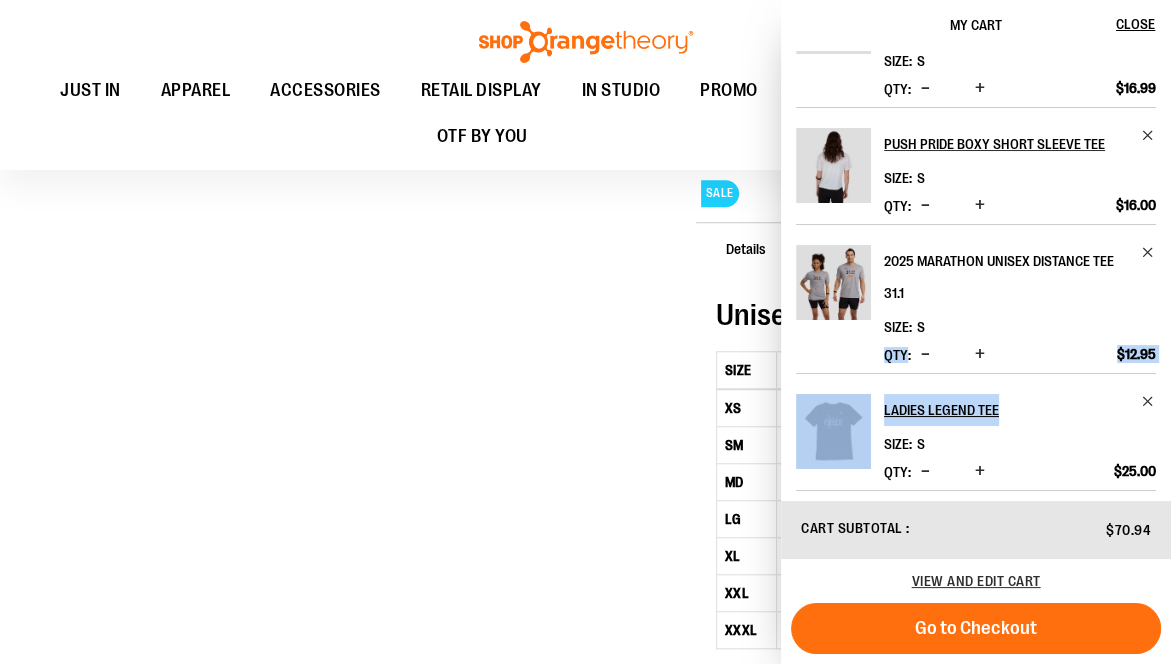 scroll, scrollTop: 92, scrollLeft: 0, axis: vertical 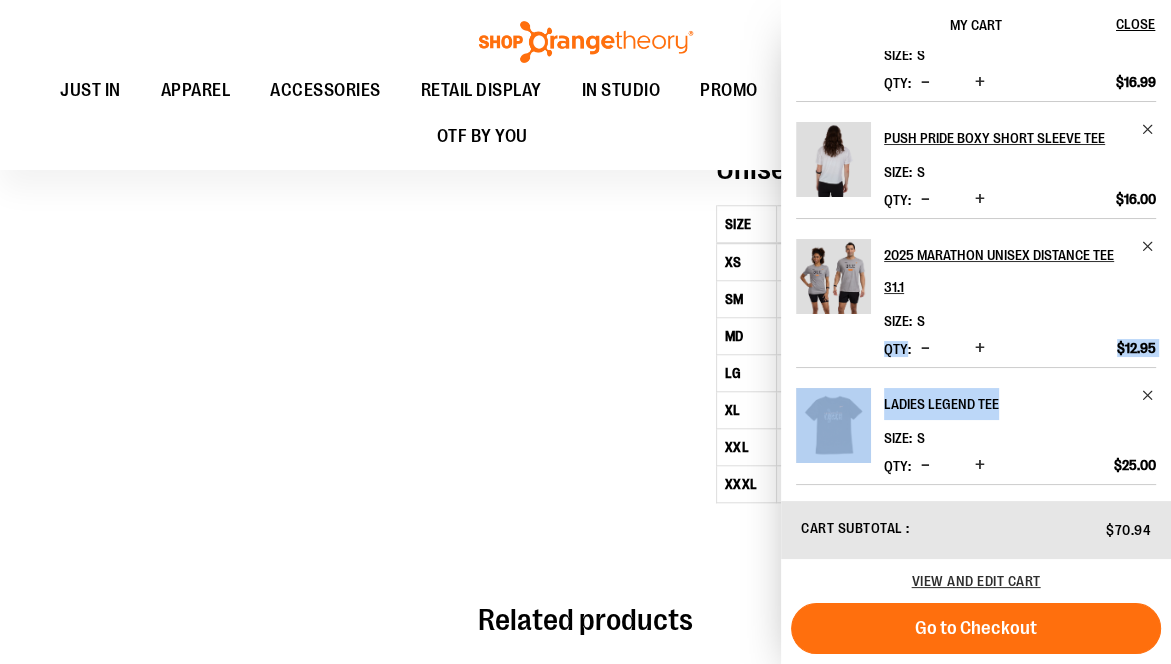 click on "Ladies Legend Tee" at bounding box center [1006, 404] 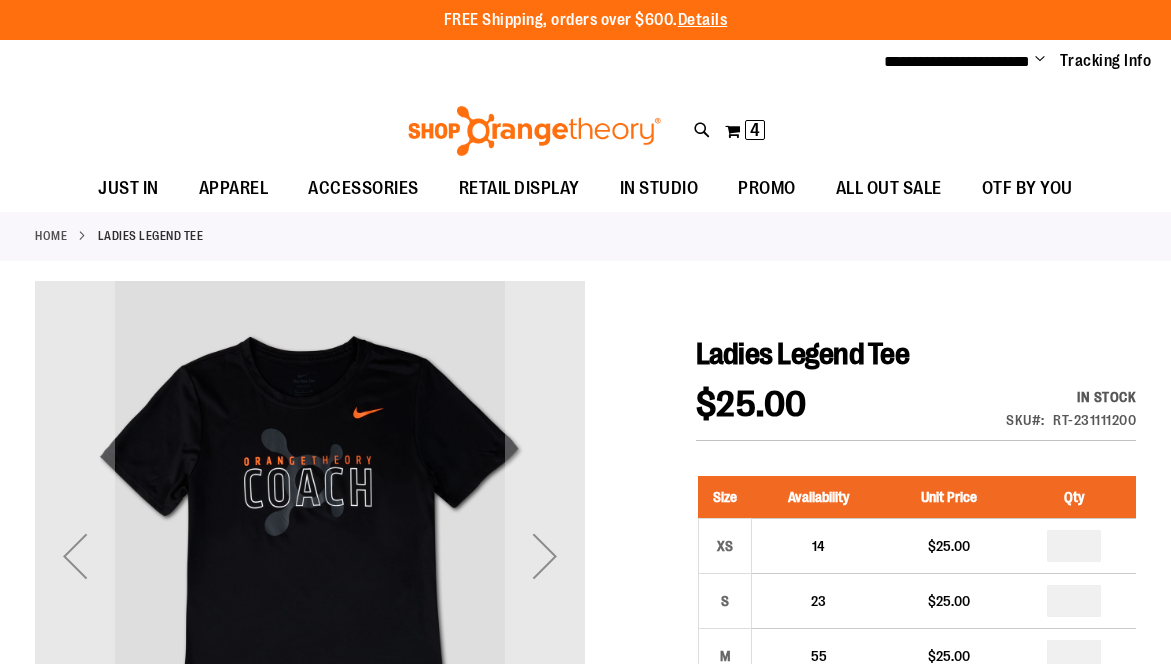 scroll, scrollTop: 0, scrollLeft: 0, axis: both 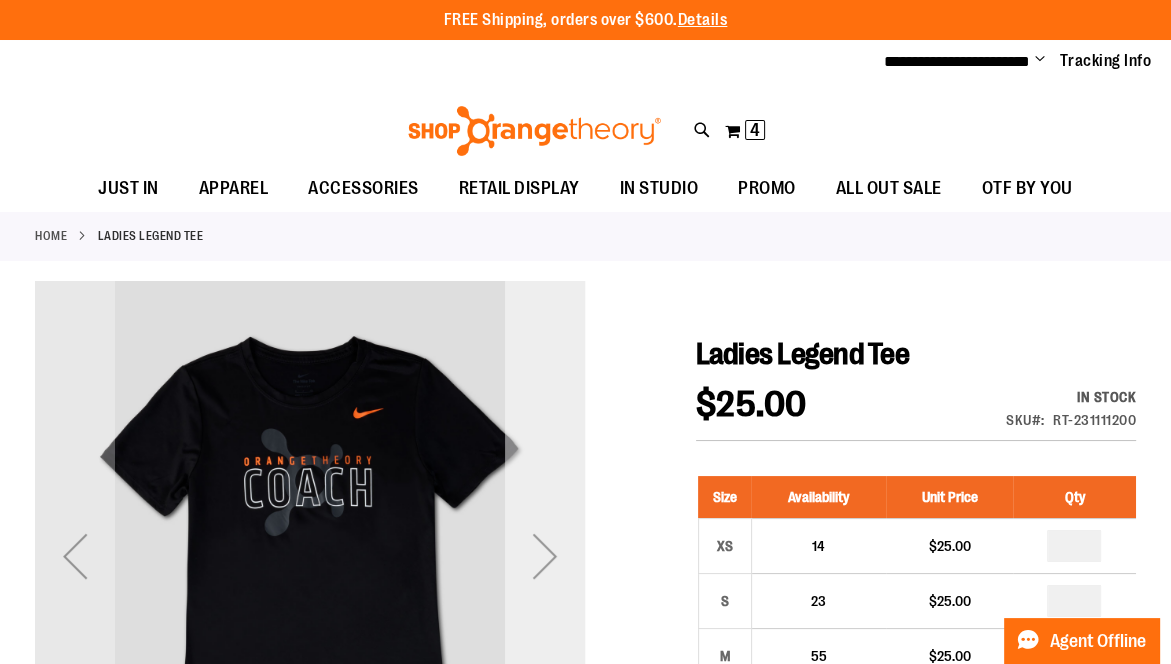 click at bounding box center (545, 556) 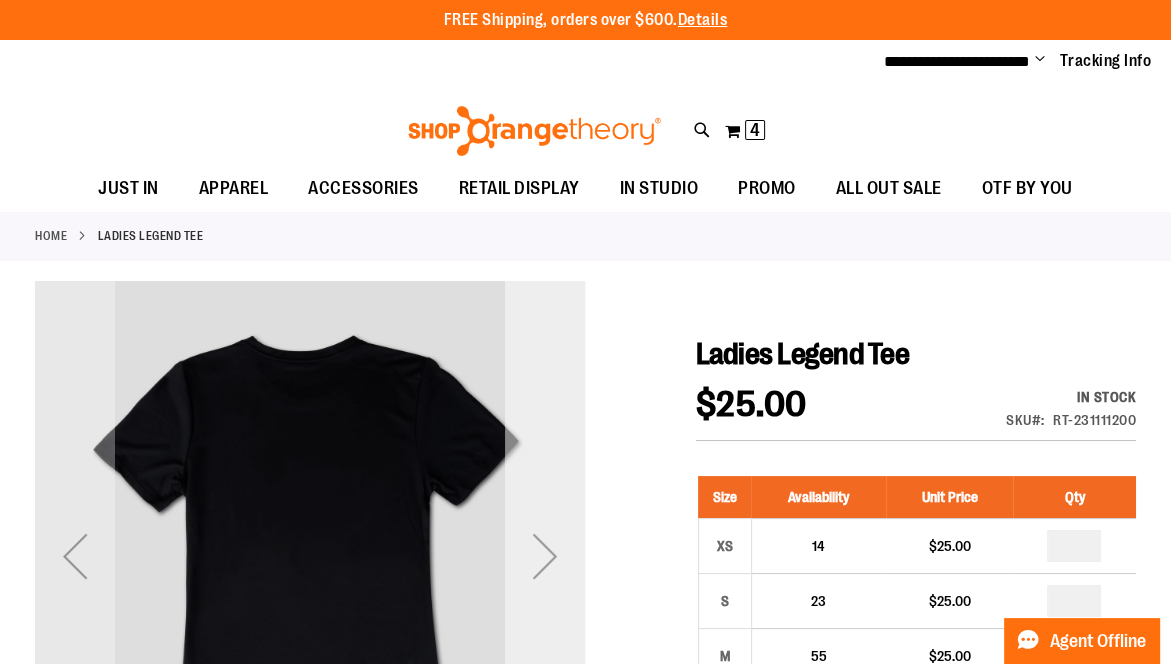 click at bounding box center (545, 556) 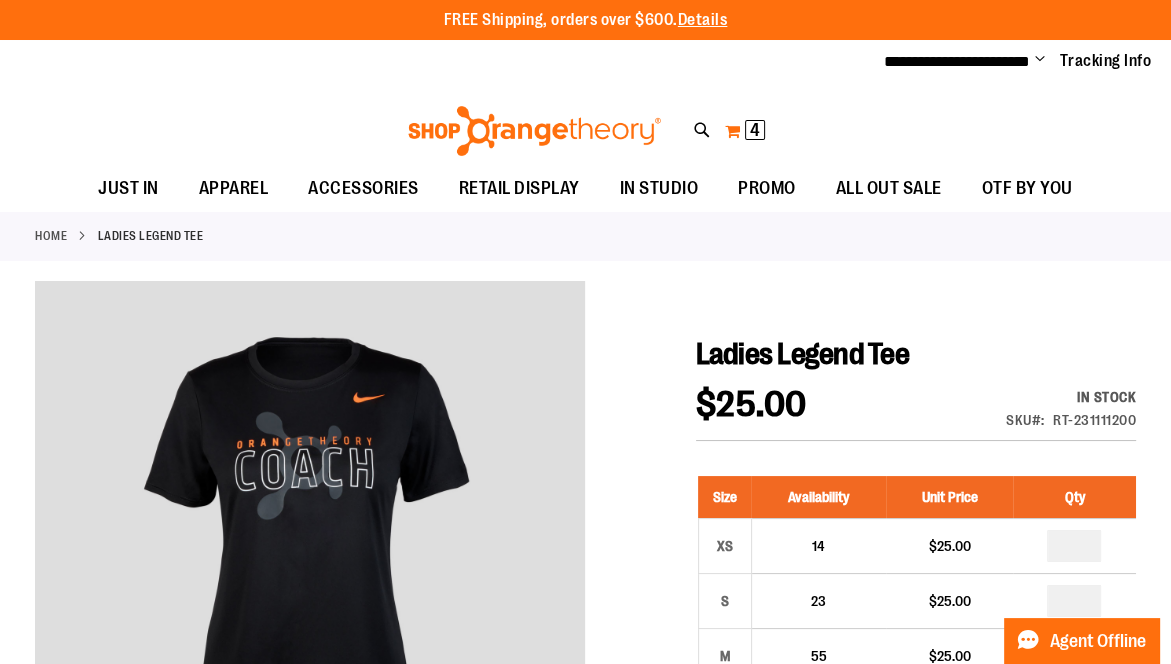 click on "4" at bounding box center [755, 130] 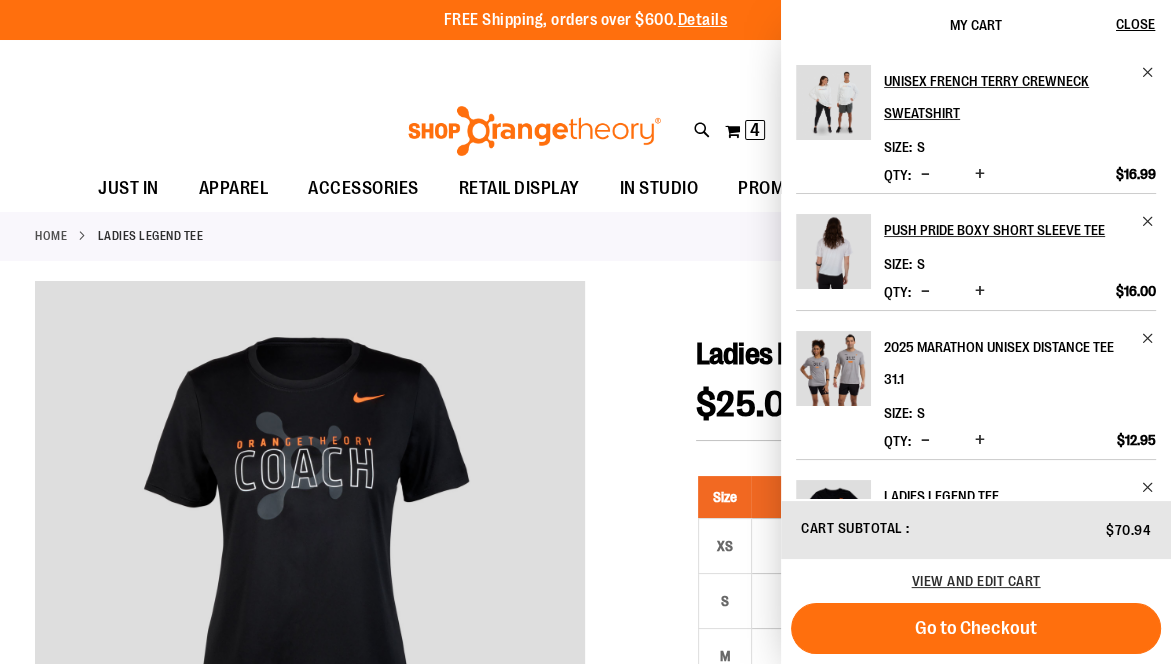 click on "2025 Marathon Unisex Distance Tee 31.1" at bounding box center [1006, 363] 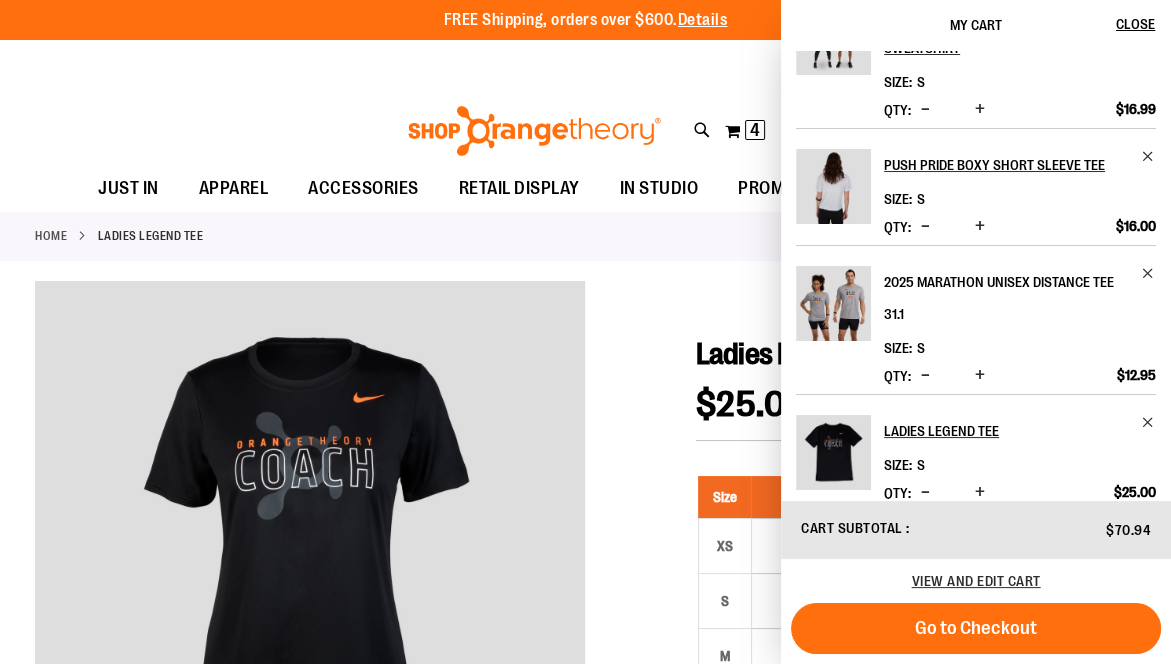 scroll, scrollTop: 92, scrollLeft: 0, axis: vertical 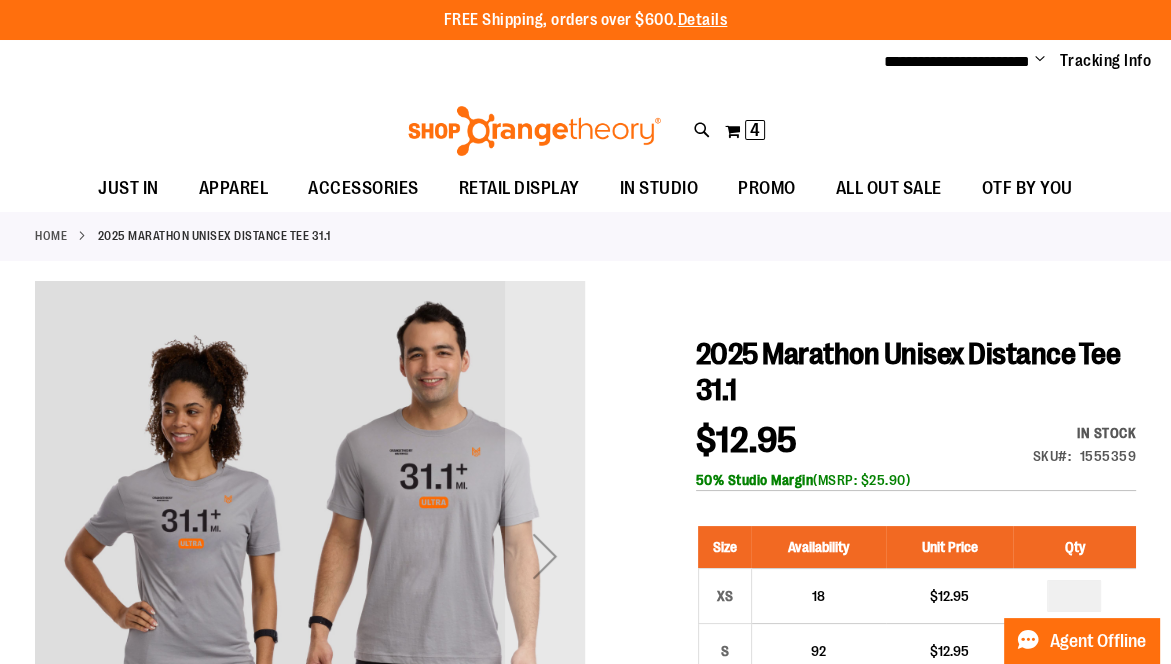type on "**********" 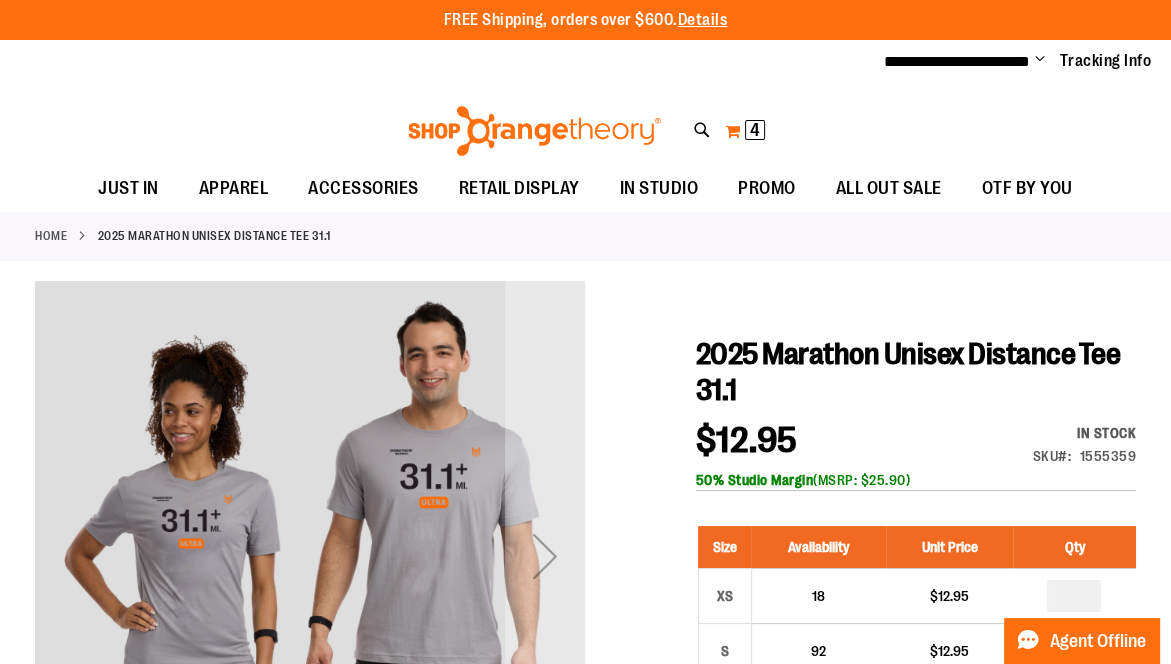 click on "4
4
items" at bounding box center (755, 130) 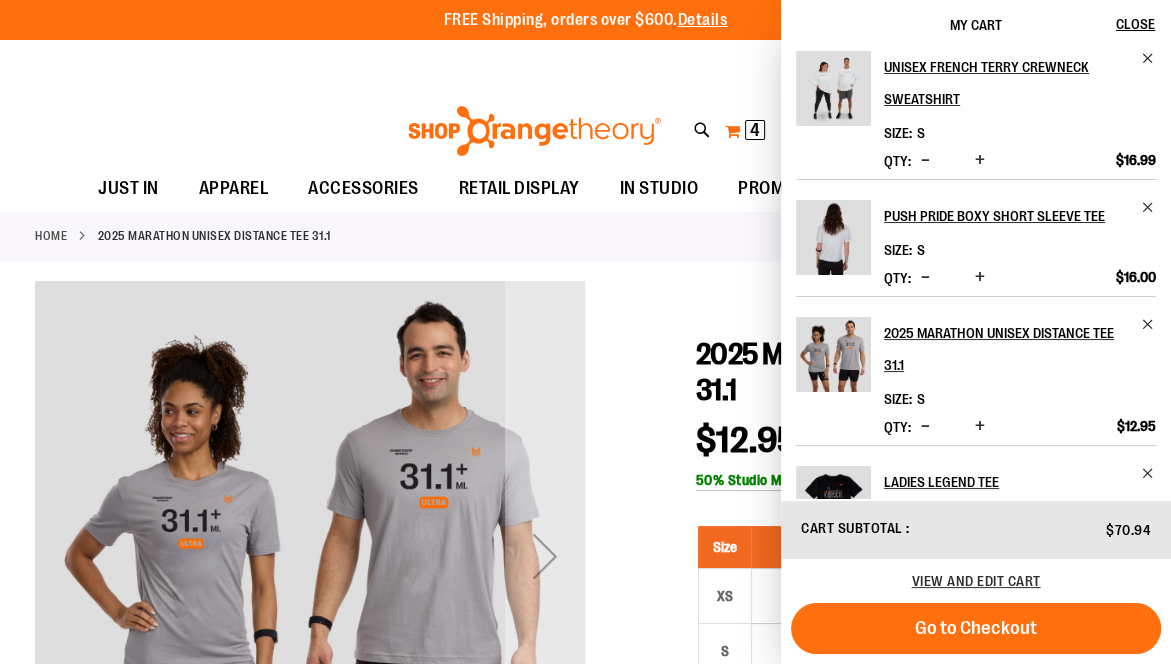 scroll, scrollTop: 13, scrollLeft: 0, axis: vertical 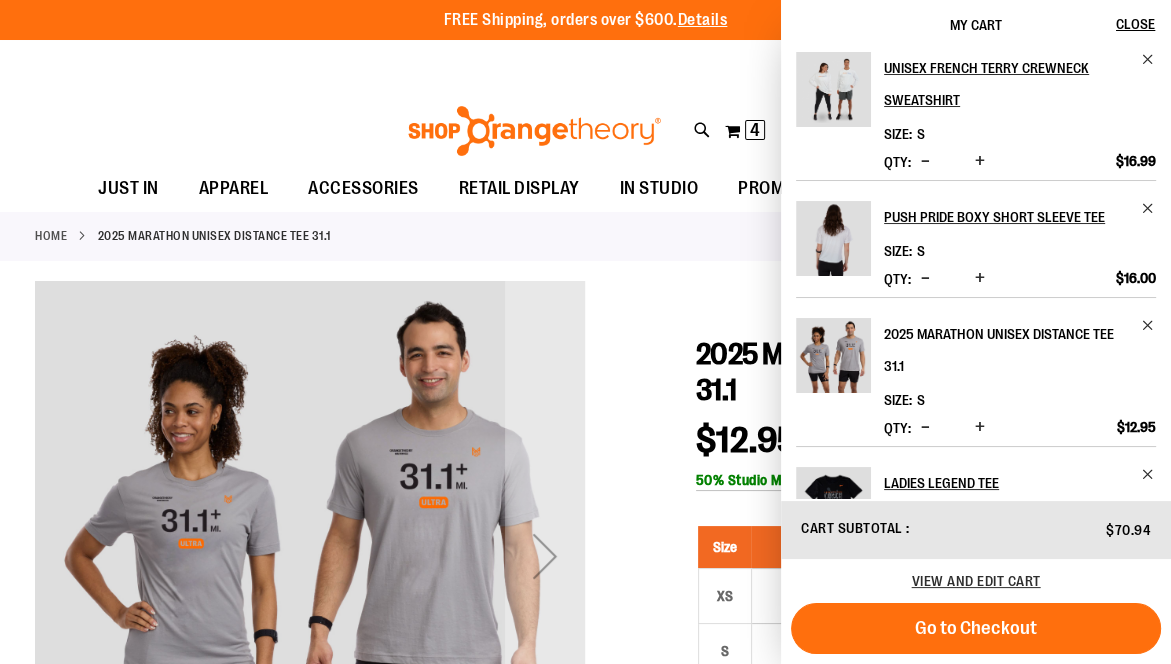 click on "2025 Marathon Unisex Distance Tee 31.1" at bounding box center (1006, 350) 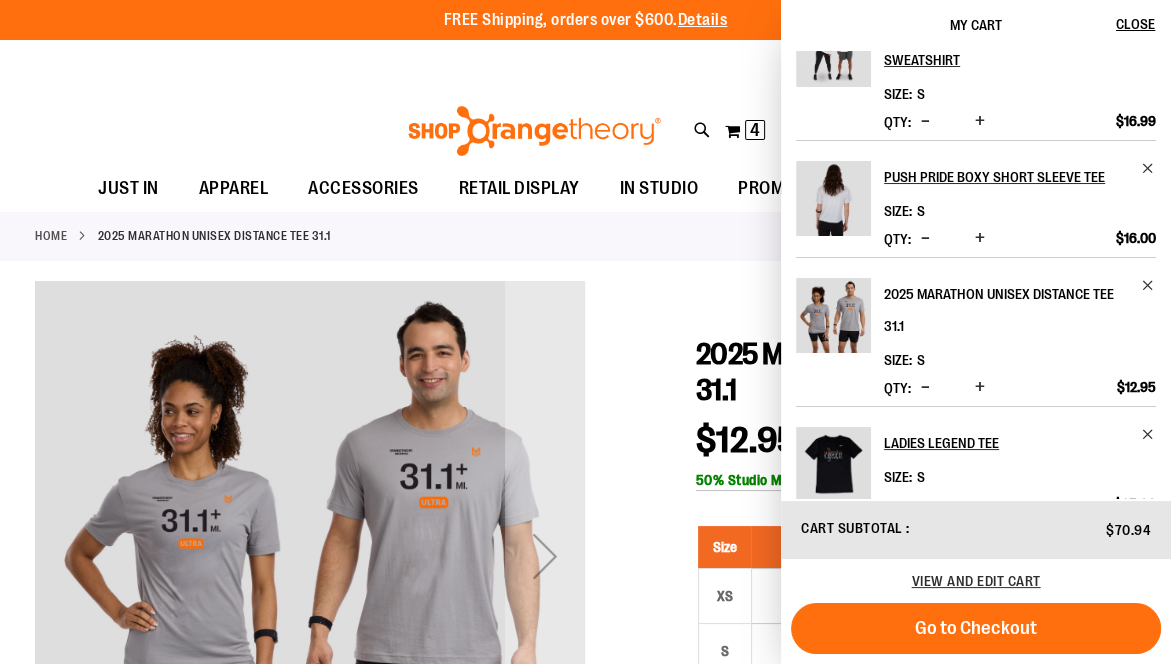 scroll, scrollTop: 75, scrollLeft: 0, axis: vertical 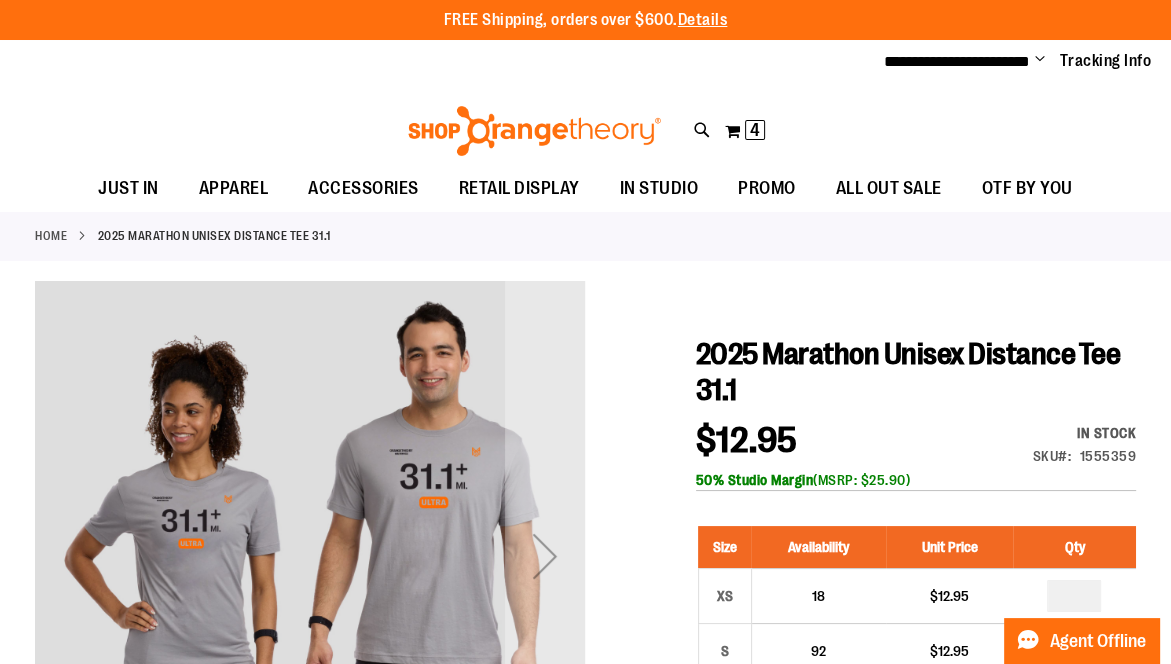 type on "**********" 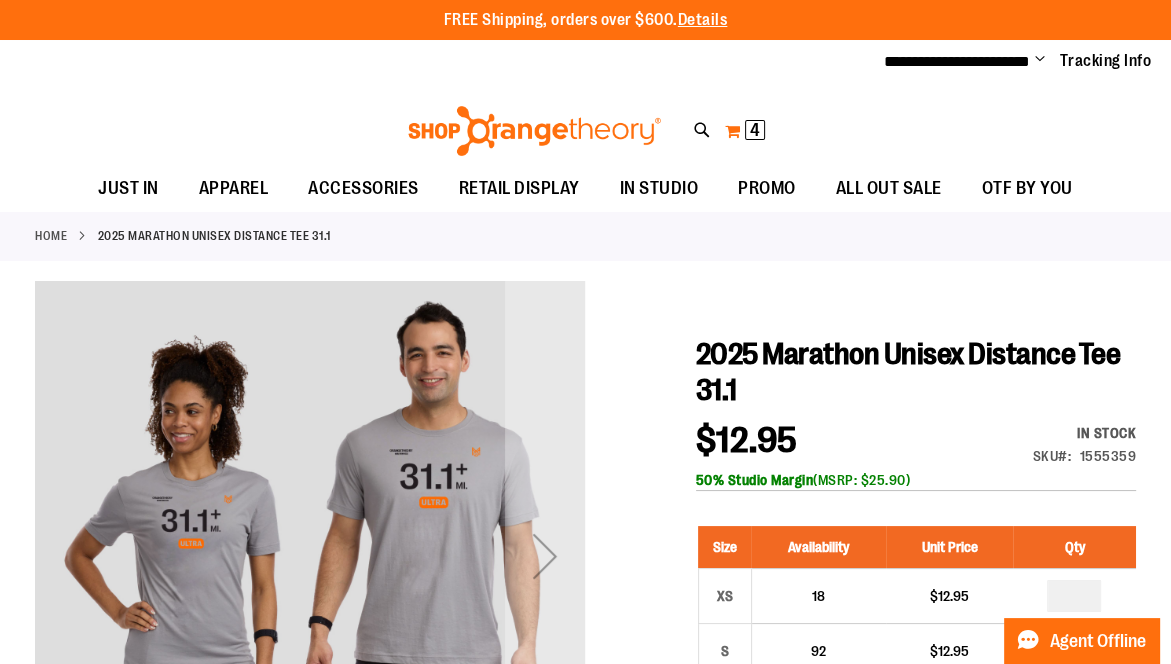 click on "My Cart
4
4
items" at bounding box center (745, 131) 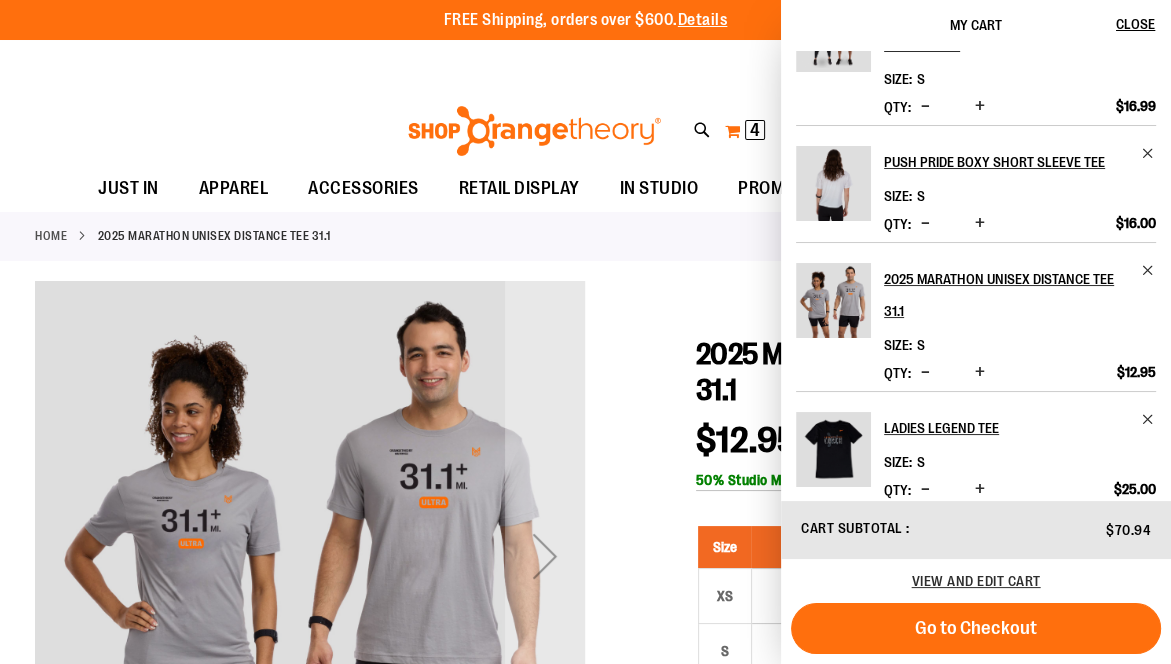 scroll, scrollTop: 92, scrollLeft: 0, axis: vertical 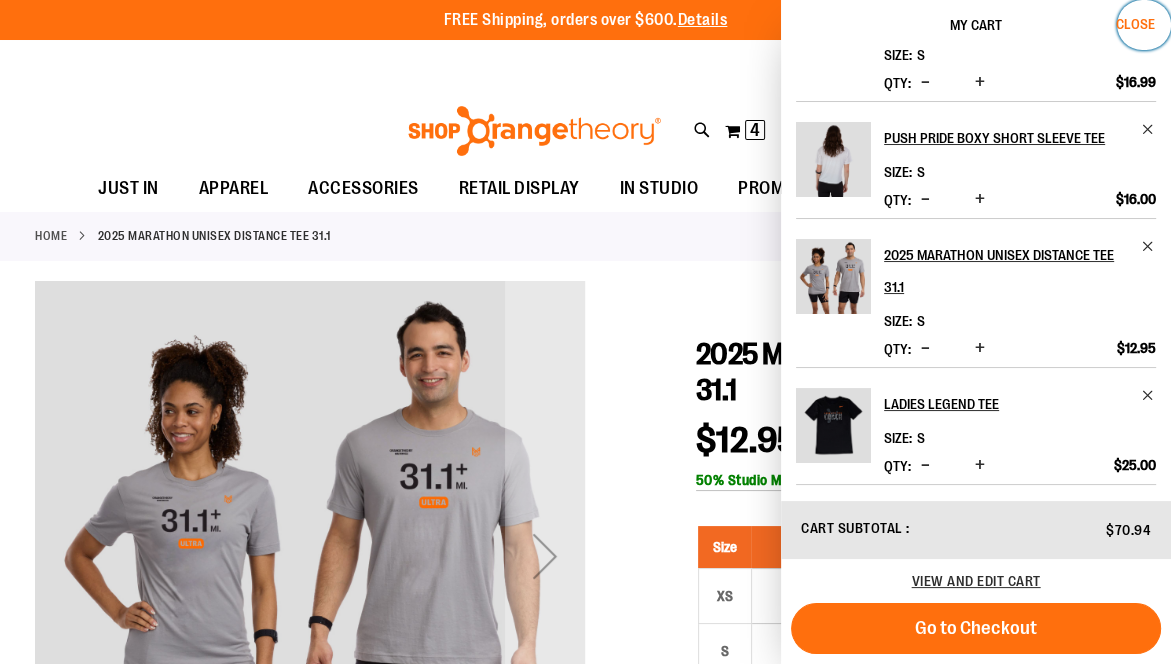 click on "Close" at bounding box center (1135, 24) 